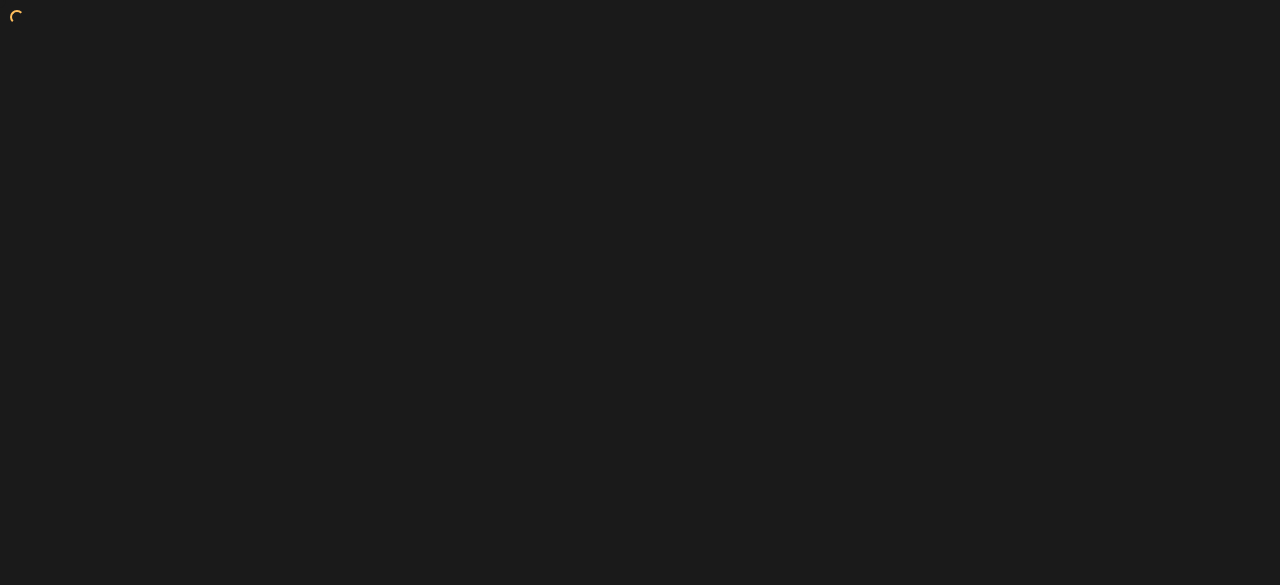scroll, scrollTop: 0, scrollLeft: 0, axis: both 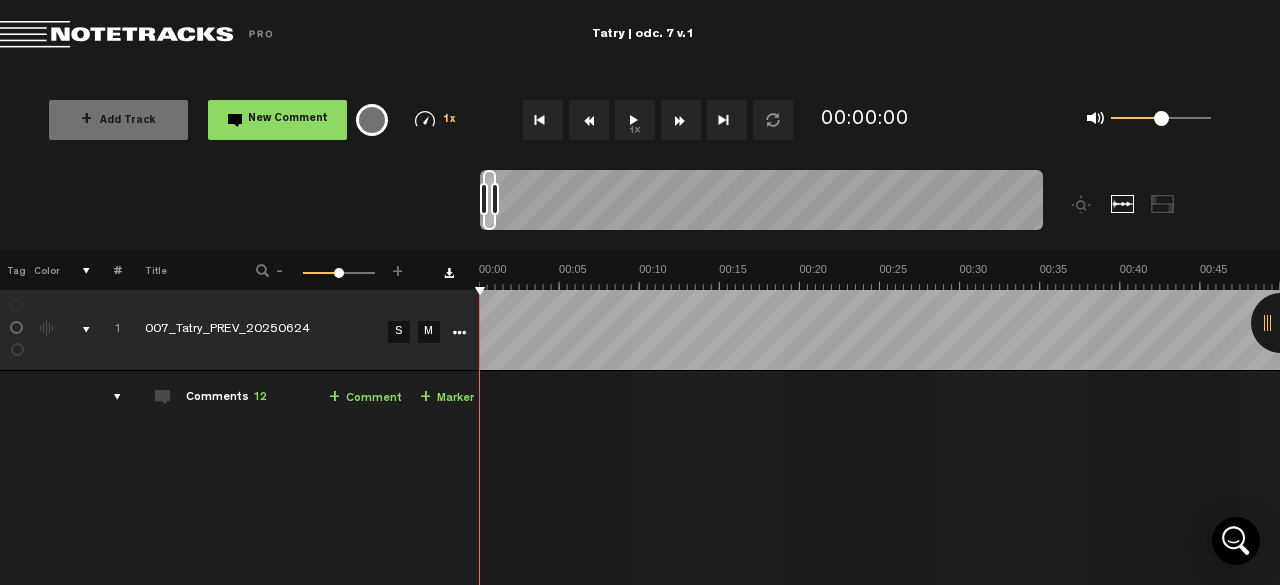 click on "1x" at bounding box center (635, 120) 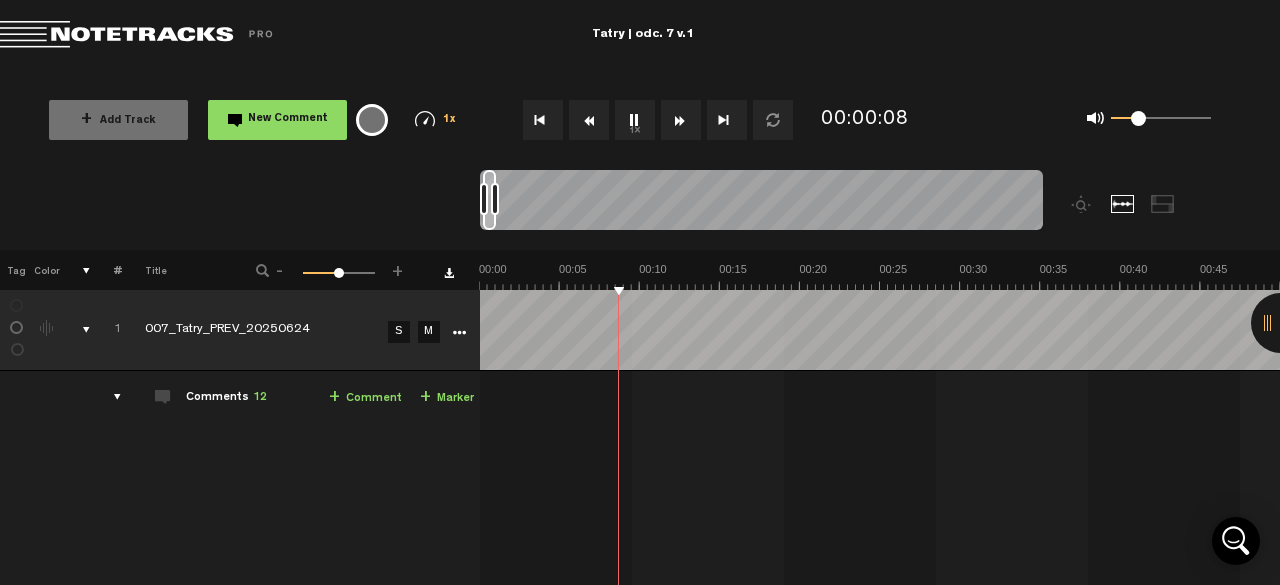 drag, startPoint x: 1160, startPoint y: 116, endPoint x: 1138, endPoint y: 119, distance: 22.203604 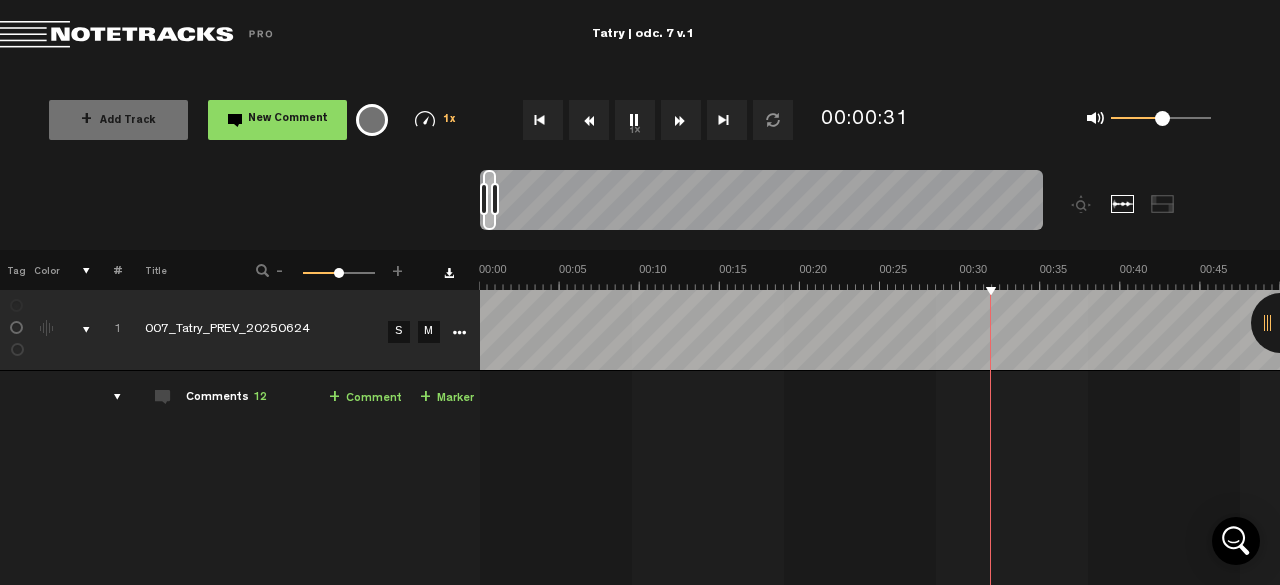 drag, startPoint x: 1135, startPoint y: 117, endPoint x: 1163, endPoint y: 118, distance: 28.01785 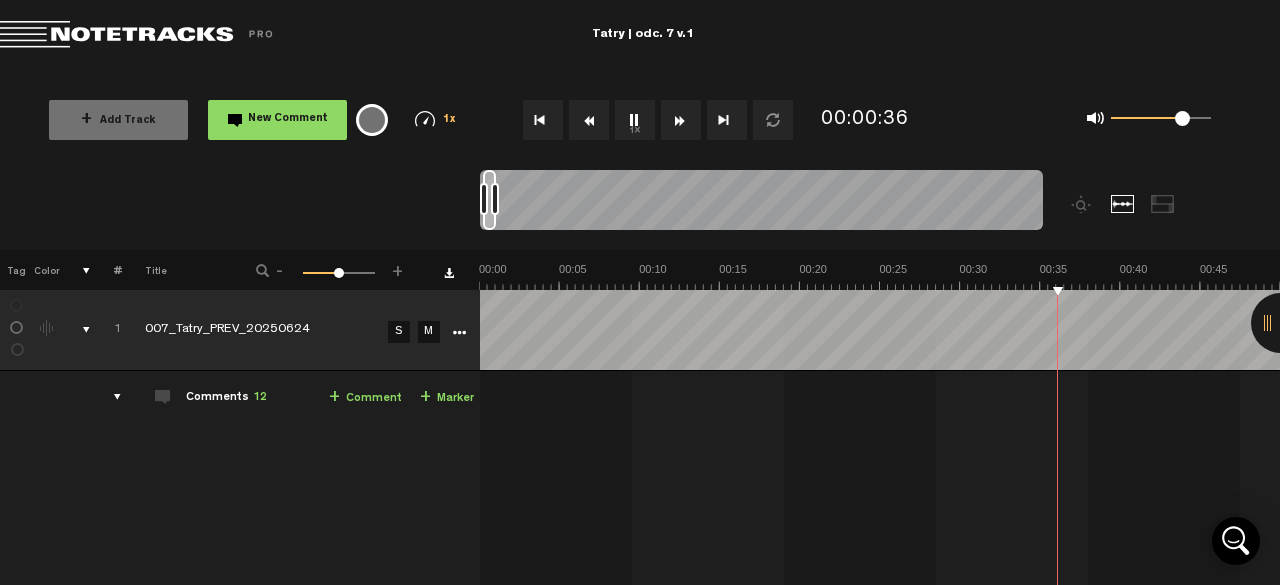 drag, startPoint x: 1163, startPoint y: 118, endPoint x: 1182, endPoint y: 115, distance: 19.235384 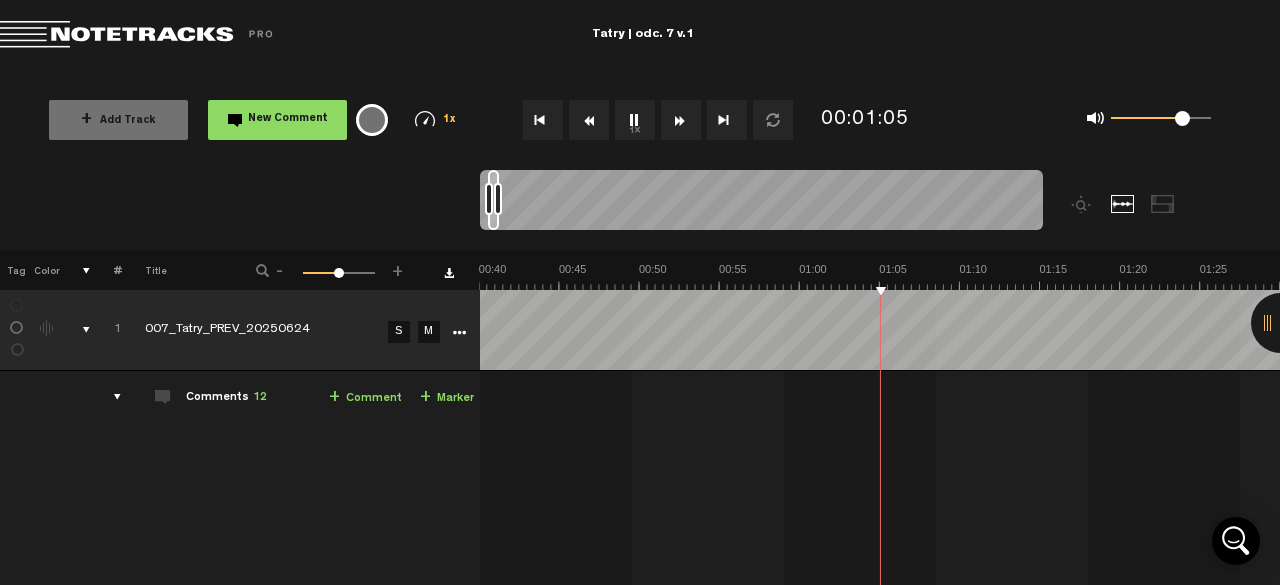 scroll, scrollTop: 0, scrollLeft: 641, axis: horizontal 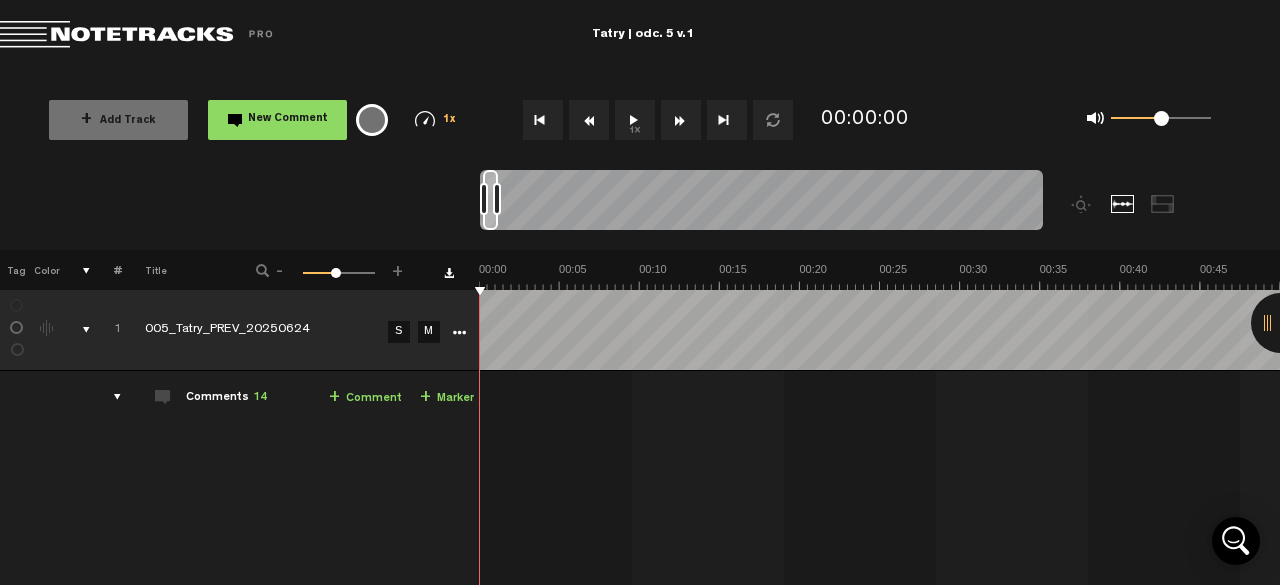 click on "1x" at bounding box center [635, 120] 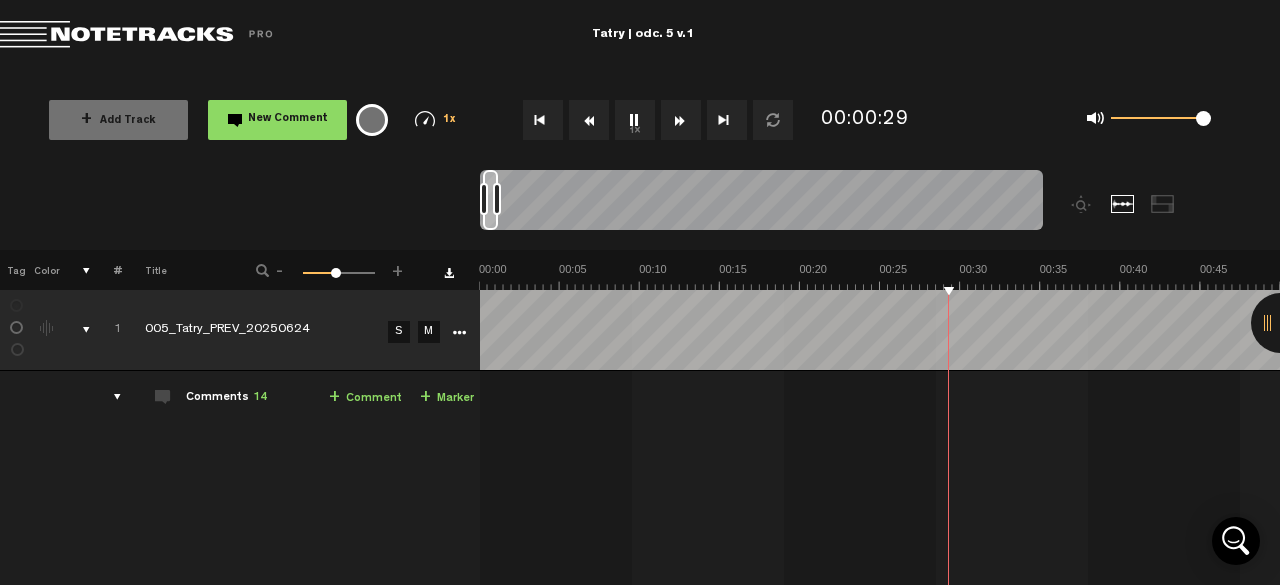 drag, startPoint x: 1163, startPoint y: 124, endPoint x: 1255, endPoint y: 122, distance: 92.021736 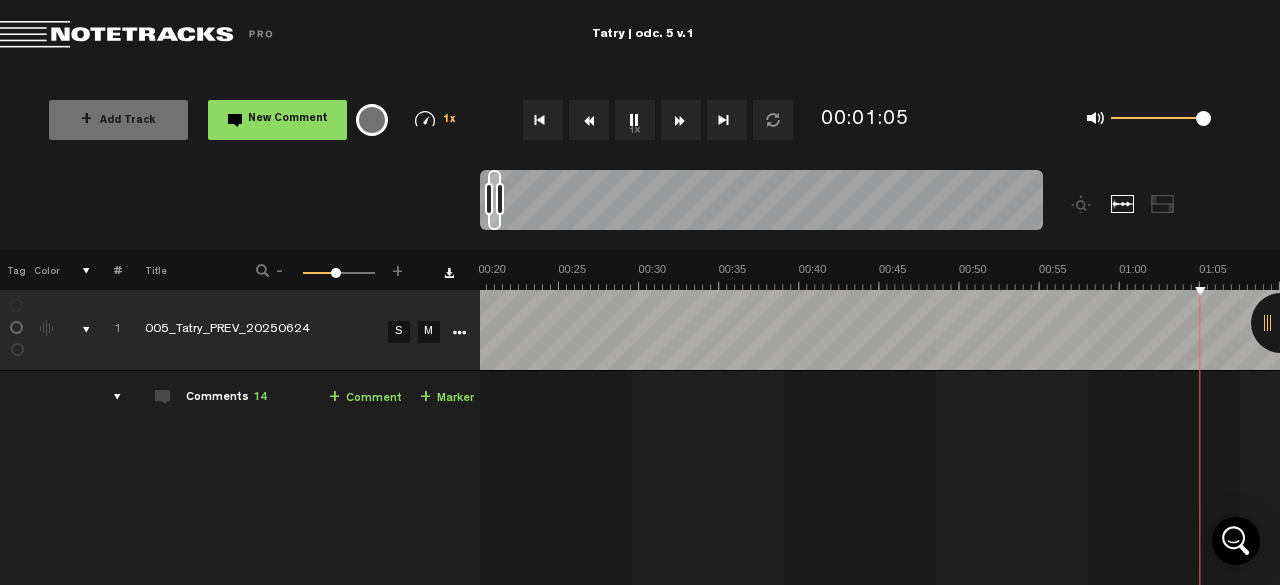 scroll, scrollTop: 0, scrollLeft: 641, axis: horizontal 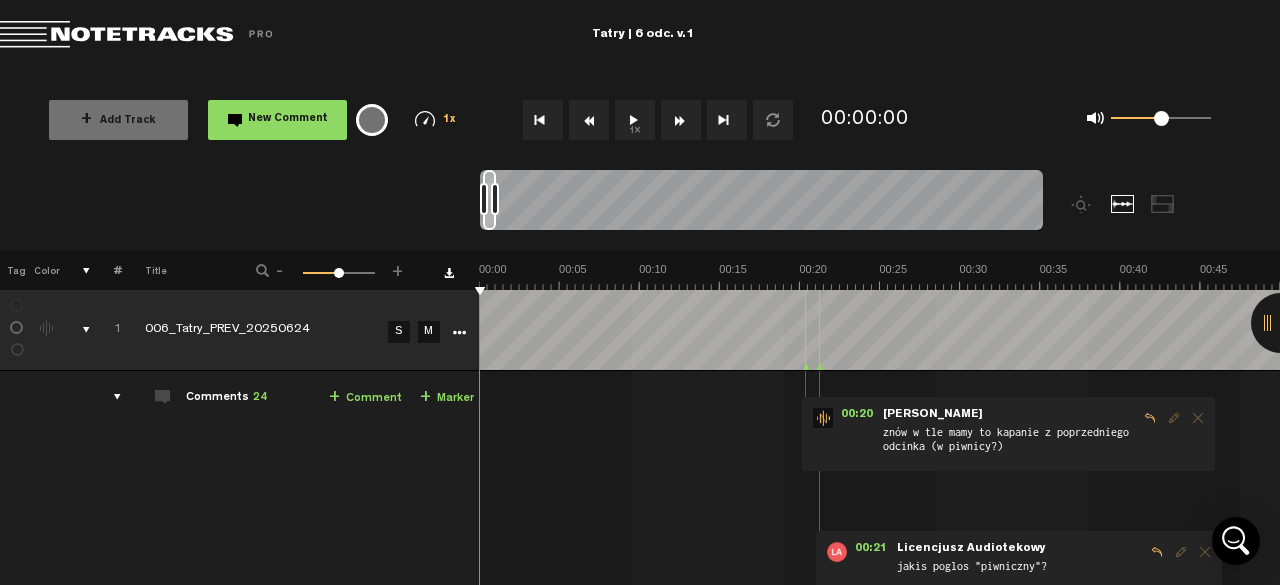 click on "1x" at bounding box center [635, 120] 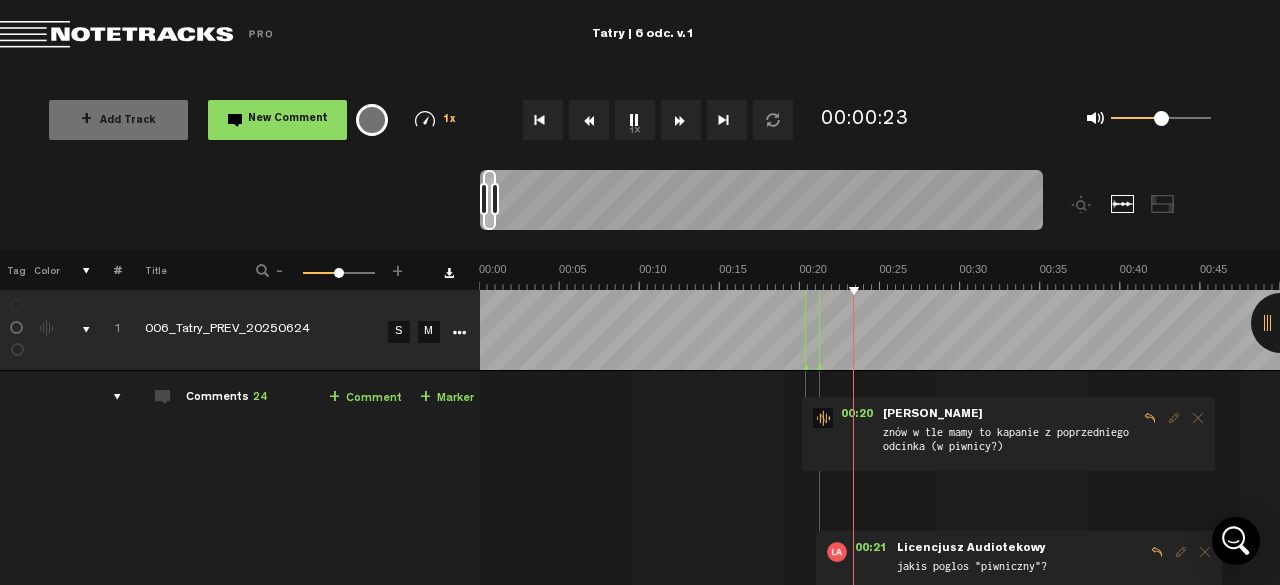 click at bounding box center (681, 120) 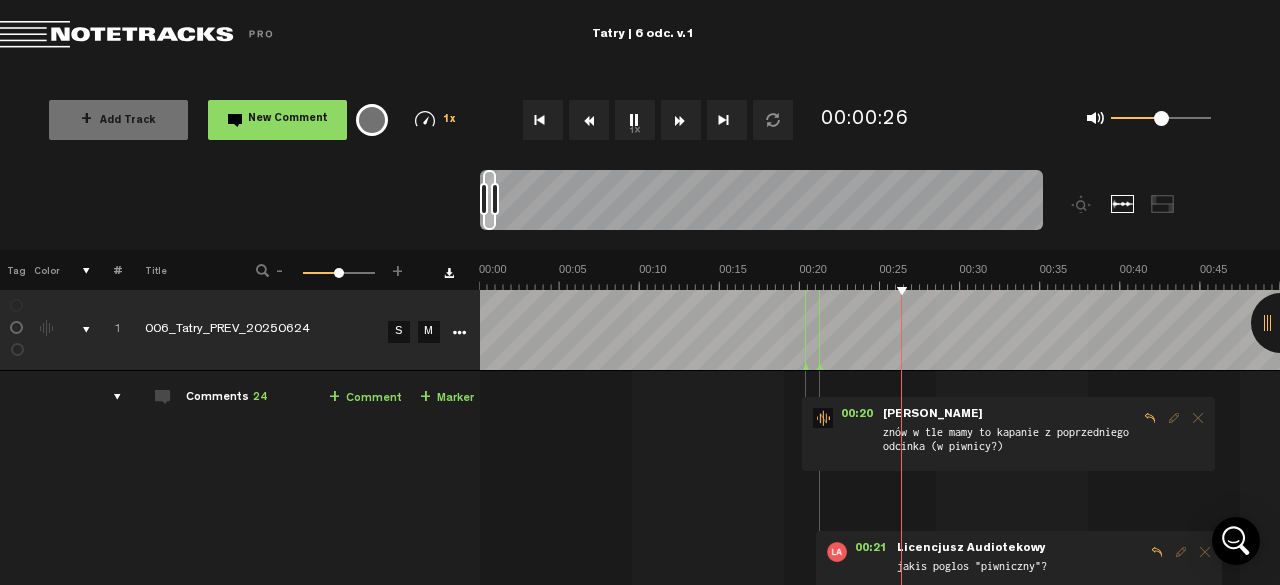 click at bounding box center [681, 120] 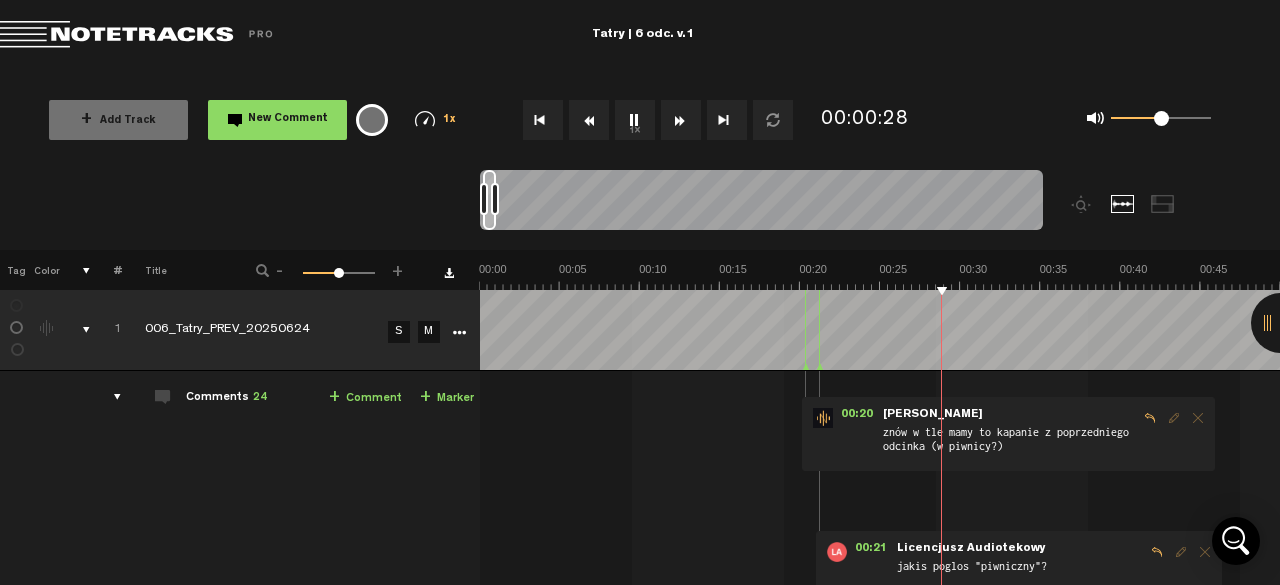 click at bounding box center [727, 120] 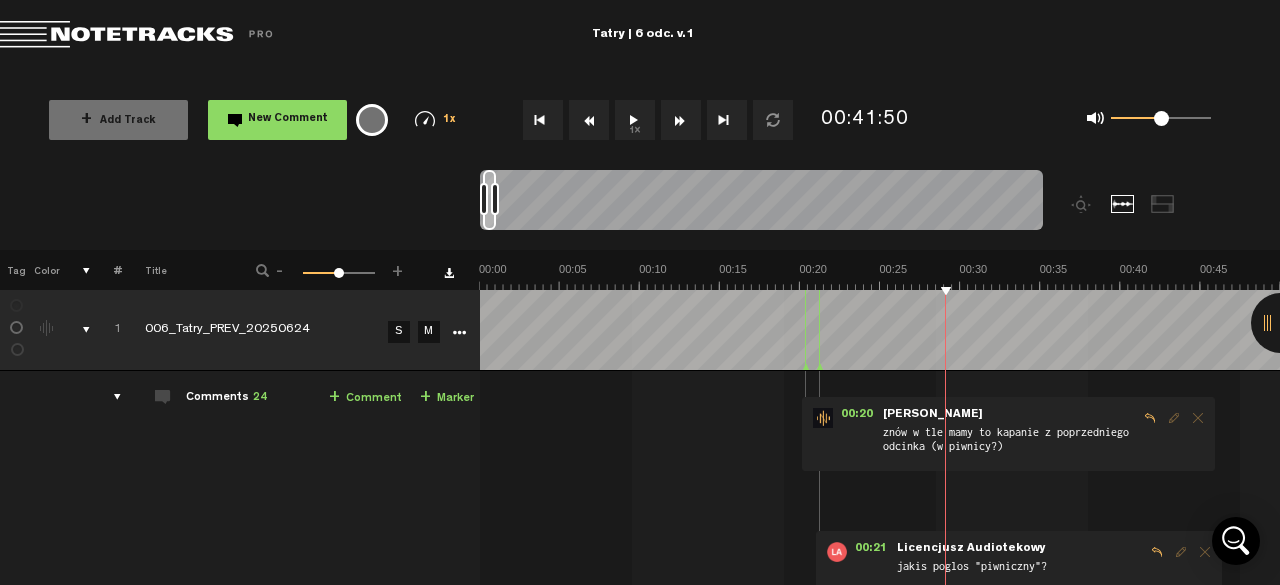 click on "1x" at bounding box center (635, 120) 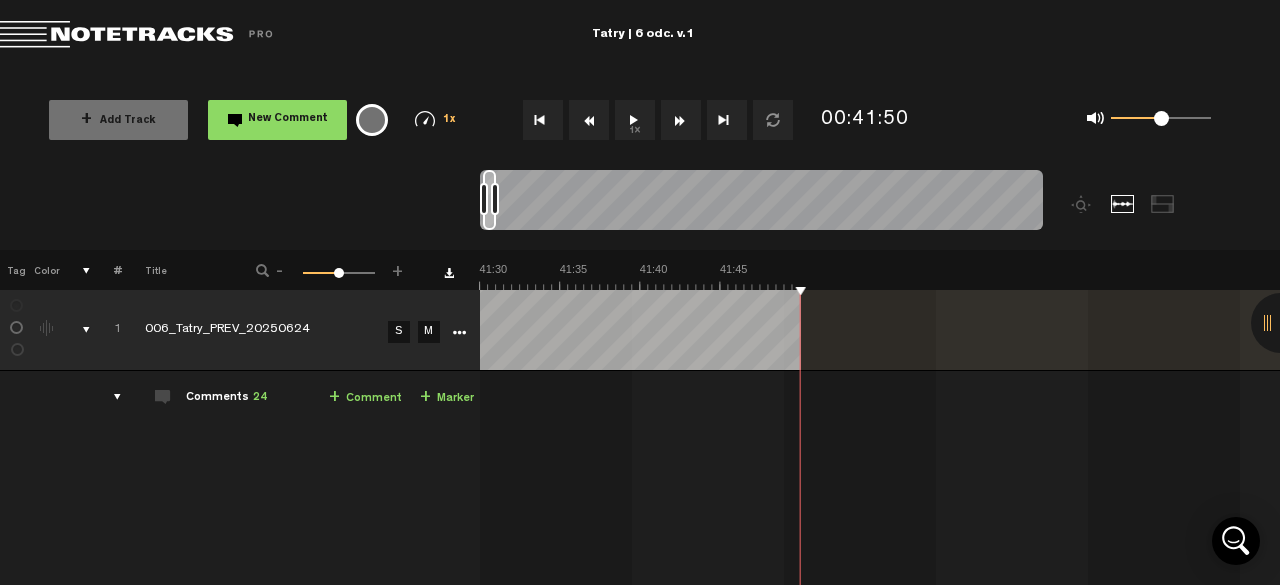 scroll, scrollTop: 0, scrollLeft: 39729, axis: horizontal 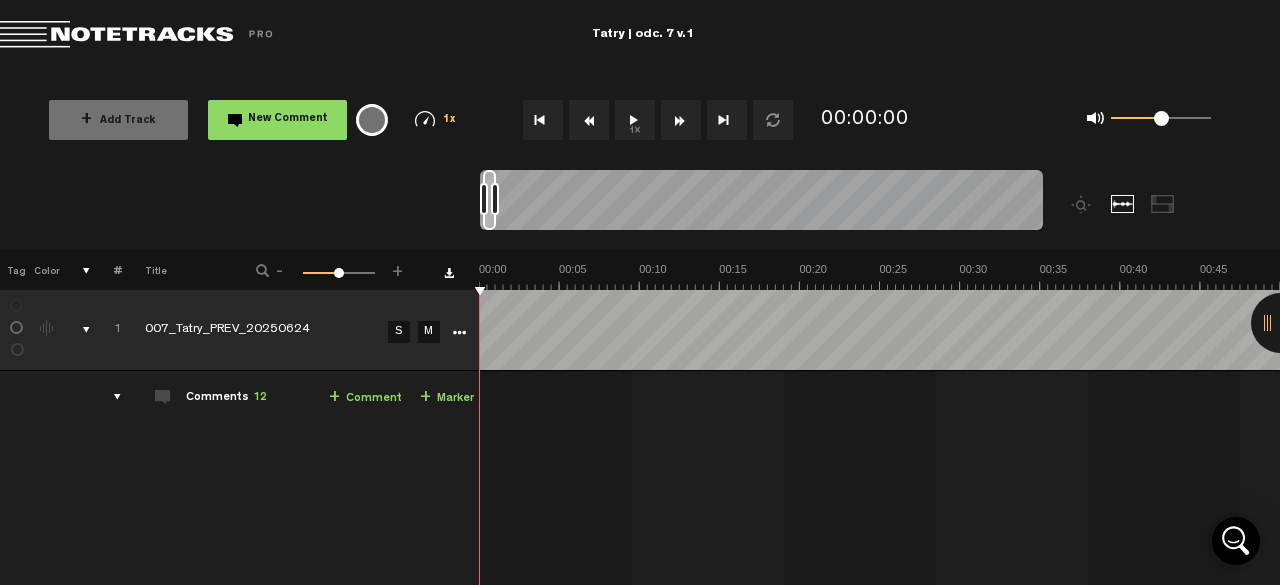 click on "1x" at bounding box center [635, 120] 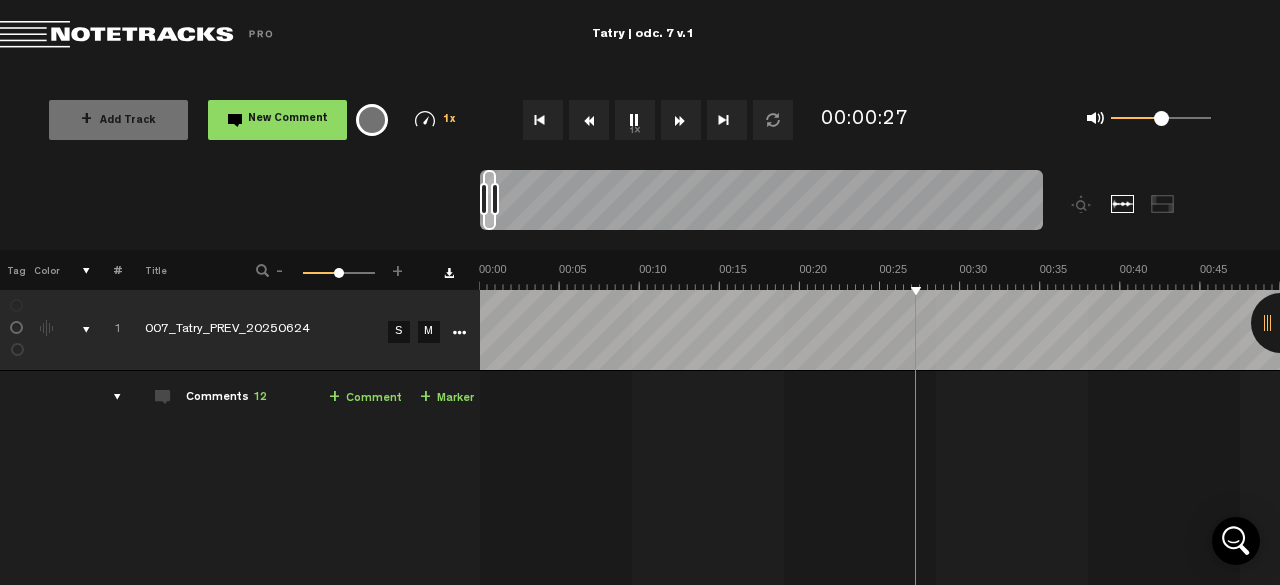 click at bounding box center [20504, 276] 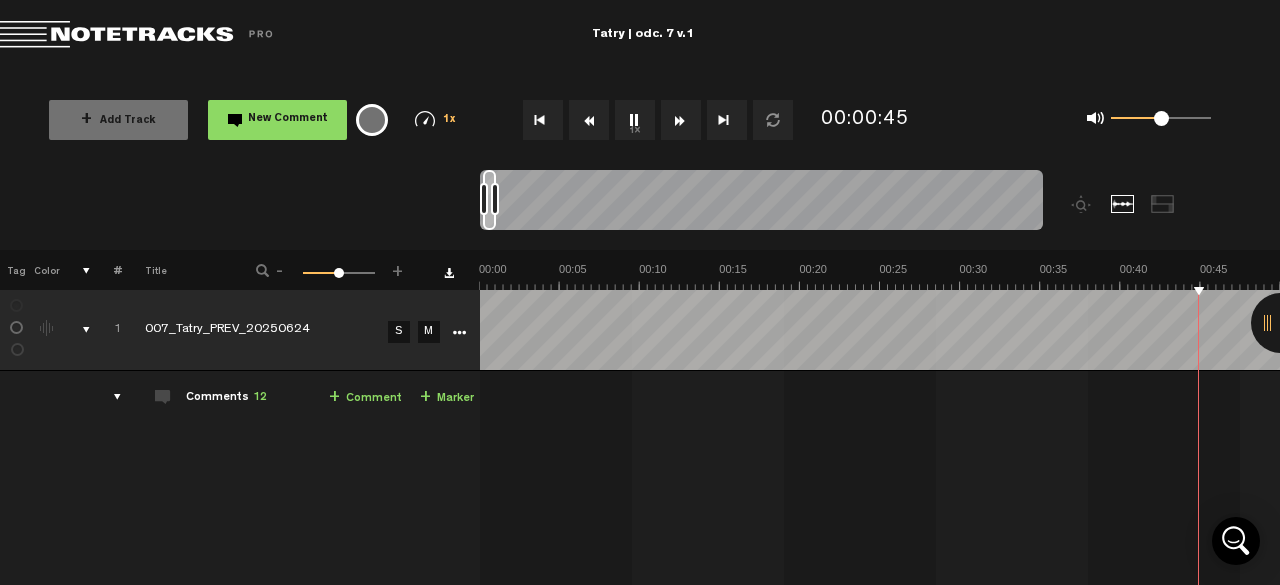 scroll, scrollTop: 0, scrollLeft: 320, axis: horizontal 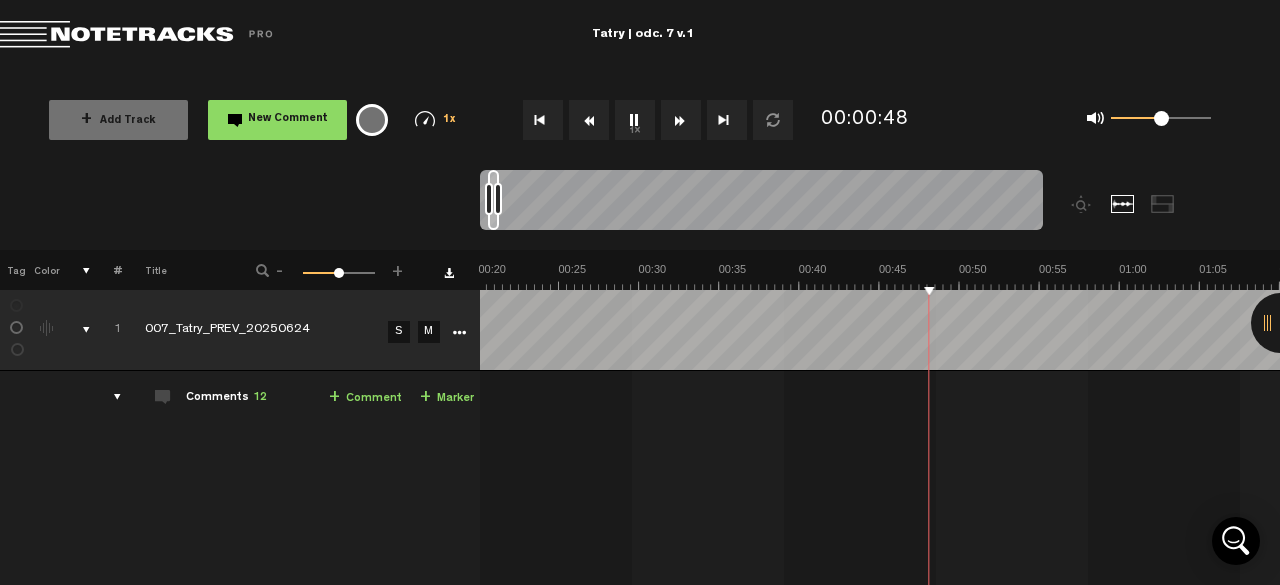 click at bounding box center (20183, 276) 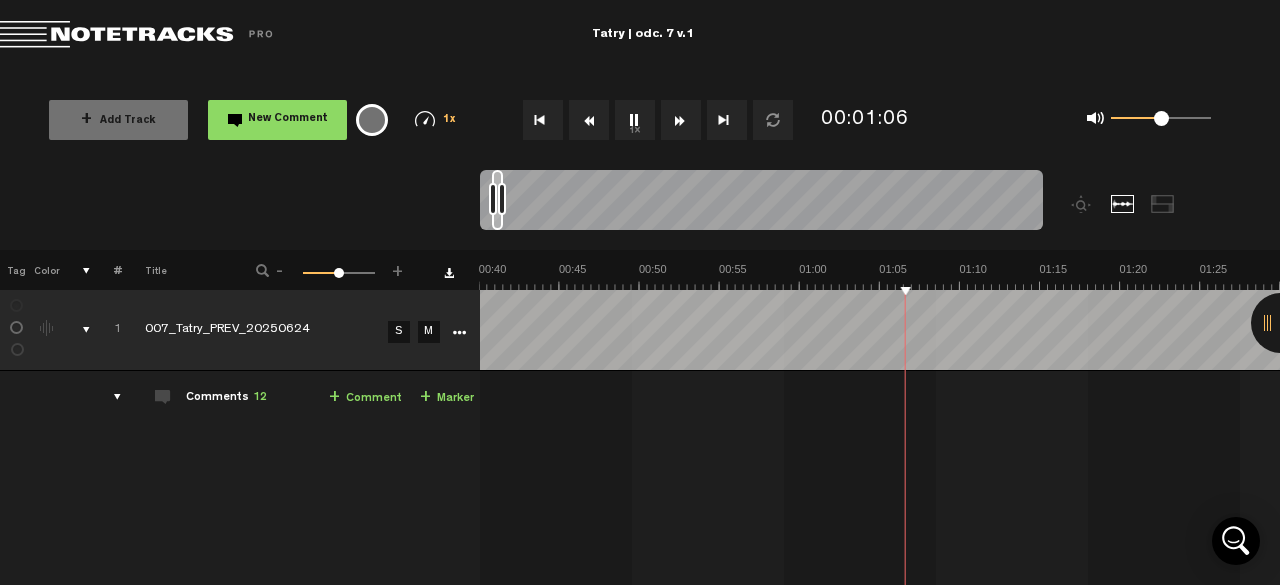 click at bounding box center [19863, 276] 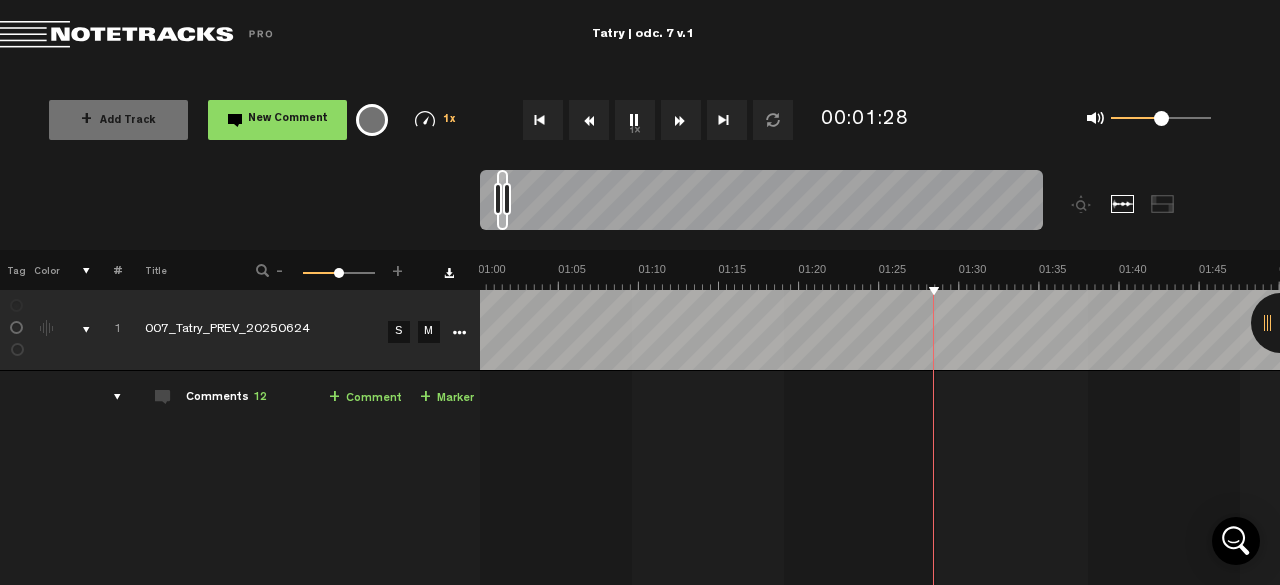 click at bounding box center (19542, 276) 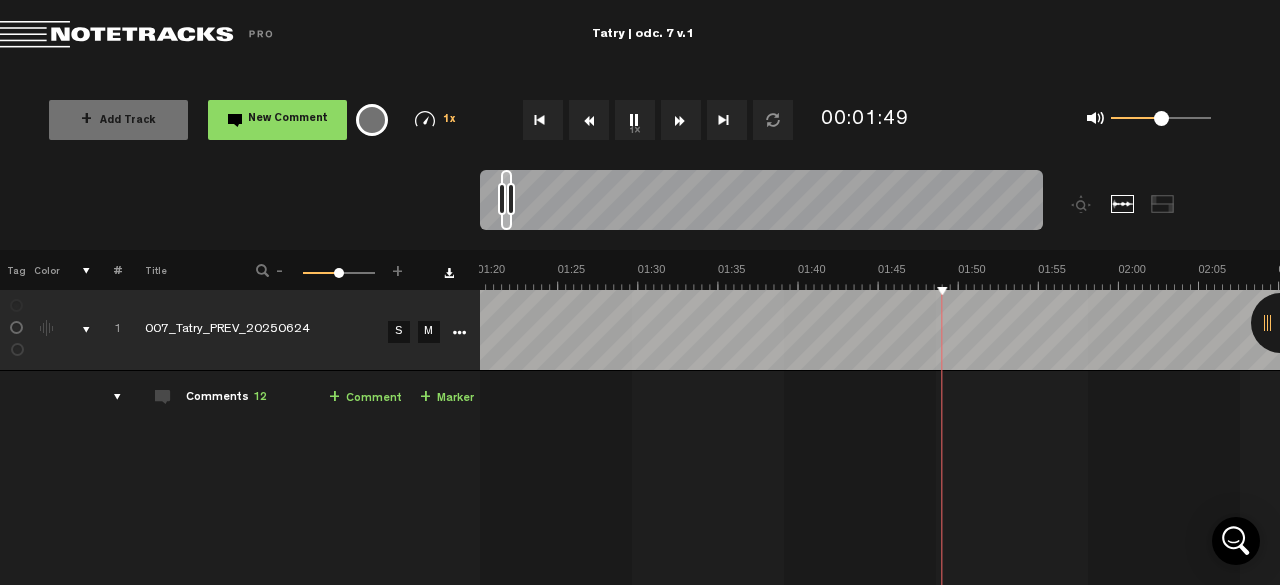 click at bounding box center [19221, 276] 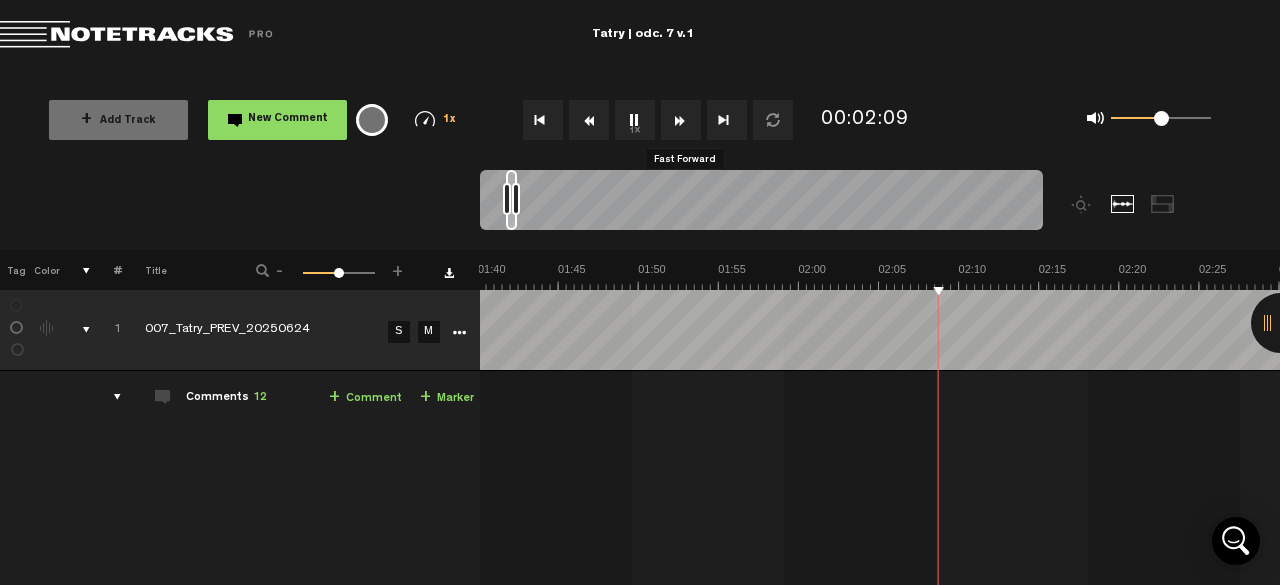click at bounding box center (681, 120) 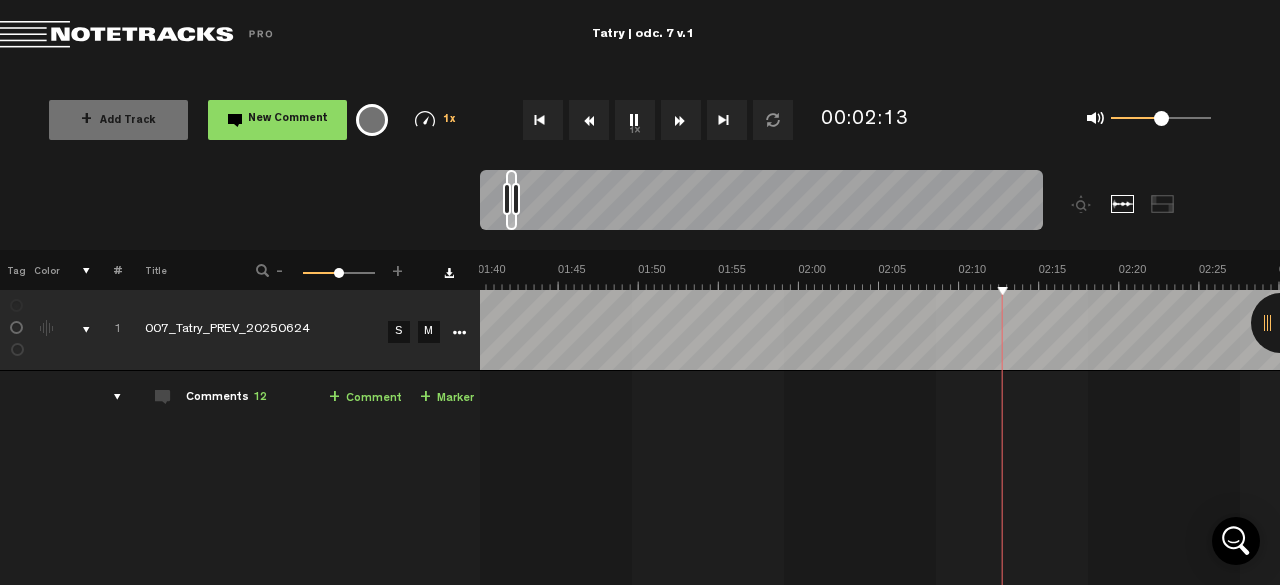 click at bounding box center (681, 120) 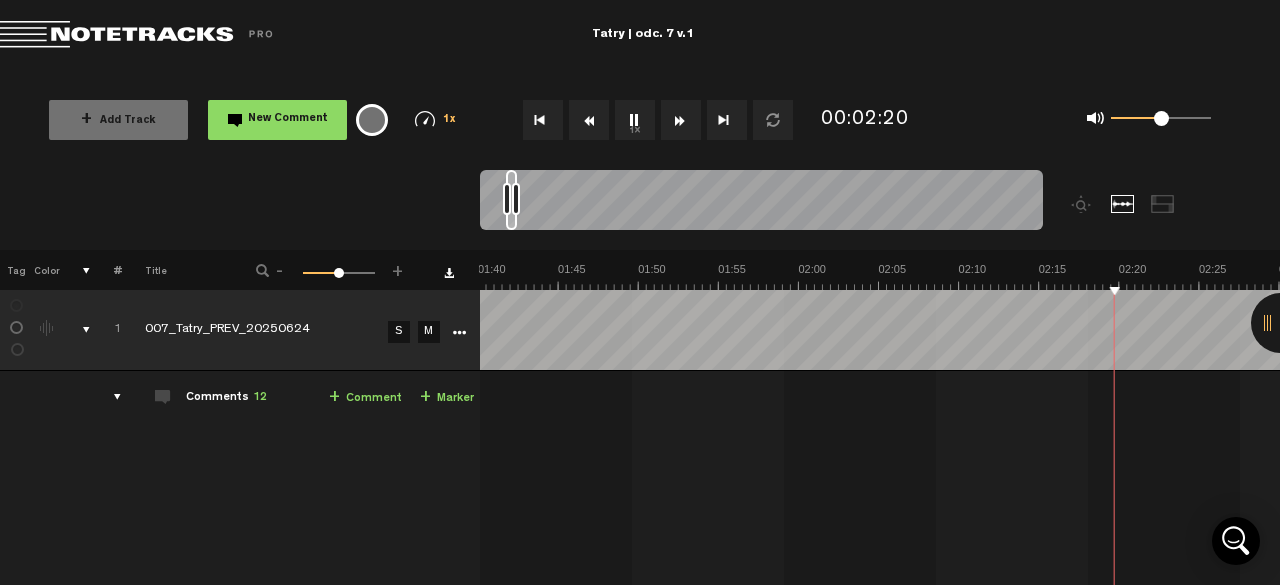 click at bounding box center [18901, 276] 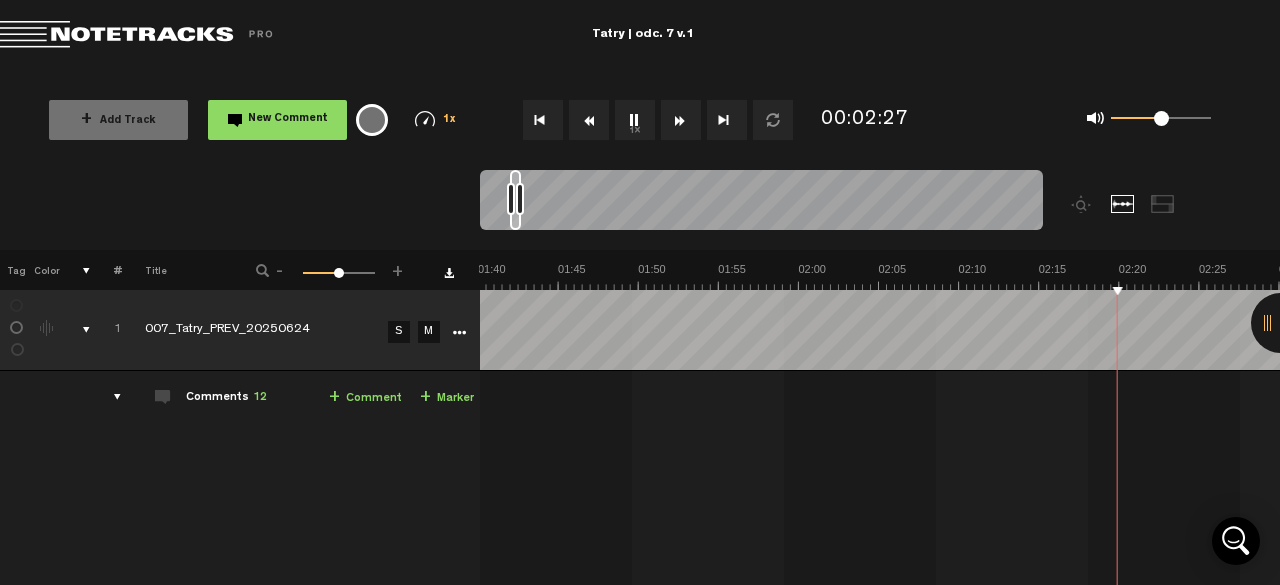 scroll, scrollTop: 0, scrollLeft: 1924, axis: horizontal 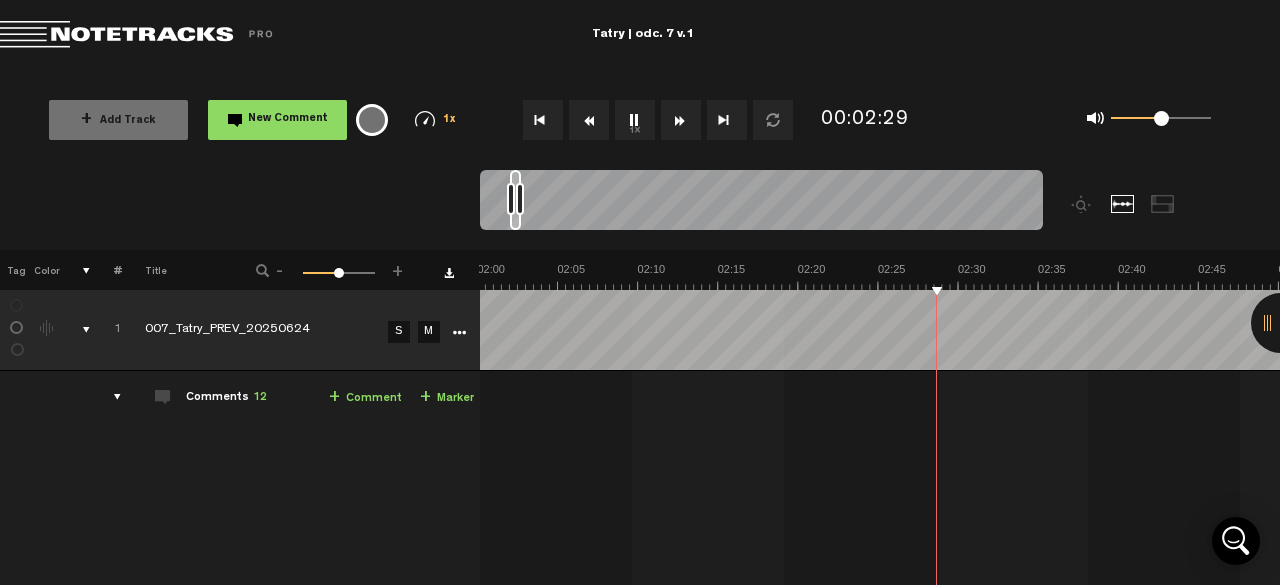 click at bounding box center [18580, 276] 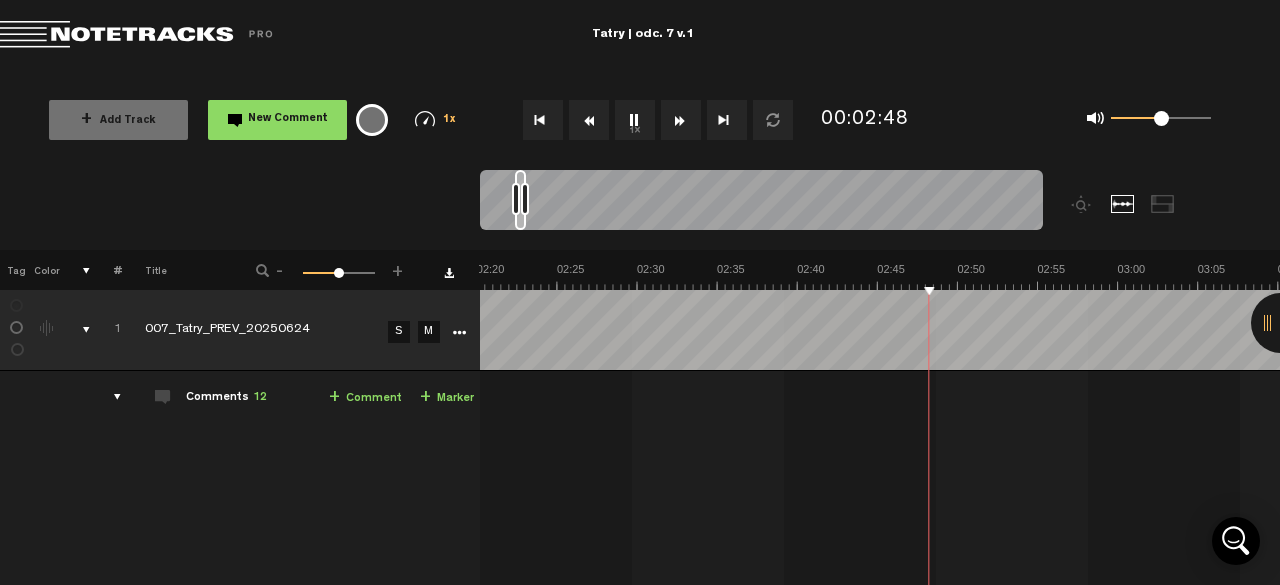 scroll, scrollTop: 0, scrollLeft: 2244, axis: horizontal 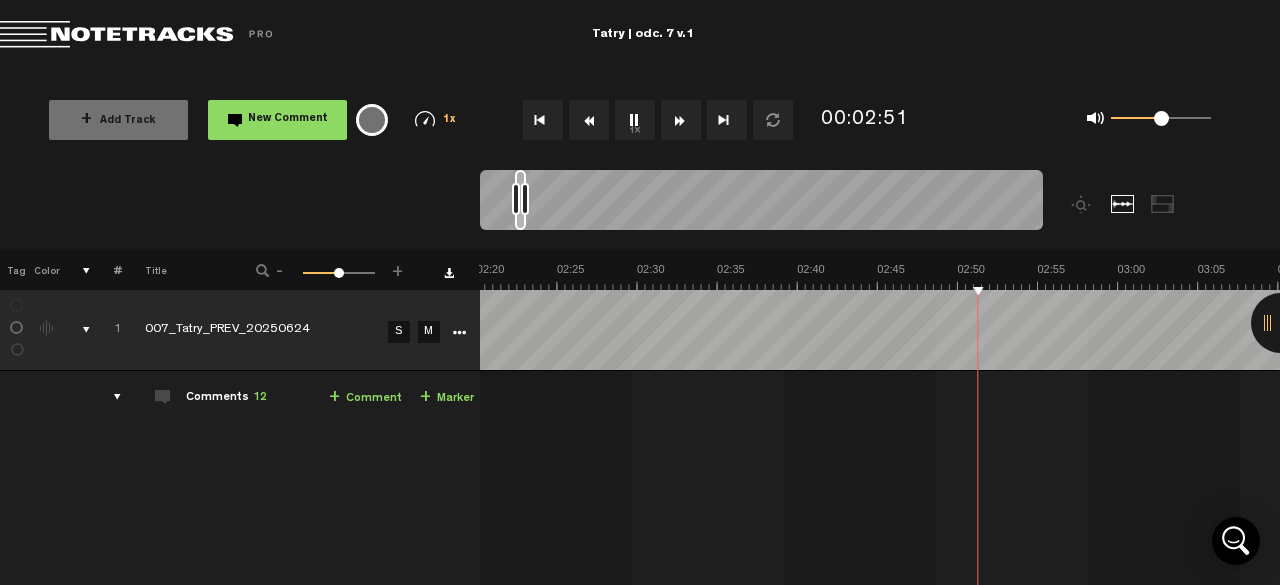 click at bounding box center [18259, 276] 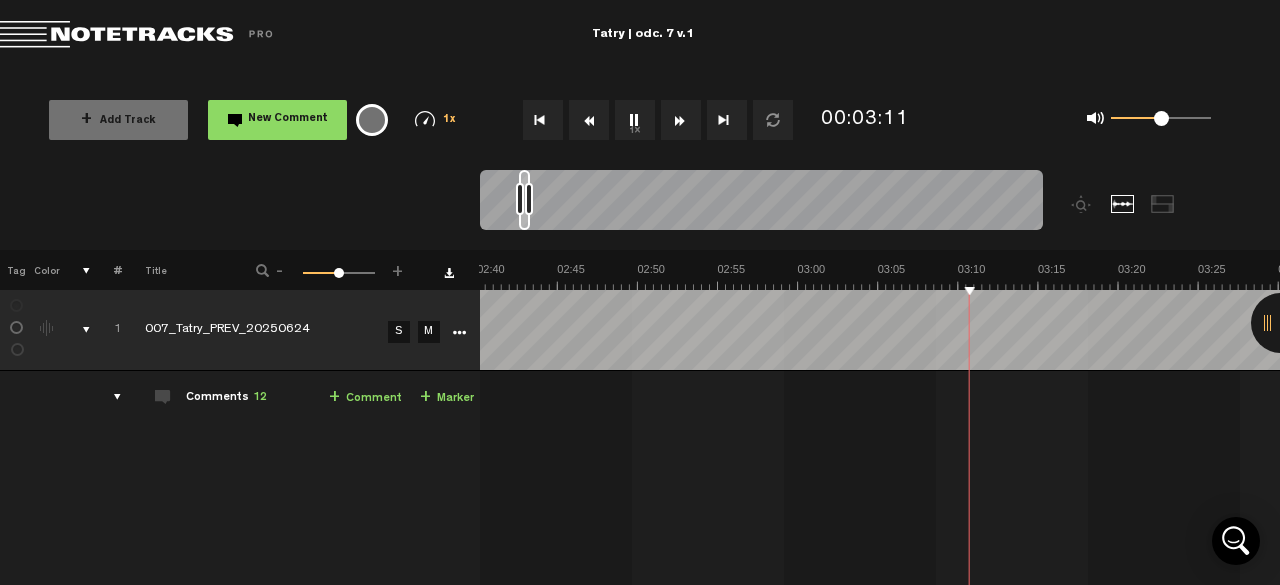 click at bounding box center [17939, 276] 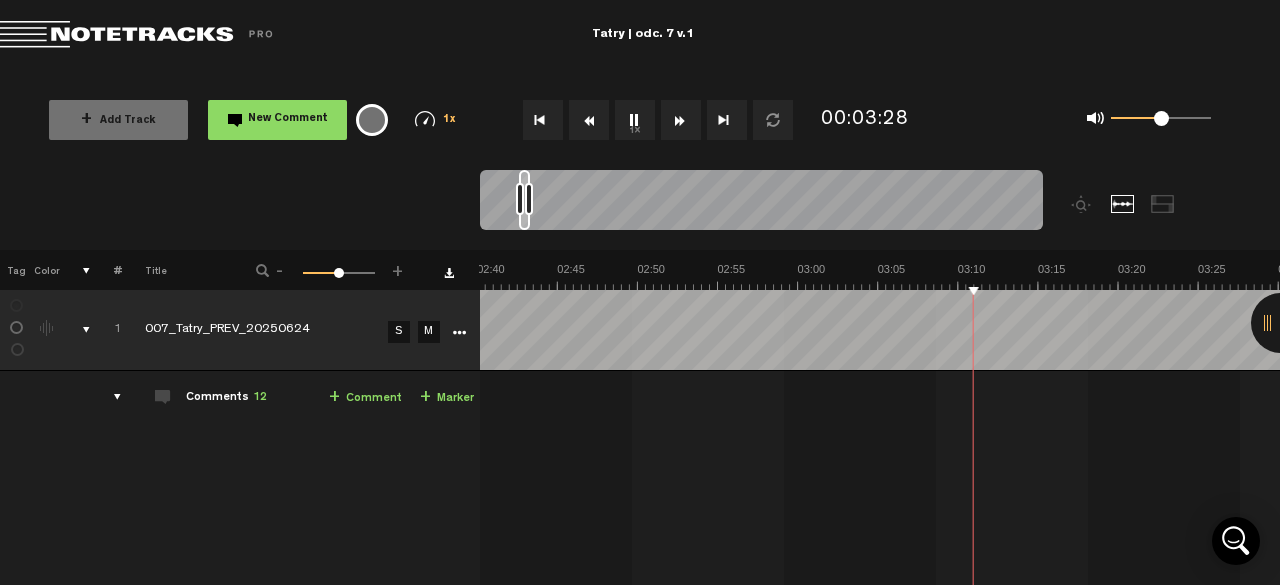 scroll, scrollTop: 0, scrollLeft: 2886, axis: horizontal 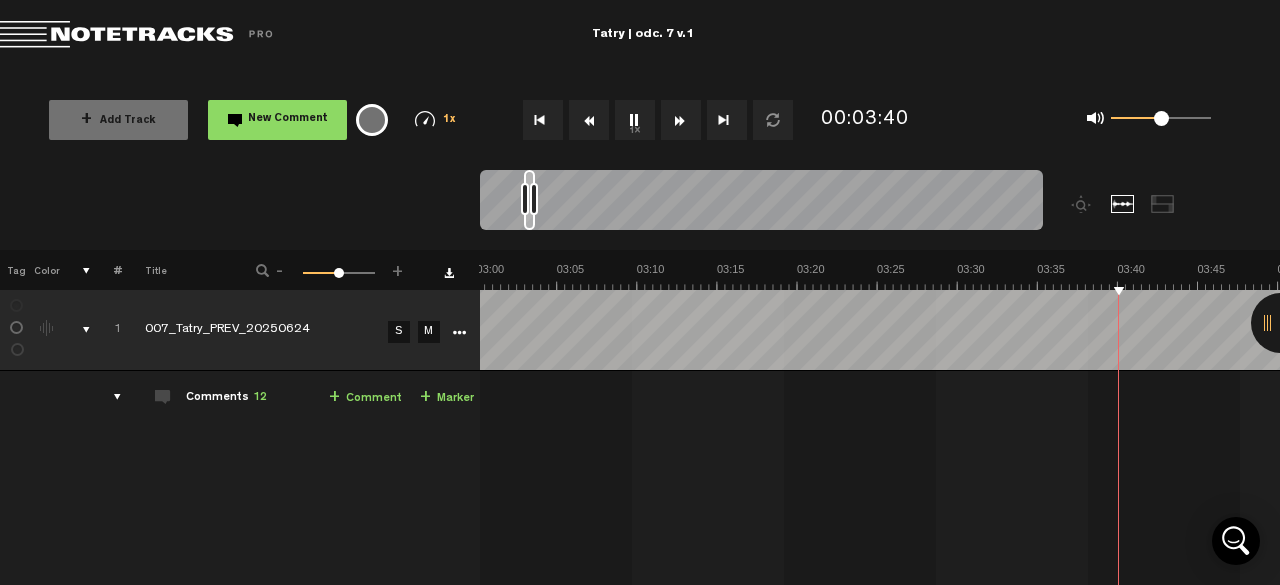 click at bounding box center [17618, 276] 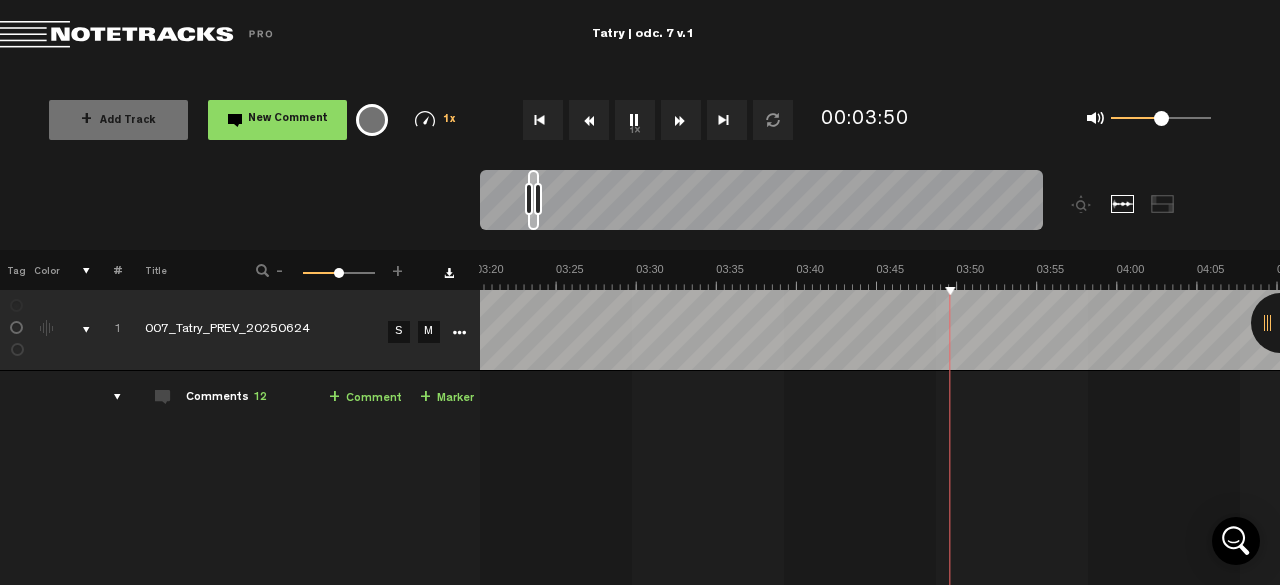 click at bounding box center (17297, 276) 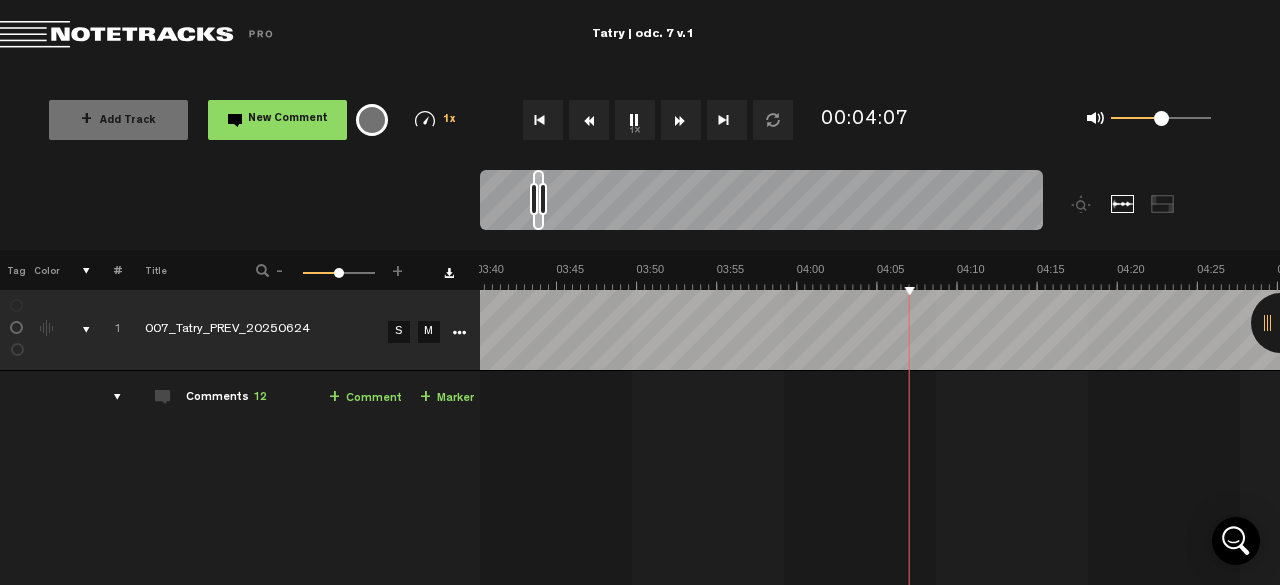 scroll, scrollTop: 0, scrollLeft: 3527, axis: horizontal 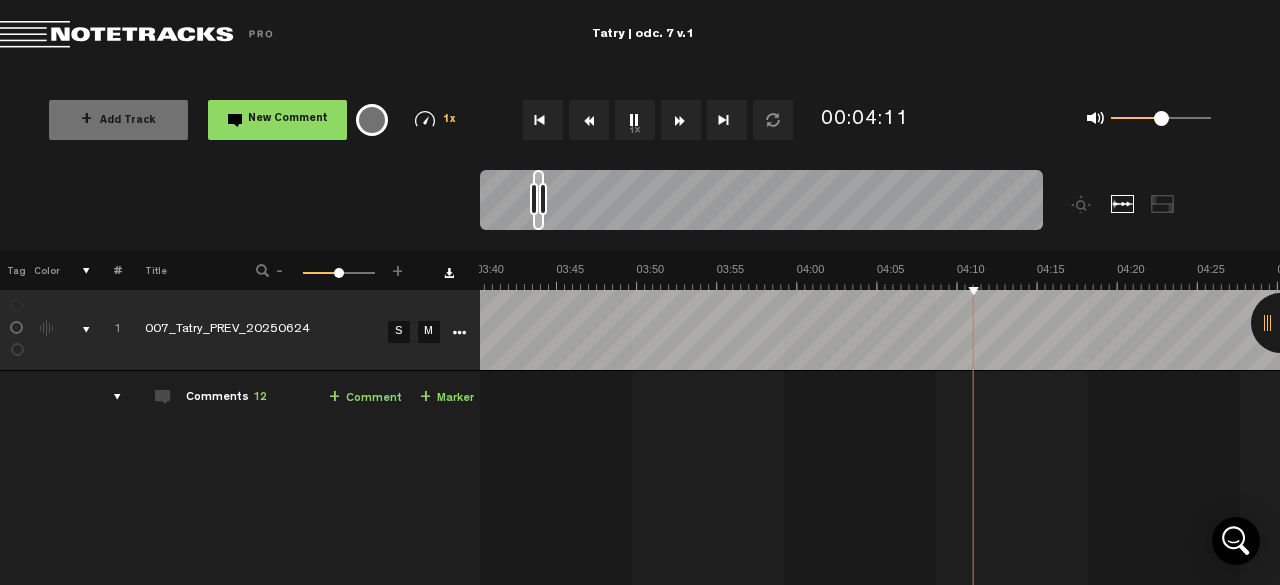 click at bounding box center (16977, 276) 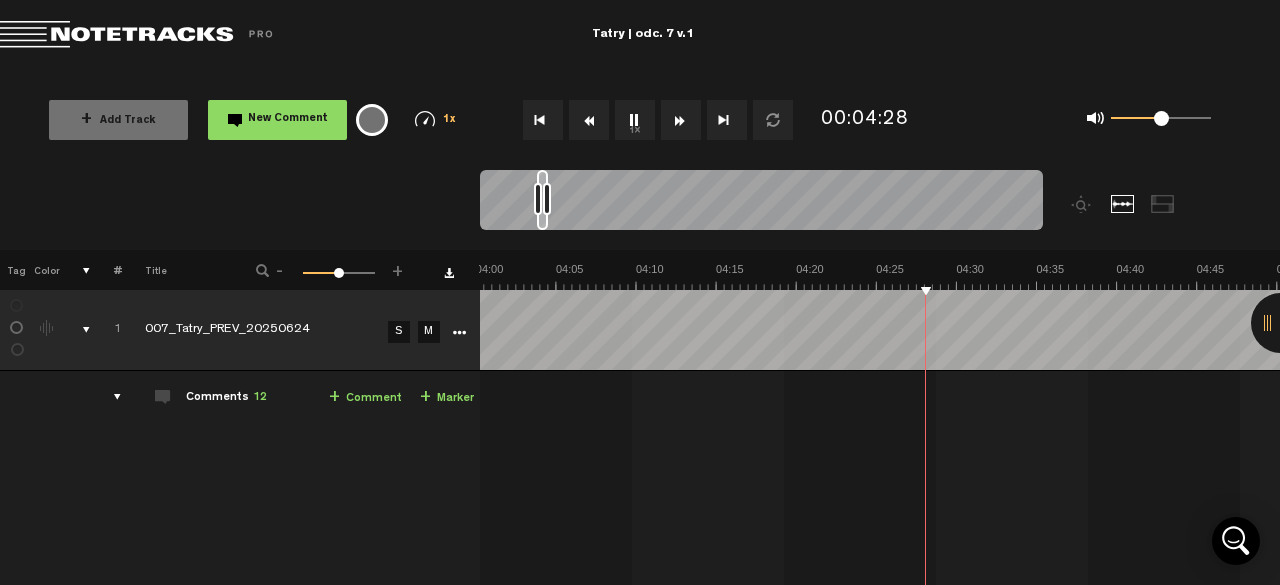click at bounding box center (16656, 276) 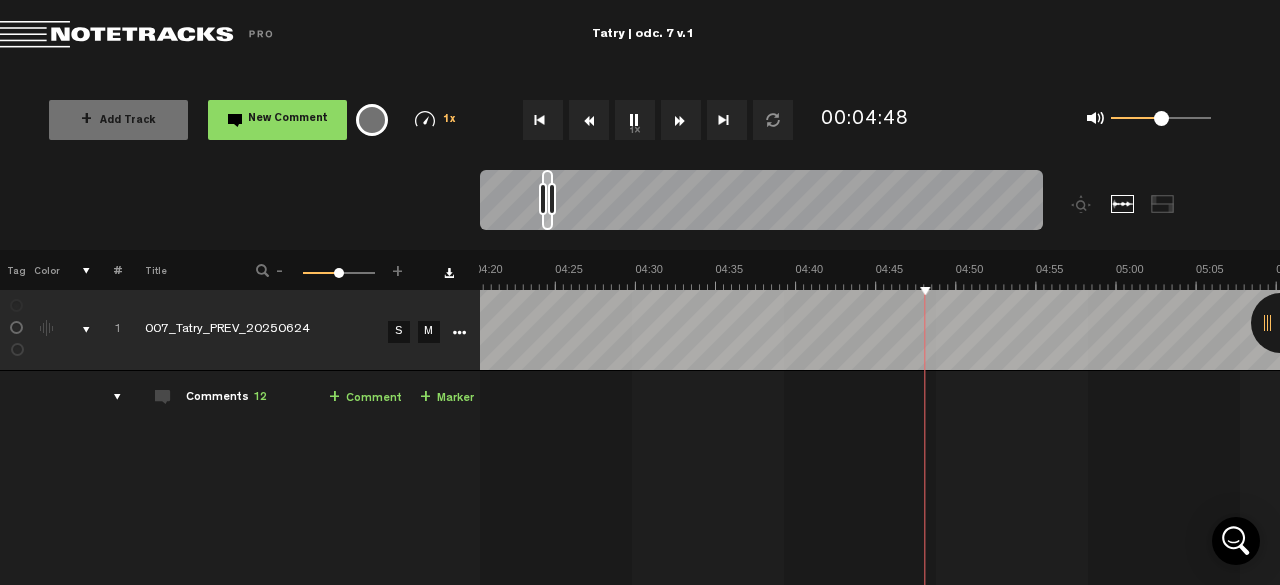 click at bounding box center (16335, 276) 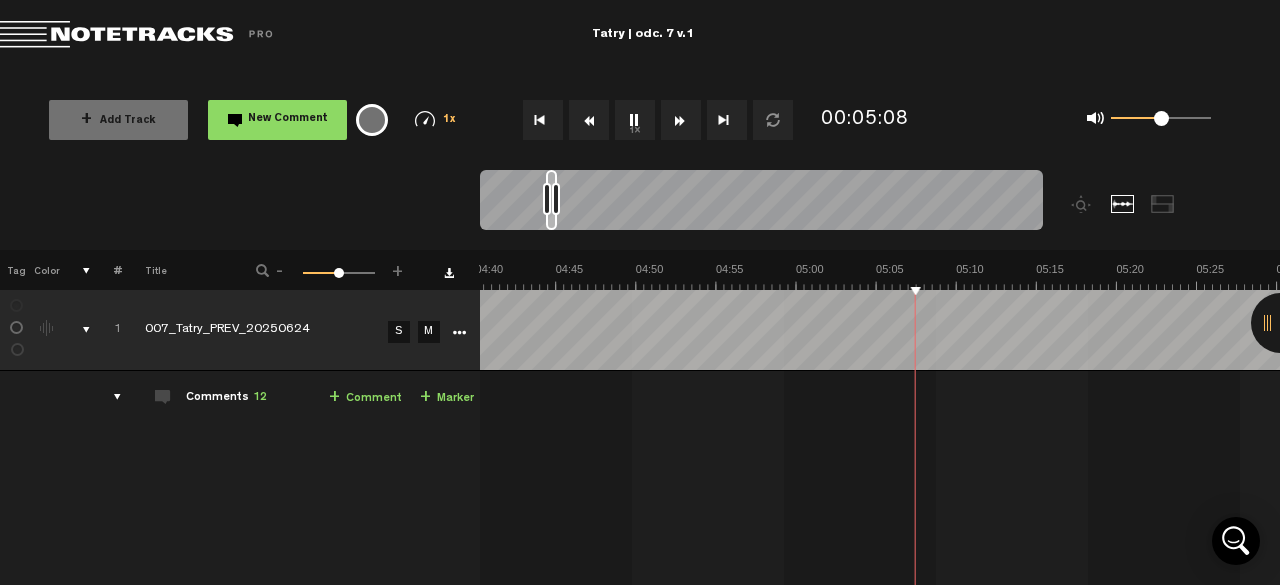 scroll, scrollTop: 0, scrollLeft: 4489, axis: horizontal 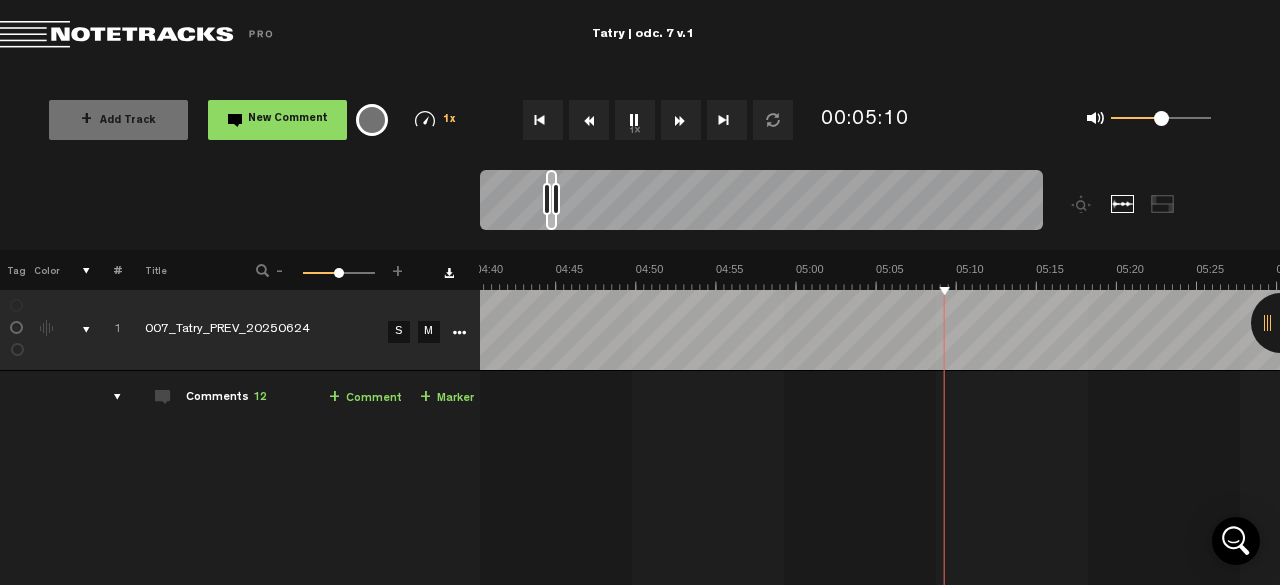 click at bounding box center [16015, 276] 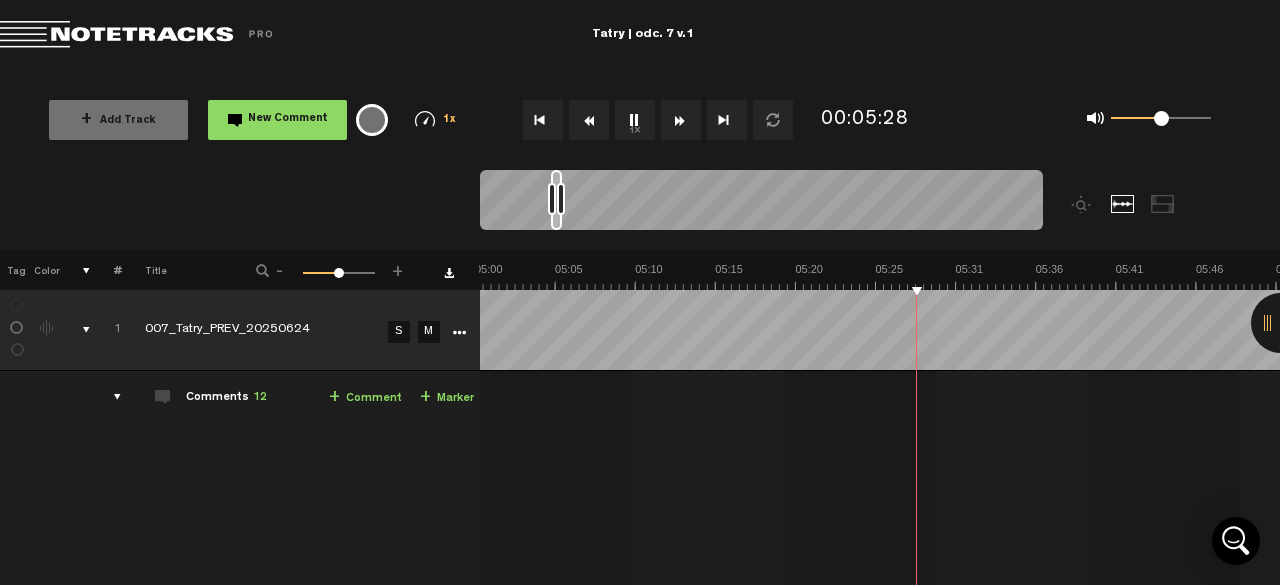 scroll, scrollTop: 0, scrollLeft: 4810, axis: horizontal 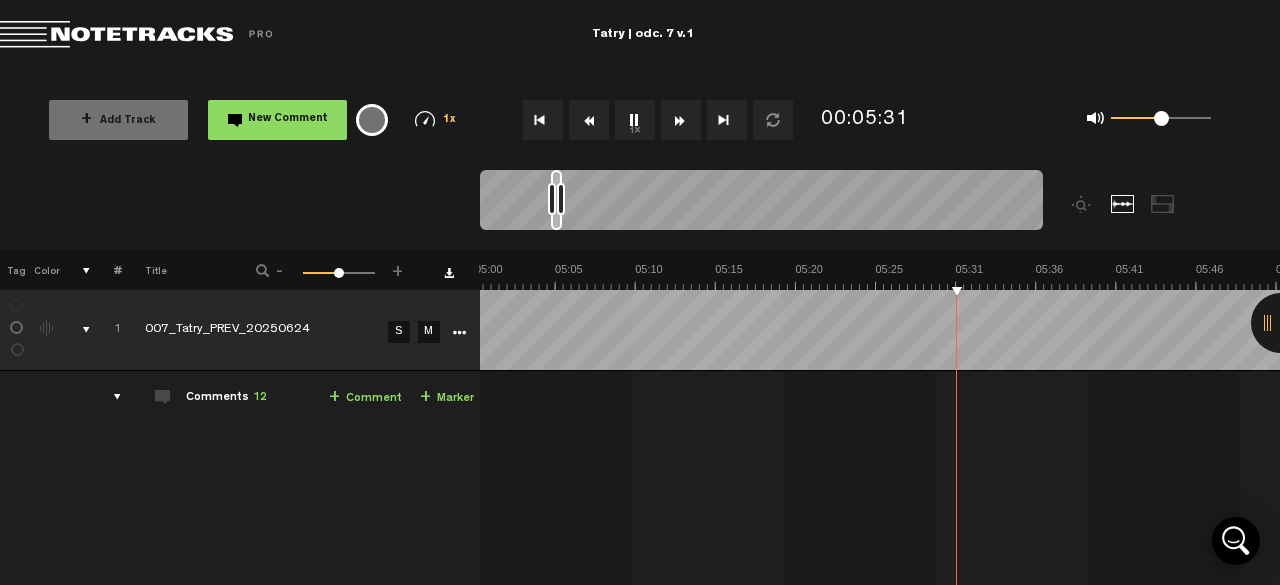 click at bounding box center [15694, 276] 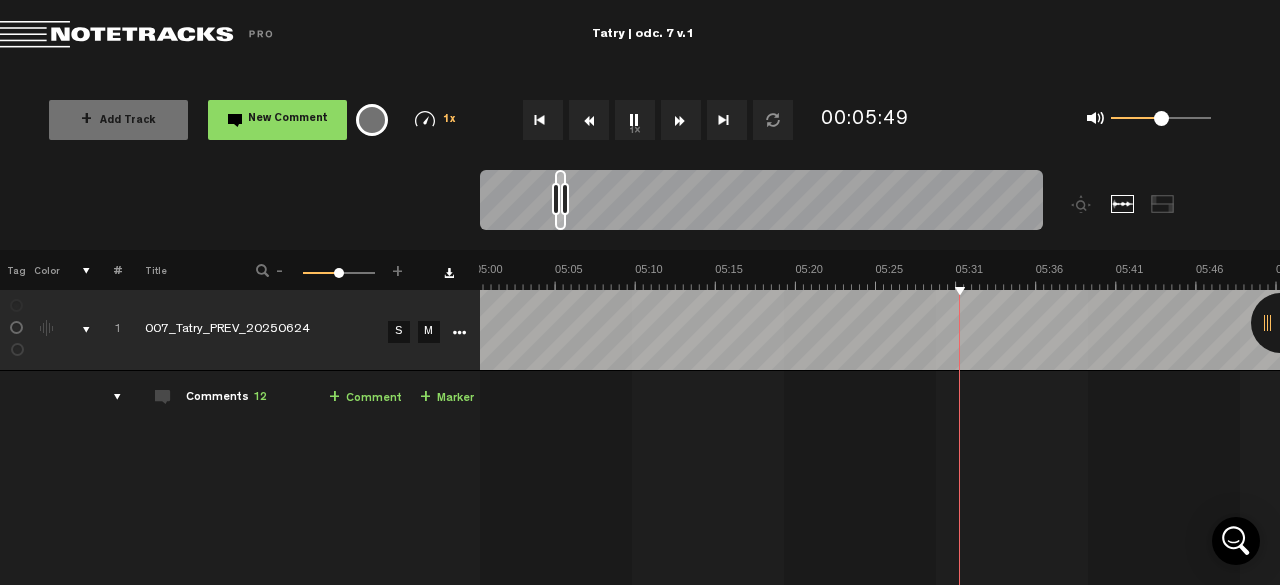 scroll, scrollTop: 0, scrollLeft: 5130, axis: horizontal 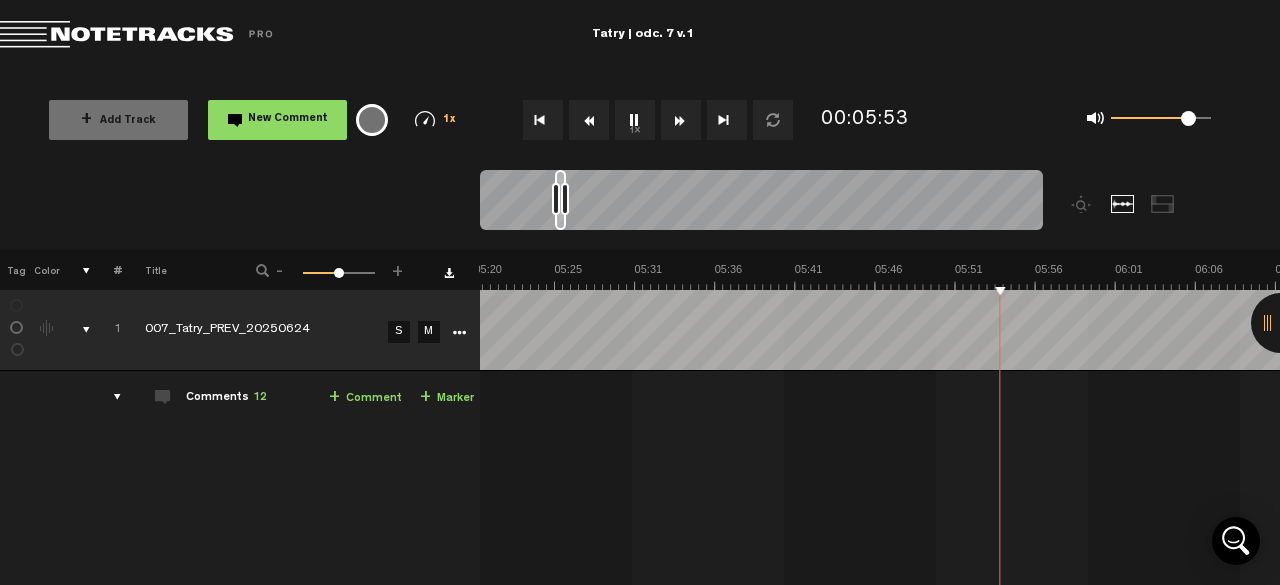 drag, startPoint x: 1162, startPoint y: 119, endPoint x: 1188, endPoint y: 127, distance: 27.202942 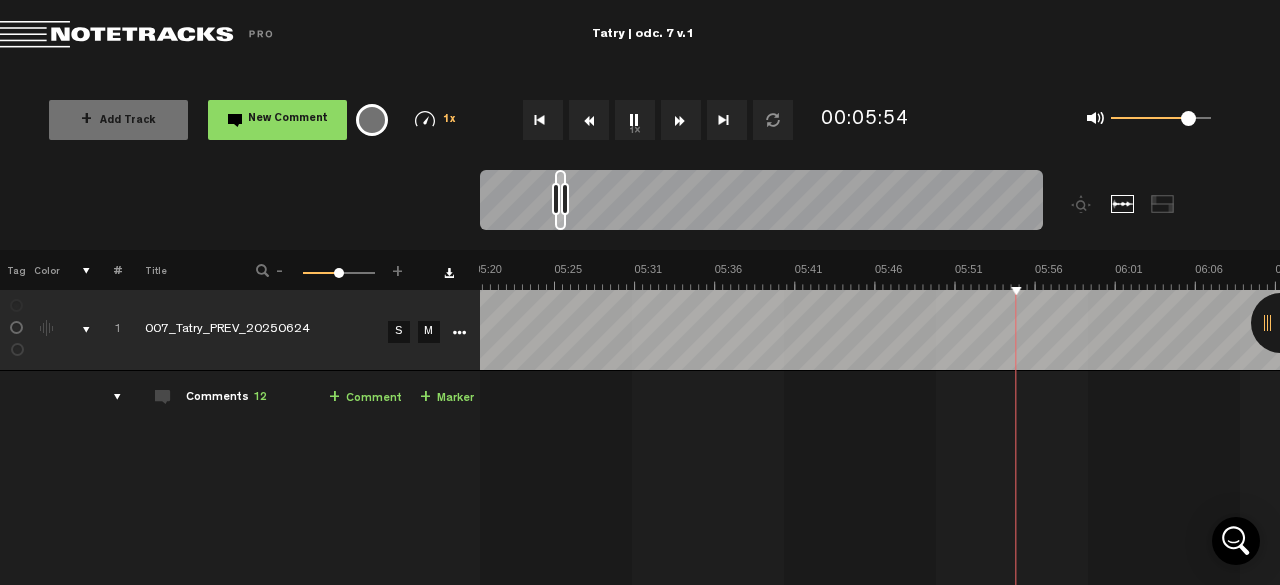 click at bounding box center [15373, 276] 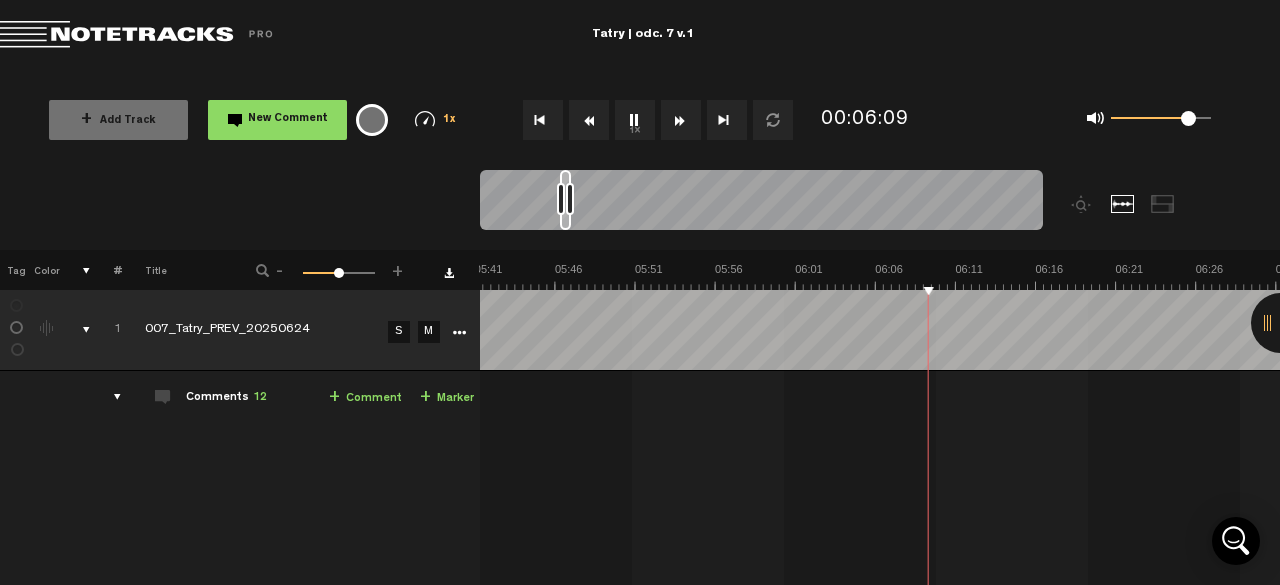 click at bounding box center (15053, 276) 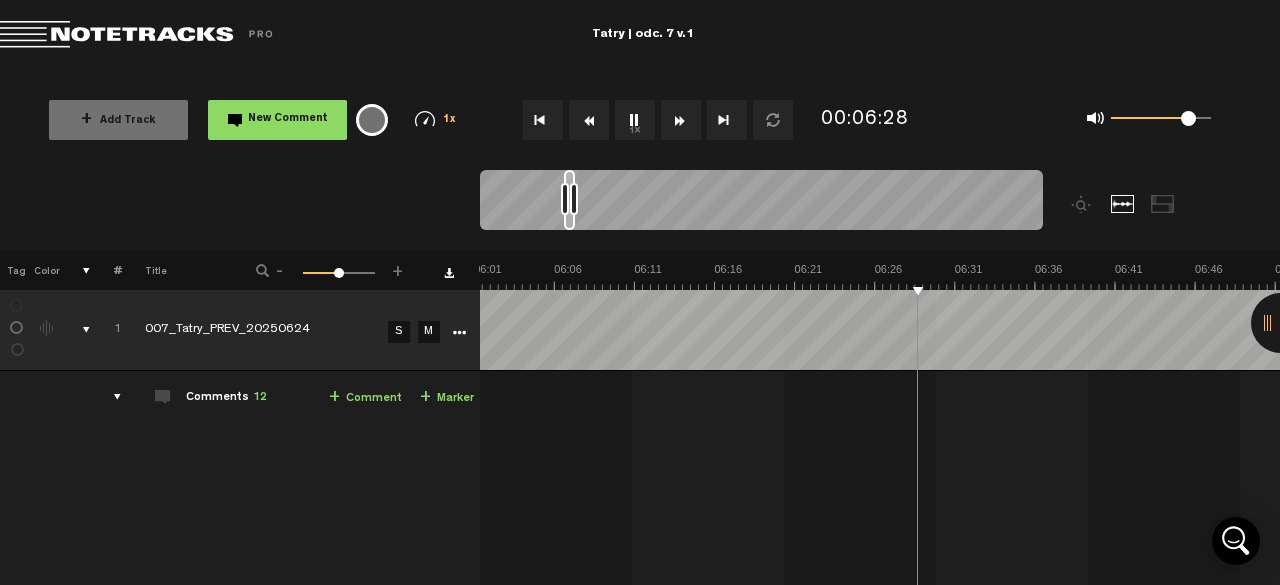scroll, scrollTop: 0, scrollLeft: 5772, axis: horizontal 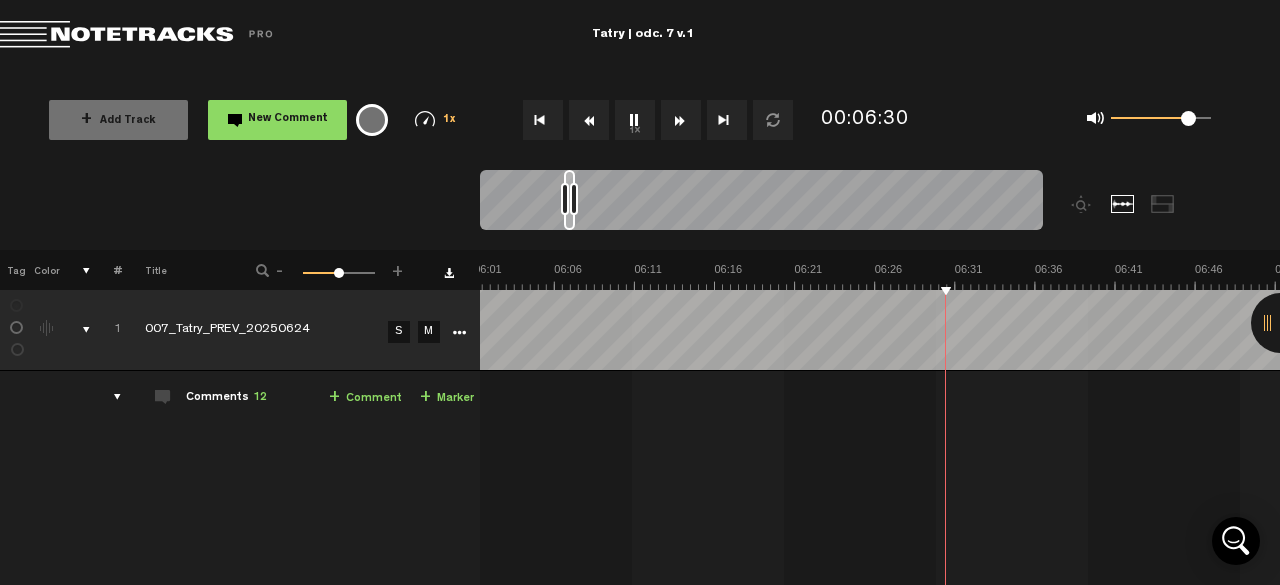 click at bounding box center (14732, 276) 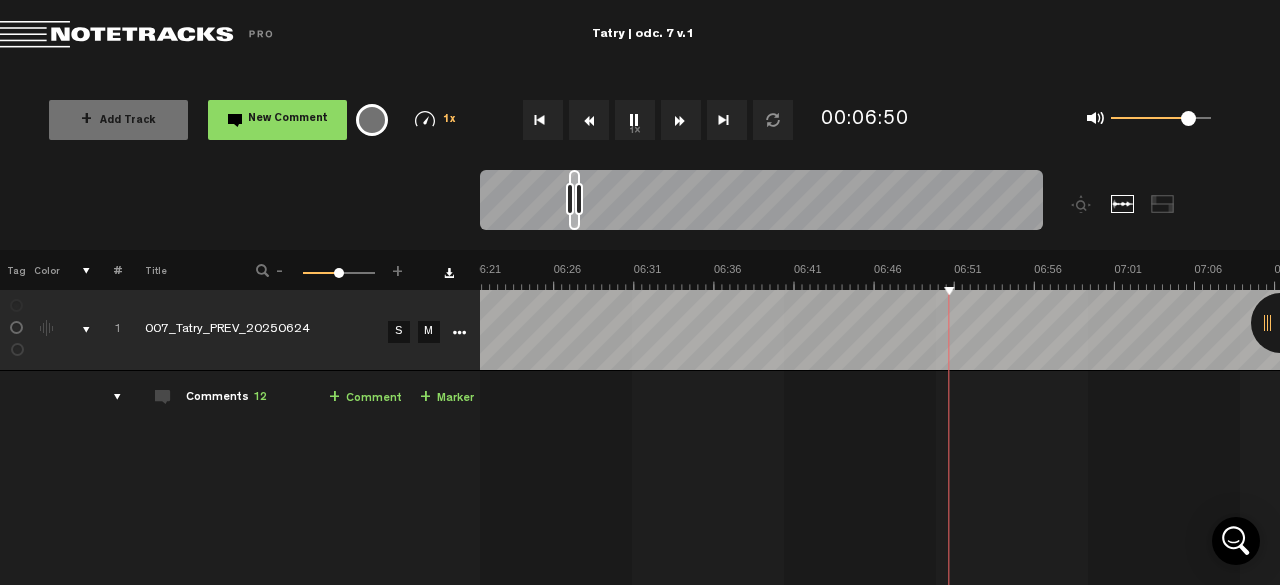 click at bounding box center (14411, 276) 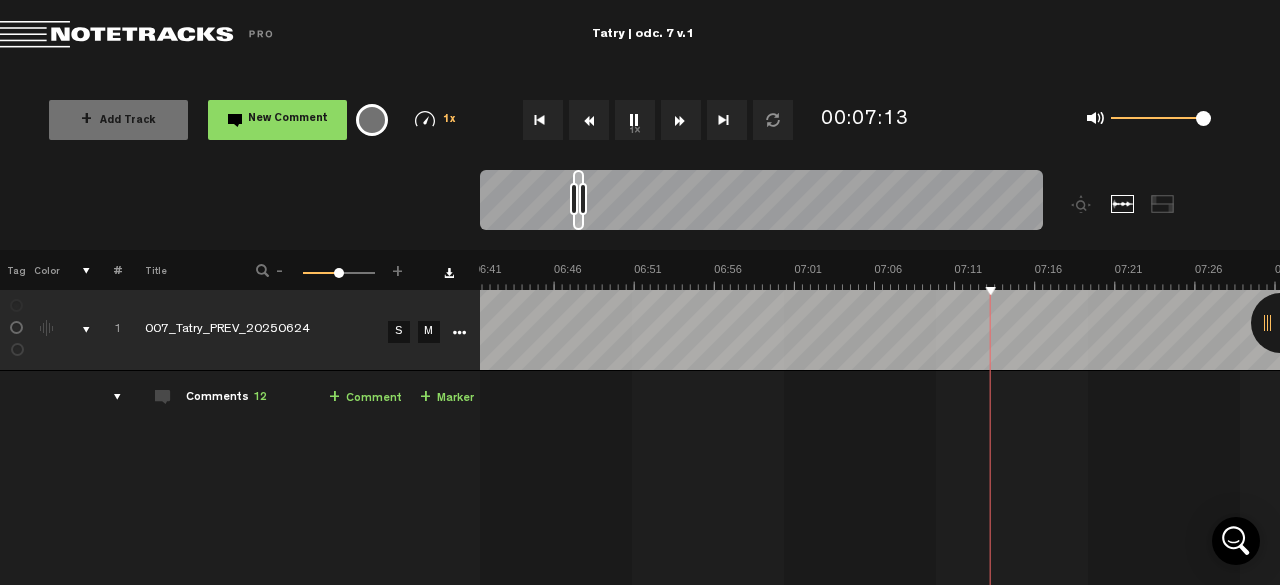 drag, startPoint x: 1187, startPoint y: 125, endPoint x: 1211, endPoint y: 126, distance: 24.020824 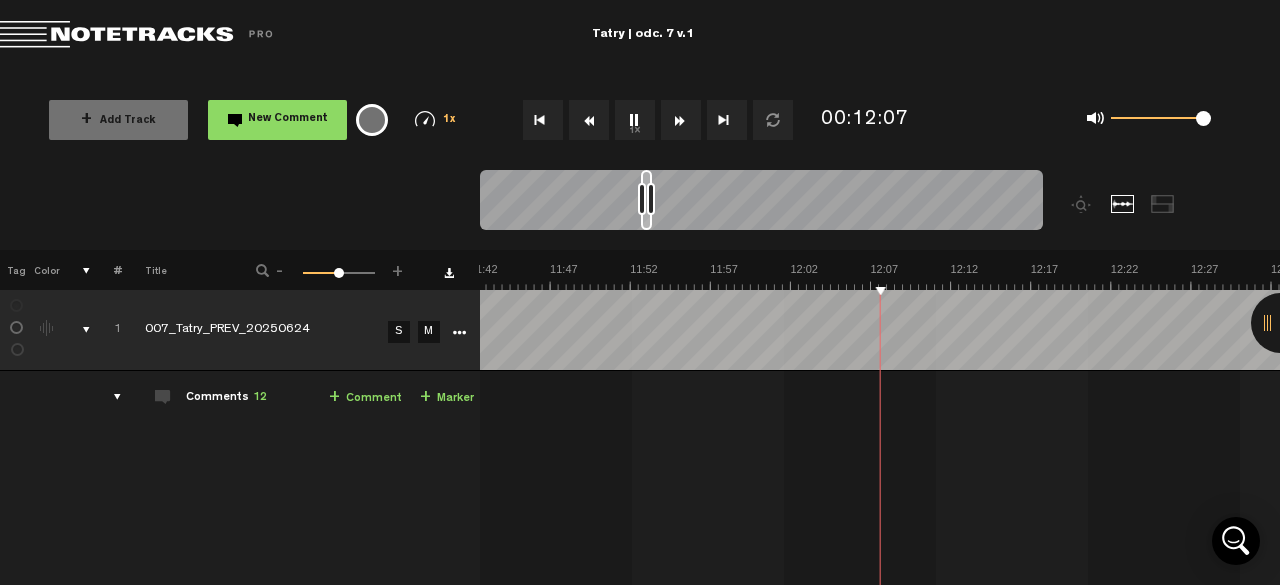 scroll, scrollTop: 0, scrollLeft: 11223, axis: horizontal 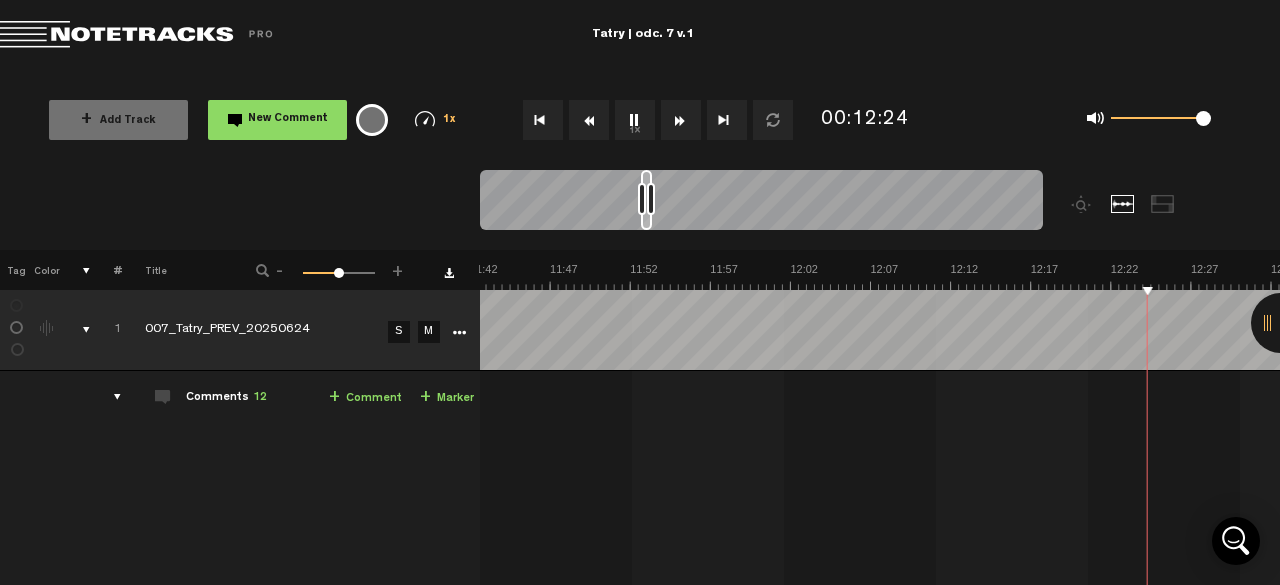click on "1x" at bounding box center (635, 120) 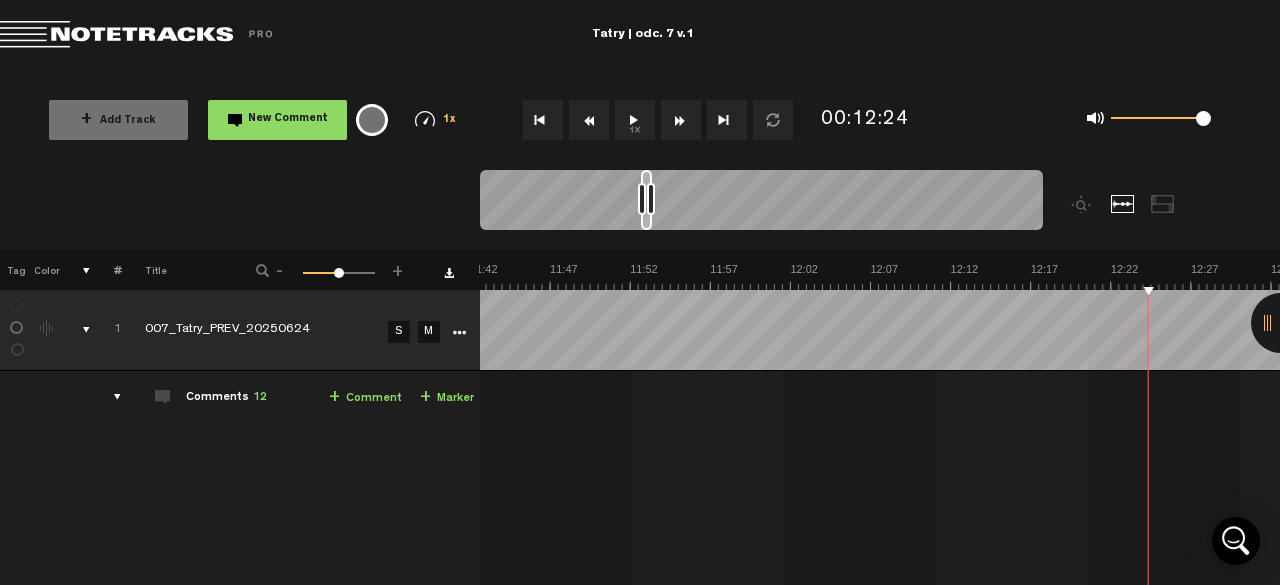 click on "1x" at bounding box center (635, 120) 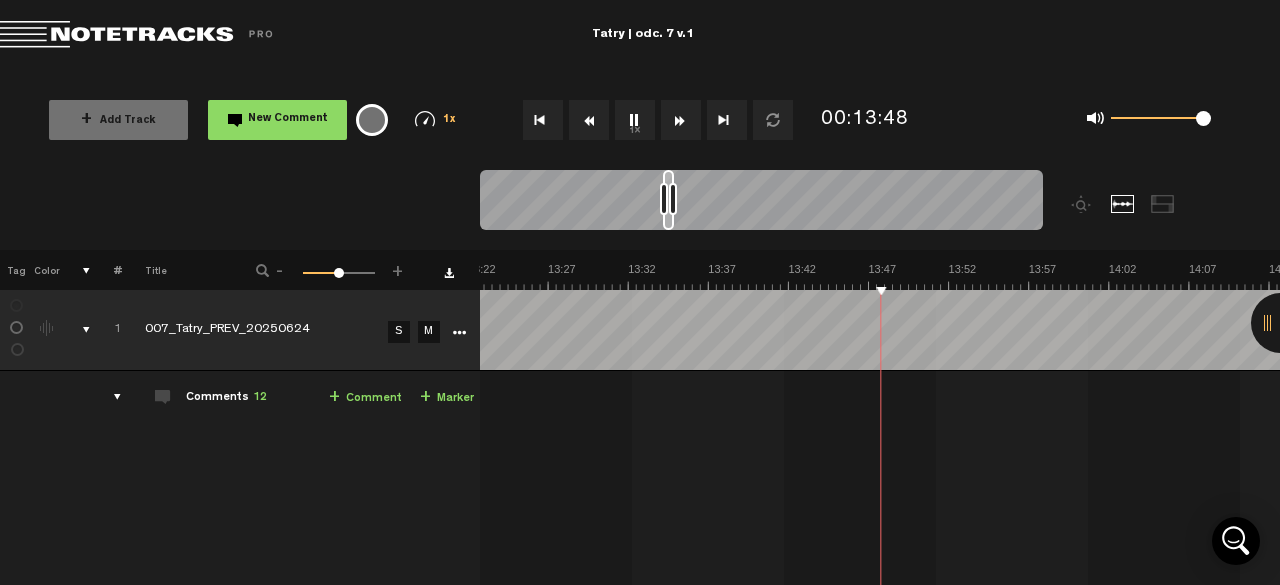 scroll, scrollTop: 0, scrollLeft: 12826, axis: horizontal 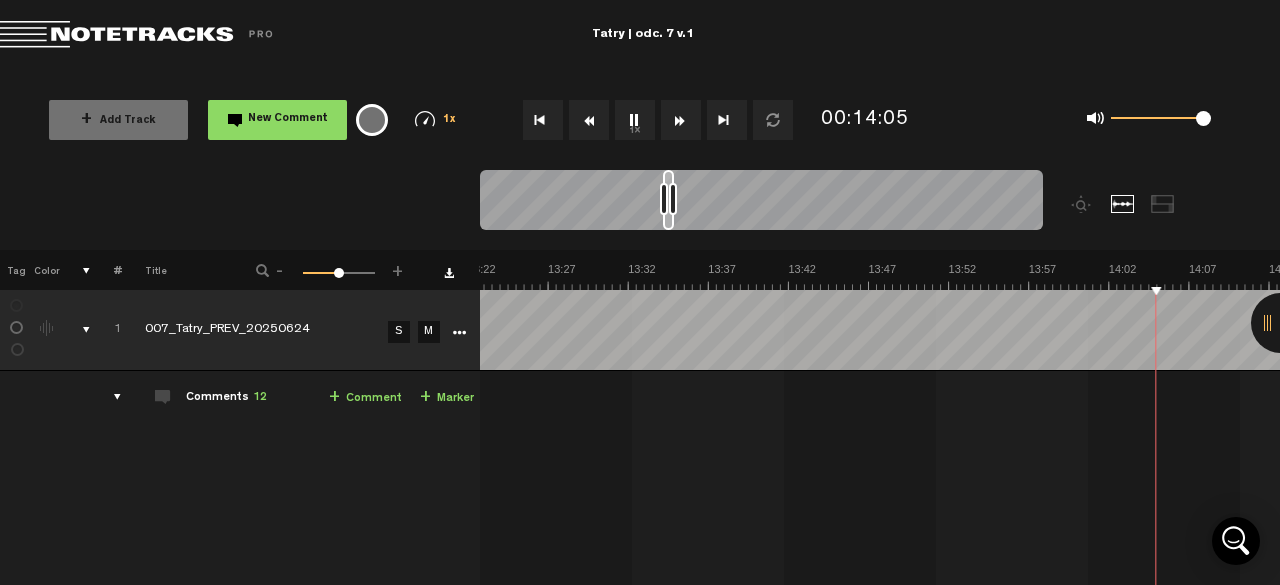 click on "1x" at bounding box center [635, 120] 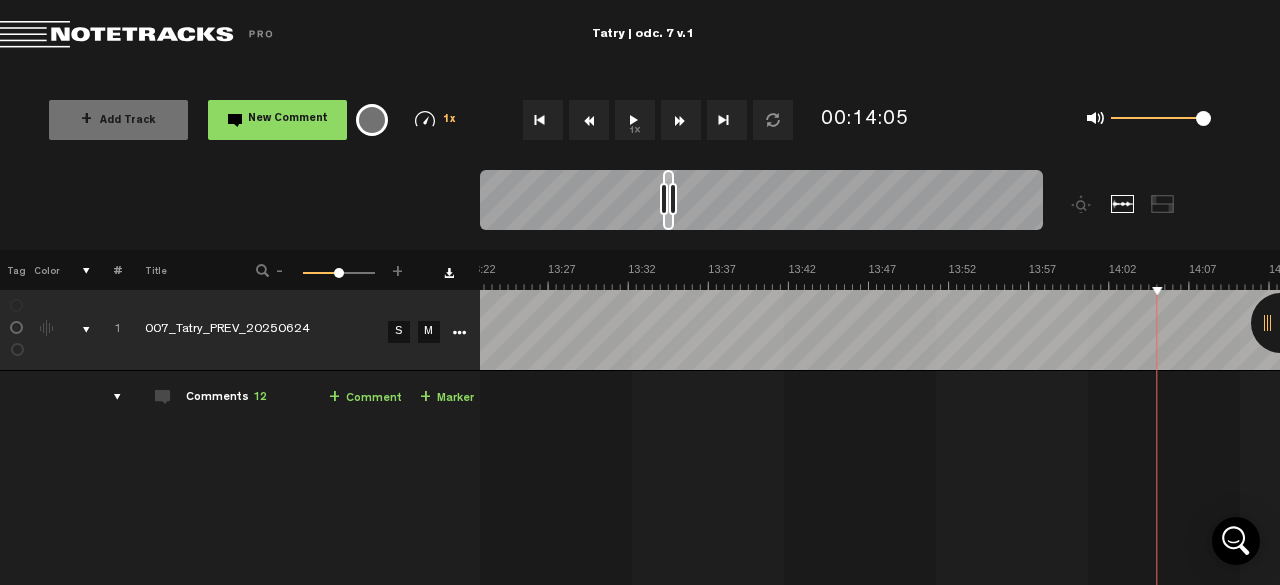 click on "1x" at bounding box center (635, 120) 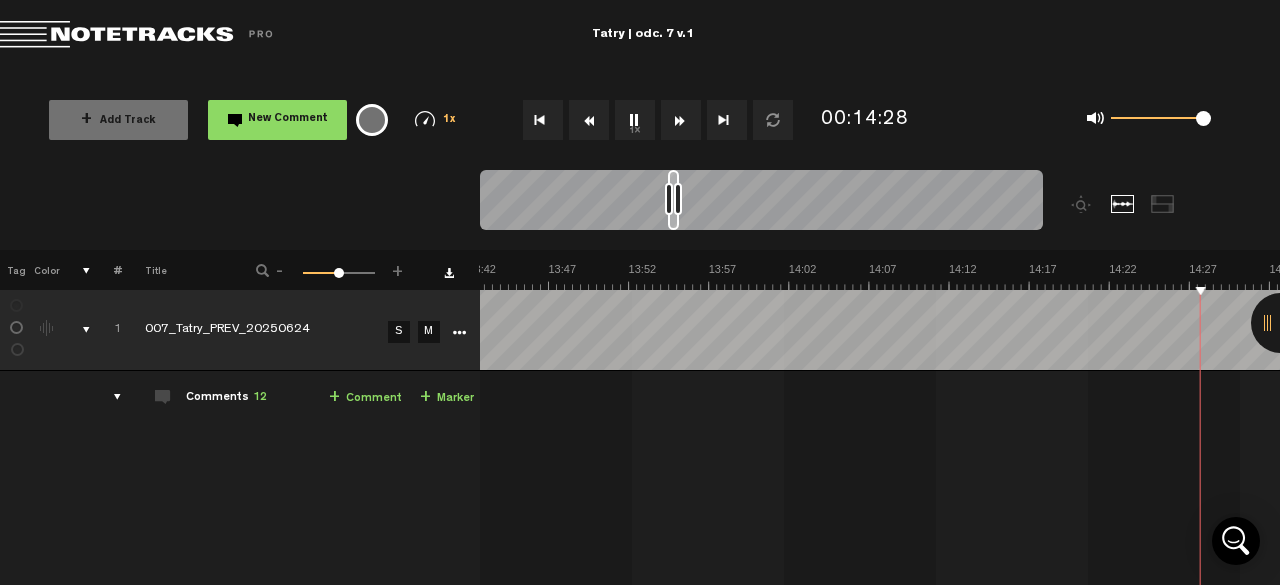 scroll, scrollTop: 0, scrollLeft: 13468, axis: horizontal 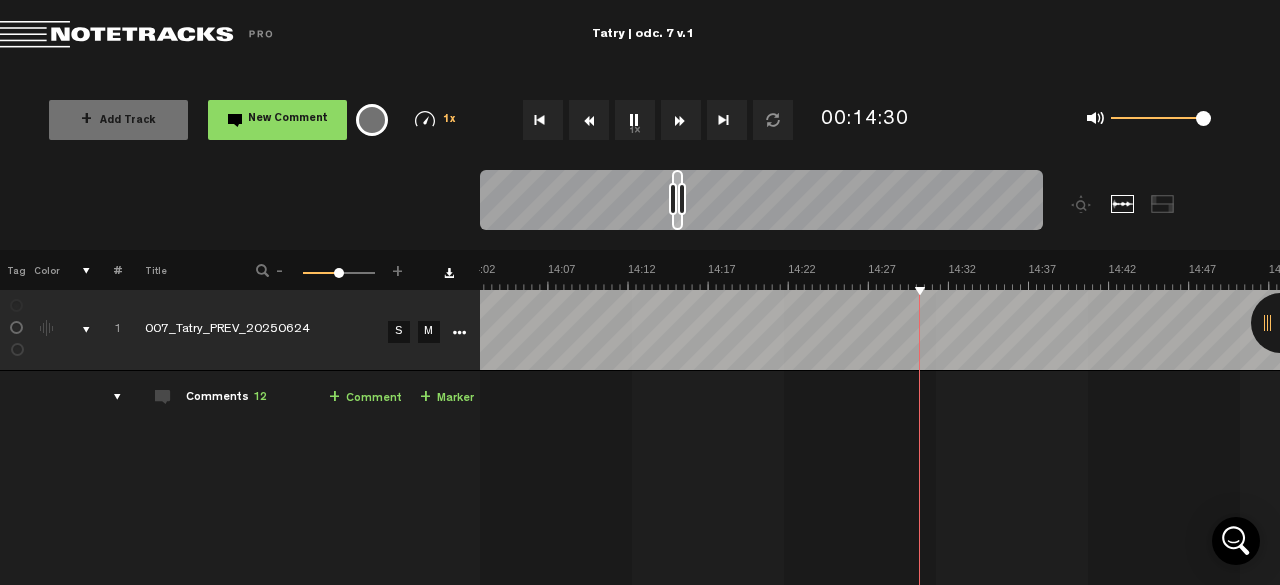 click on "1x" at bounding box center [635, 120] 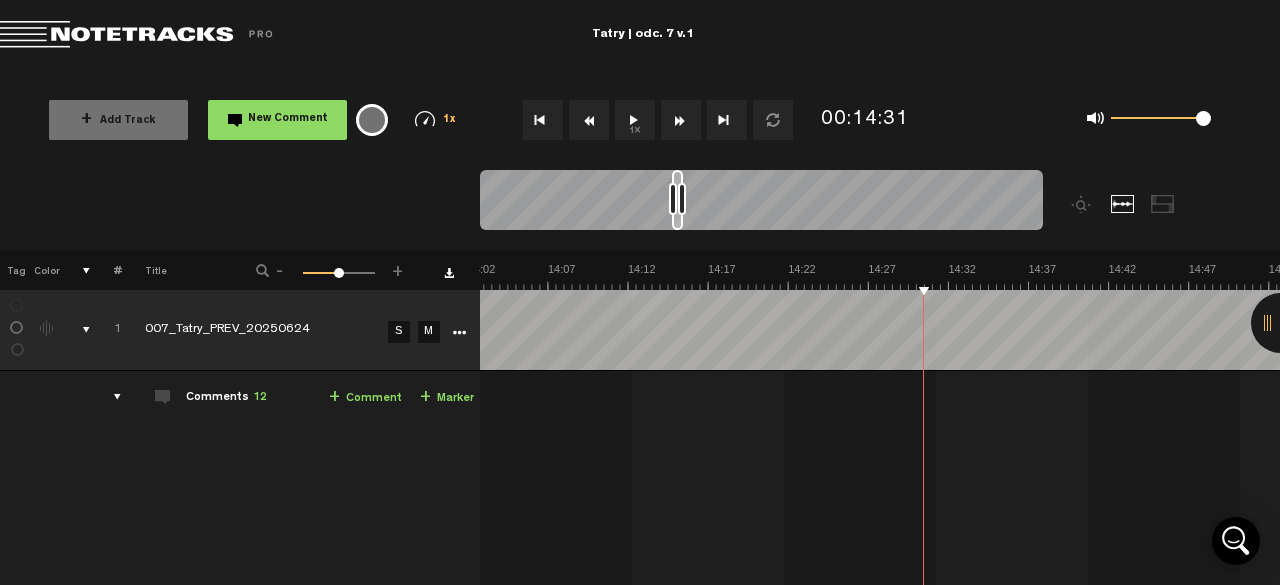 click at bounding box center (7036, 276) 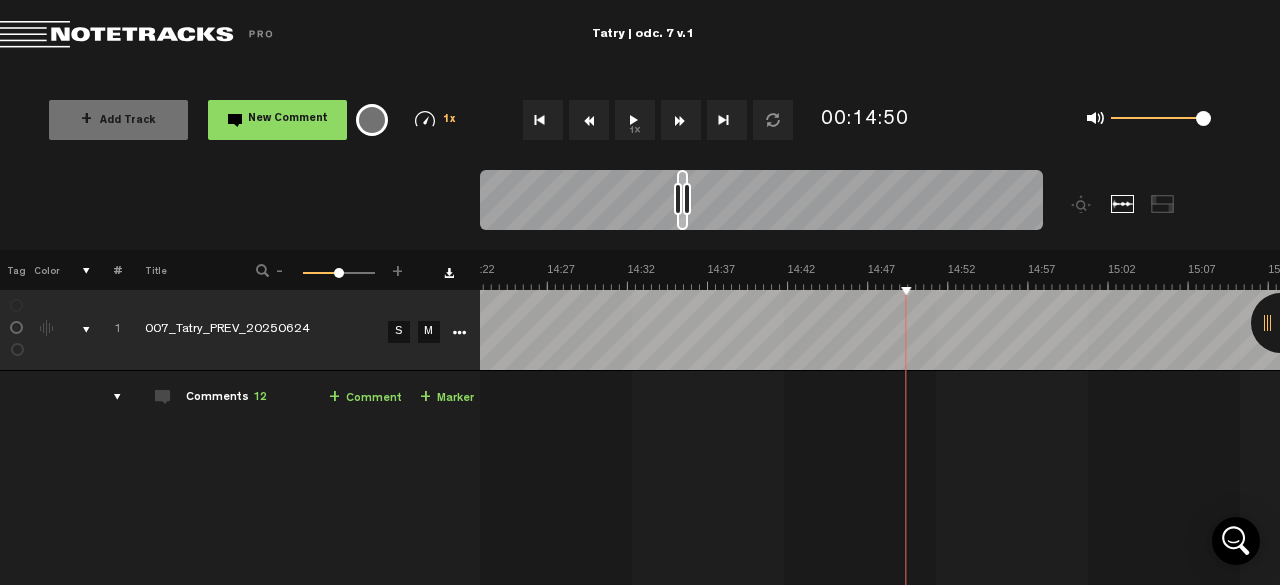 scroll, scrollTop: 0, scrollLeft: 13788, axis: horizontal 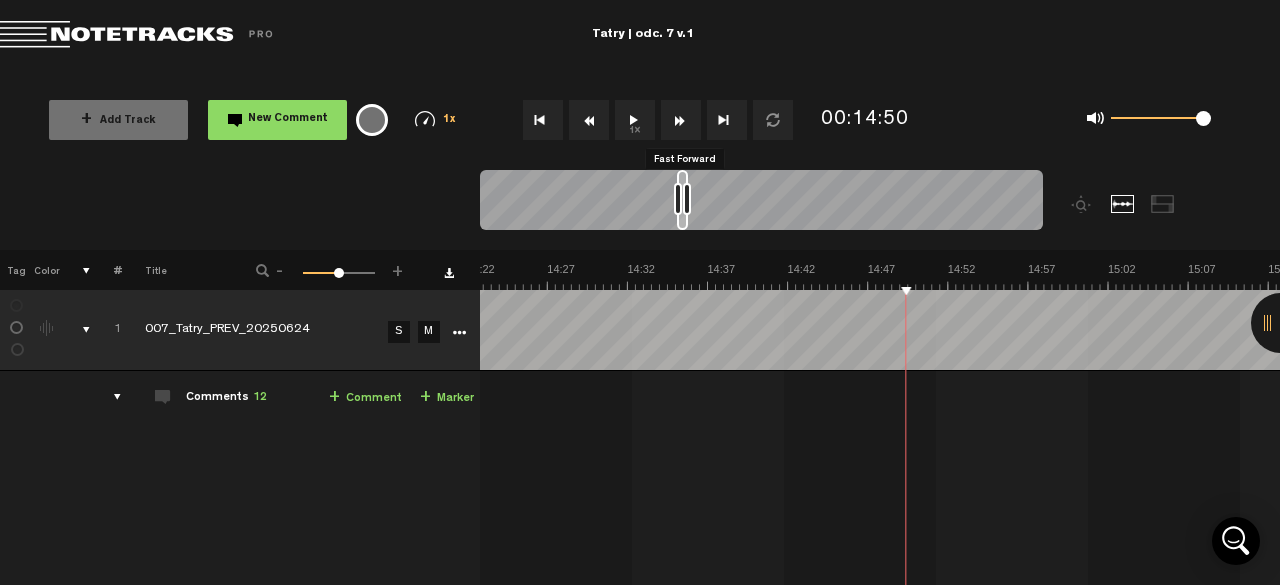 click at bounding box center (681, 120) 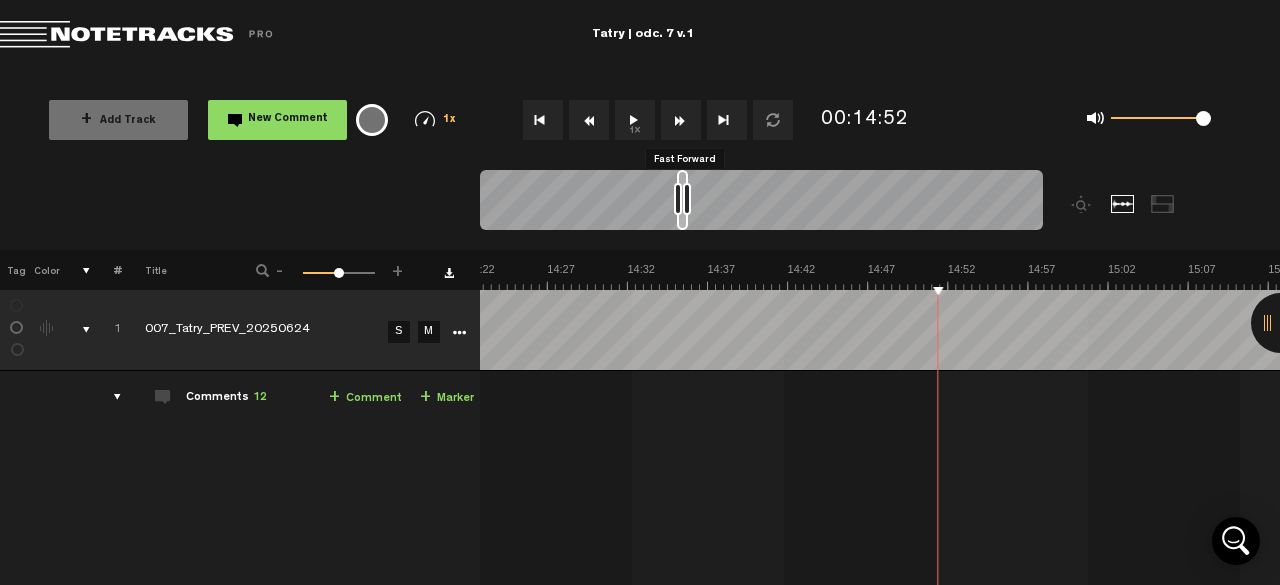 click at bounding box center [681, 120] 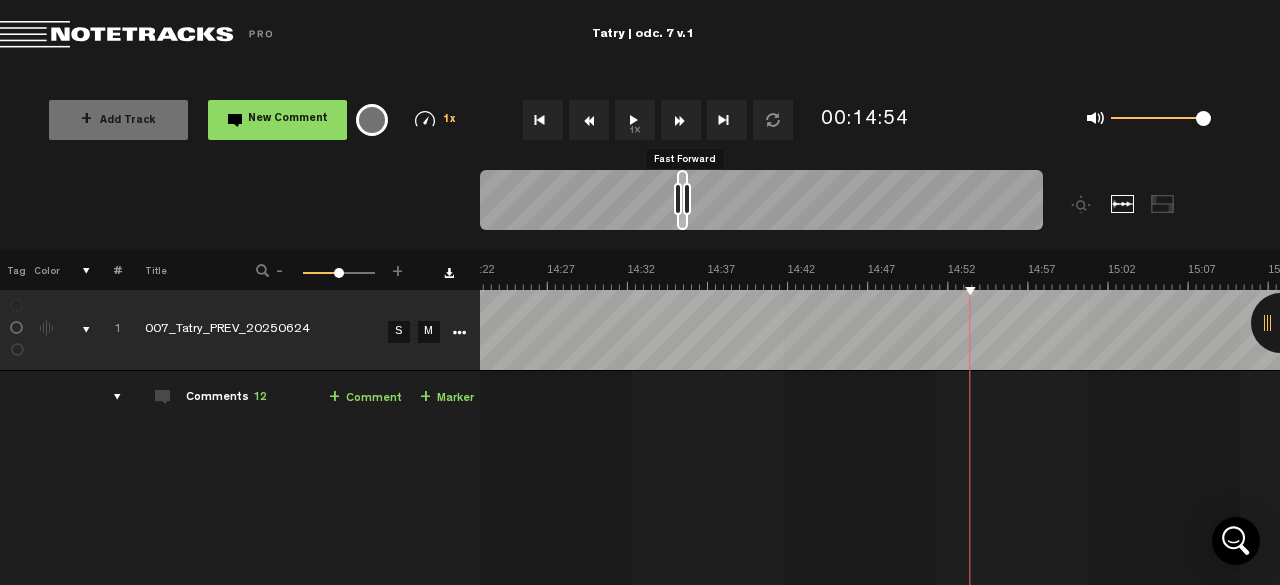 click at bounding box center [681, 120] 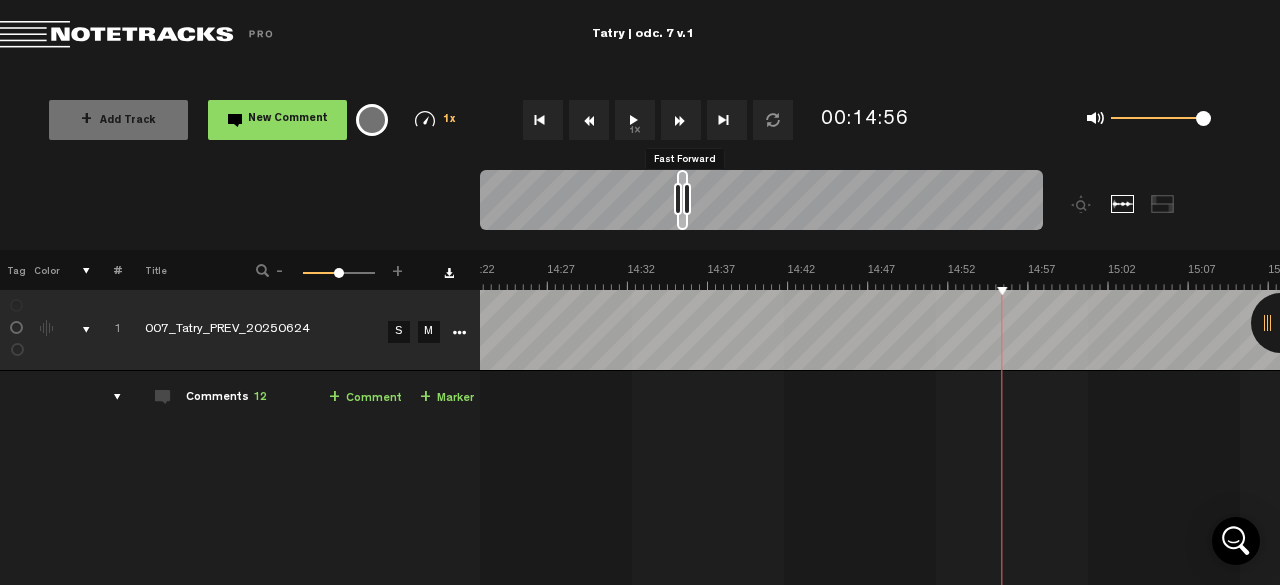 click at bounding box center [681, 120] 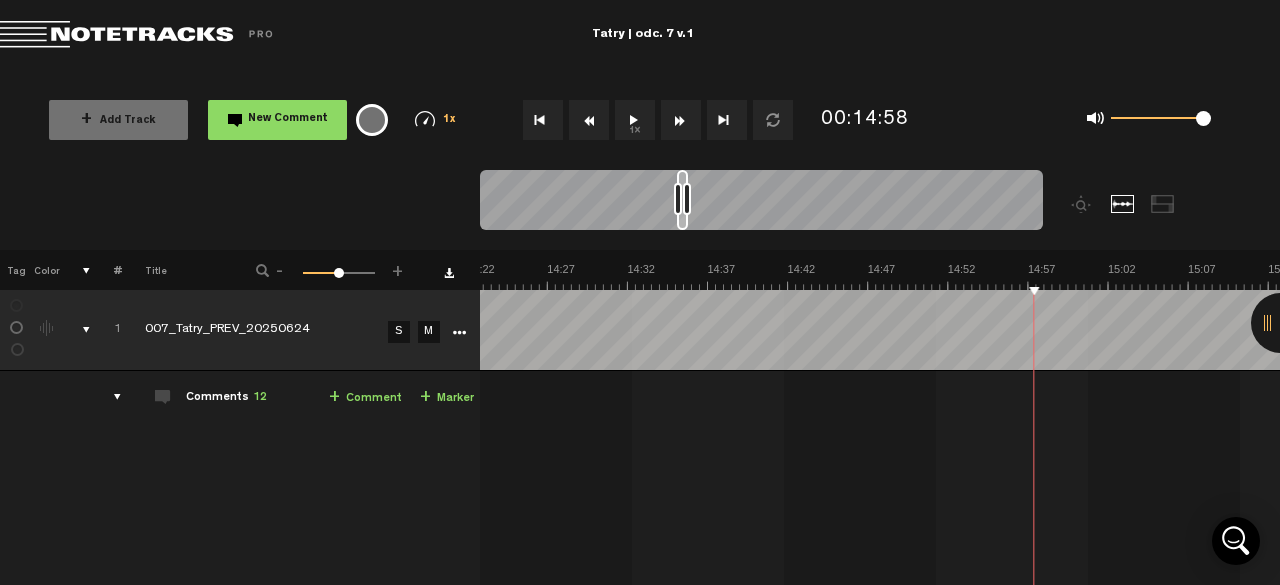 click at bounding box center [681, 120] 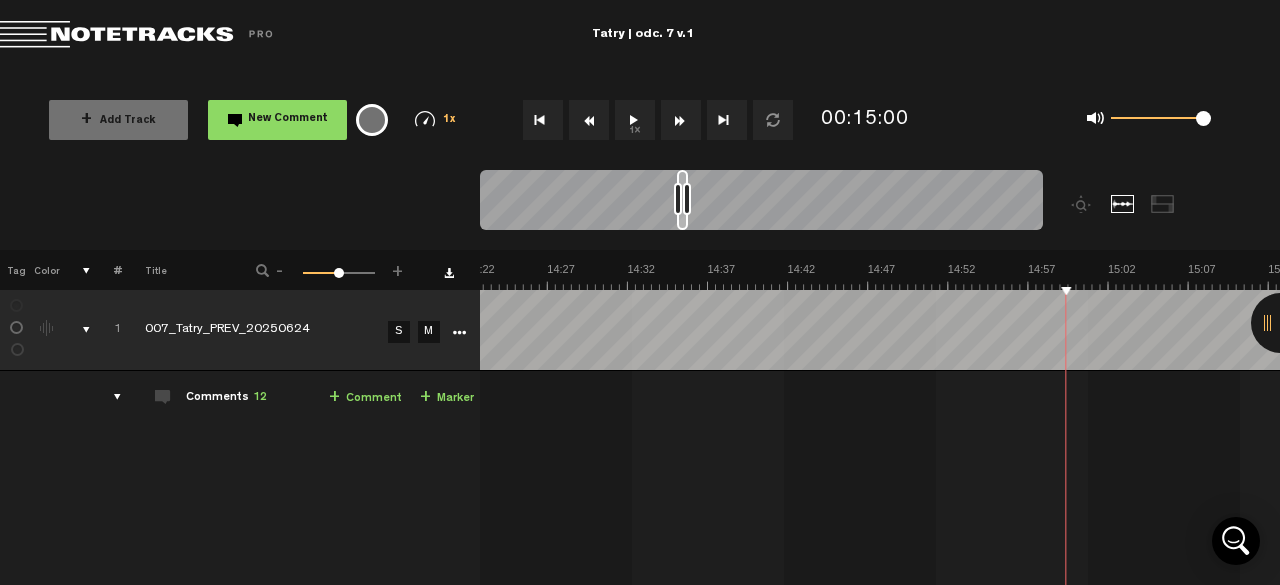 click at bounding box center (681, 120) 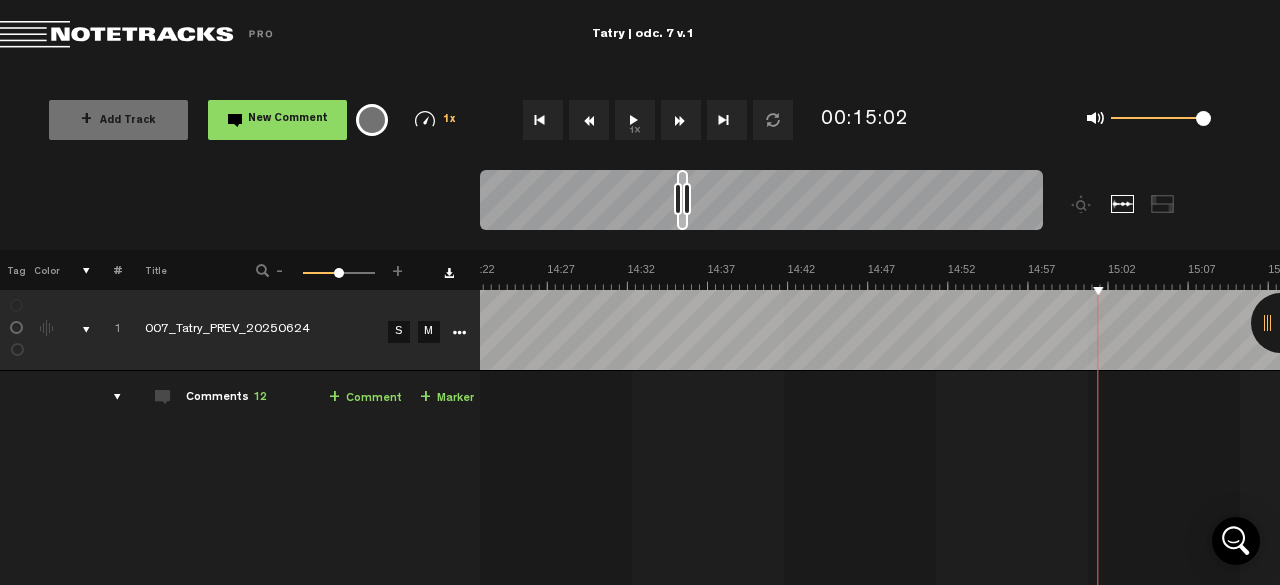 click at bounding box center [681, 120] 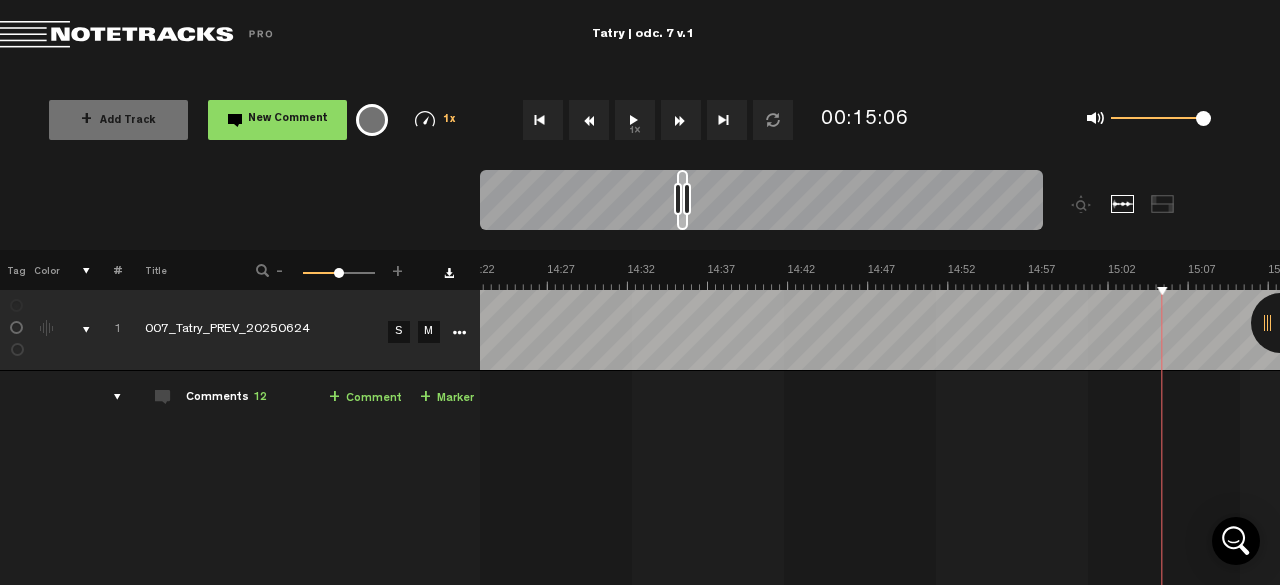 click at bounding box center [681, 120] 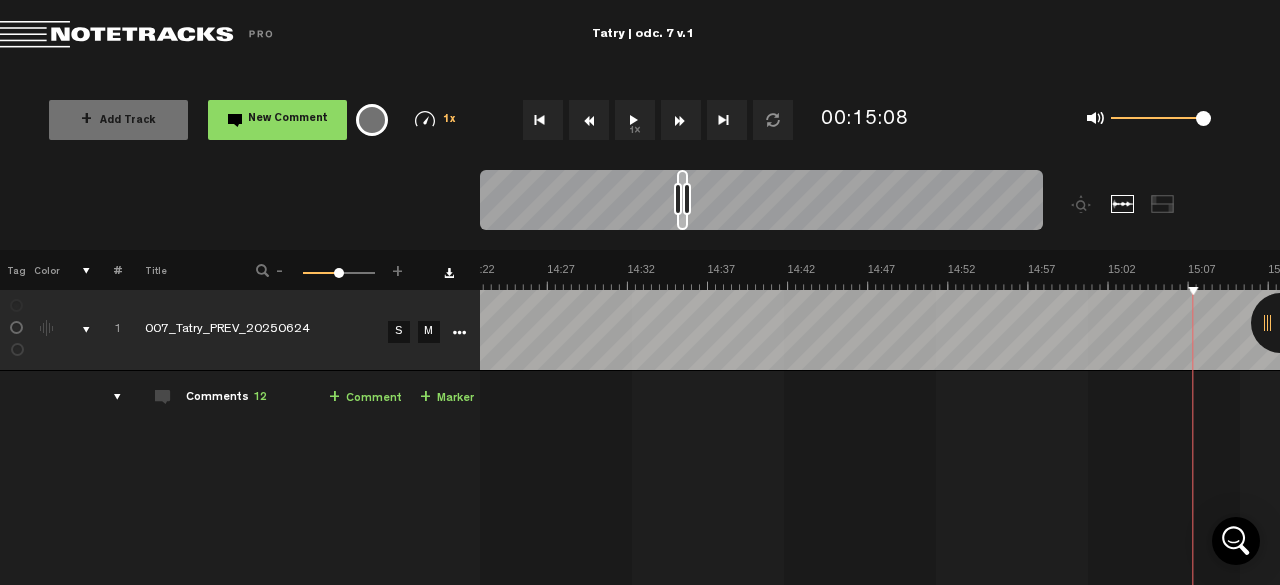 click at bounding box center (681, 120) 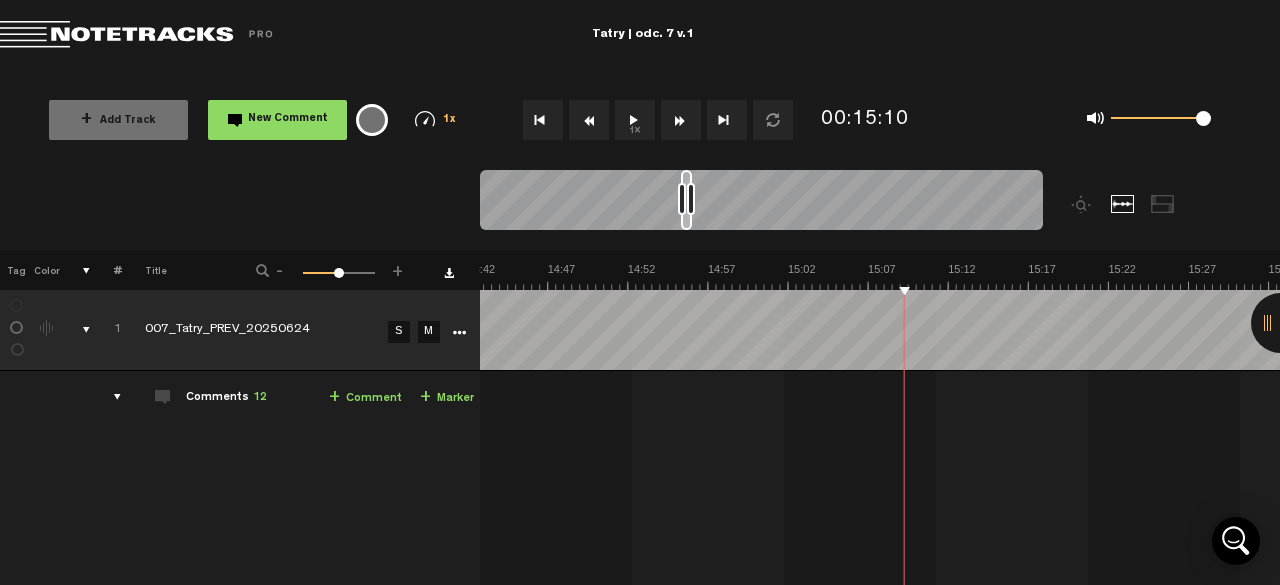 scroll, scrollTop: 0, scrollLeft: 14109, axis: horizontal 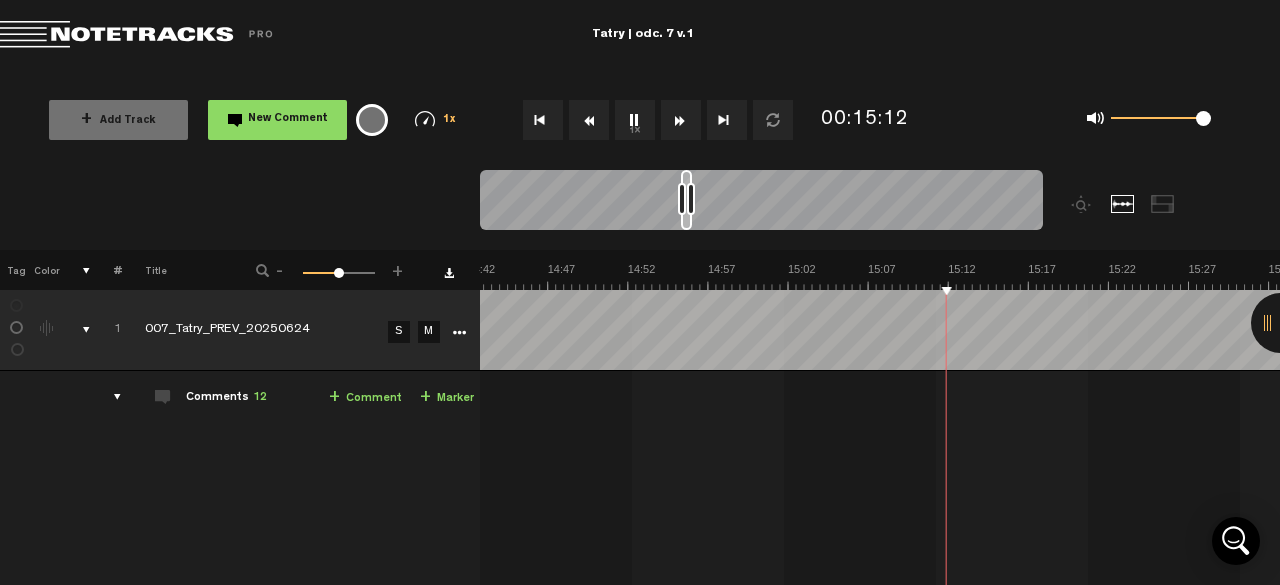 click at bounding box center (681, 120) 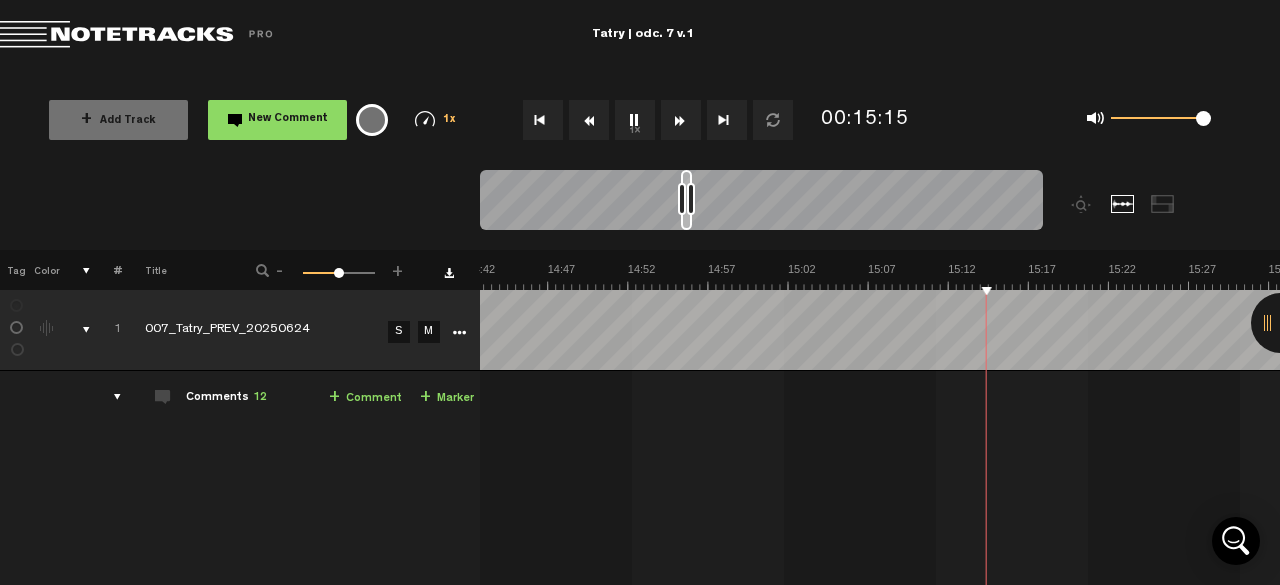 click at bounding box center [681, 120] 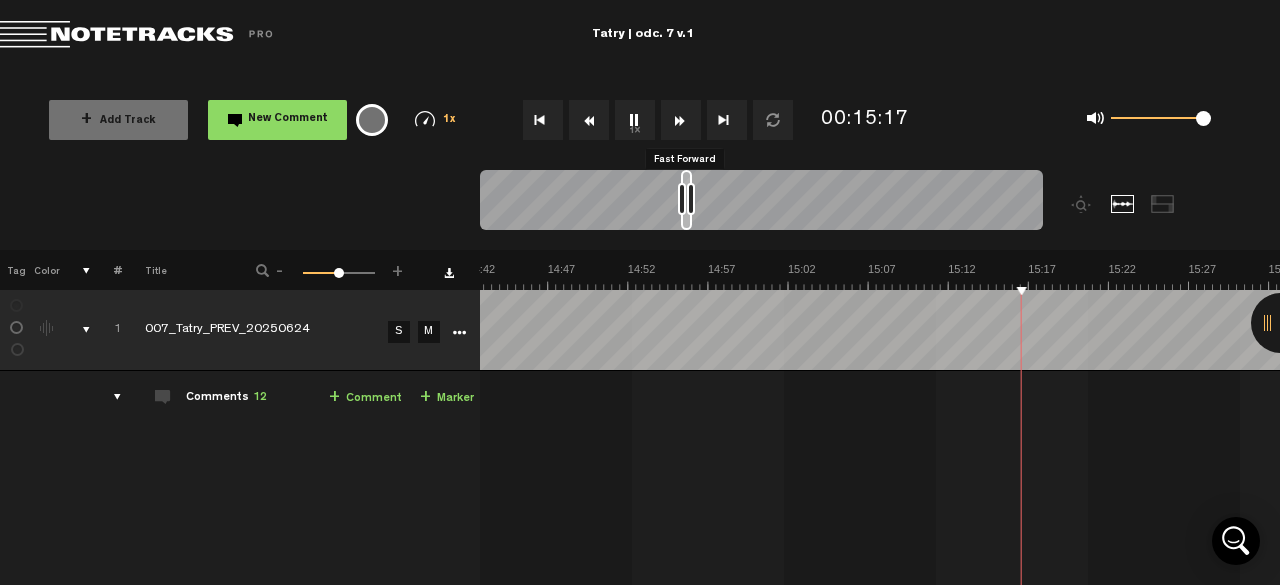 click at bounding box center (681, 120) 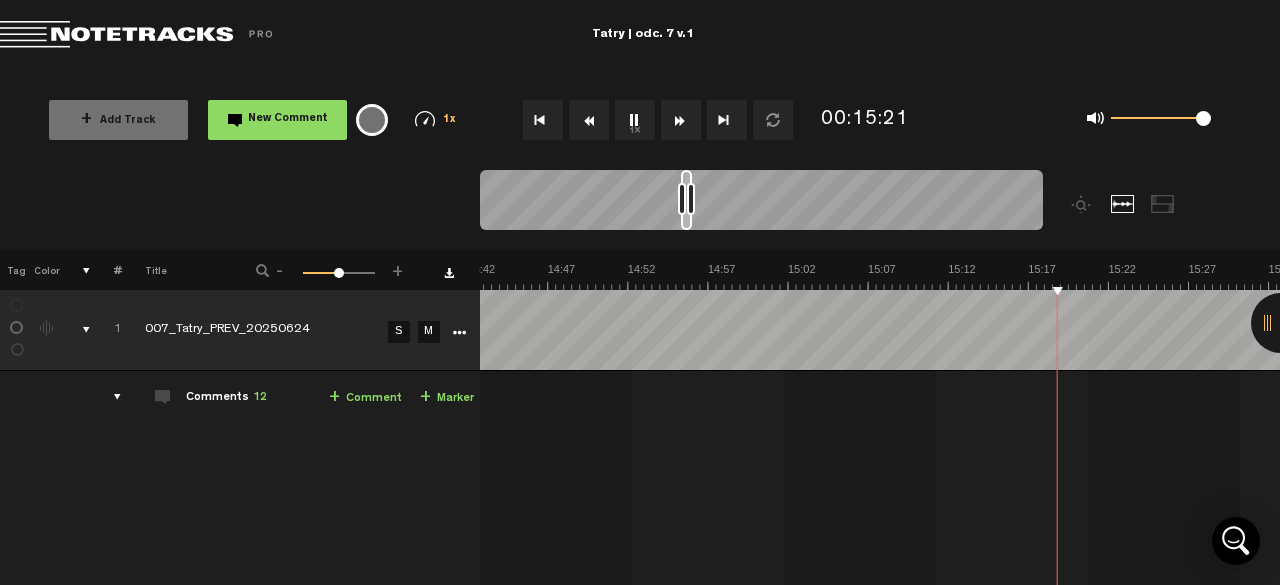 click at bounding box center (681, 120) 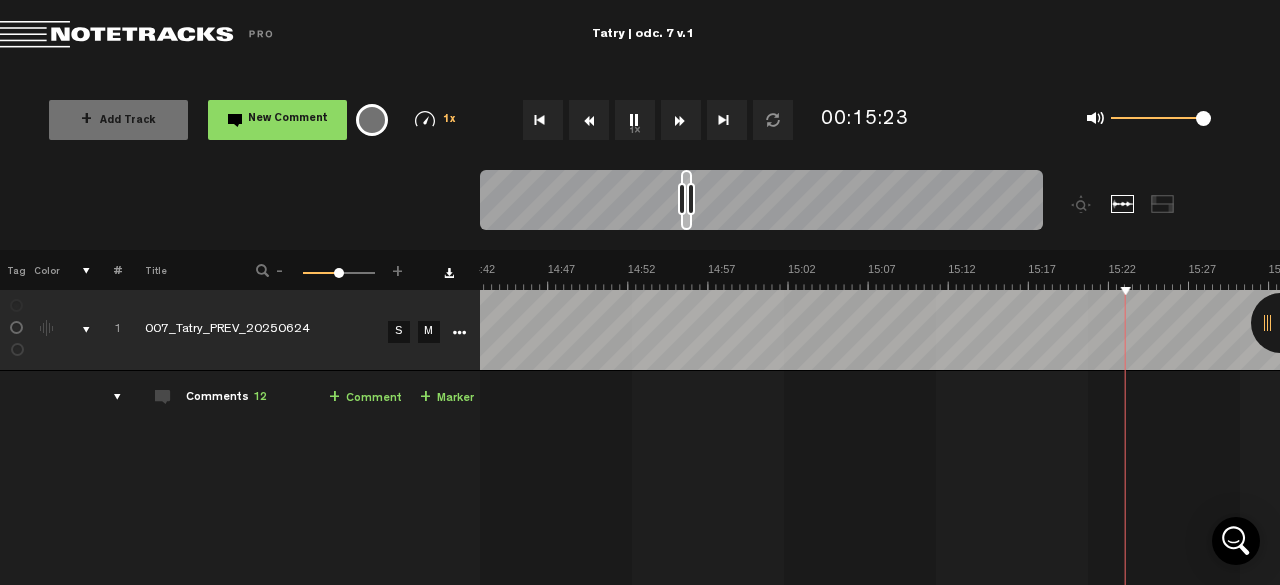 click at bounding box center [681, 120] 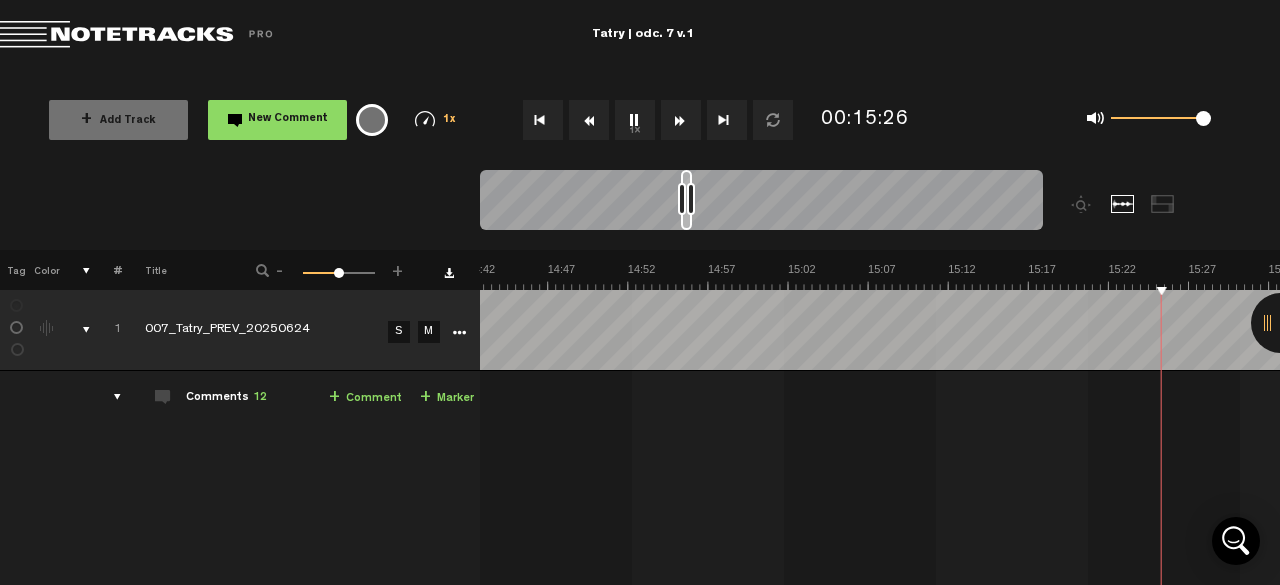 click at bounding box center [681, 120] 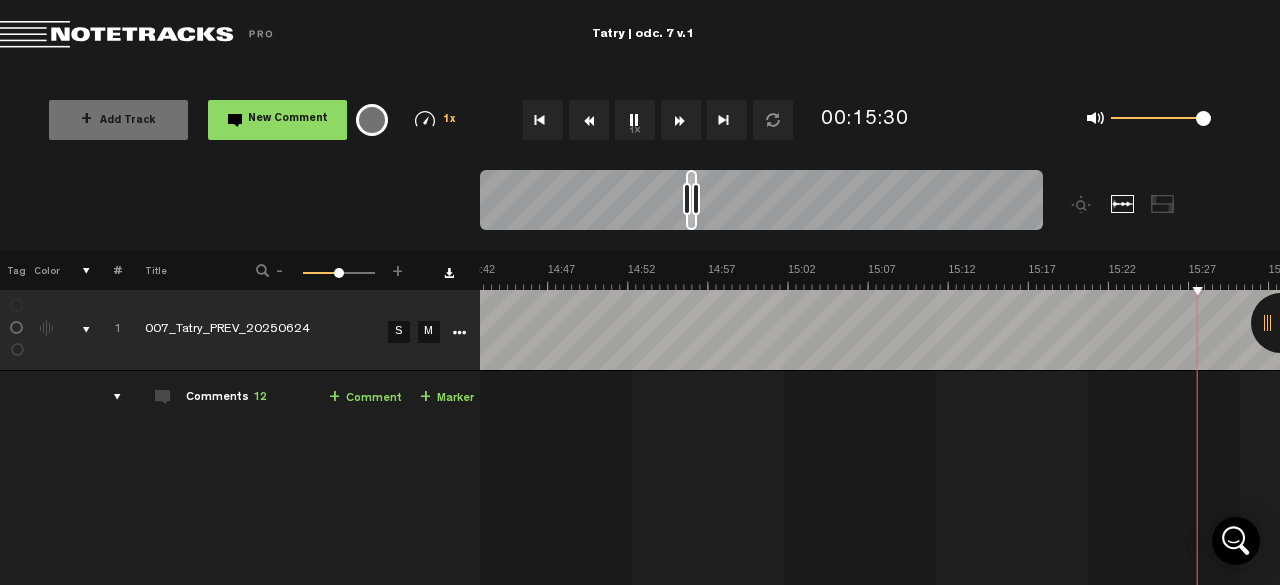 scroll, scrollTop: 0, scrollLeft: 14430, axis: horizontal 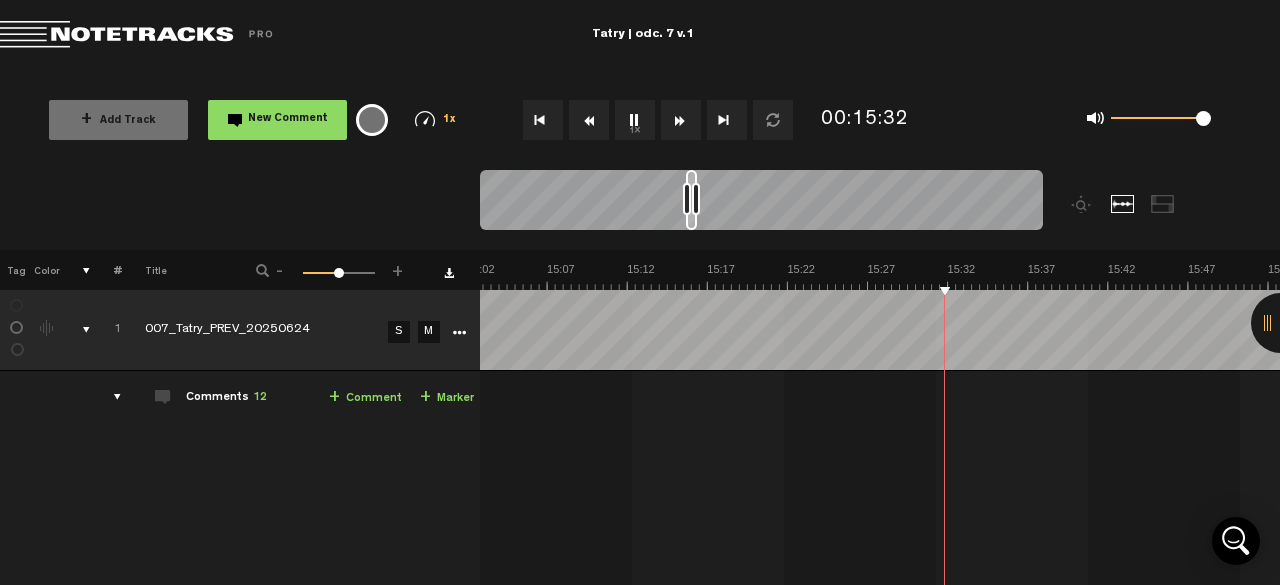 click at bounding box center (681, 120) 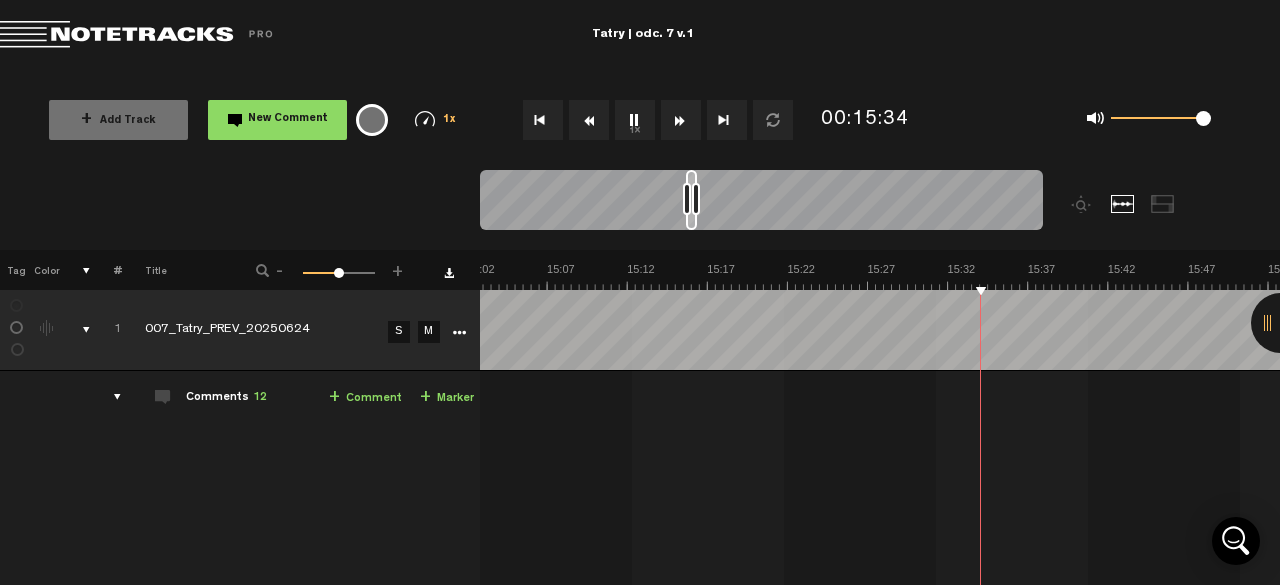 click at bounding box center (681, 120) 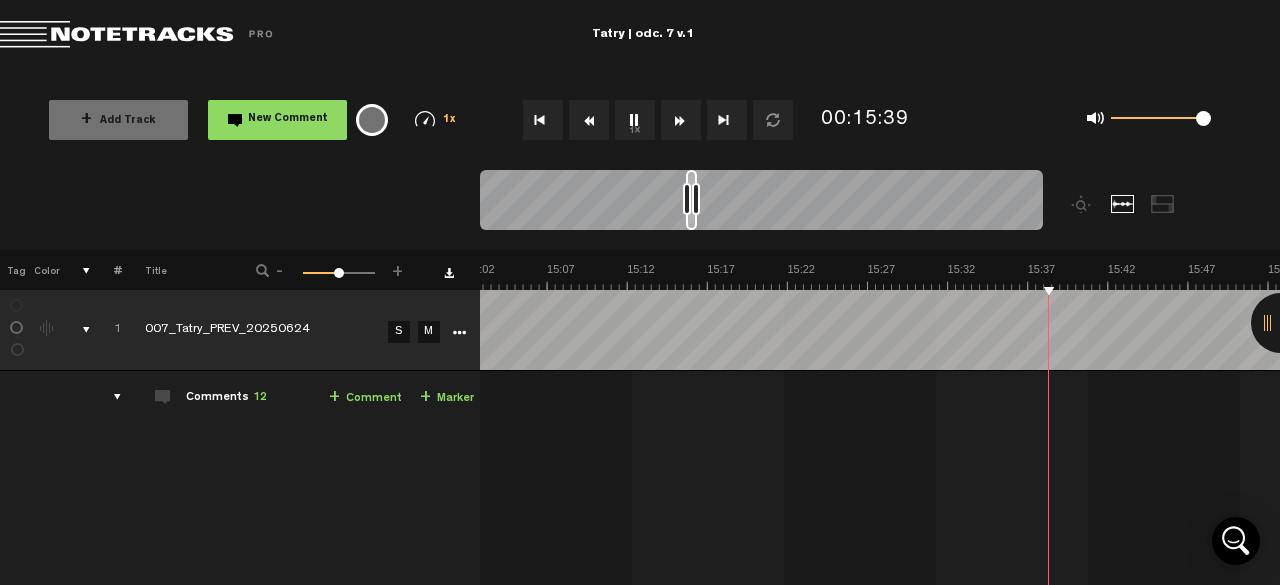 click at bounding box center (681, 120) 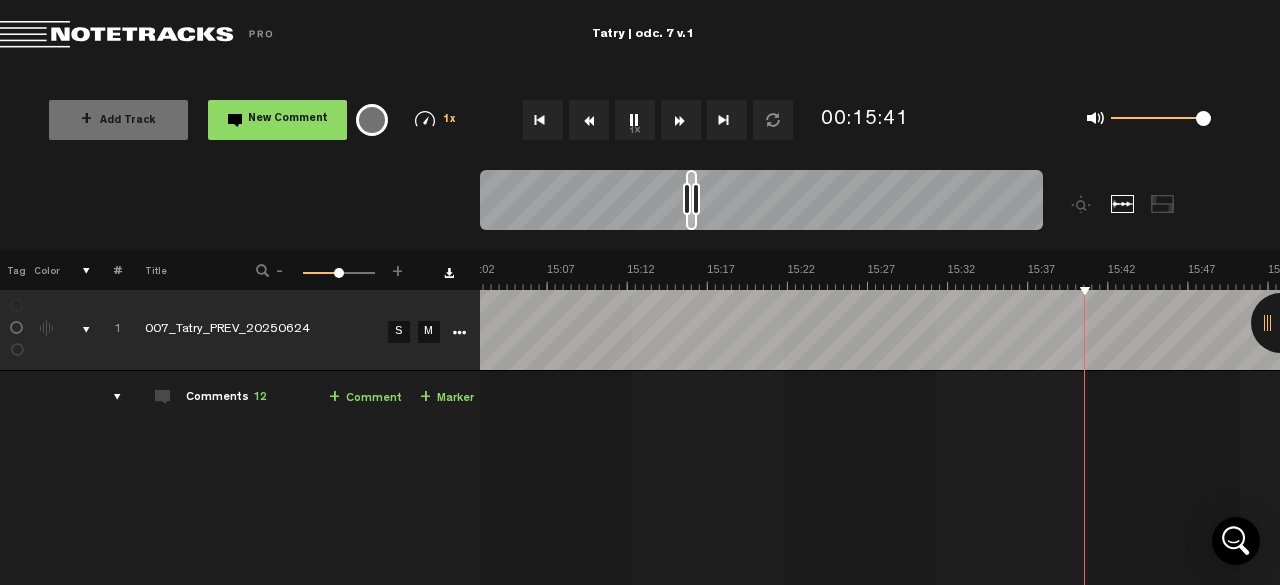 click at bounding box center (681, 120) 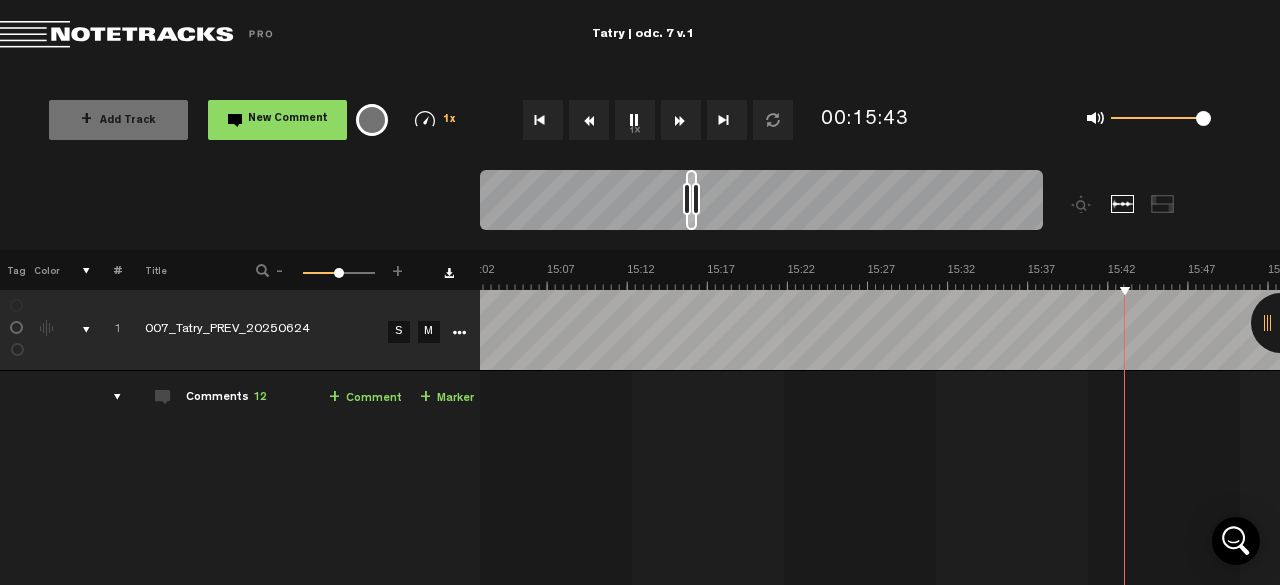 click at bounding box center [727, 120] 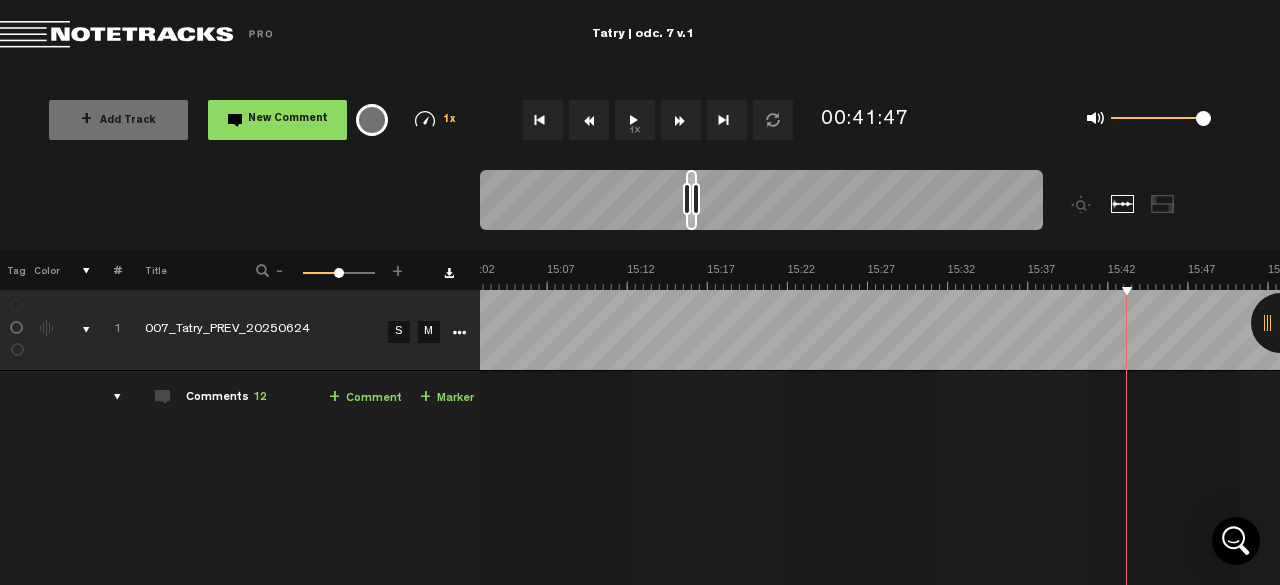 click at bounding box center [727, 120] 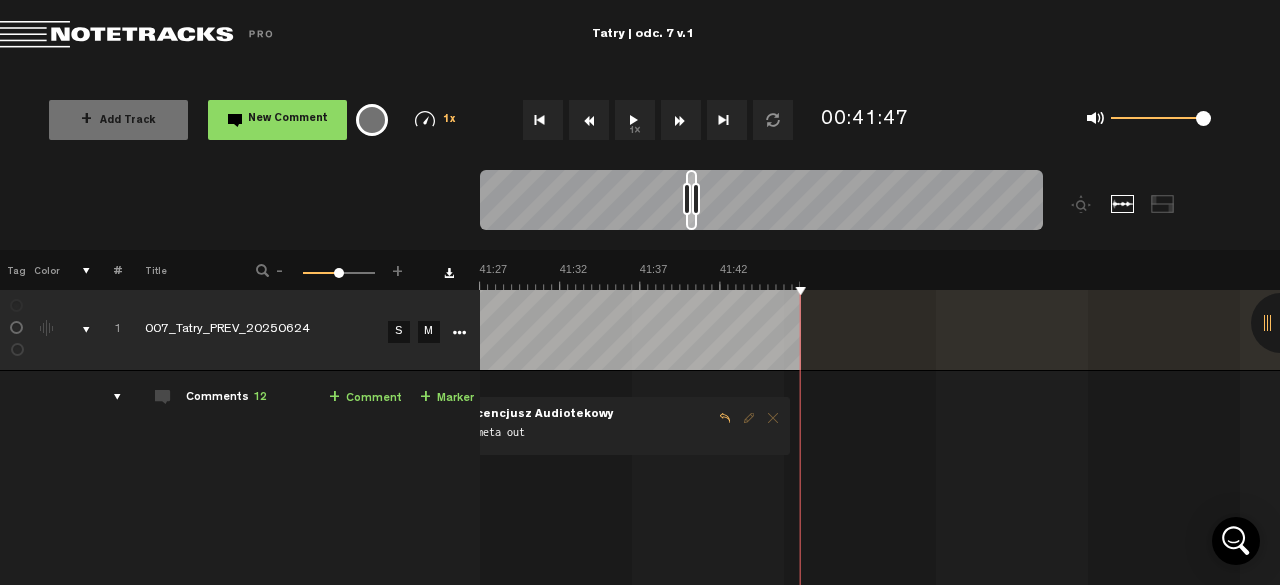scroll, scrollTop: 0, scrollLeft: 39729, axis: horizontal 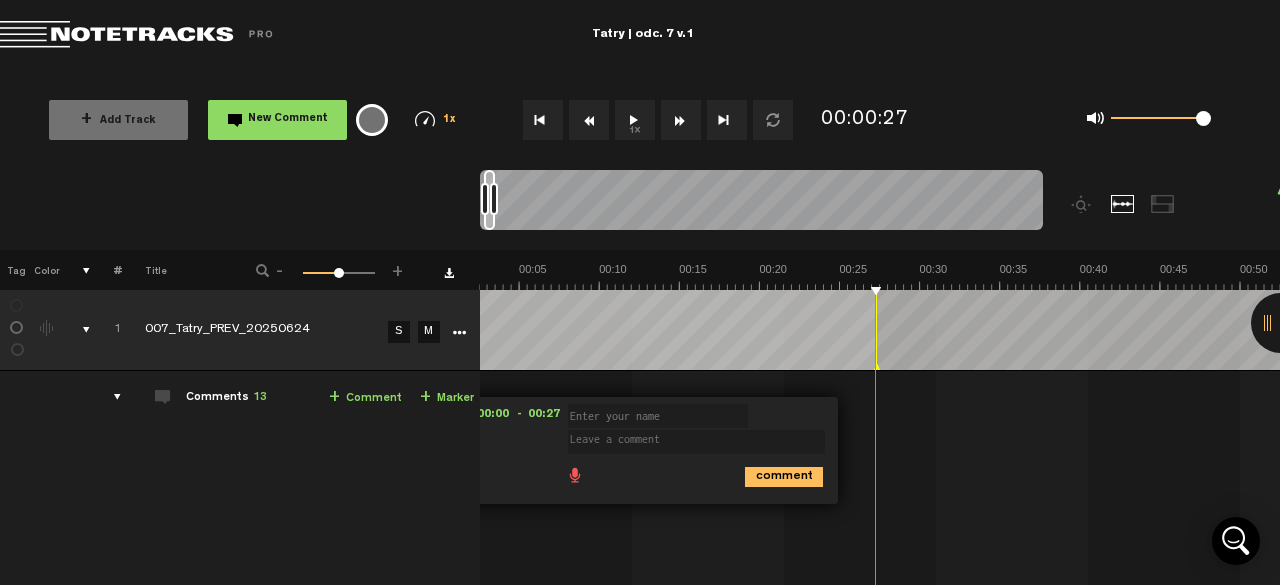 click on "1x" at bounding box center [635, 120] 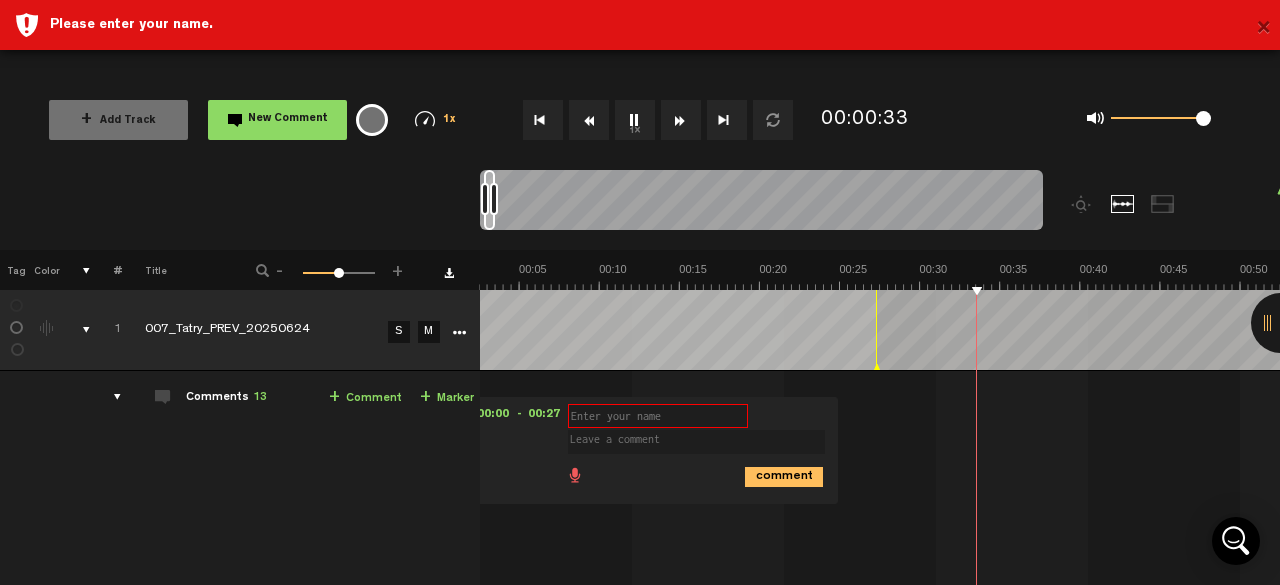 click on "×" at bounding box center (1263, 29) 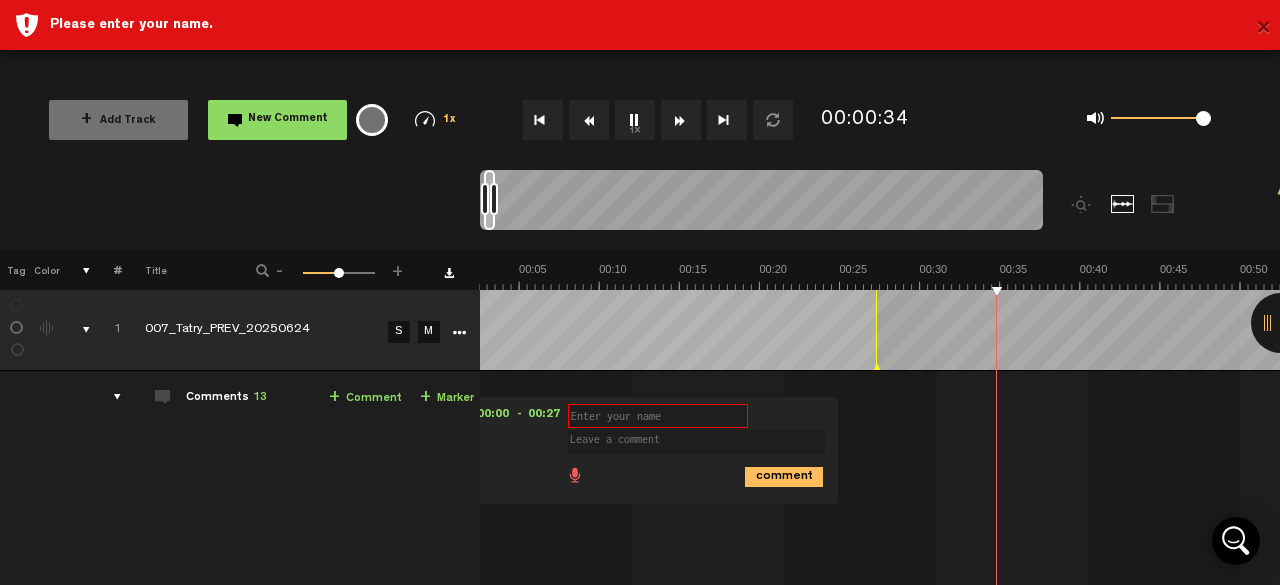 click on "×" at bounding box center [1263, 29] 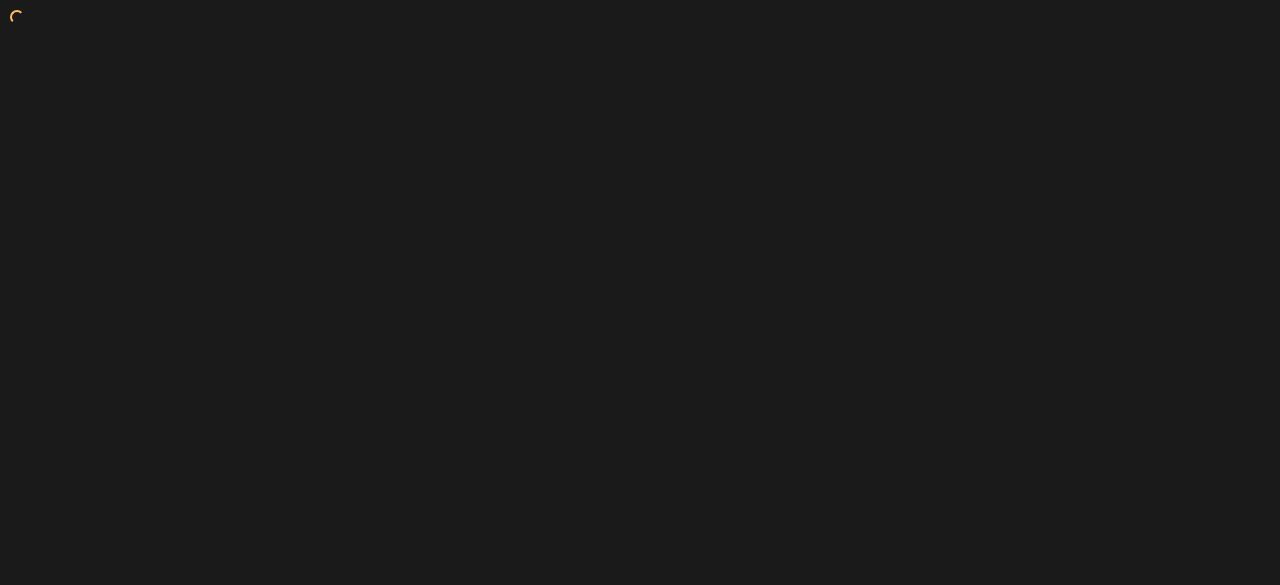 scroll, scrollTop: 0, scrollLeft: 0, axis: both 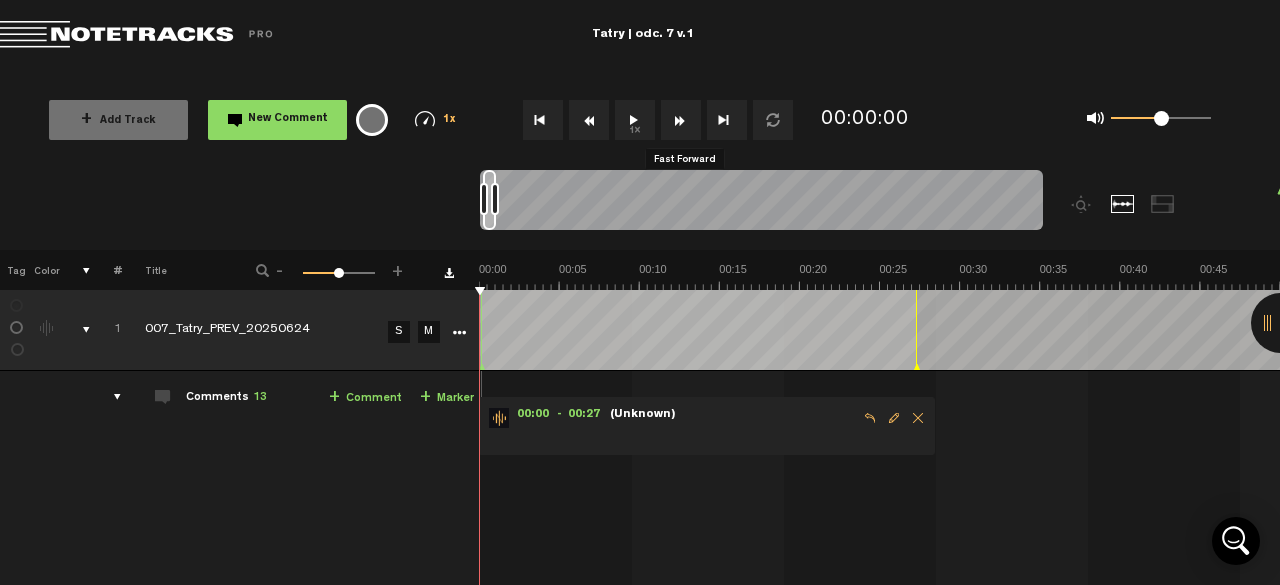 click at bounding box center [681, 120] 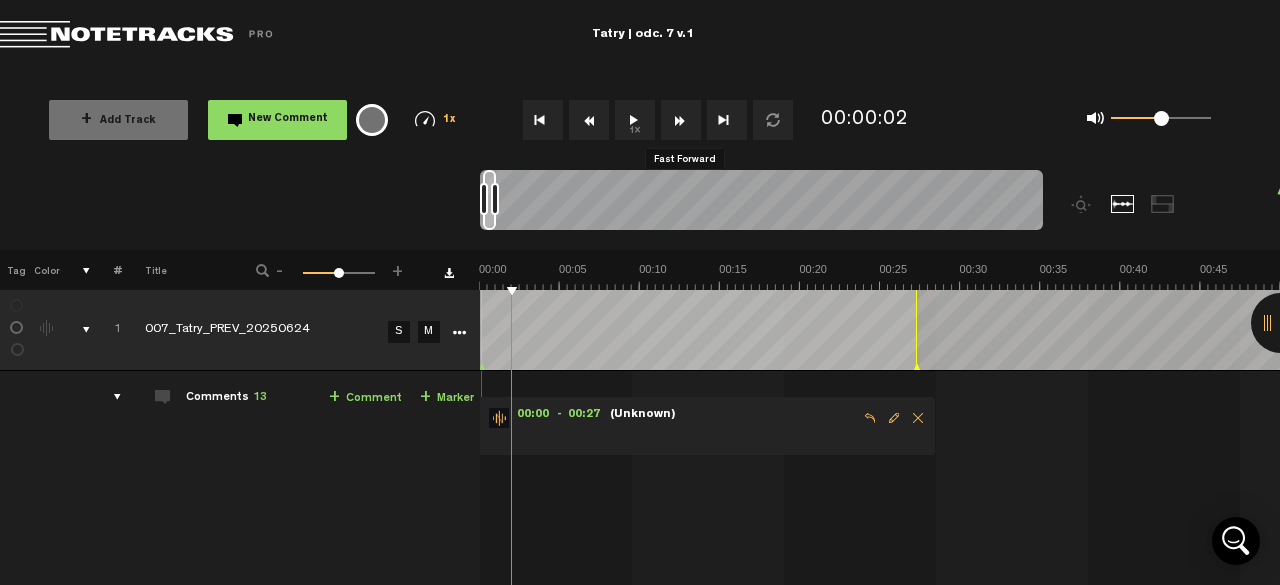 click at bounding box center [681, 120] 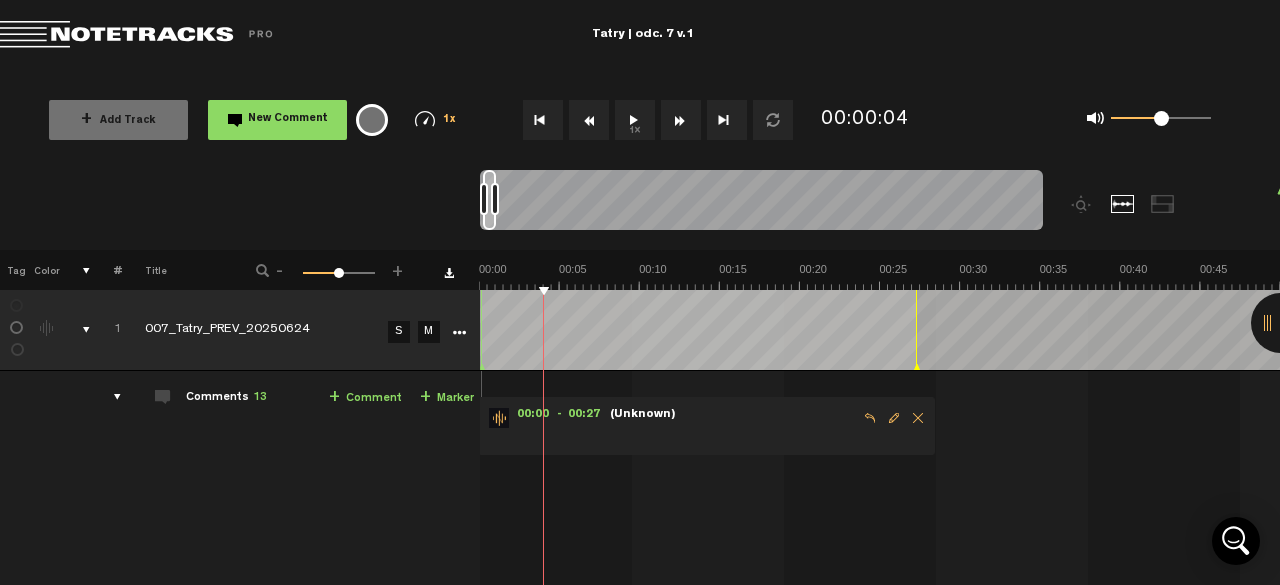 click at bounding box center [681, 120] 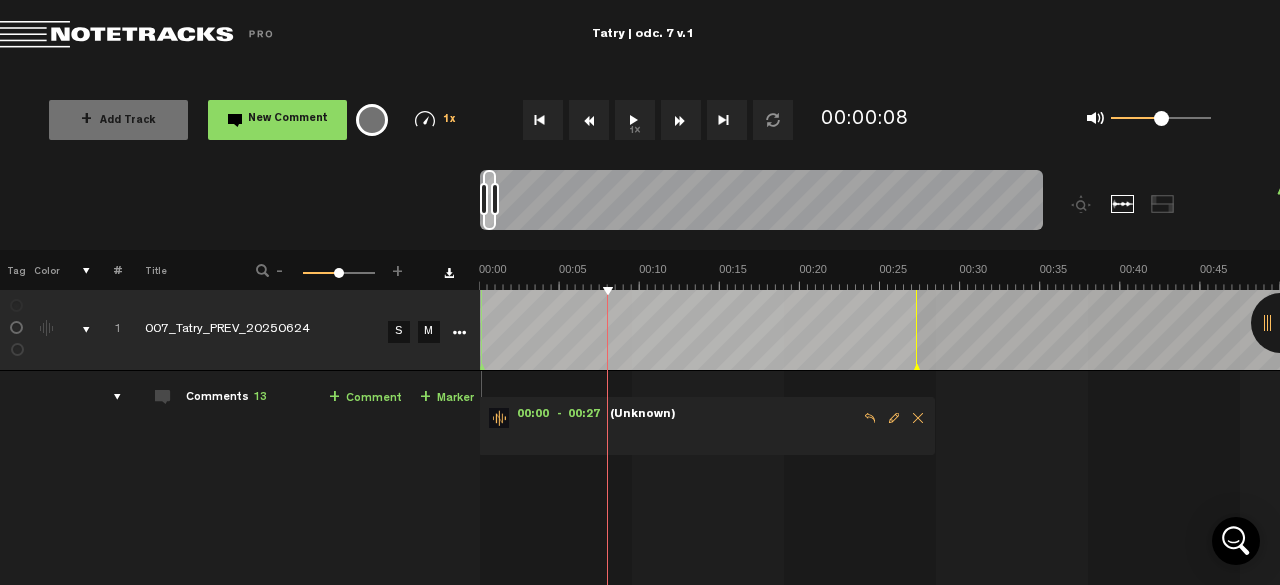 click at bounding box center [681, 120] 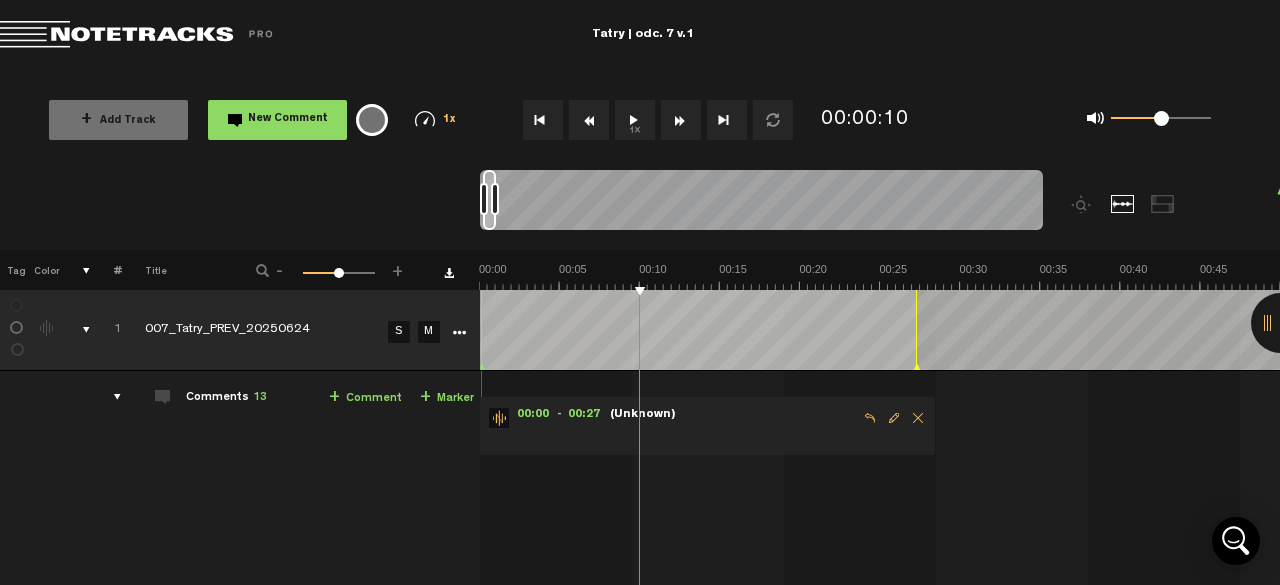 click at bounding box center (681, 120) 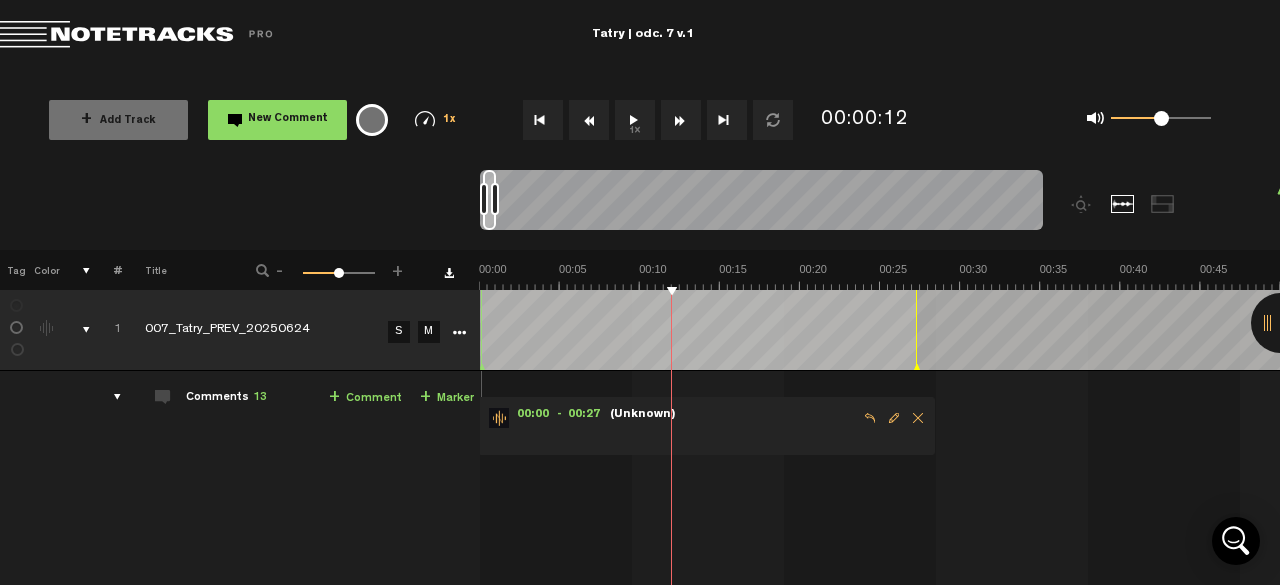 click at bounding box center (681, 120) 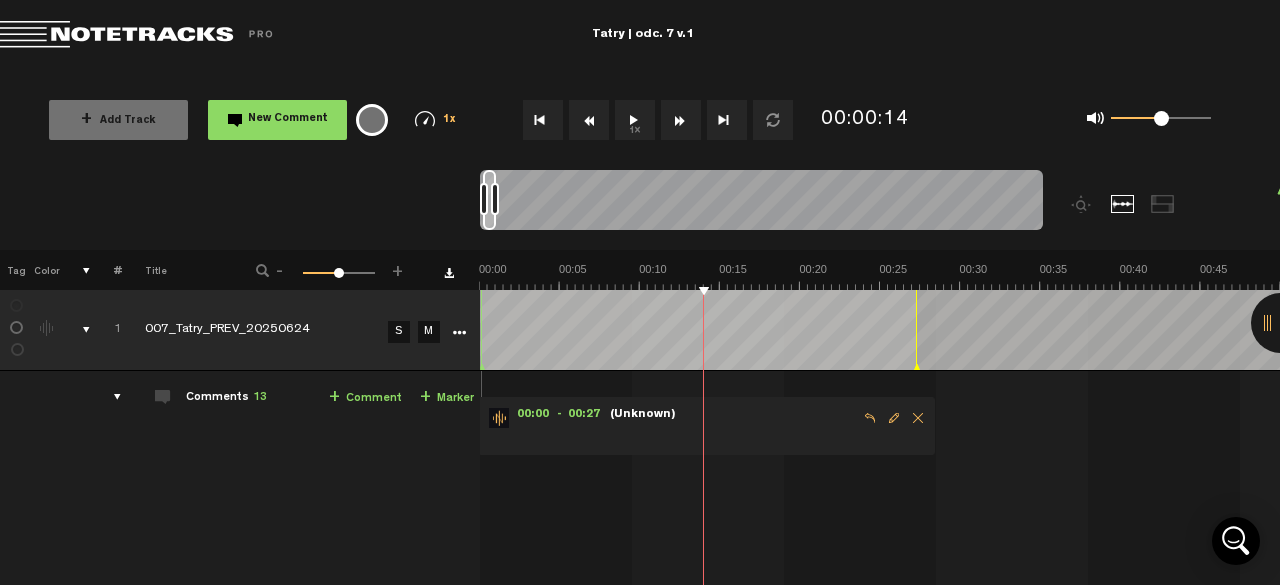 click at bounding box center (681, 120) 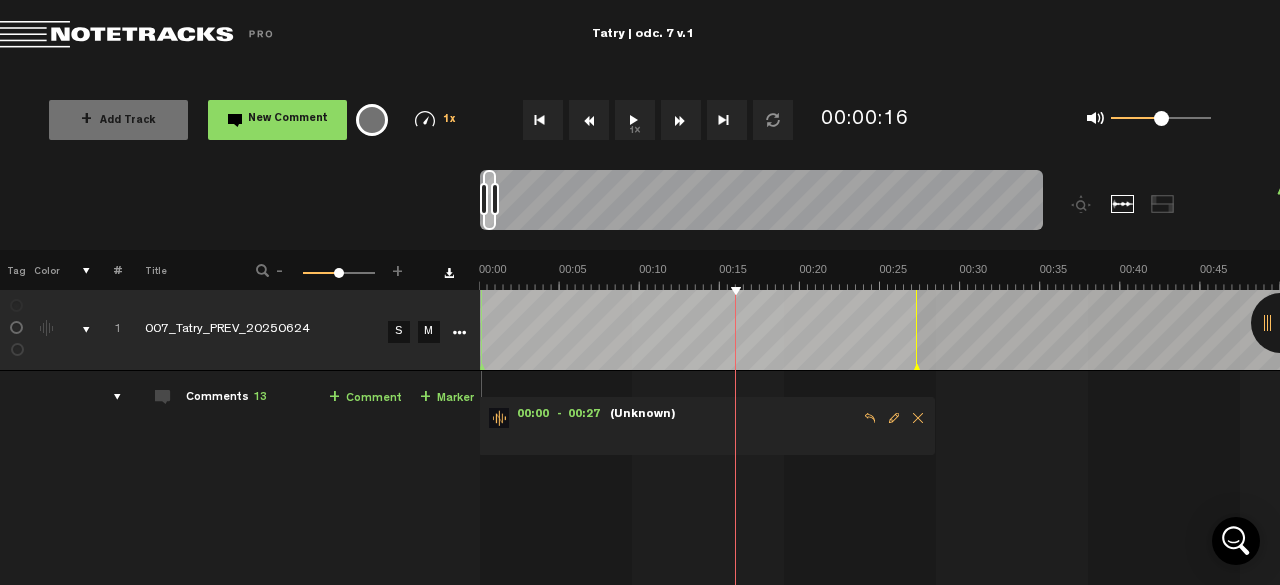 click at bounding box center [681, 120] 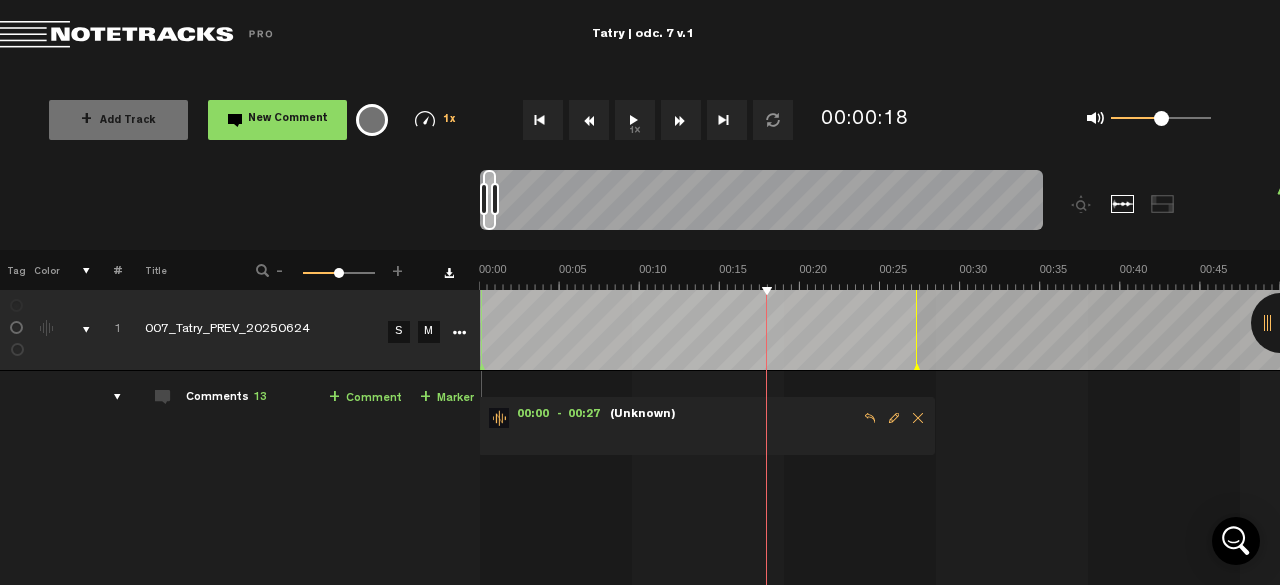 click at bounding box center (681, 120) 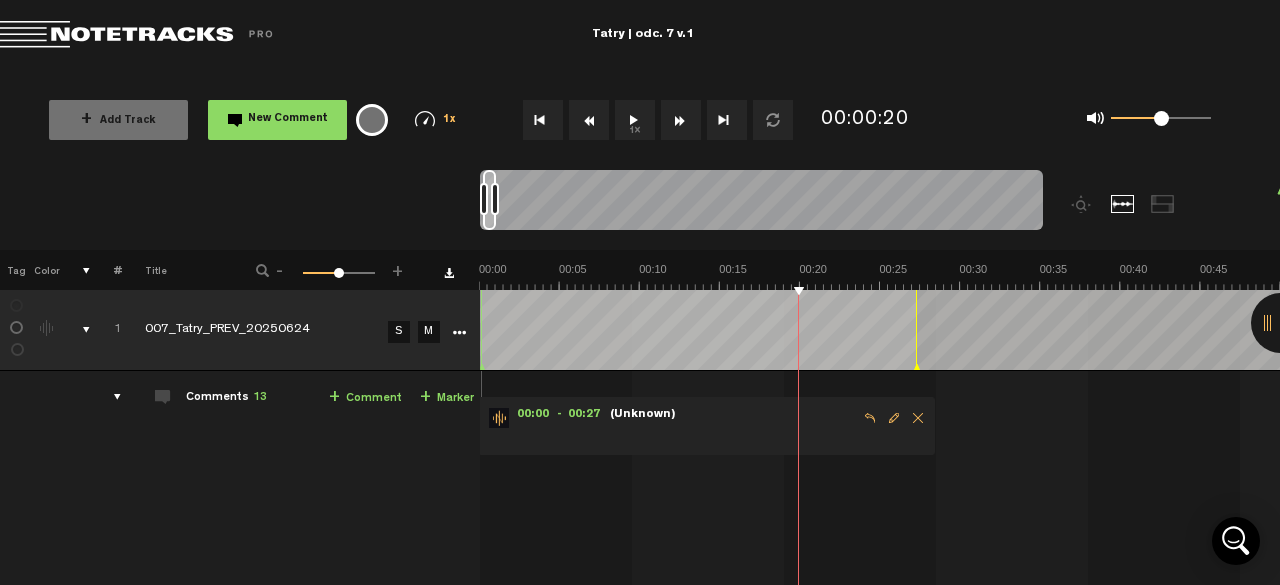 click at bounding box center (681, 120) 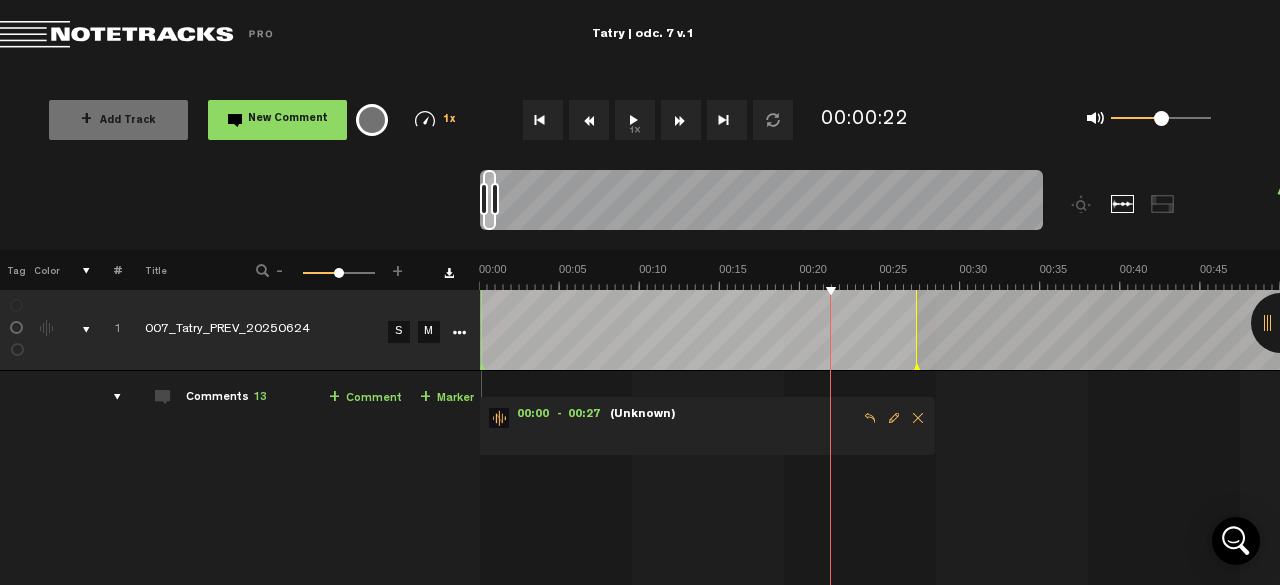 click at bounding box center [681, 120] 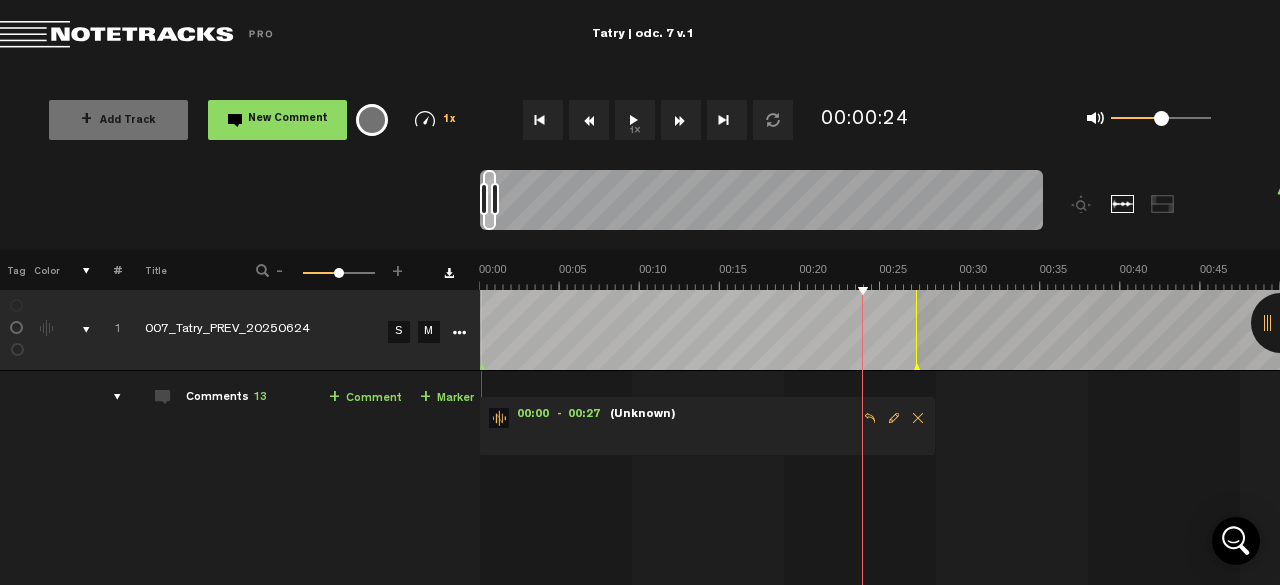 click at bounding box center [681, 120] 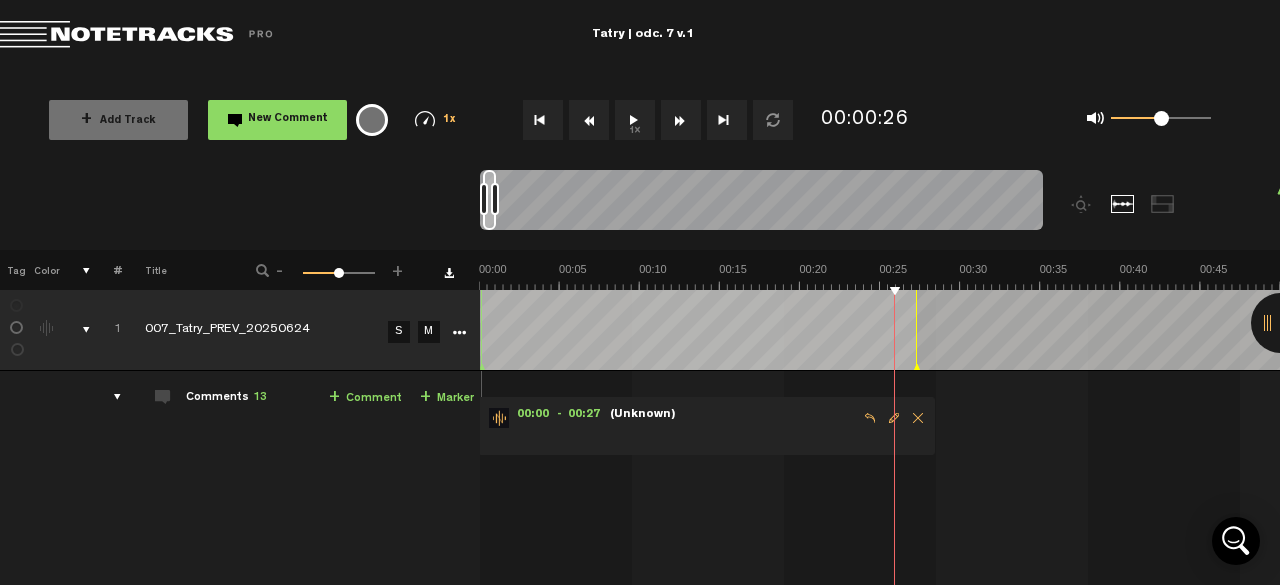 click at bounding box center (681, 120) 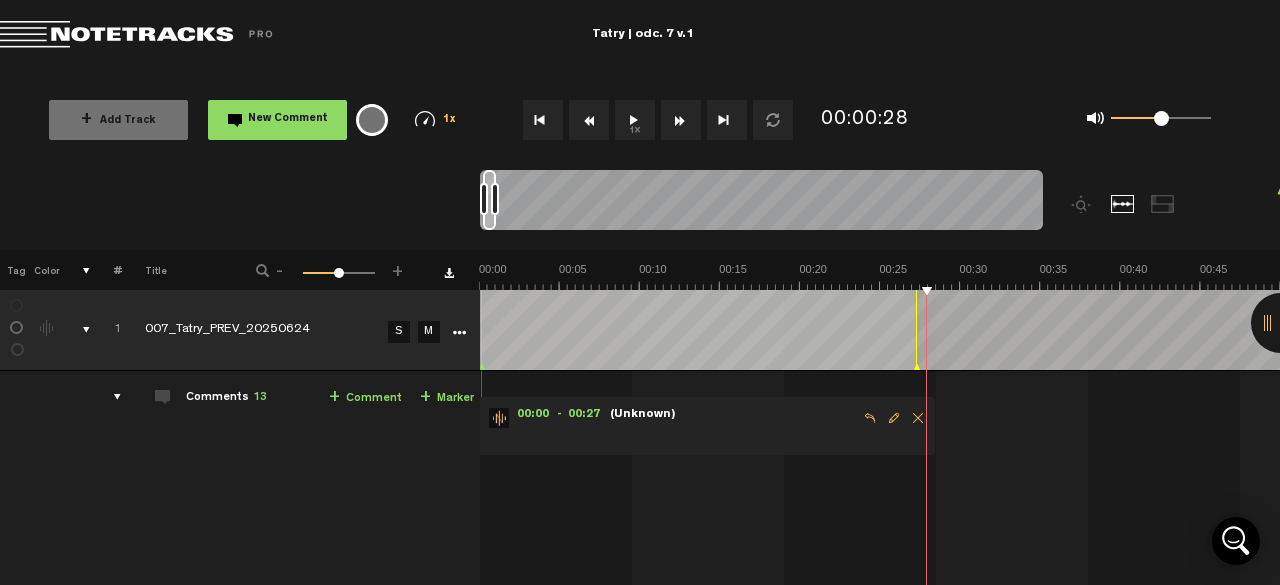click at bounding box center (681, 120) 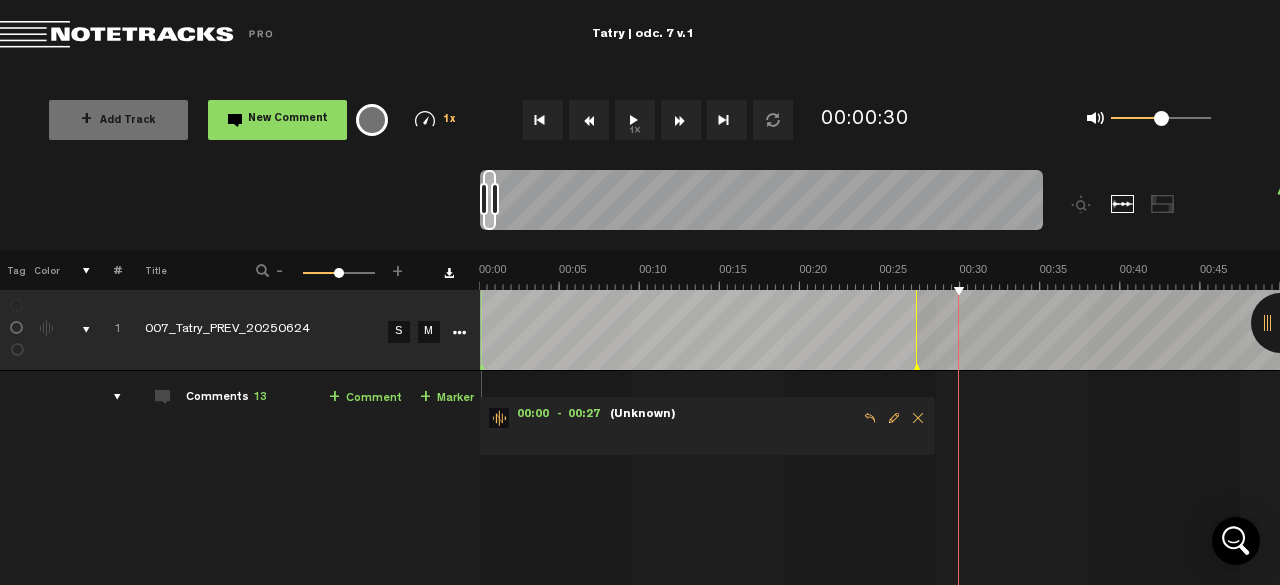 click at bounding box center (681, 120) 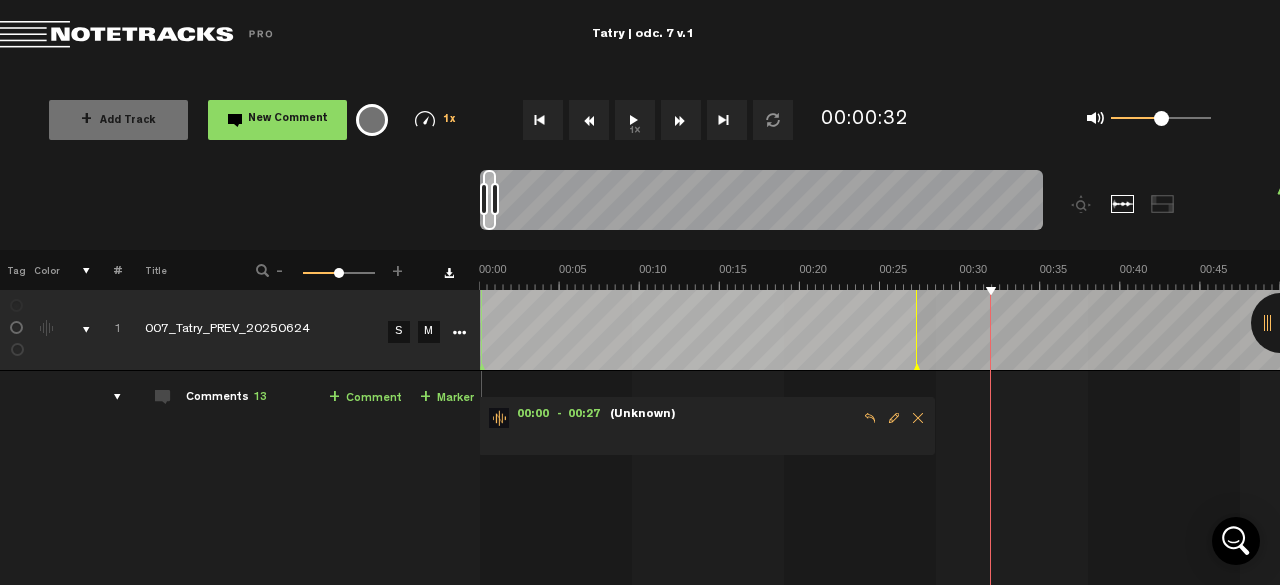 click at bounding box center (681, 120) 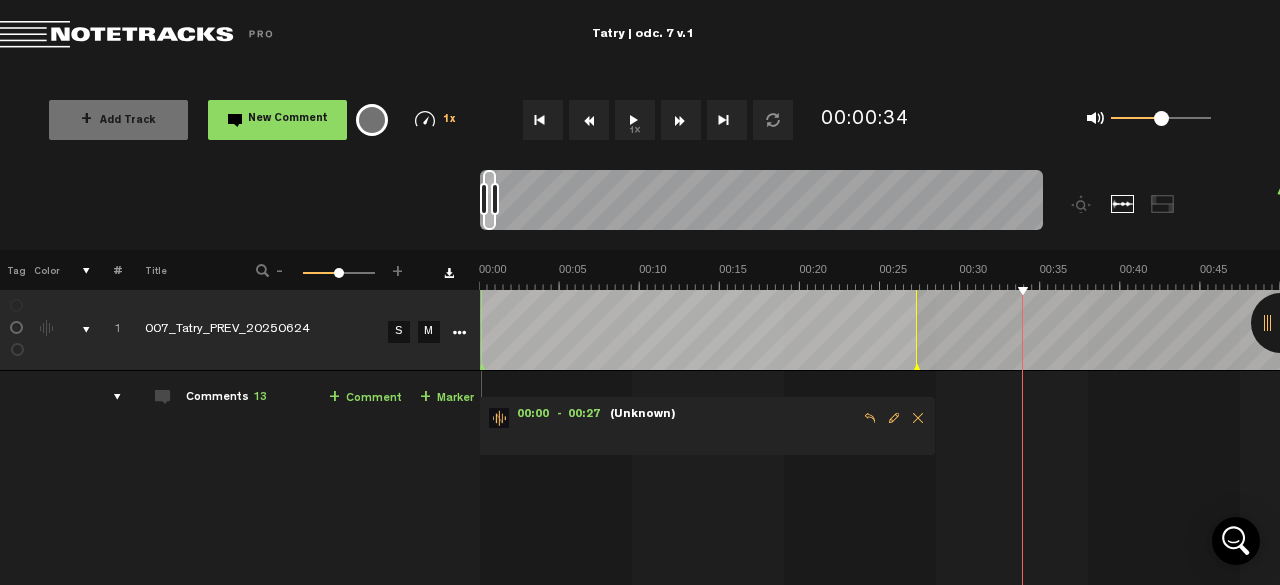 click at bounding box center (681, 120) 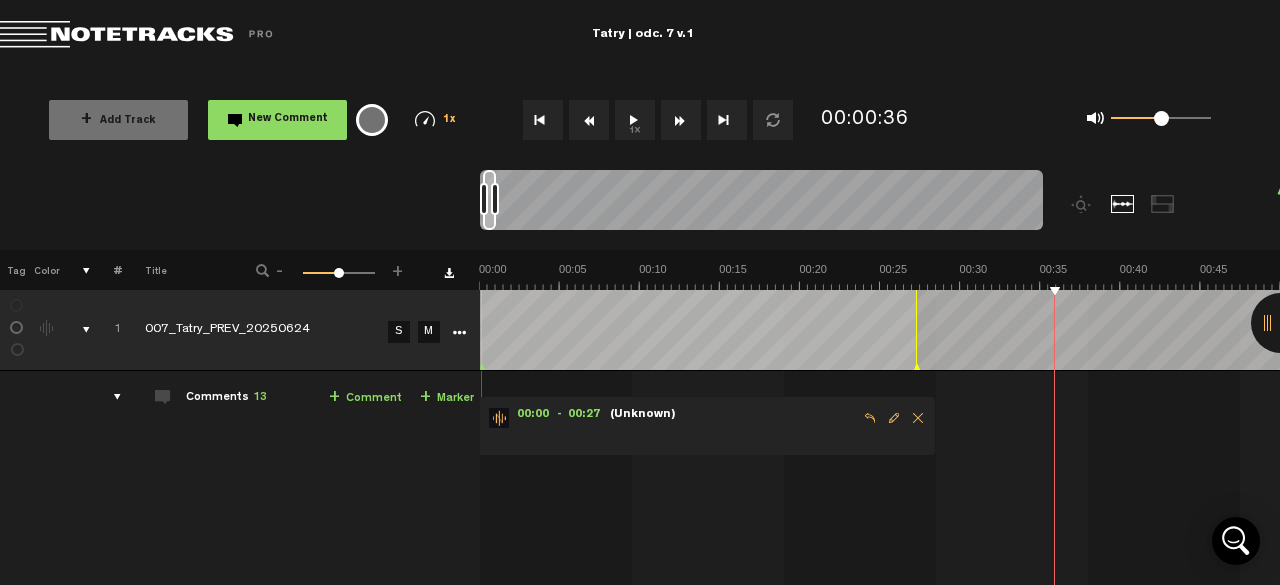 click at bounding box center [681, 120] 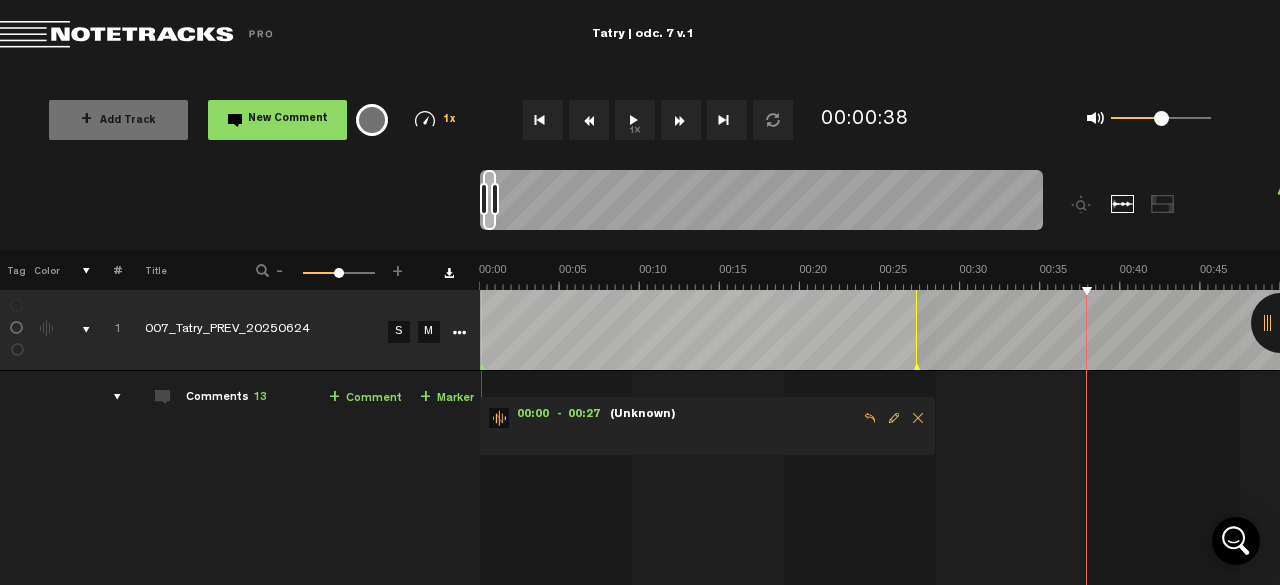 click at bounding box center (681, 120) 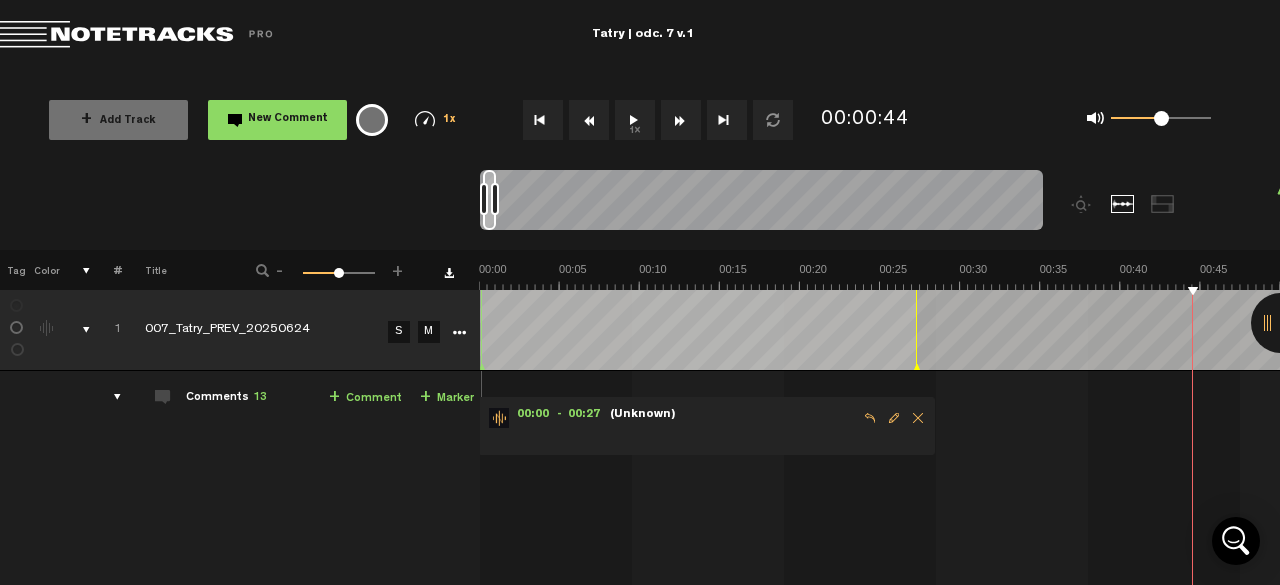click at bounding box center [20504, 276] 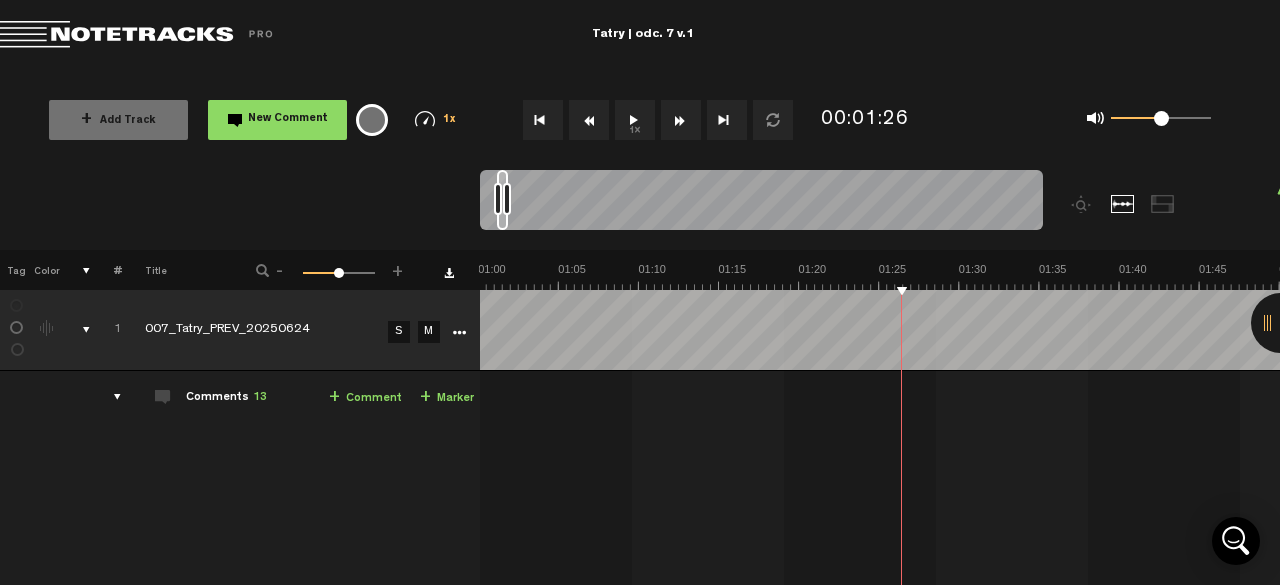 scroll, scrollTop: 0, scrollLeft: 962, axis: horizontal 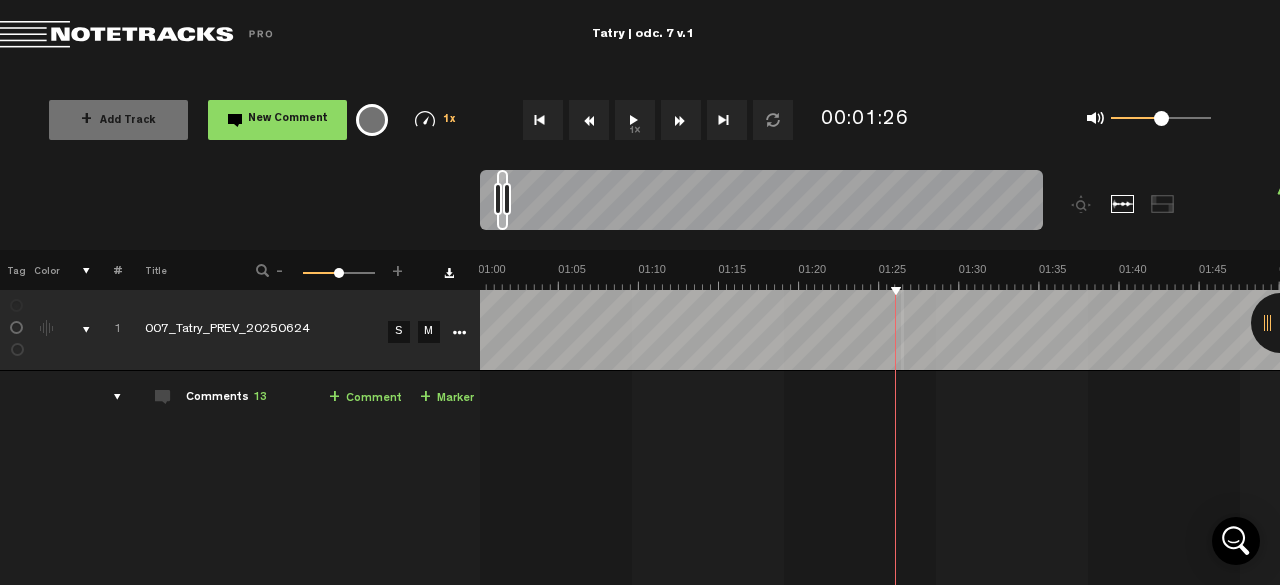 click on "+  New drawing Tag Color     # Title                -                 1   100   50                +                                                      1                                       007_Tatry_PREV_20250624               S                M                                 Export to Headliner                 Update                 Download                 Download original                 Export Audacity labels                 Export Audition Markers" at bounding box center [640, 562] 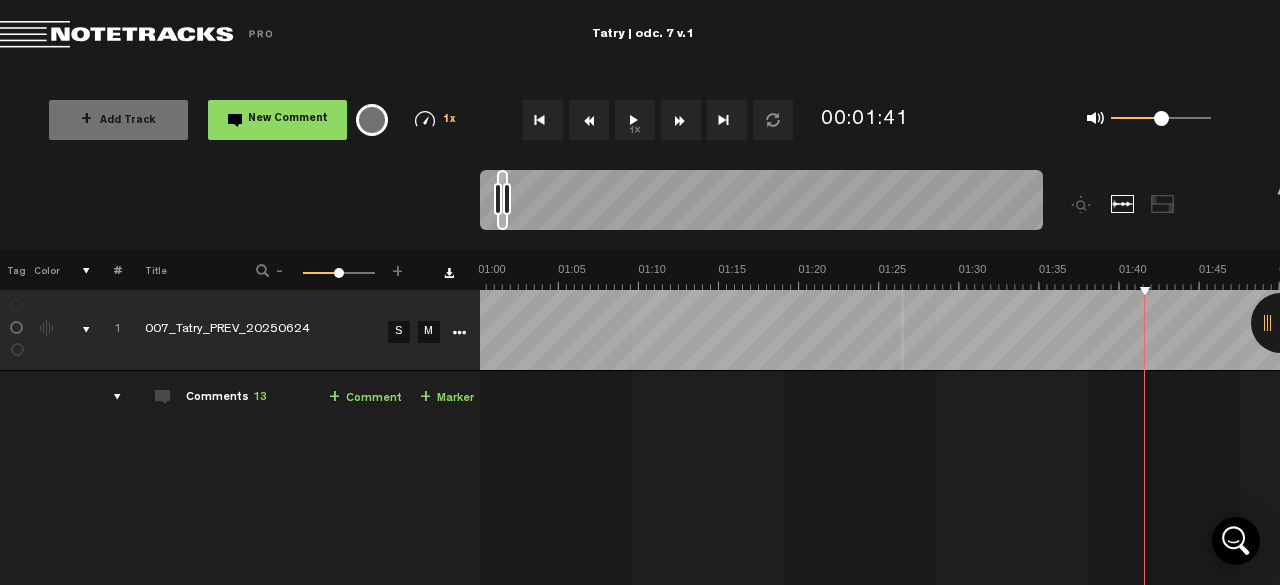 click on "1x" at bounding box center (635, 120) 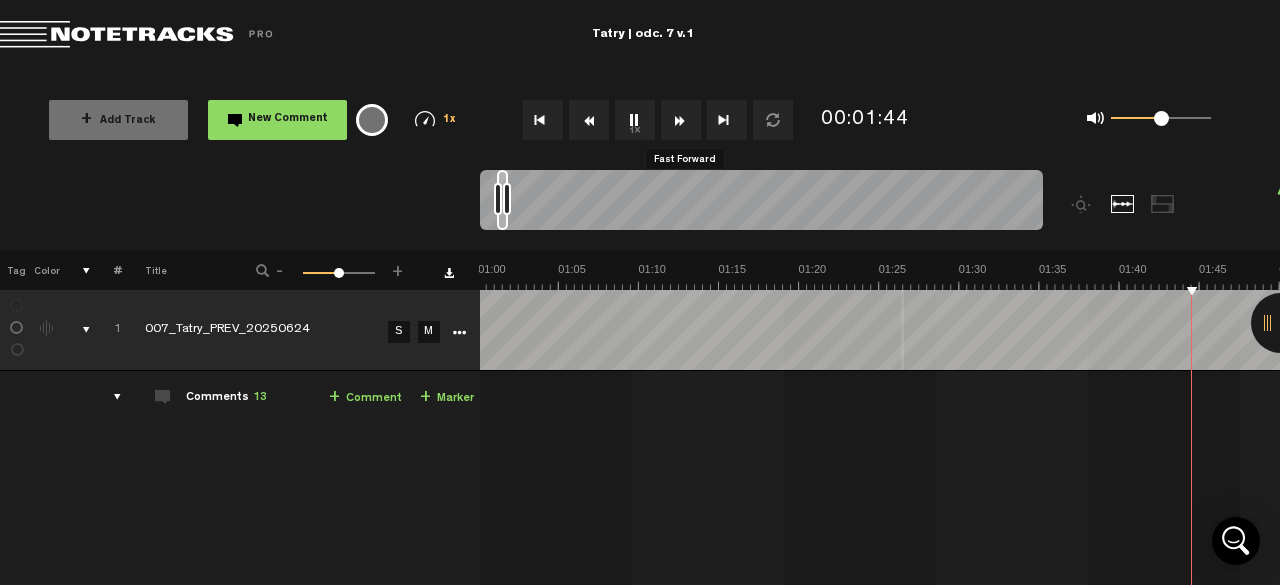 click at bounding box center [681, 120] 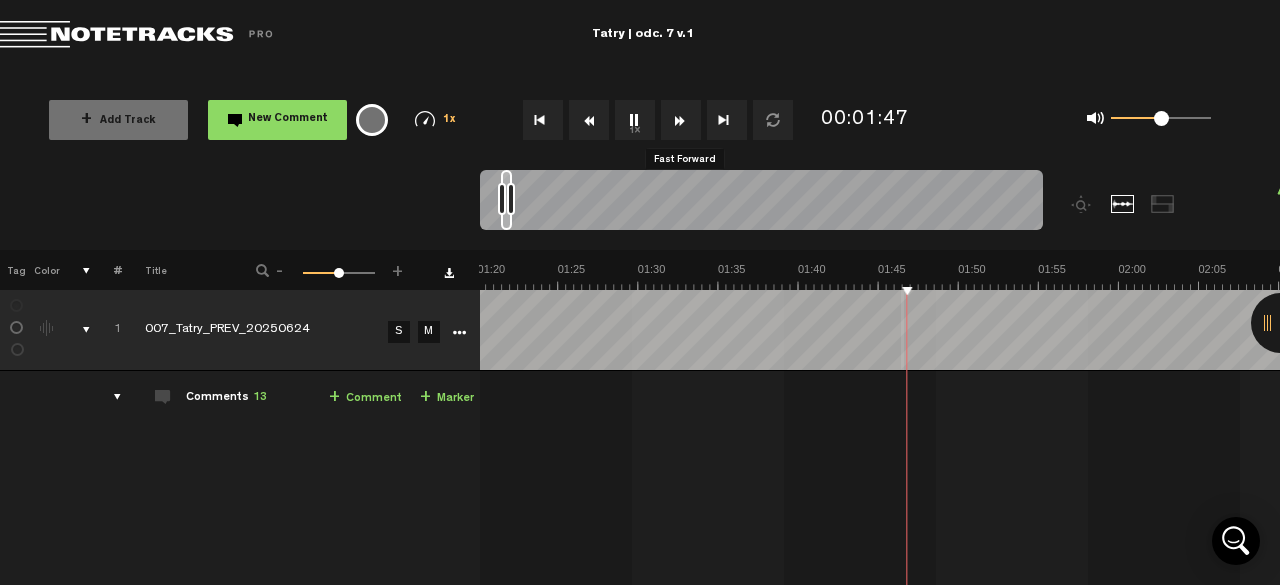 scroll, scrollTop: 0, scrollLeft: 1282, axis: horizontal 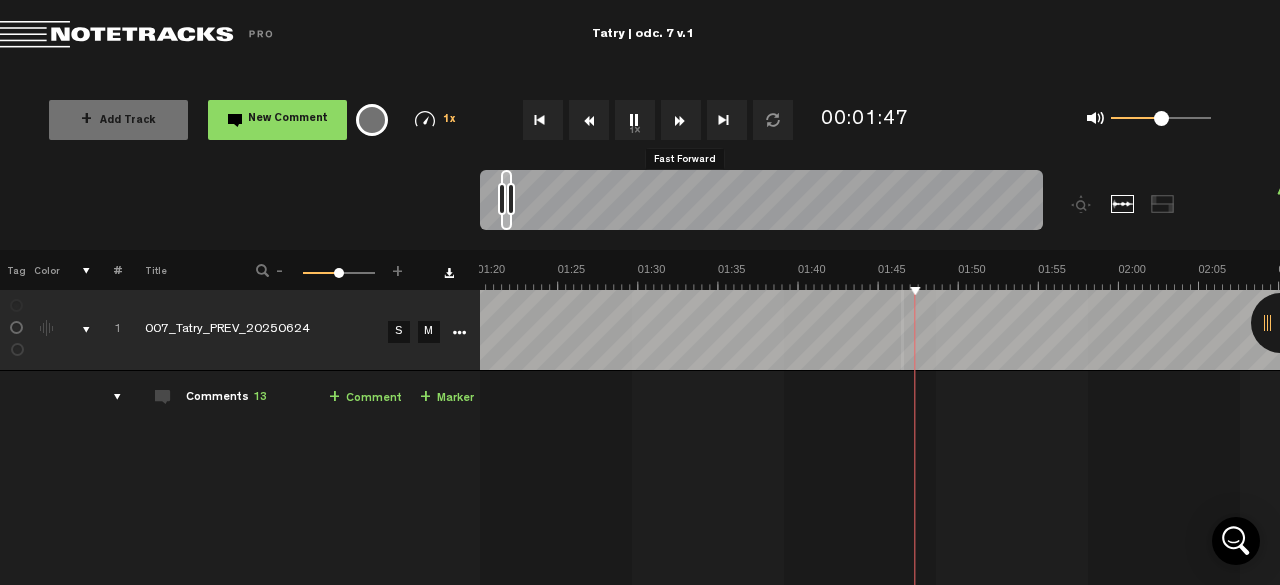 click at bounding box center [681, 120] 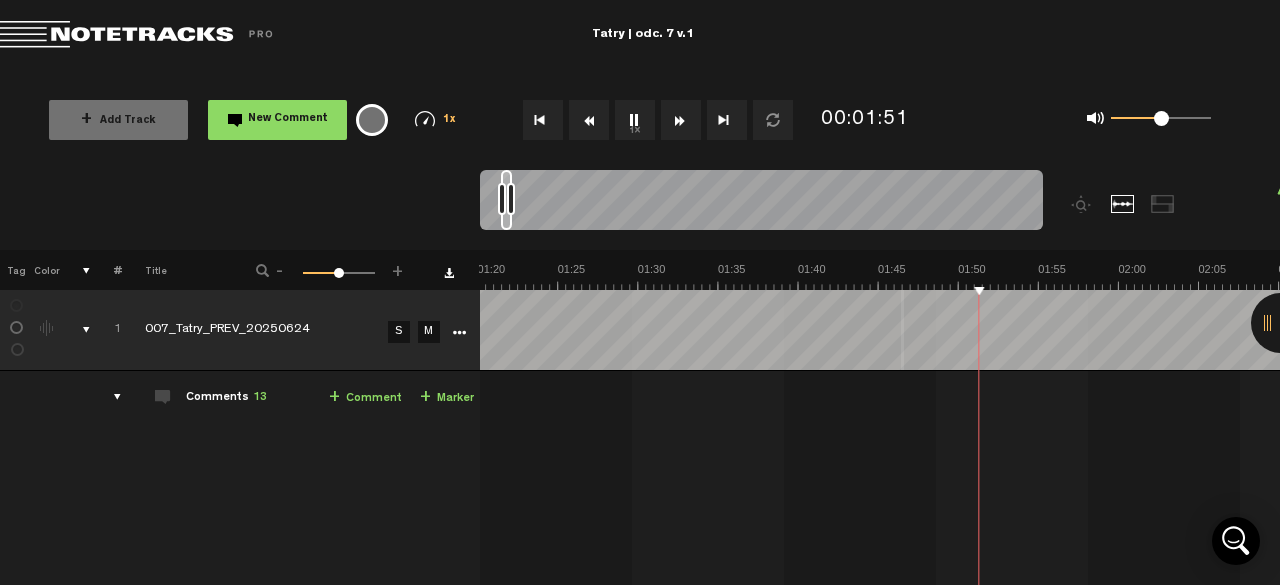 click at bounding box center (589, 120) 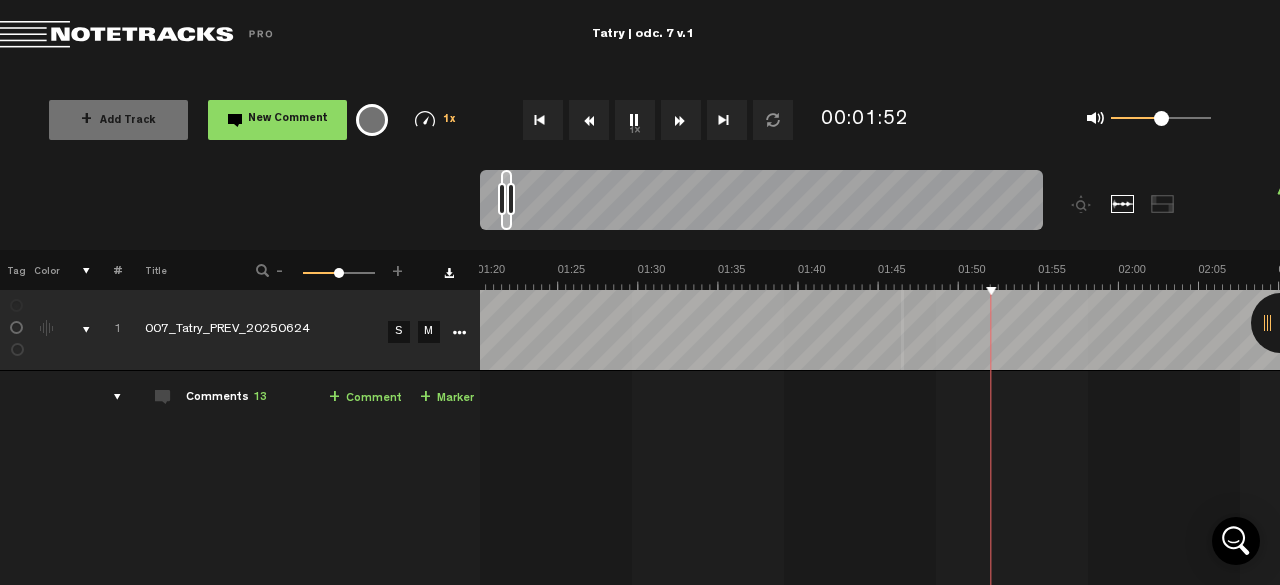 click at bounding box center (19221, 276) 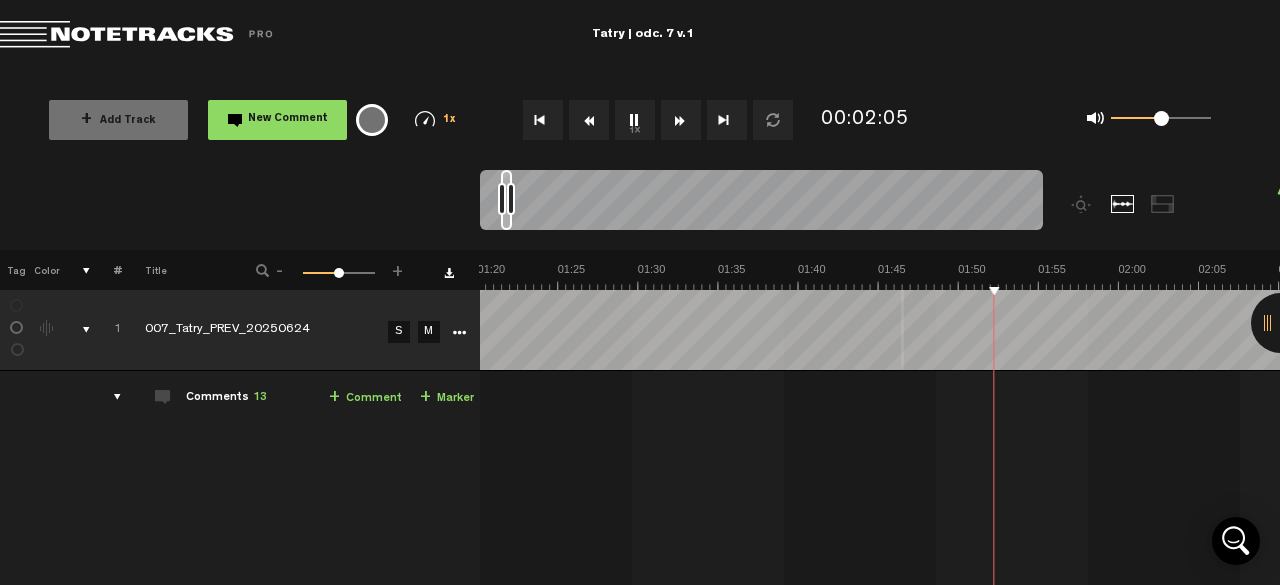 scroll, scrollTop: 0, scrollLeft: 1603, axis: horizontal 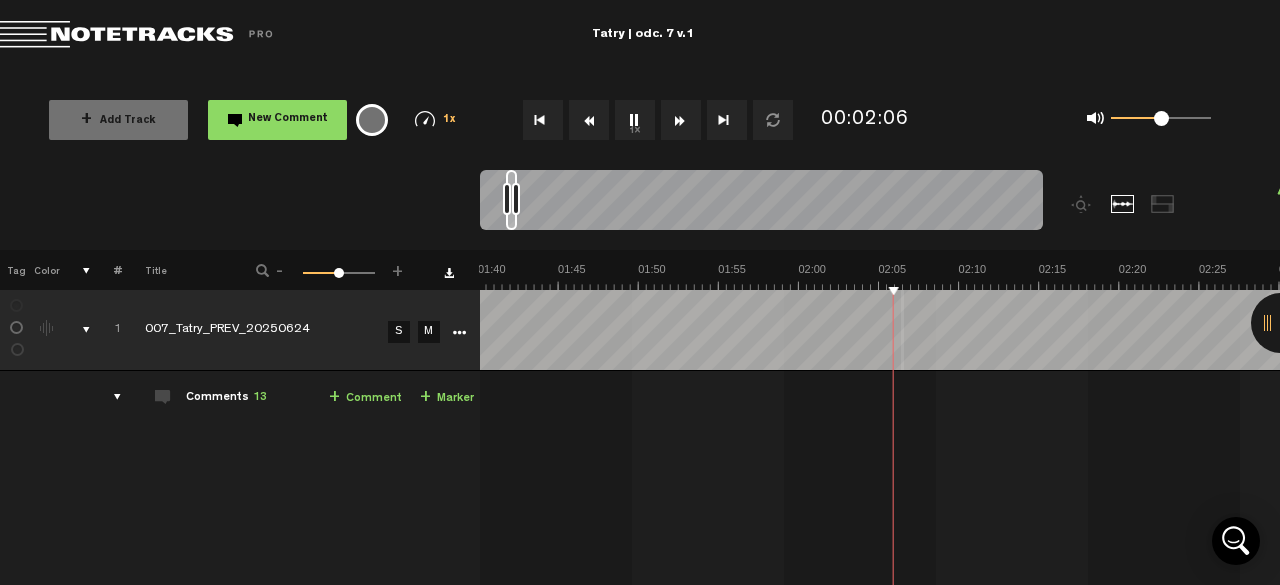 click at bounding box center [18901, 276] 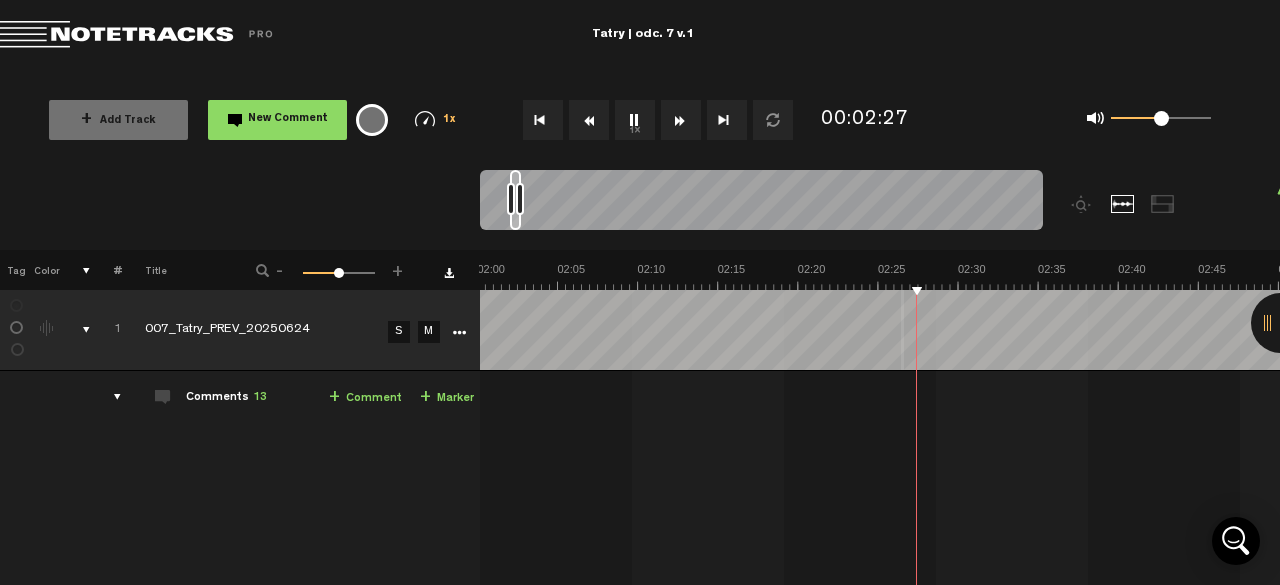click at bounding box center (18580, 276) 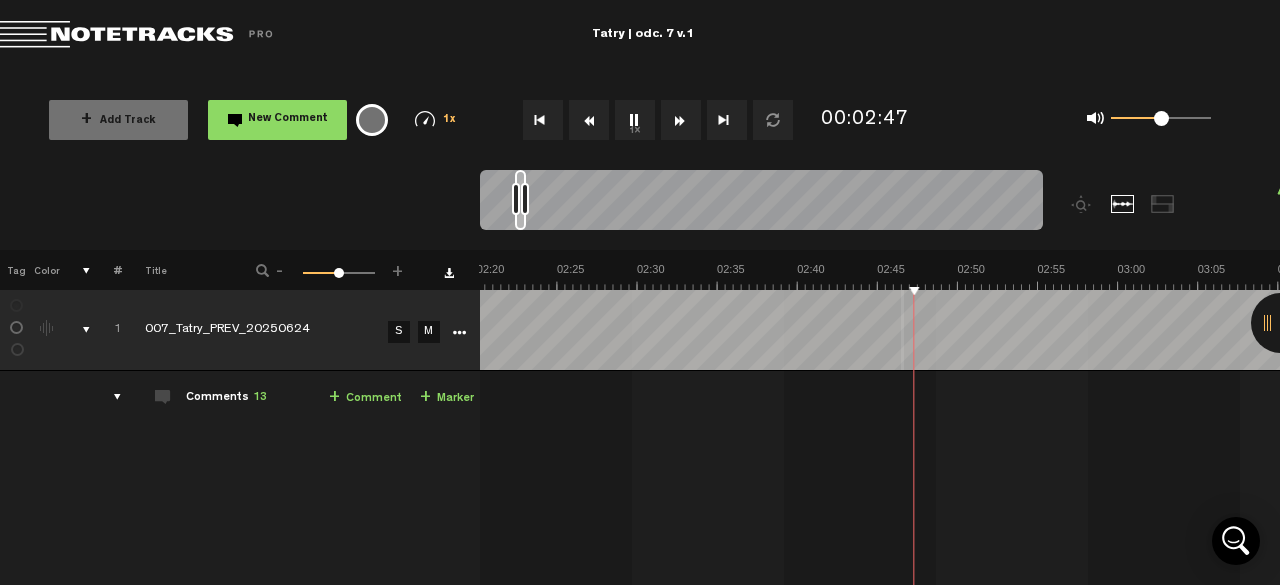 click at bounding box center (18259, 276) 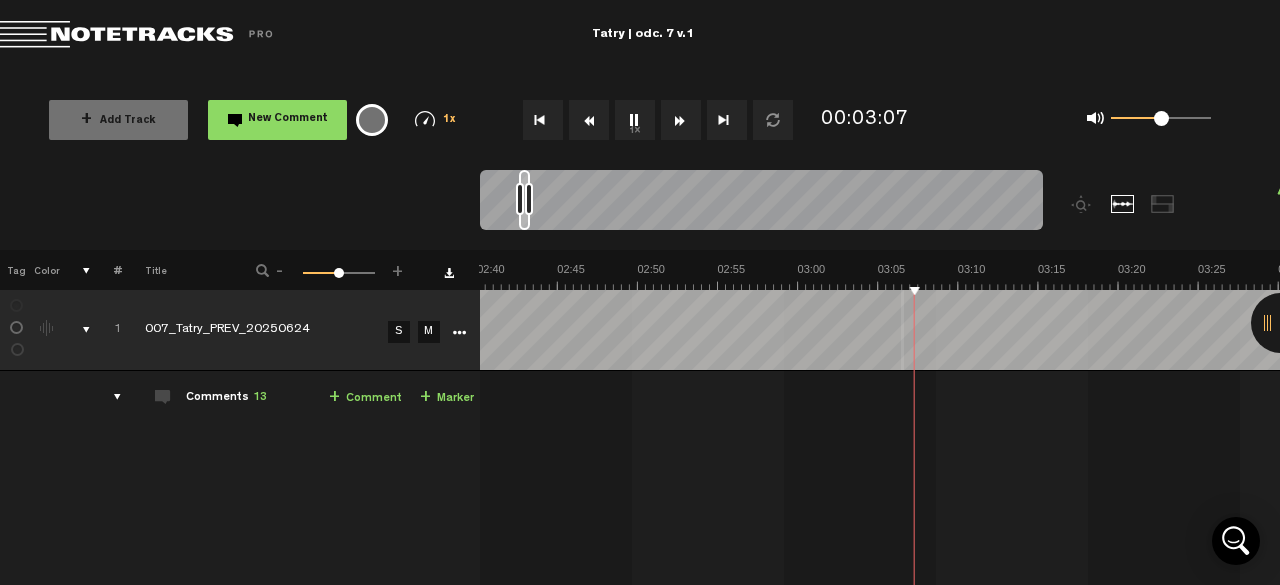 click at bounding box center [17939, 276] 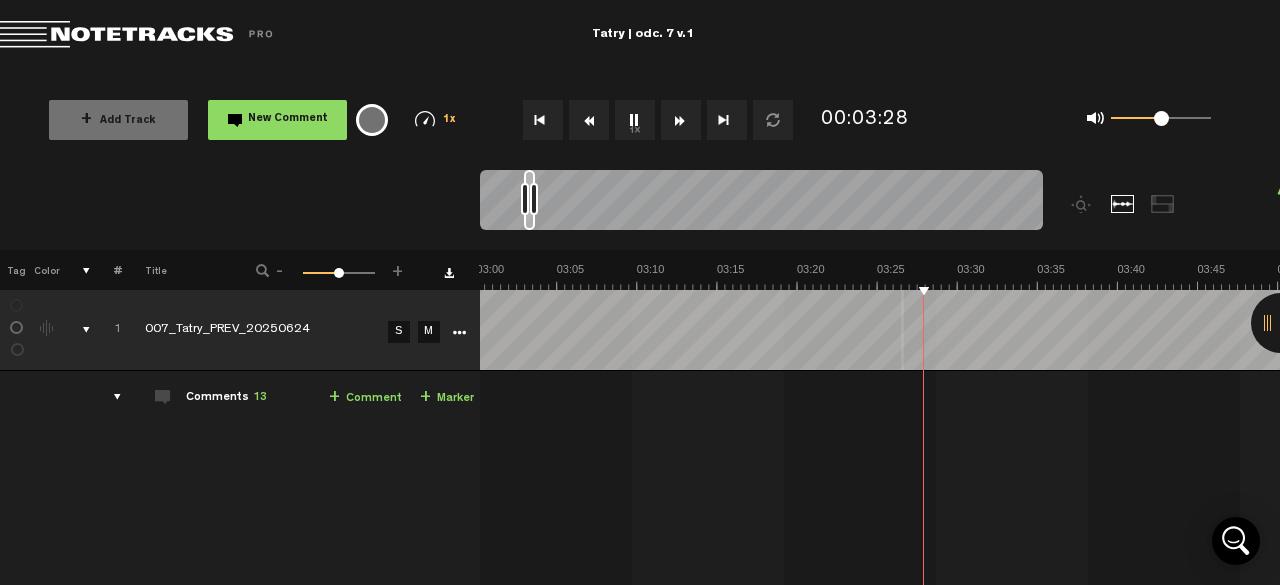 click at bounding box center (17618, 276) 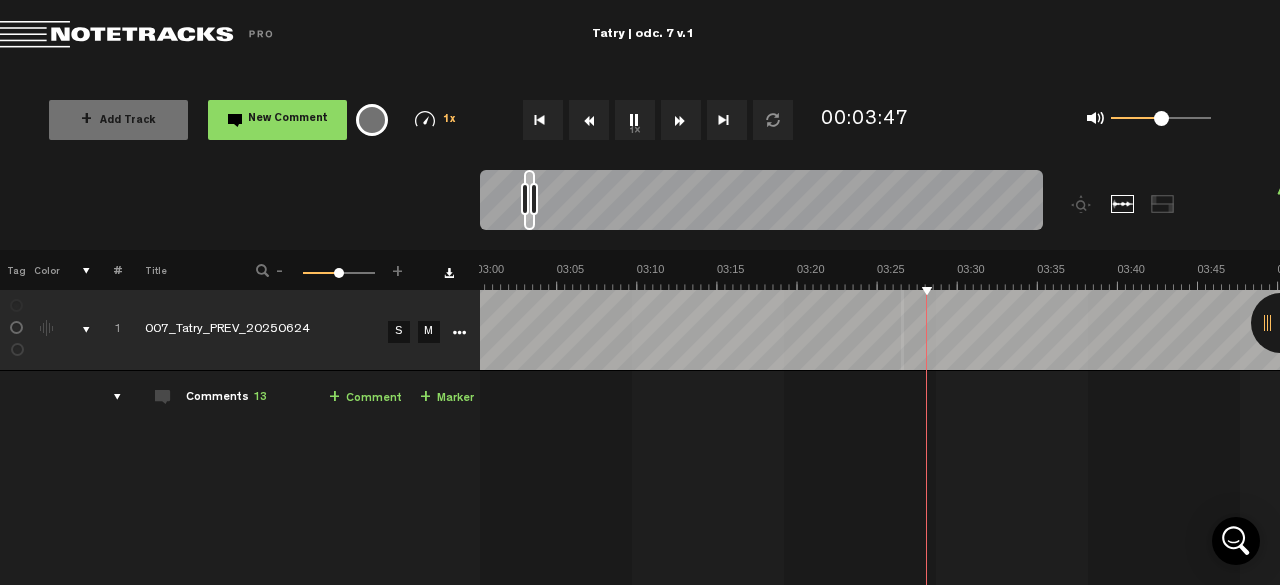 scroll, scrollTop: 0, scrollLeft: 3206, axis: horizontal 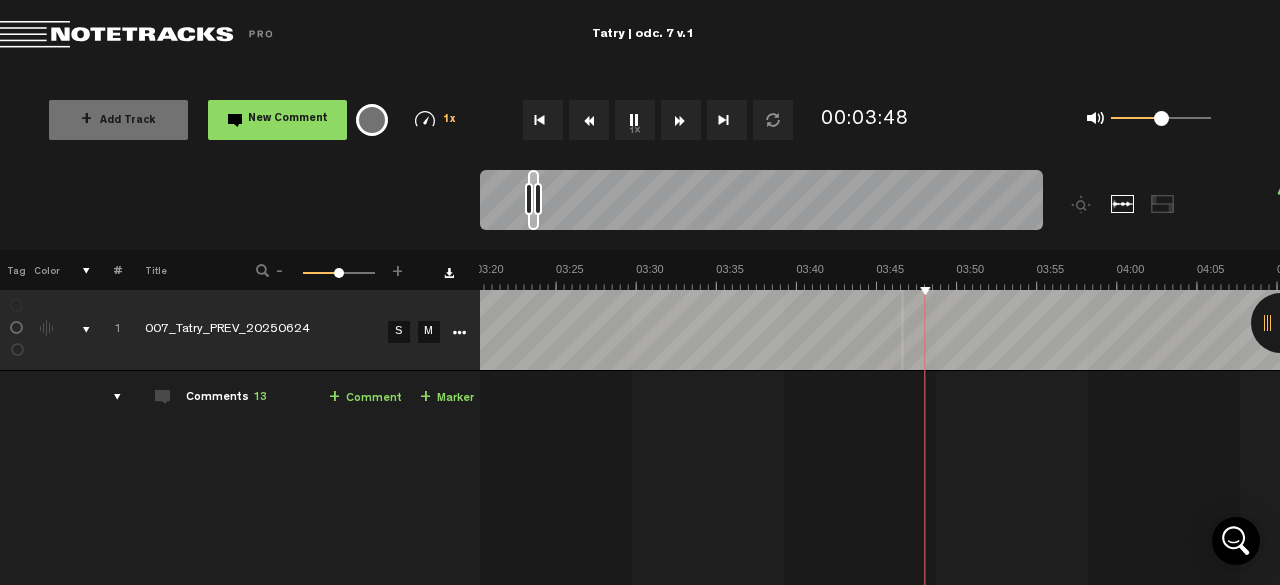 click at bounding box center [17297, 276] 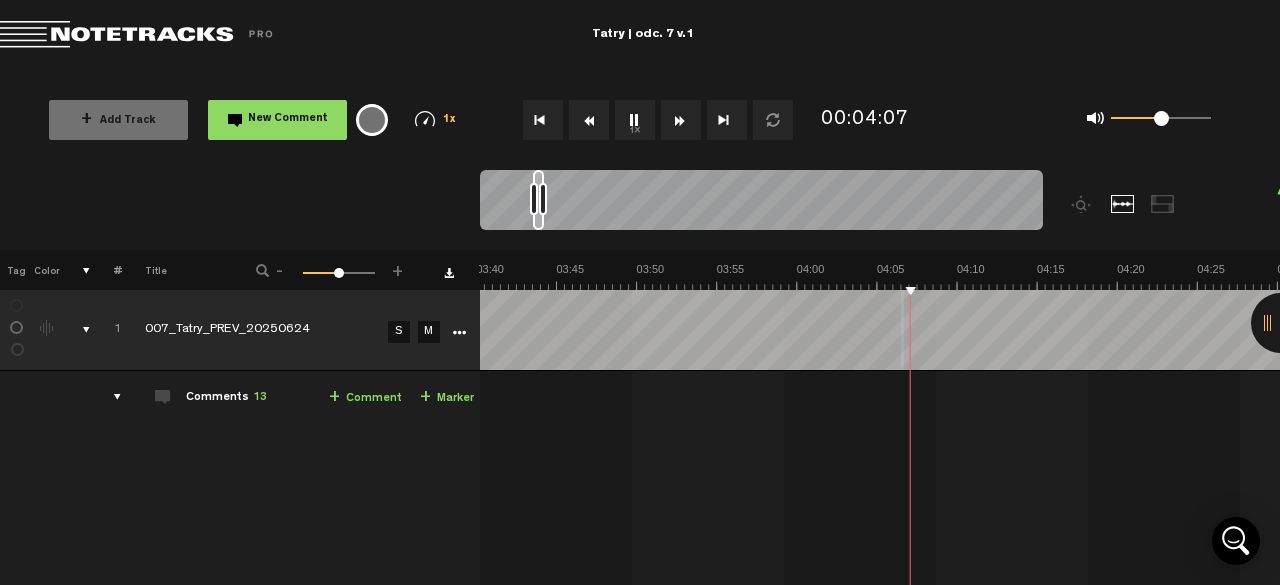 scroll, scrollTop: 0, scrollLeft: 3527, axis: horizontal 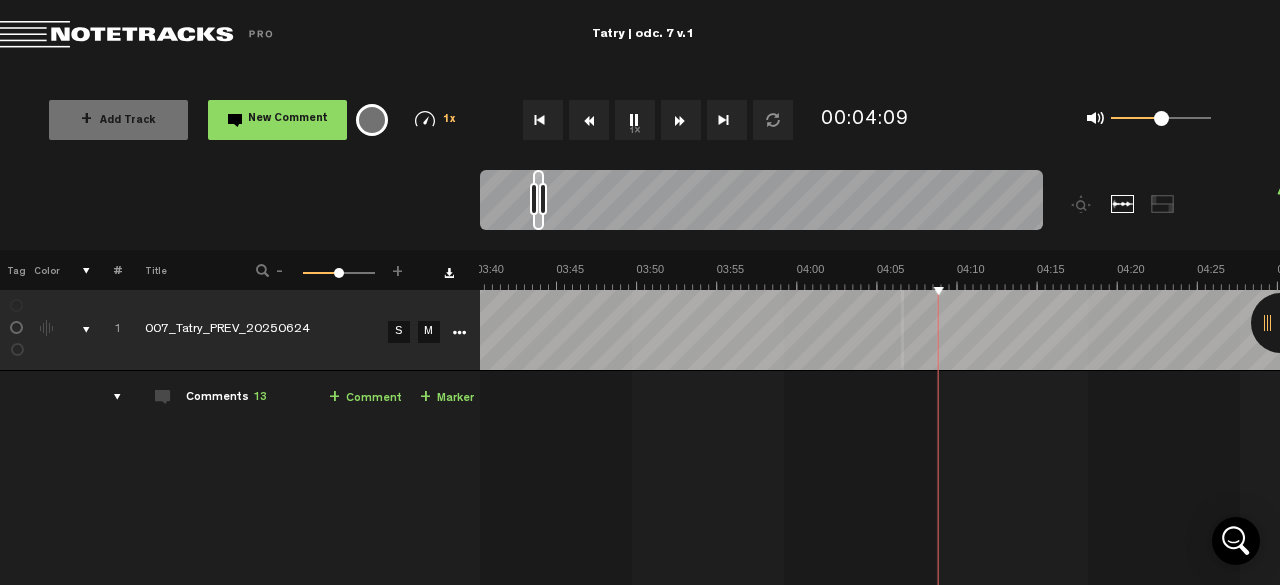 click at bounding box center [16977, 276] 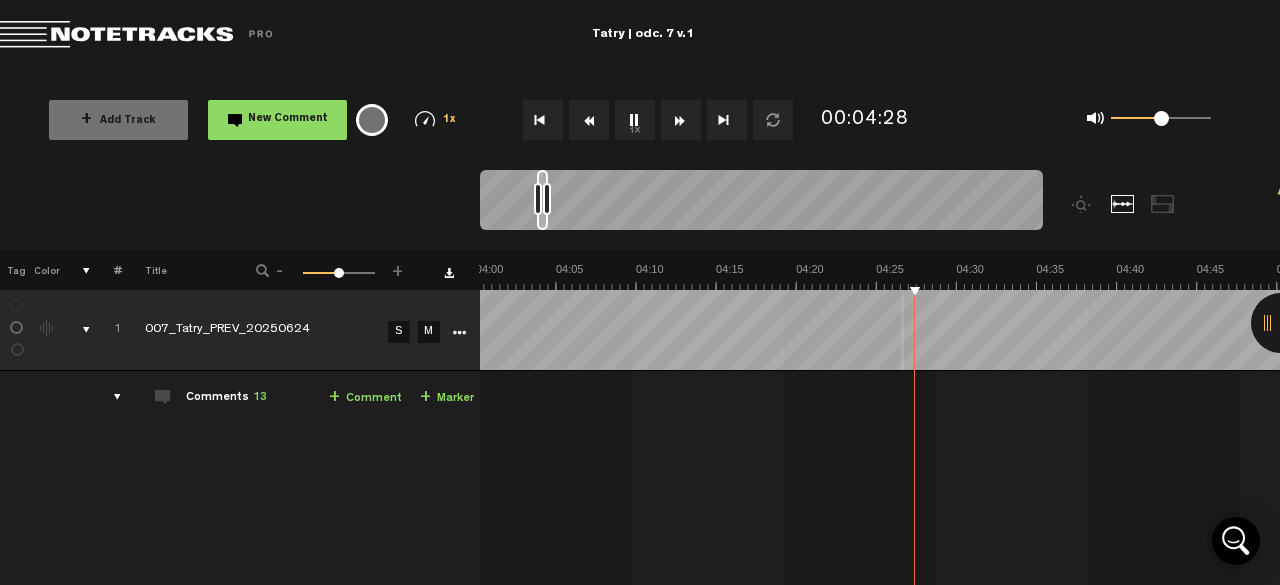 scroll, scrollTop: 0, scrollLeft: 3848, axis: horizontal 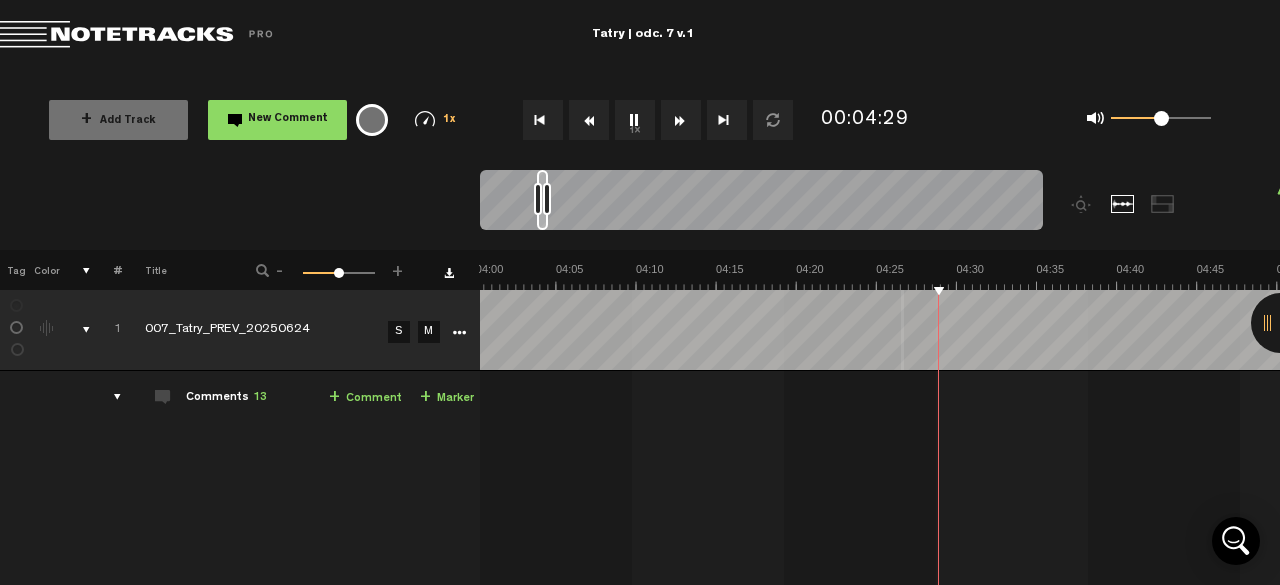 click at bounding box center [16656, 276] 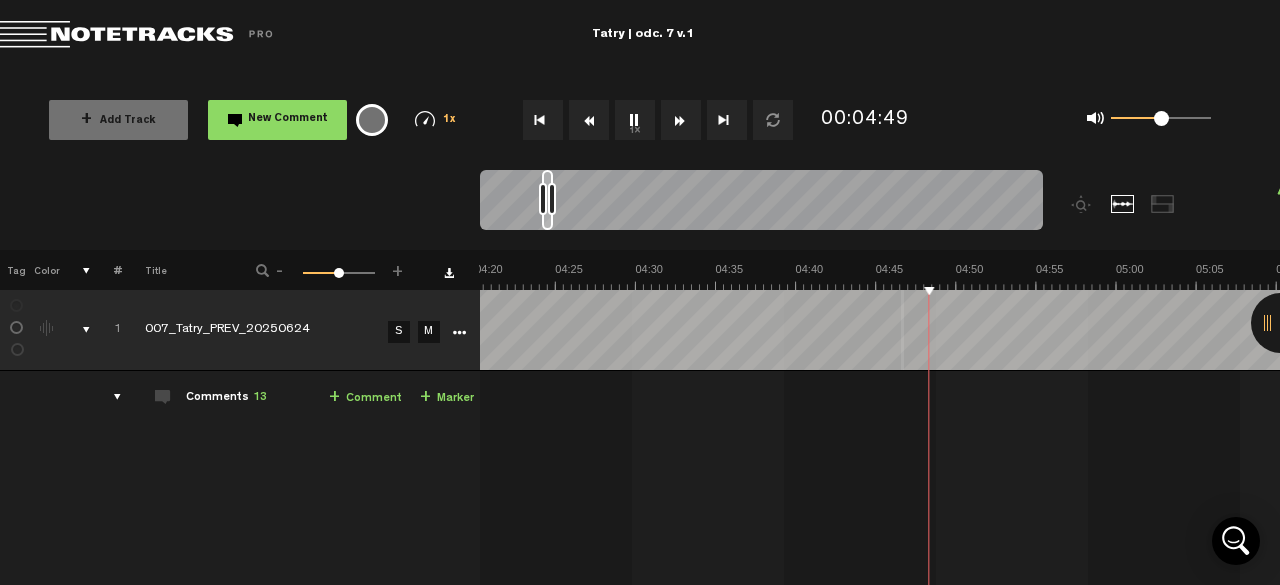click at bounding box center (16335, 276) 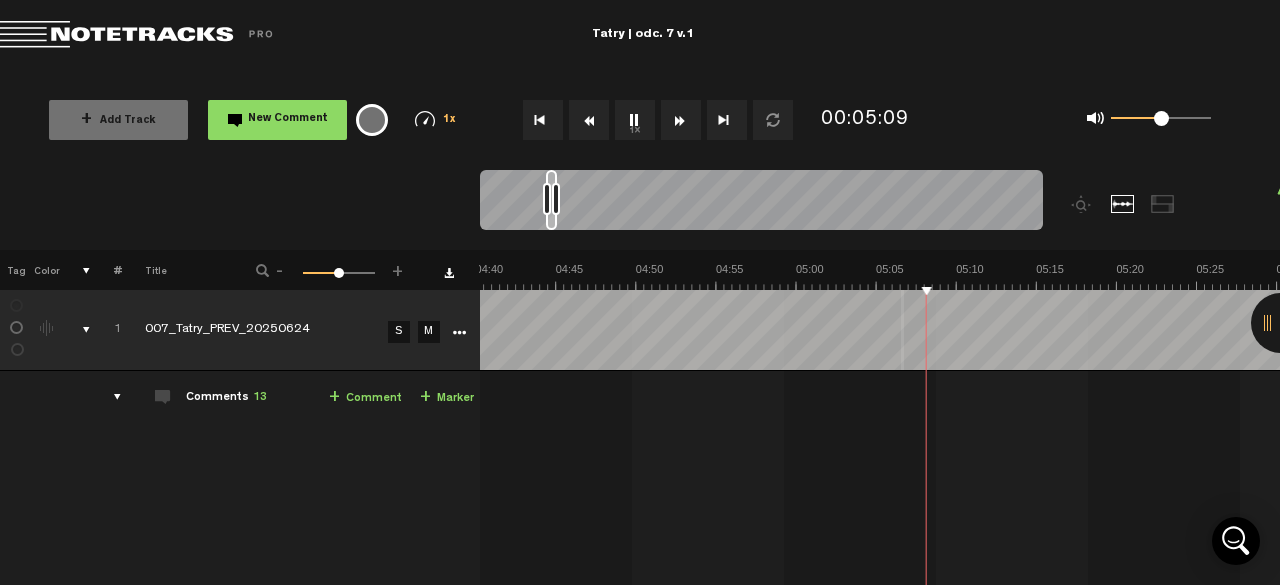 click at bounding box center (16015, 276) 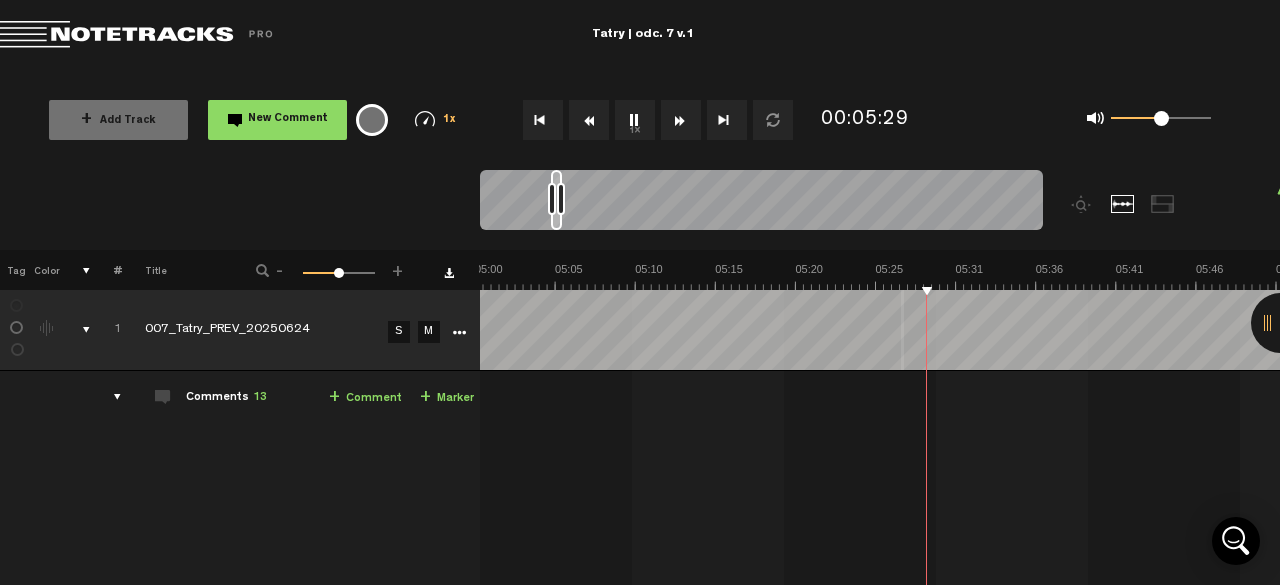 click at bounding box center (15694, 276) 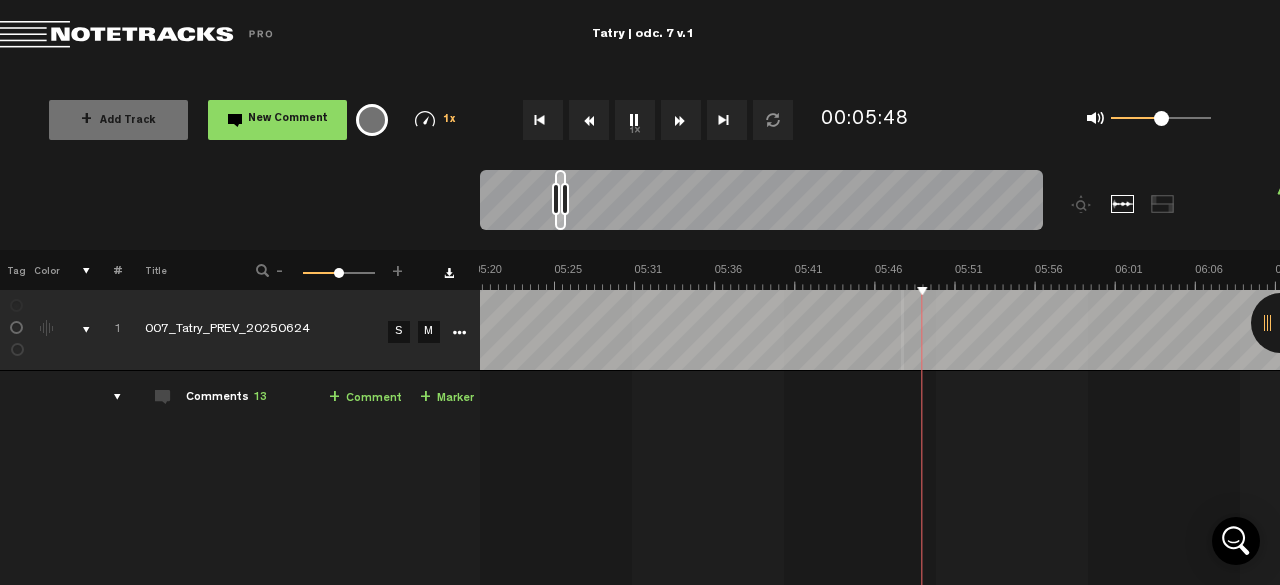 scroll, scrollTop: 0, scrollLeft: 5130, axis: horizontal 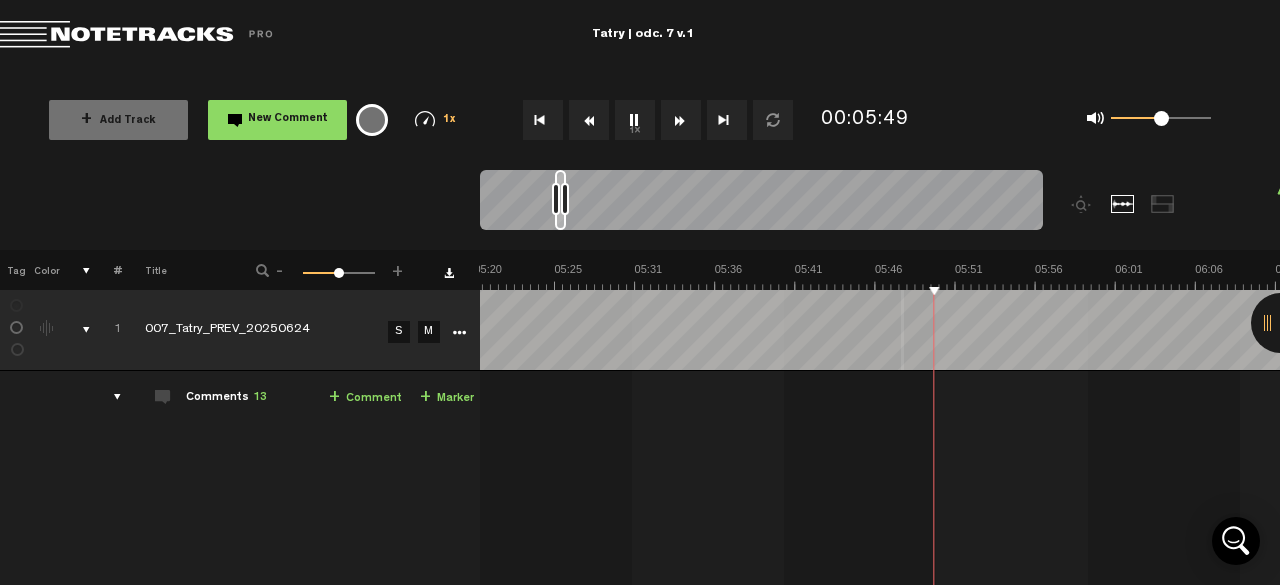 click at bounding box center [15373, 276] 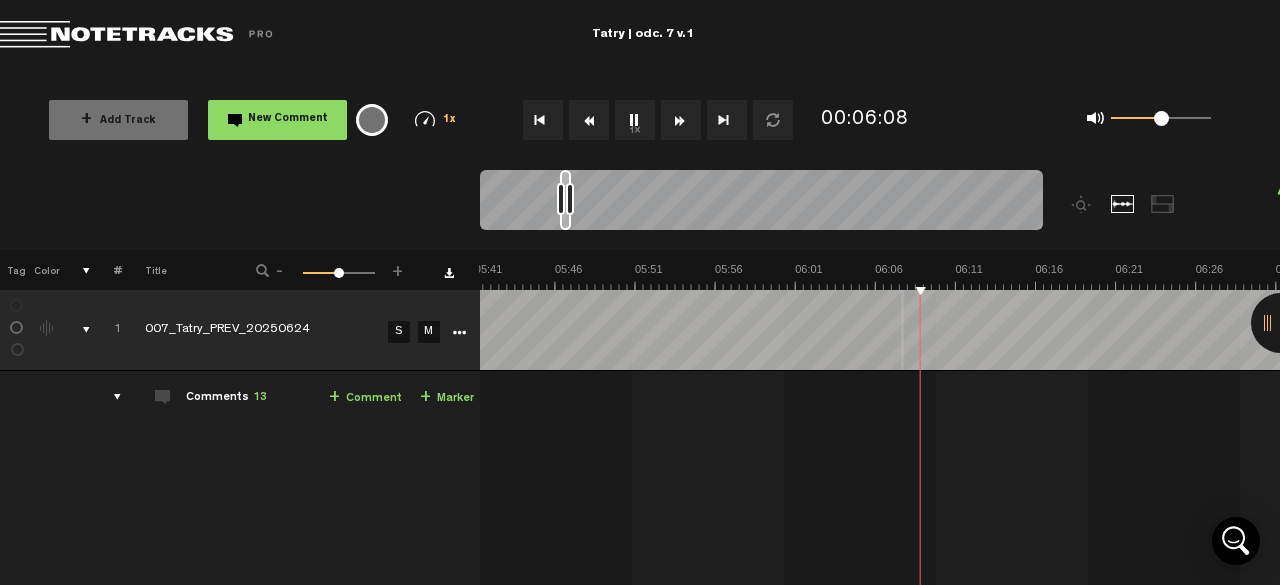 scroll, scrollTop: 0, scrollLeft: 5451, axis: horizontal 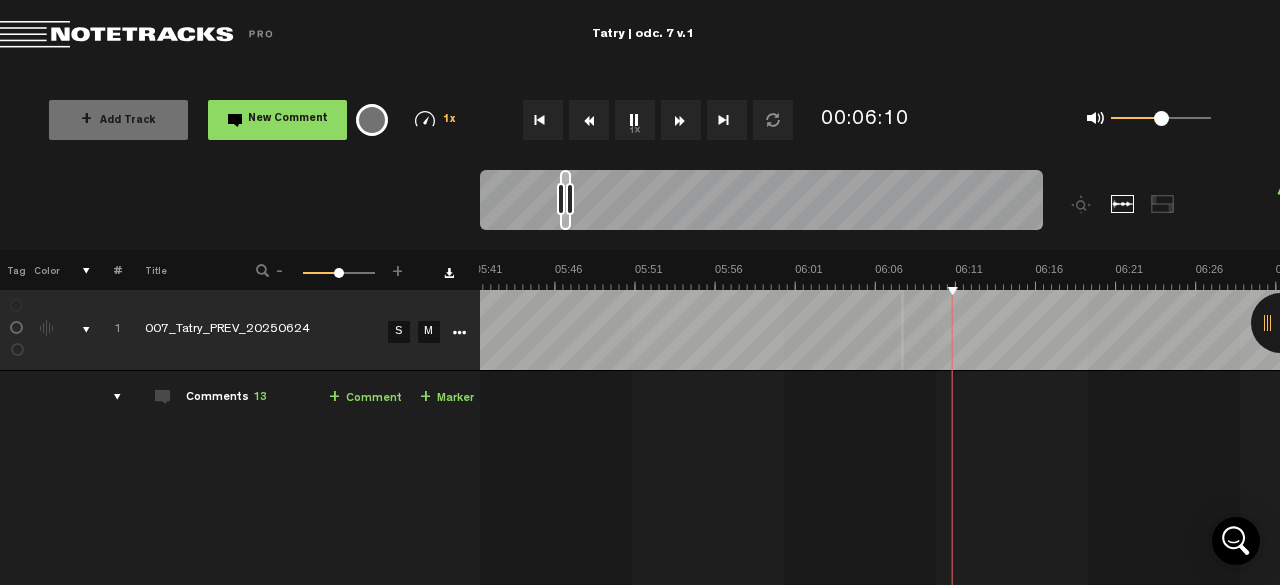 click at bounding box center [15053, 276] 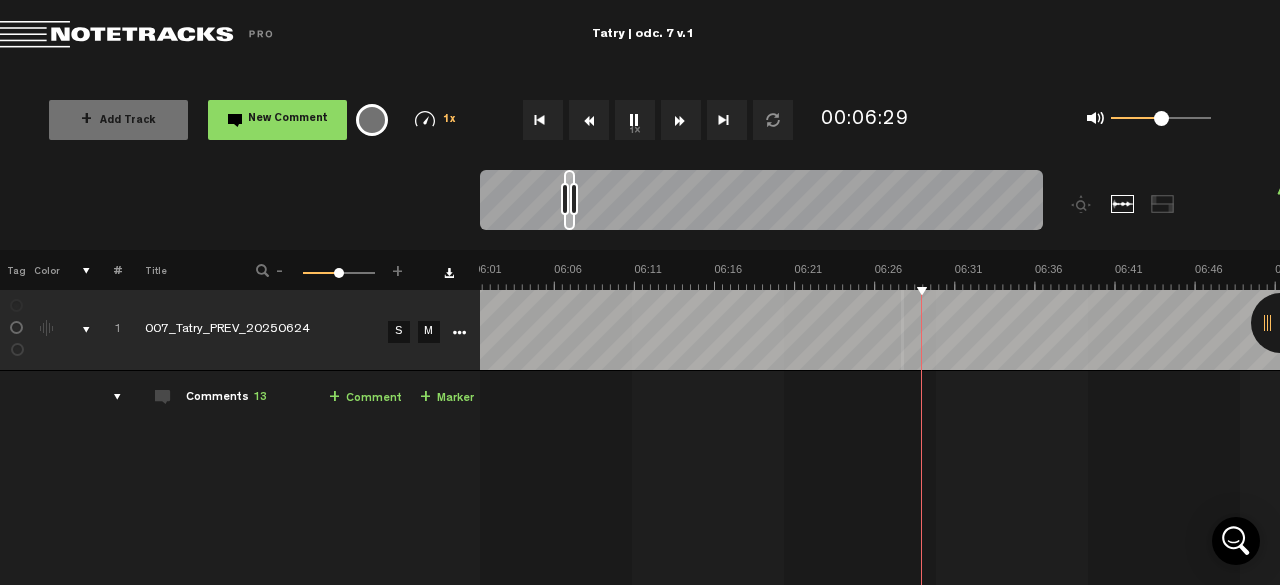 scroll, scrollTop: 0, scrollLeft: 5772, axis: horizontal 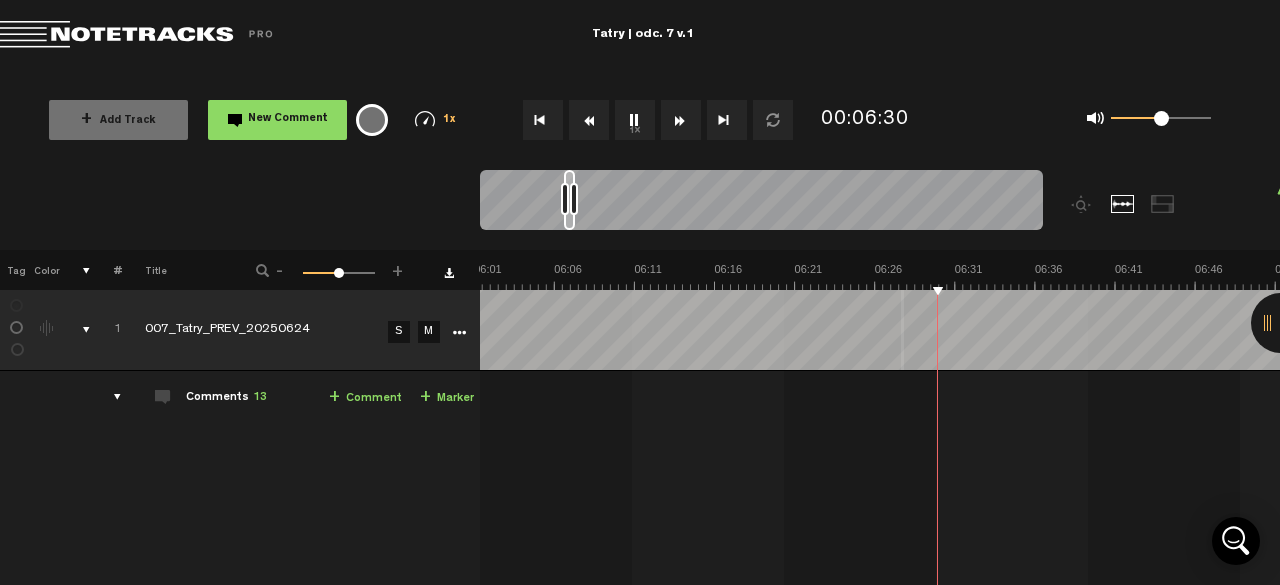 click at bounding box center [14732, 276] 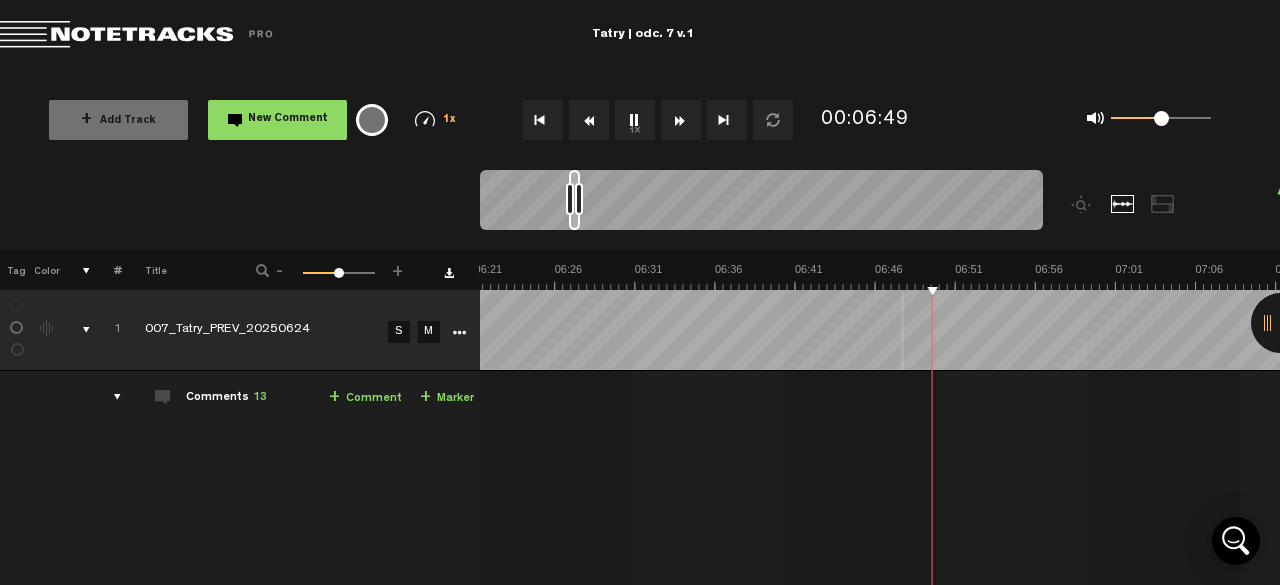 scroll, scrollTop: 0, scrollLeft: 6092, axis: horizontal 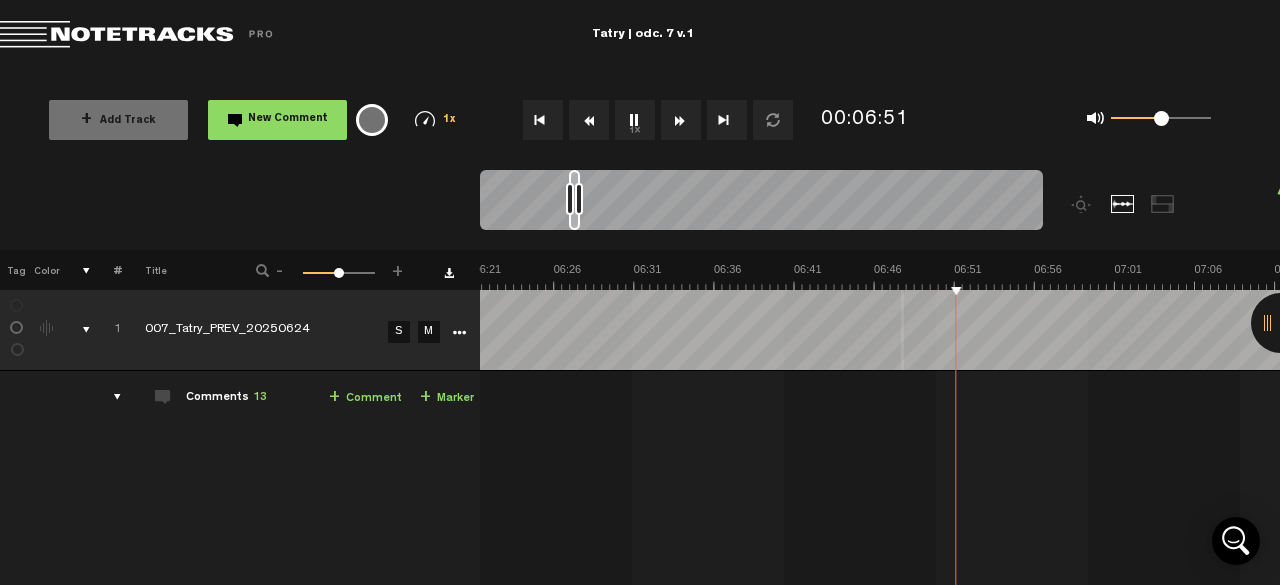 click at bounding box center (14411, 276) 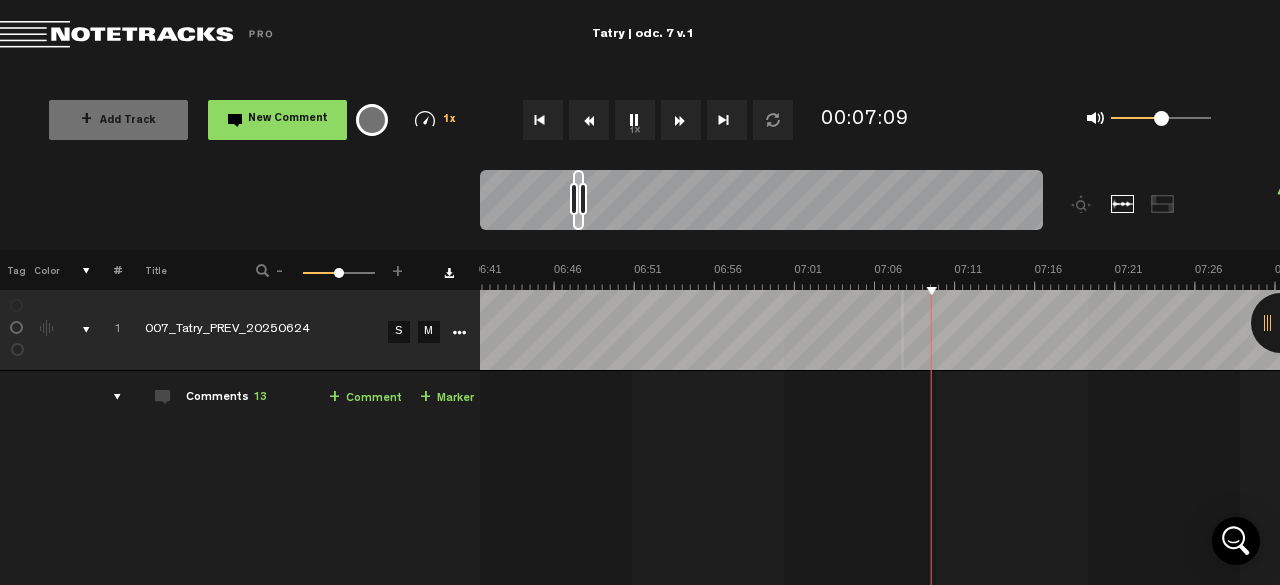 scroll, scrollTop: 0, scrollLeft: 6413, axis: horizontal 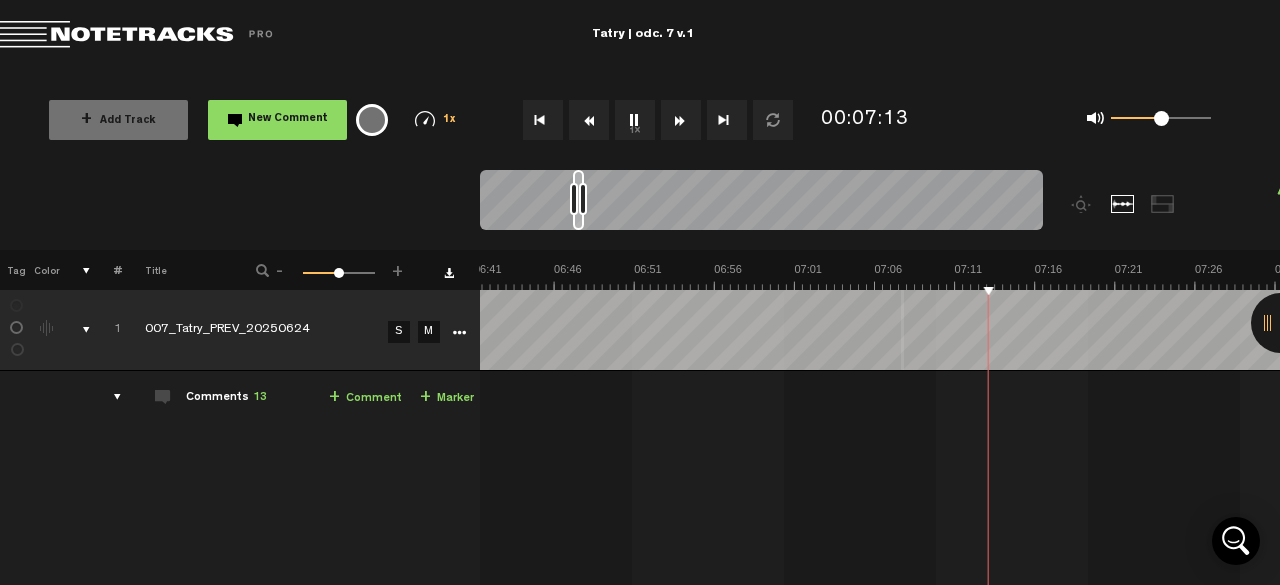 click at bounding box center [14091, 276] 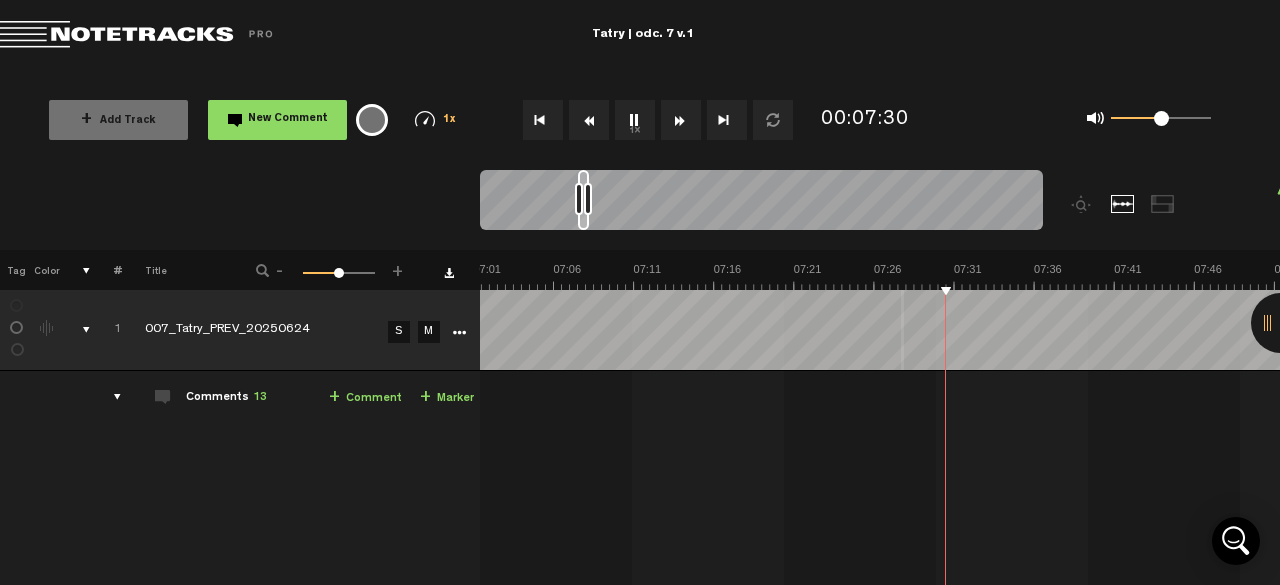click at bounding box center (13770, 276) 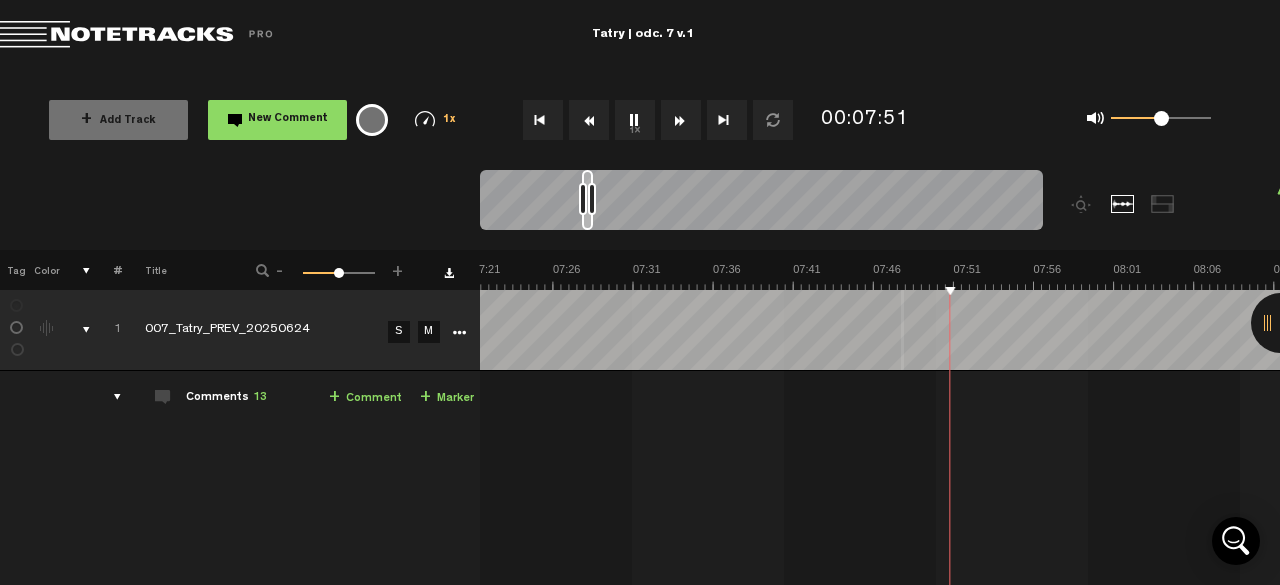 click at bounding box center [13449, 276] 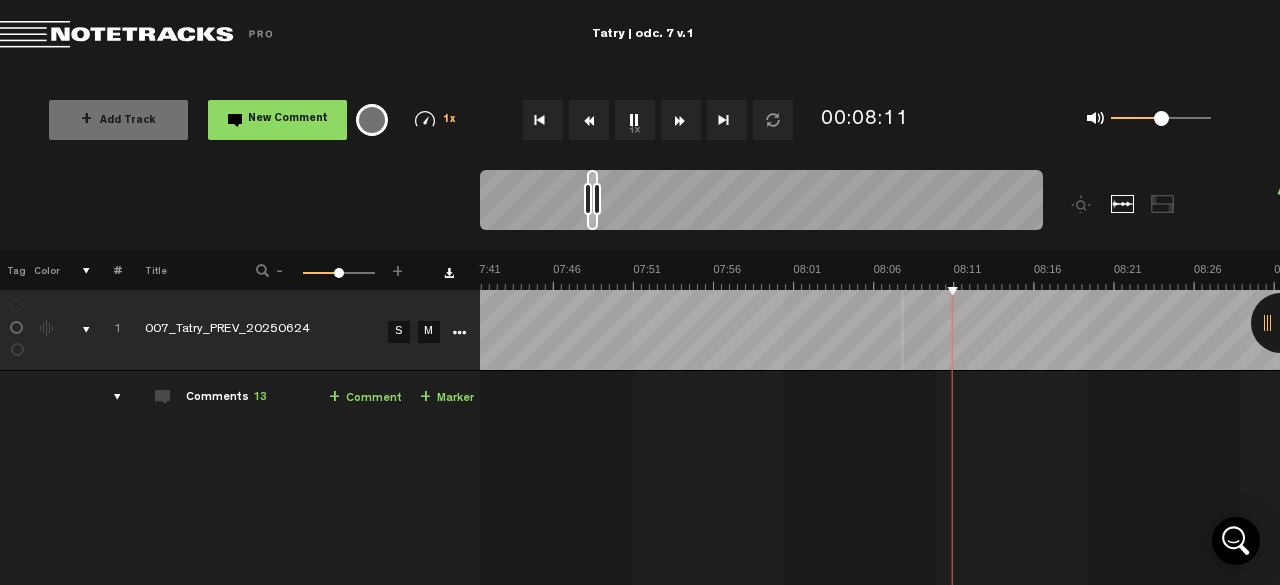click at bounding box center [13129, 276] 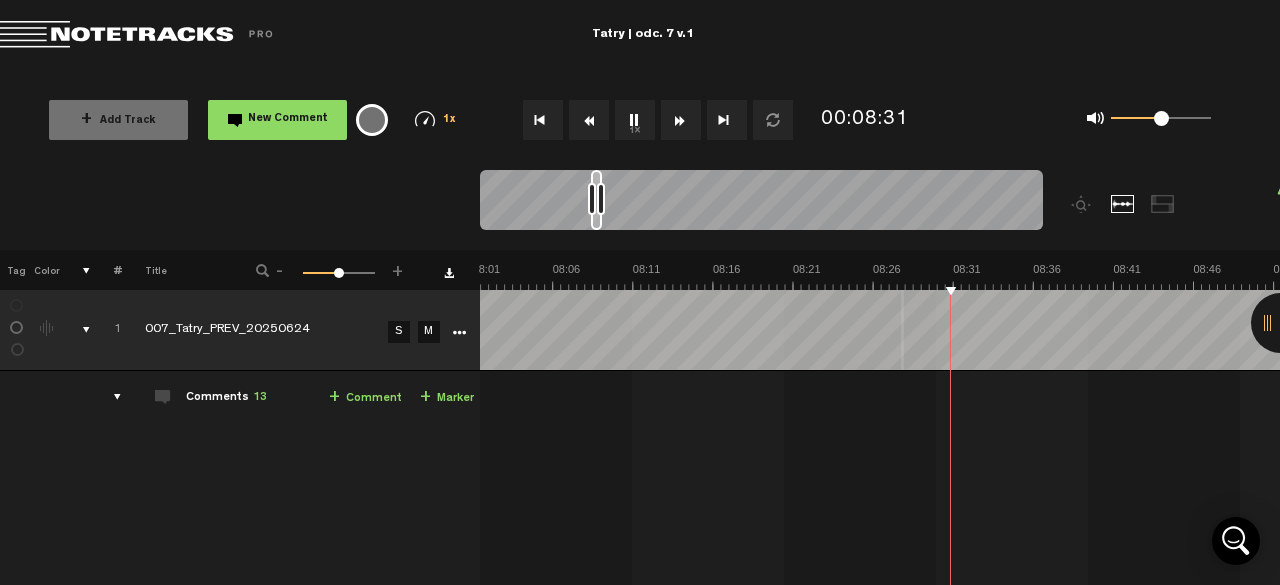 click at bounding box center [12808, 276] 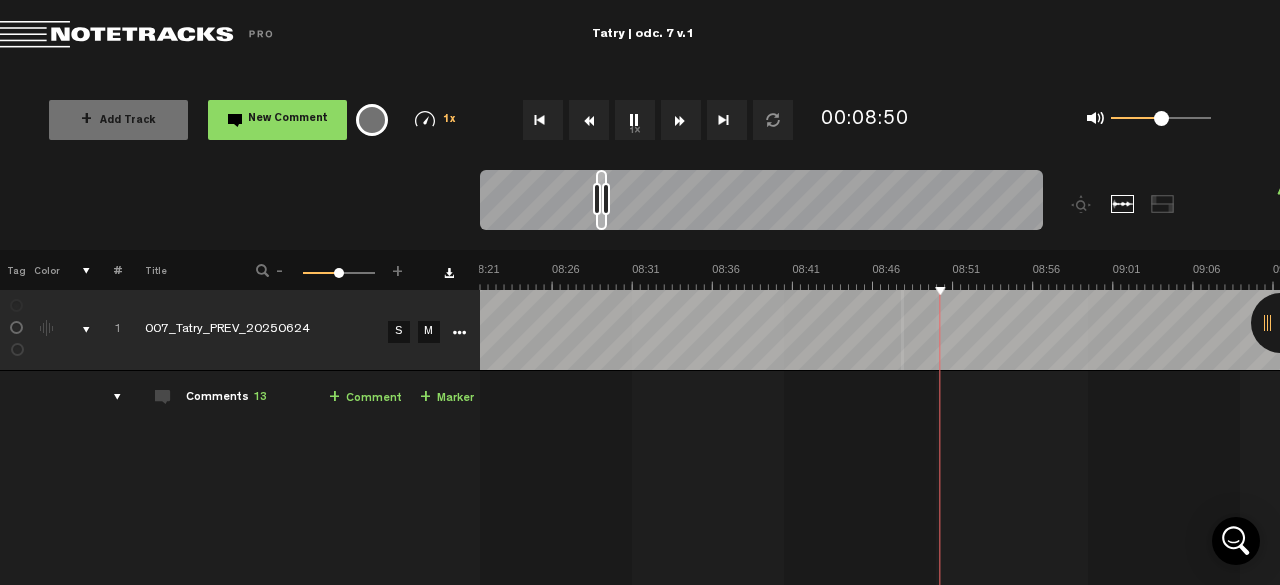 scroll, scrollTop: 0, scrollLeft: 8016, axis: horizontal 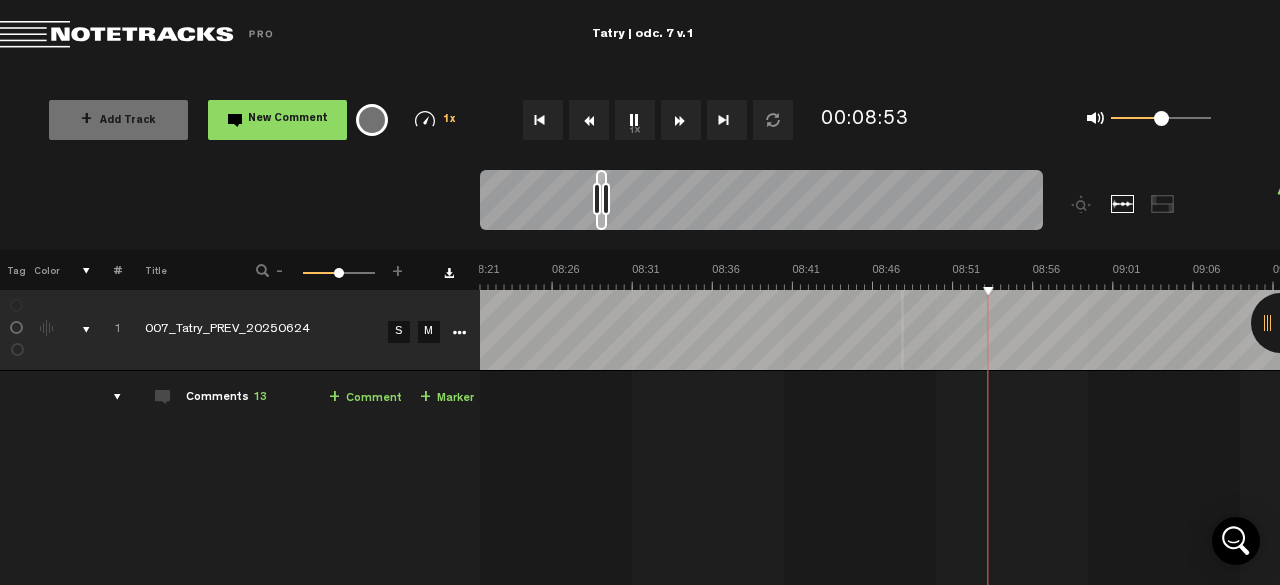 click at bounding box center (12487, 276) 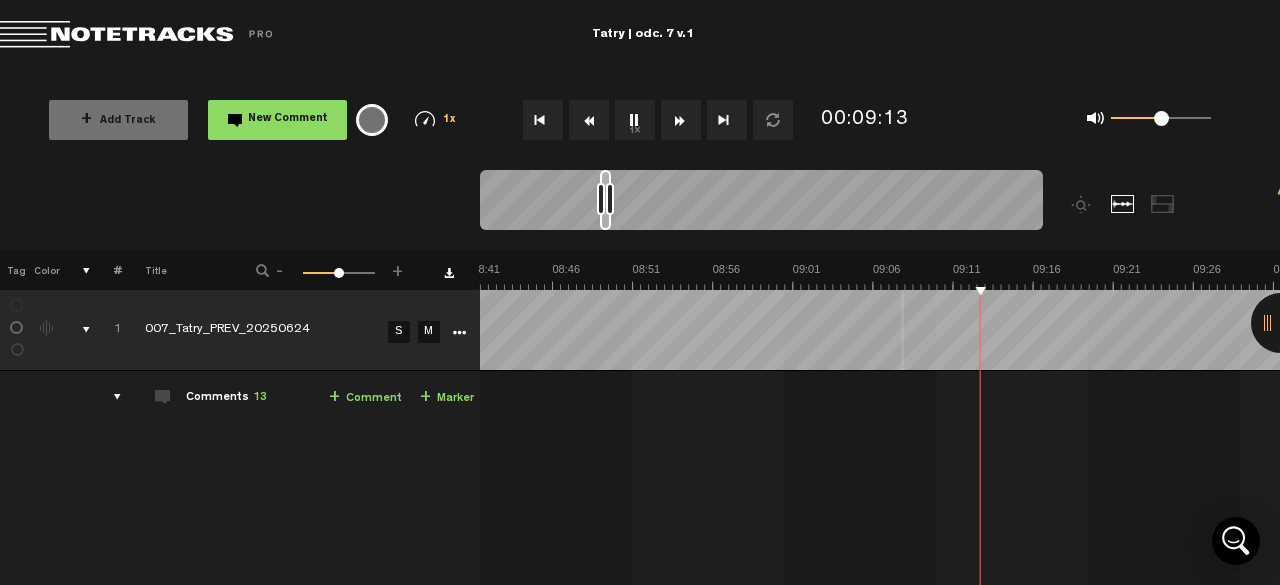 click at bounding box center (12167, 276) 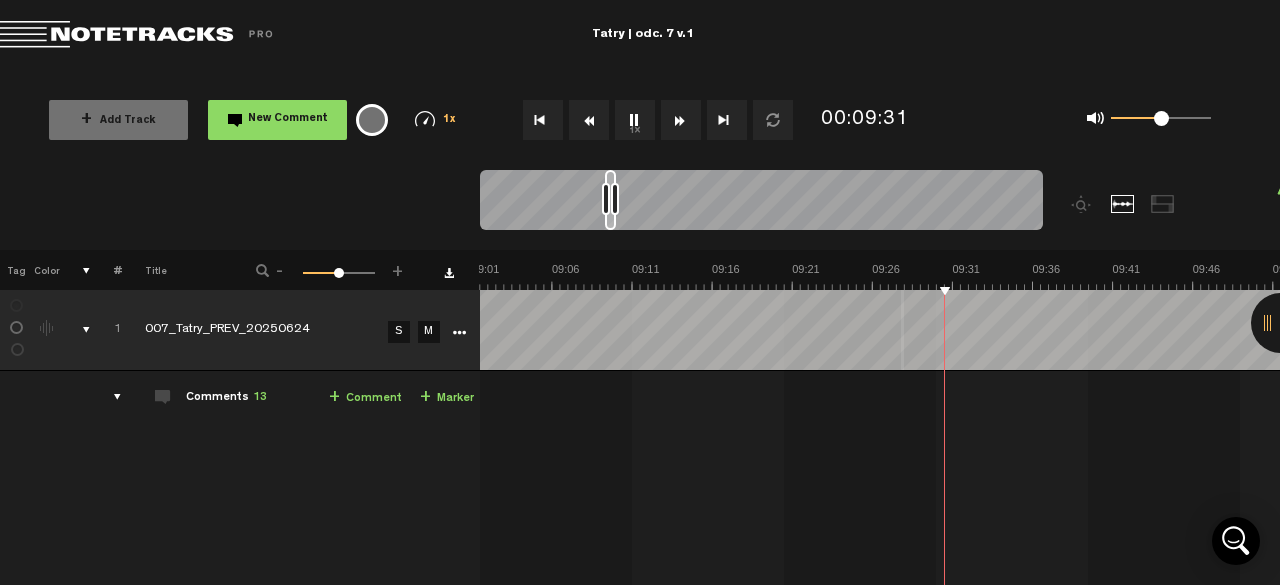 click at bounding box center [11846, 276] 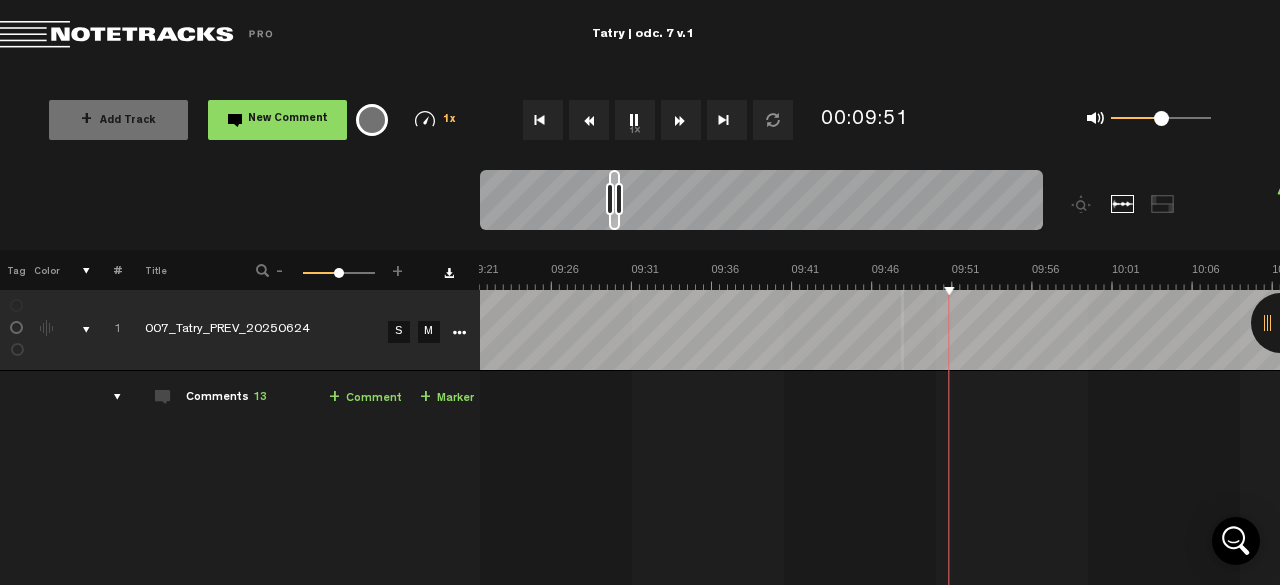 click at bounding box center [11525, 276] 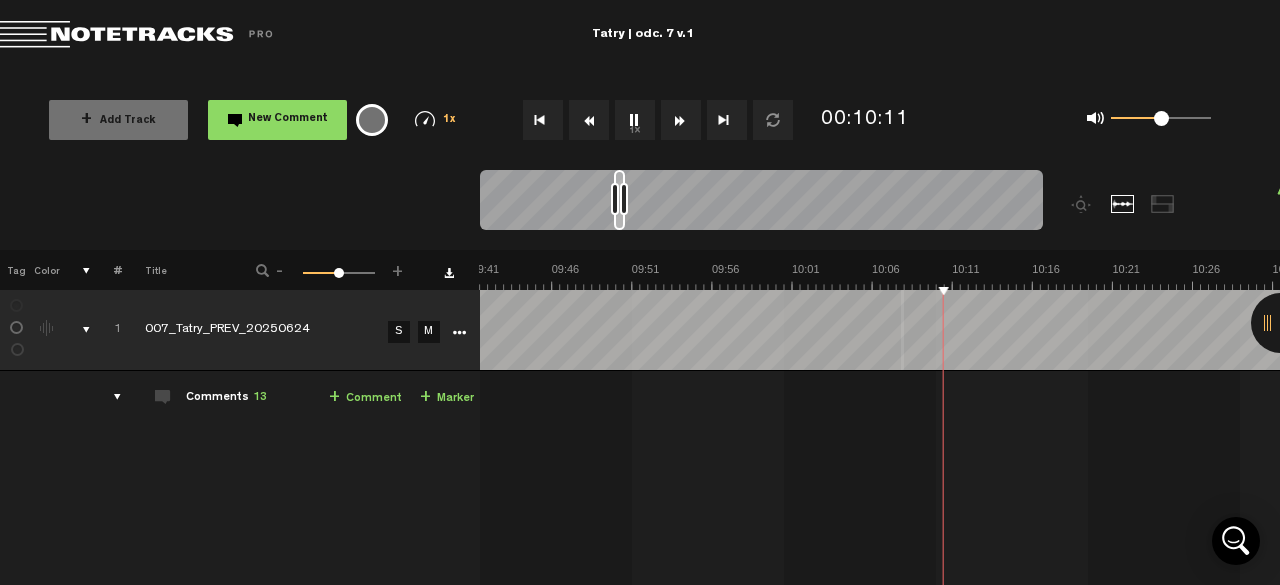 click at bounding box center (11205, 276) 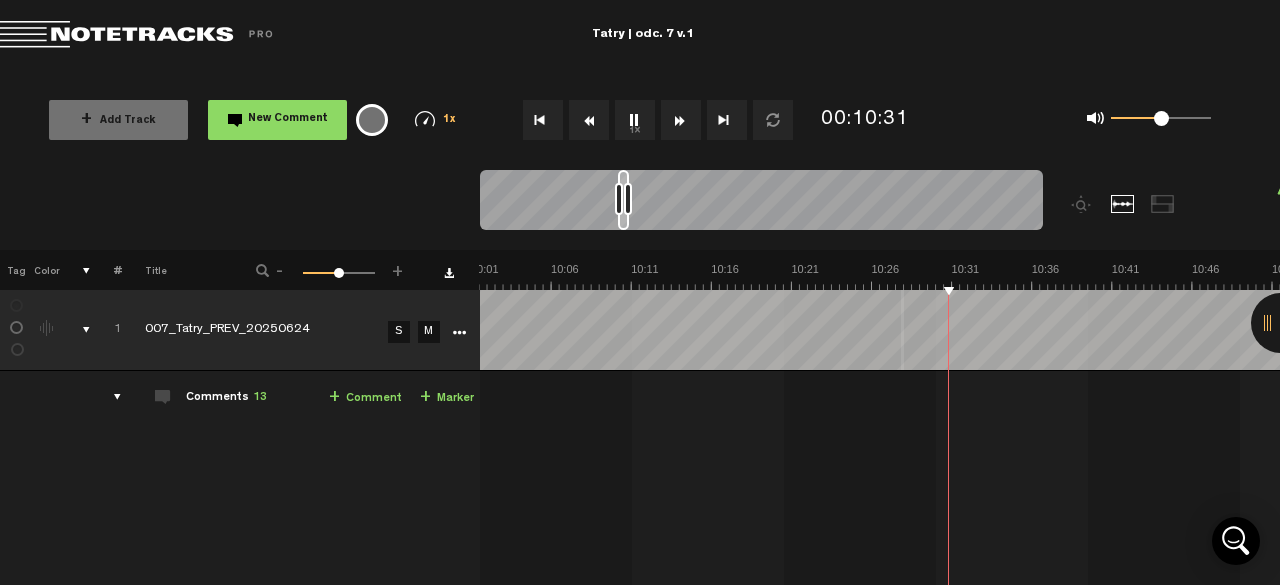click at bounding box center [10884, 276] 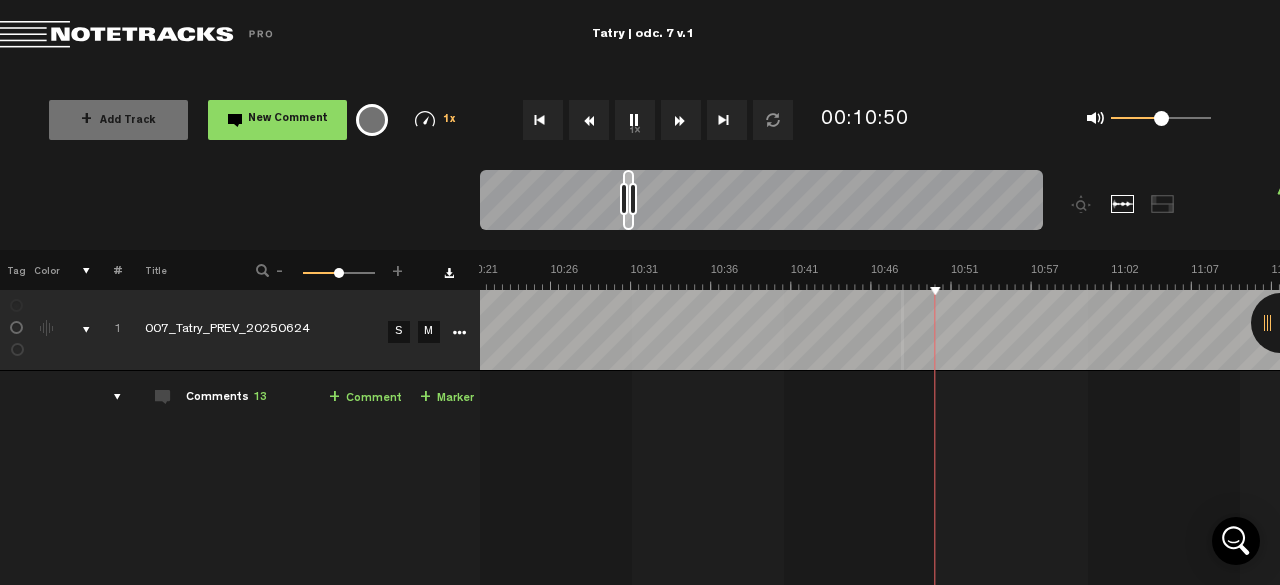 scroll, scrollTop: 0, scrollLeft: 9940, axis: horizontal 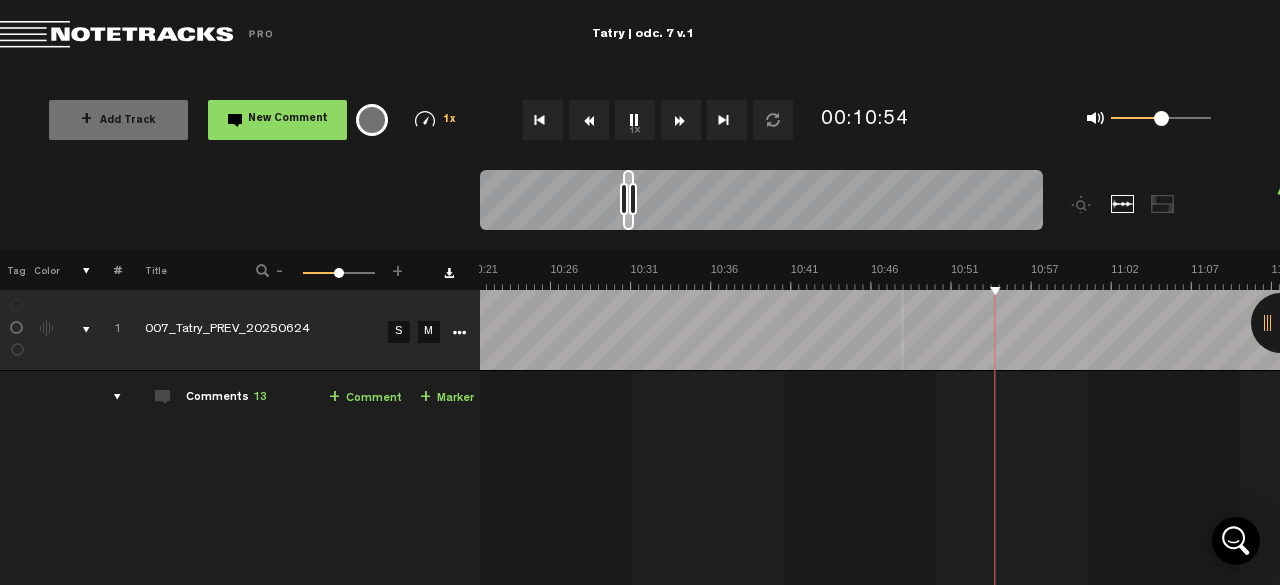 click at bounding box center (10563, 276) 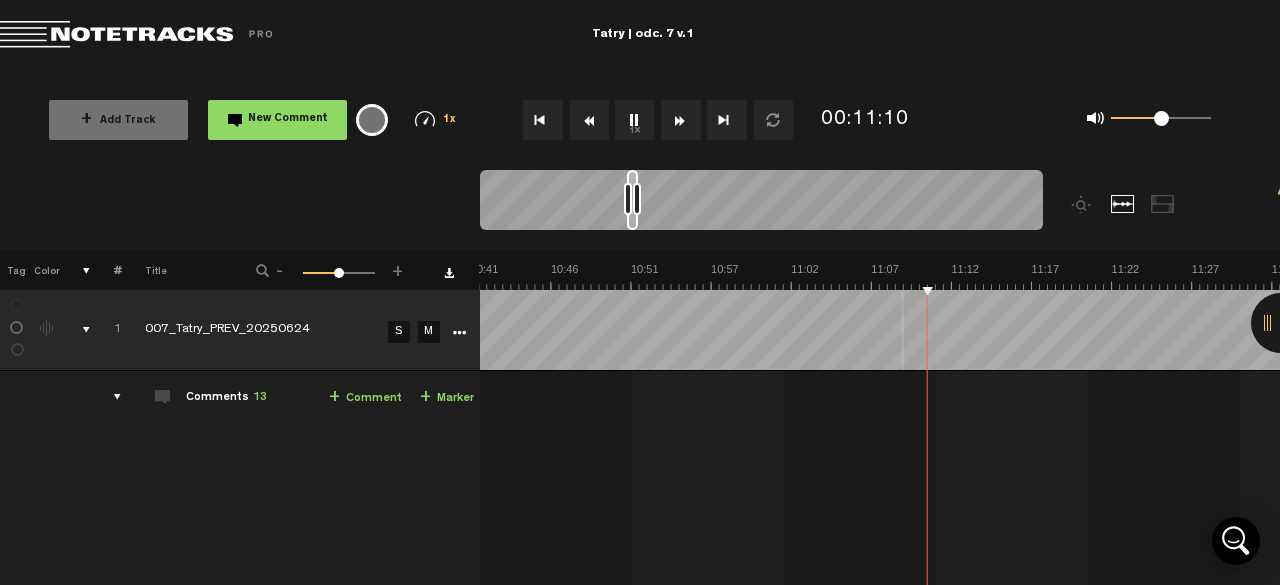 scroll, scrollTop: 0, scrollLeft: 10261, axis: horizontal 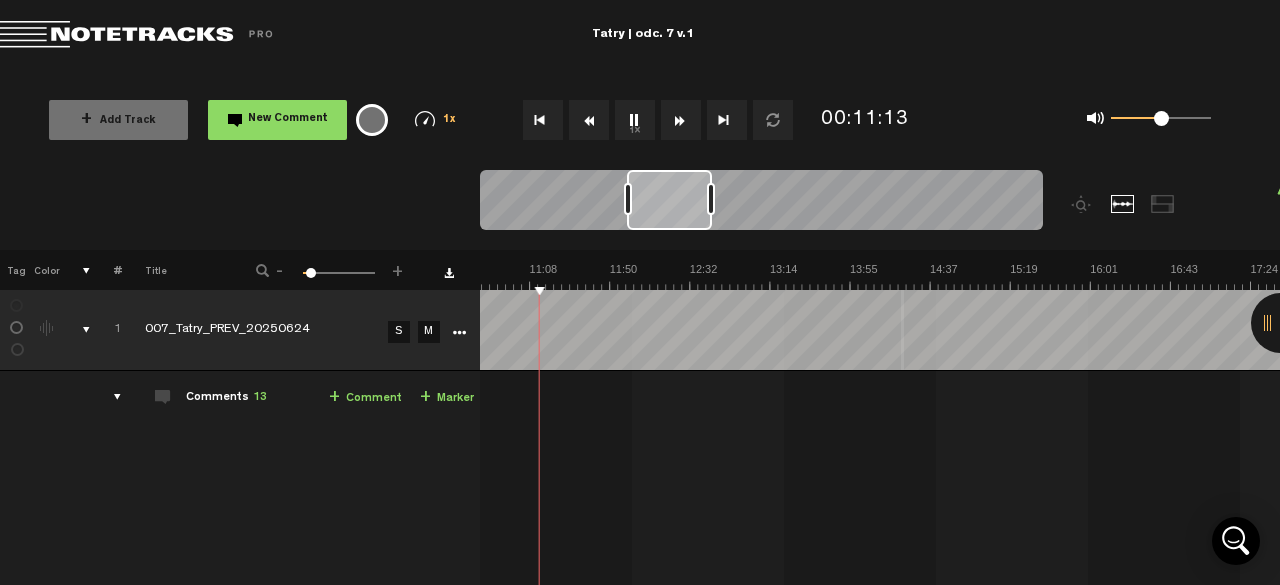 drag, startPoint x: 636, startPoint y: 197, endPoint x: 710, endPoint y: 197, distance: 74 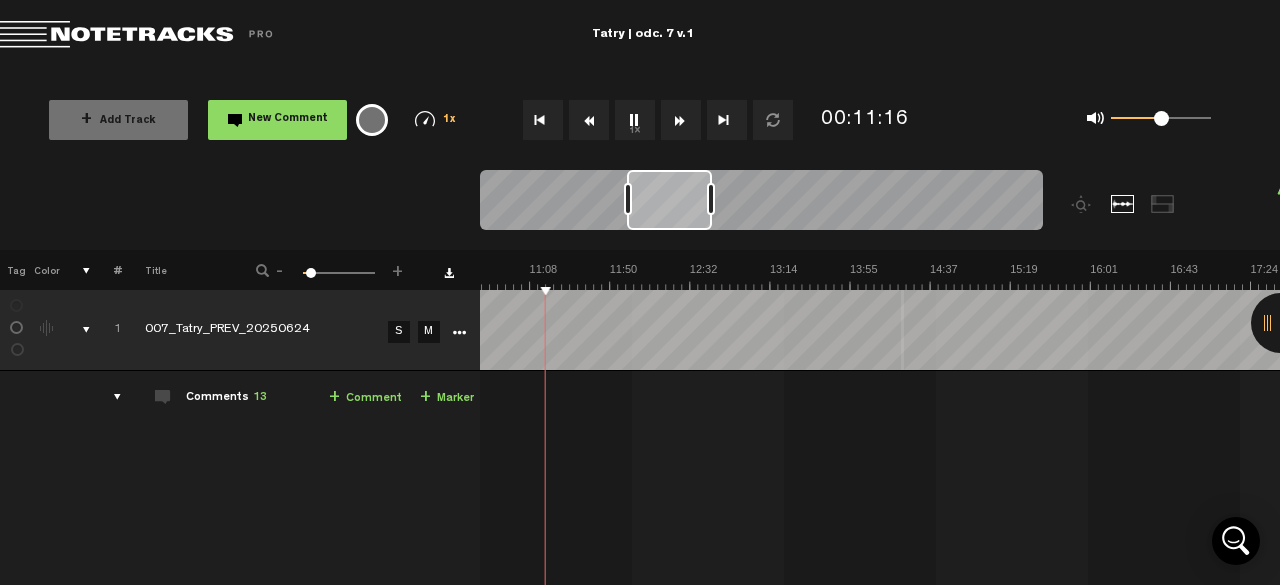 click at bounding box center [1651, 276] 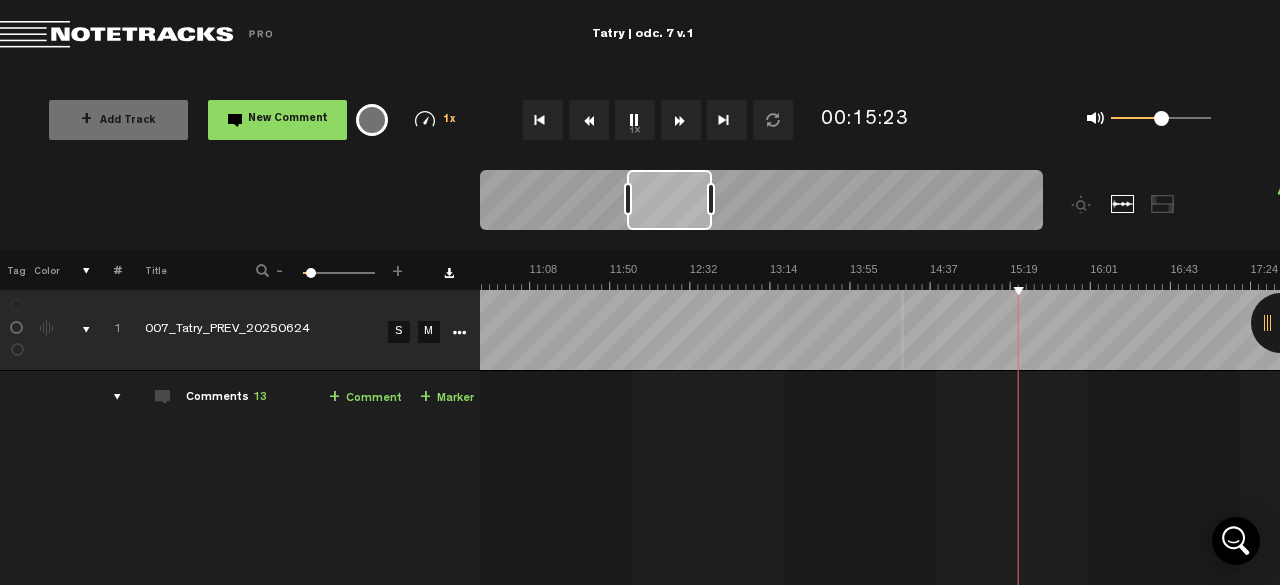 click at bounding box center (1651, 276) 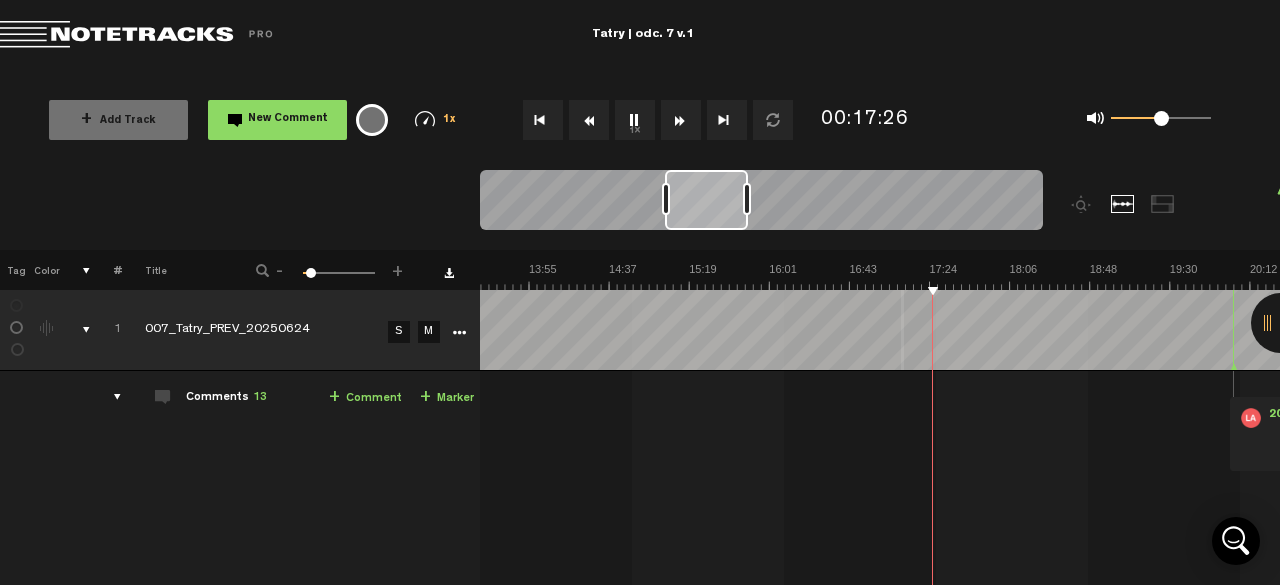 scroll, scrollTop: 0, scrollLeft: 1552, axis: horizontal 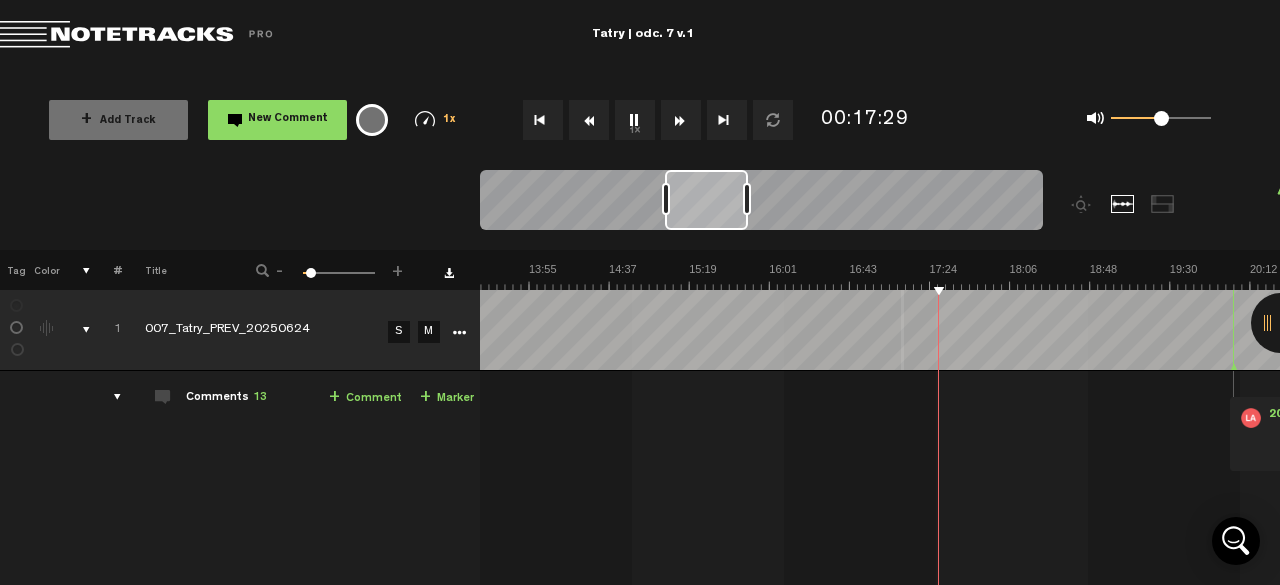 click at bounding box center (1330, 276) 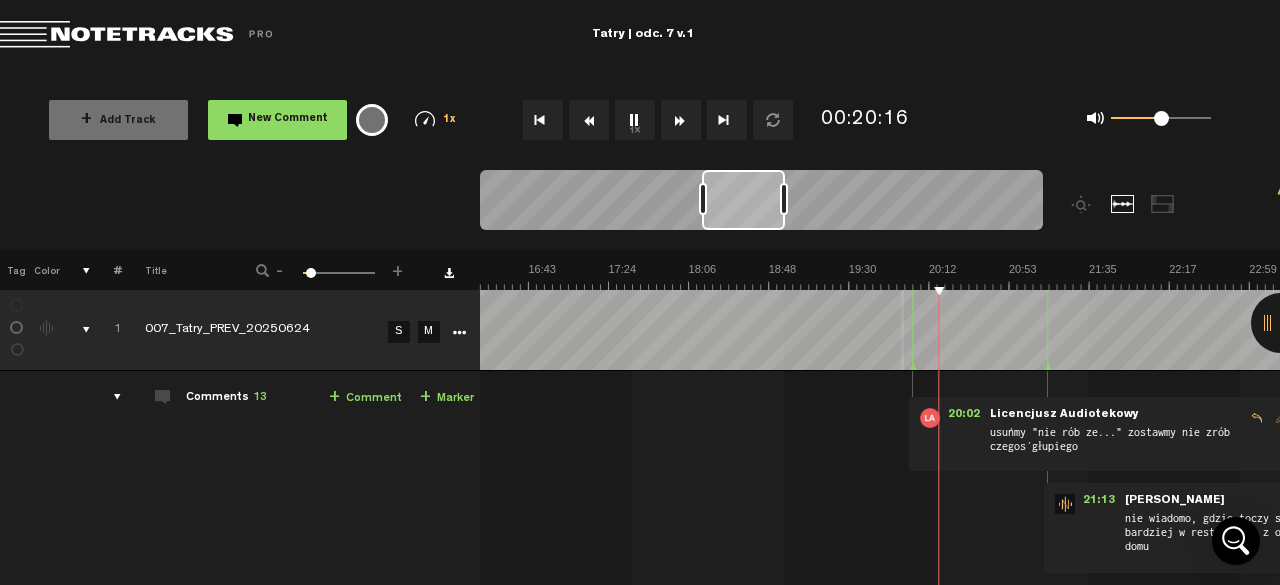 click at bounding box center [1009, 276] 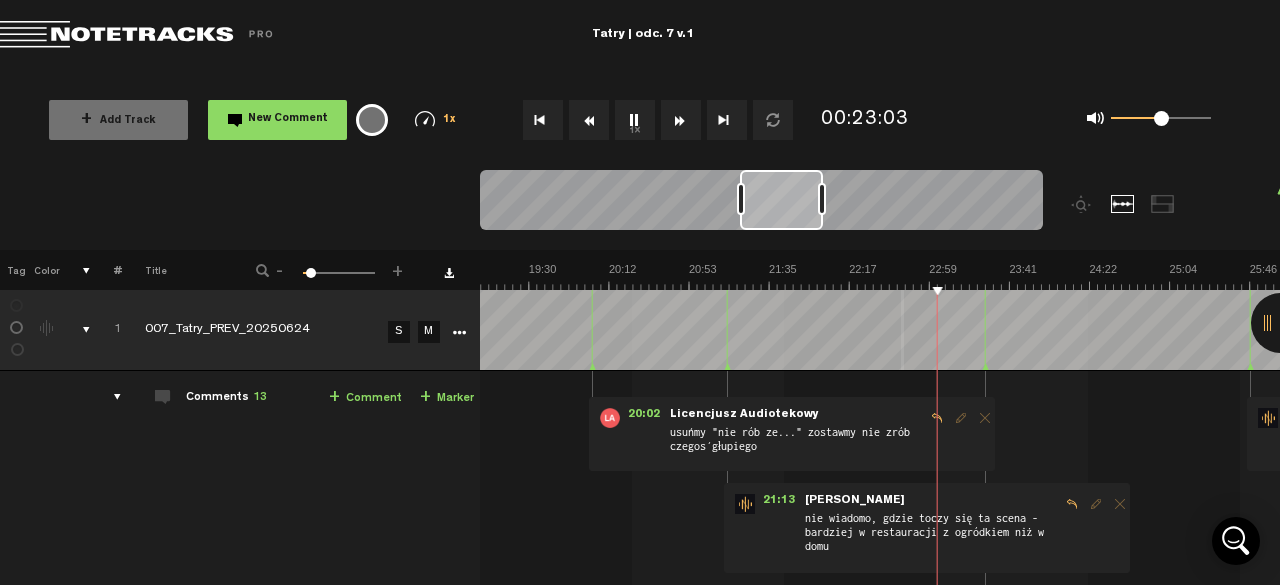 scroll, scrollTop: 0, scrollLeft: 2193, axis: horizontal 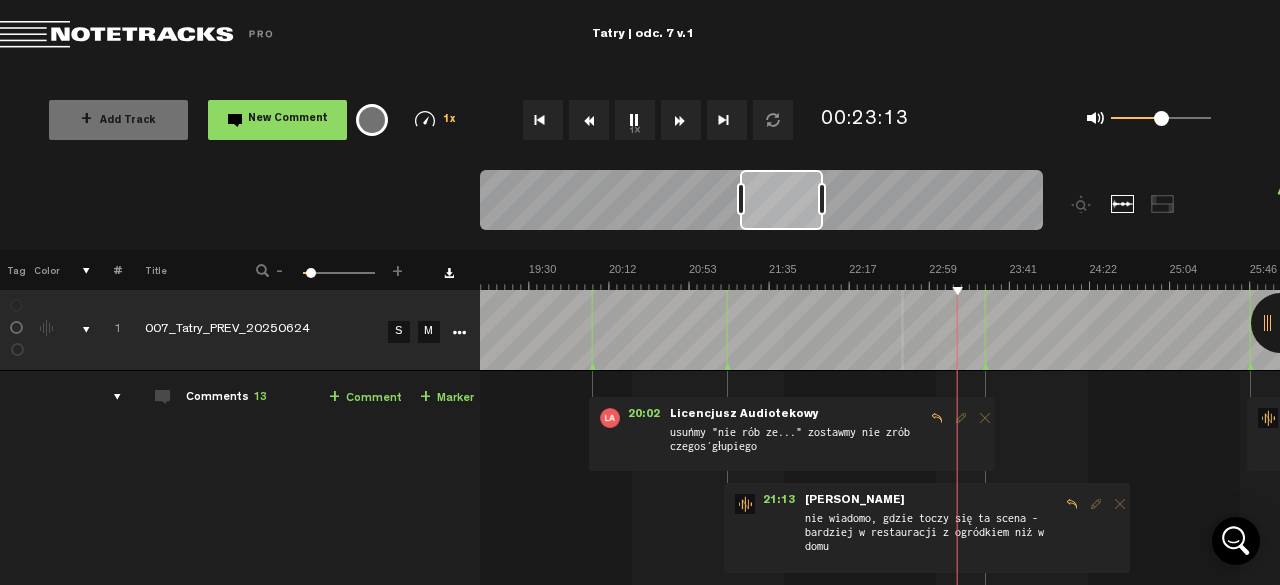 click at bounding box center (689, 276) 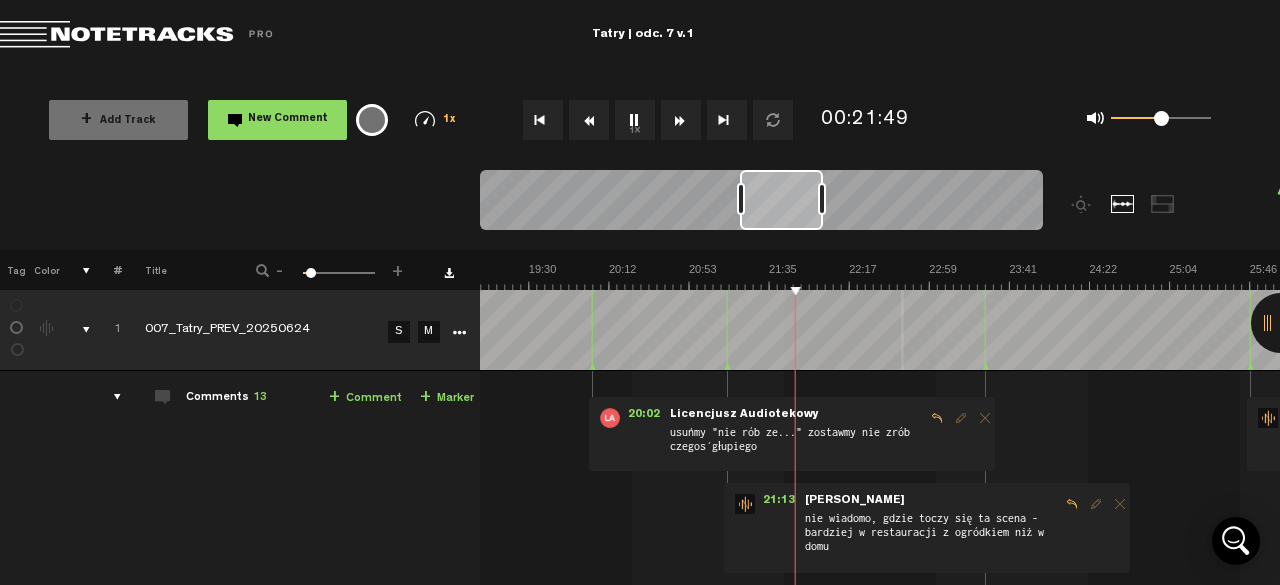 click at bounding box center [689, 276] 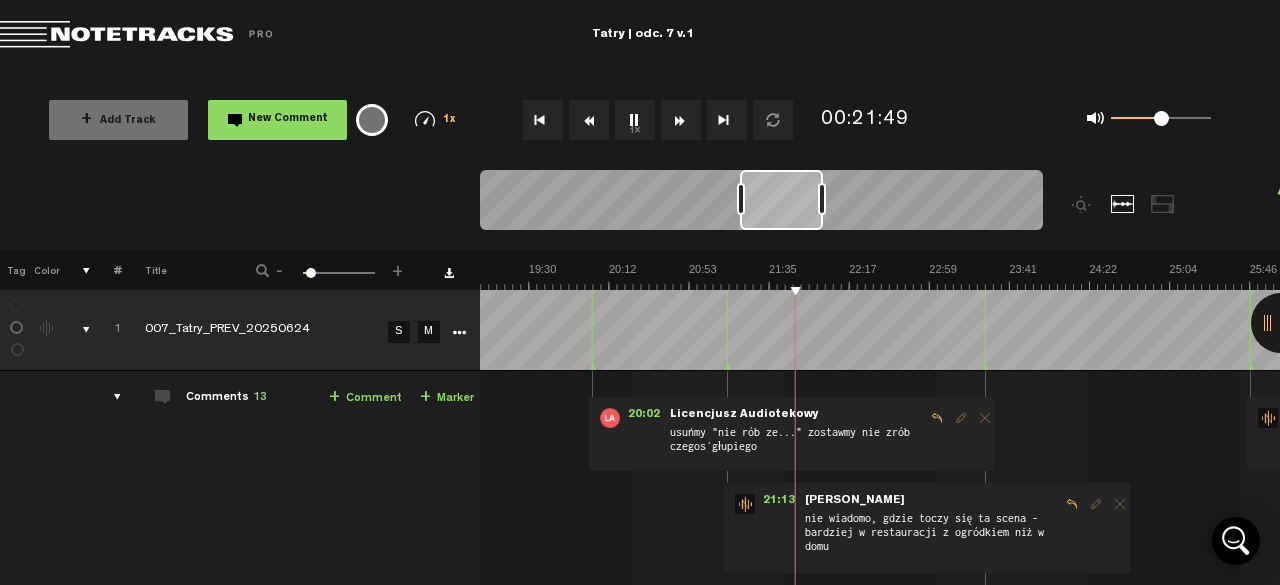 click on "1x" at bounding box center [635, 120] 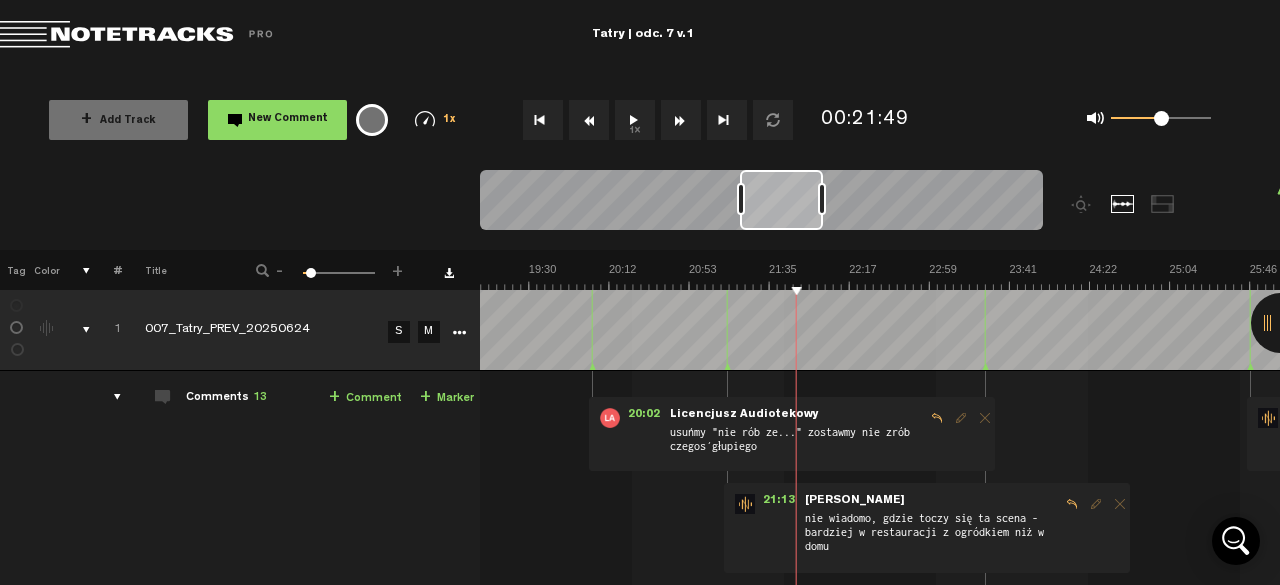 click on "1x" at bounding box center (635, 120) 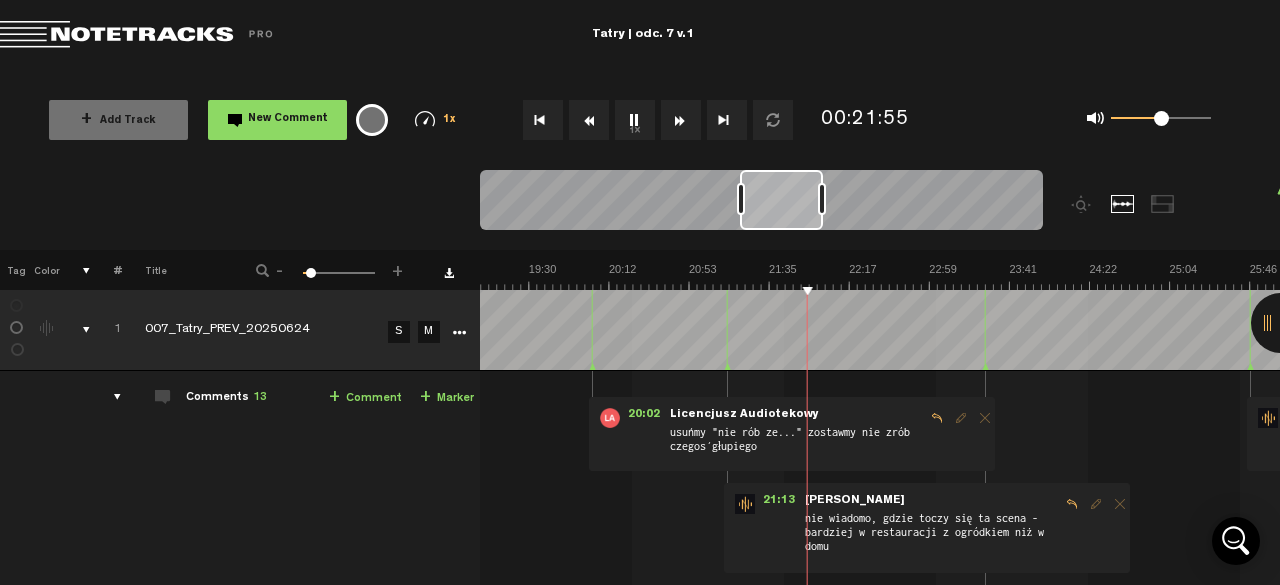 click on "1x" at bounding box center (635, 120) 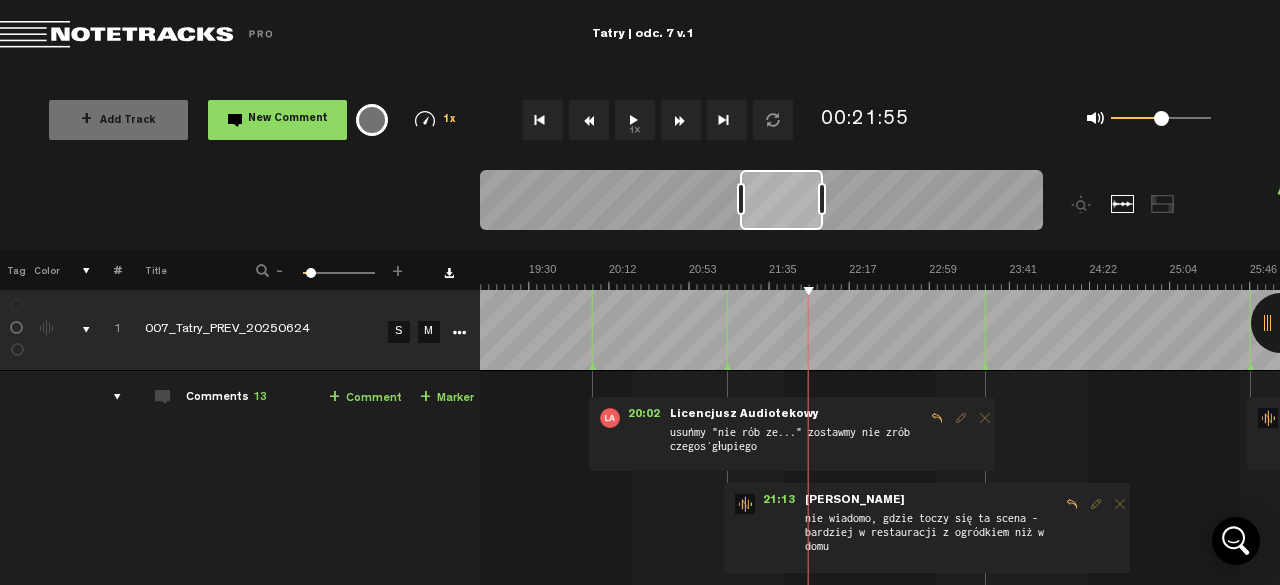 click on "1x" at bounding box center [635, 120] 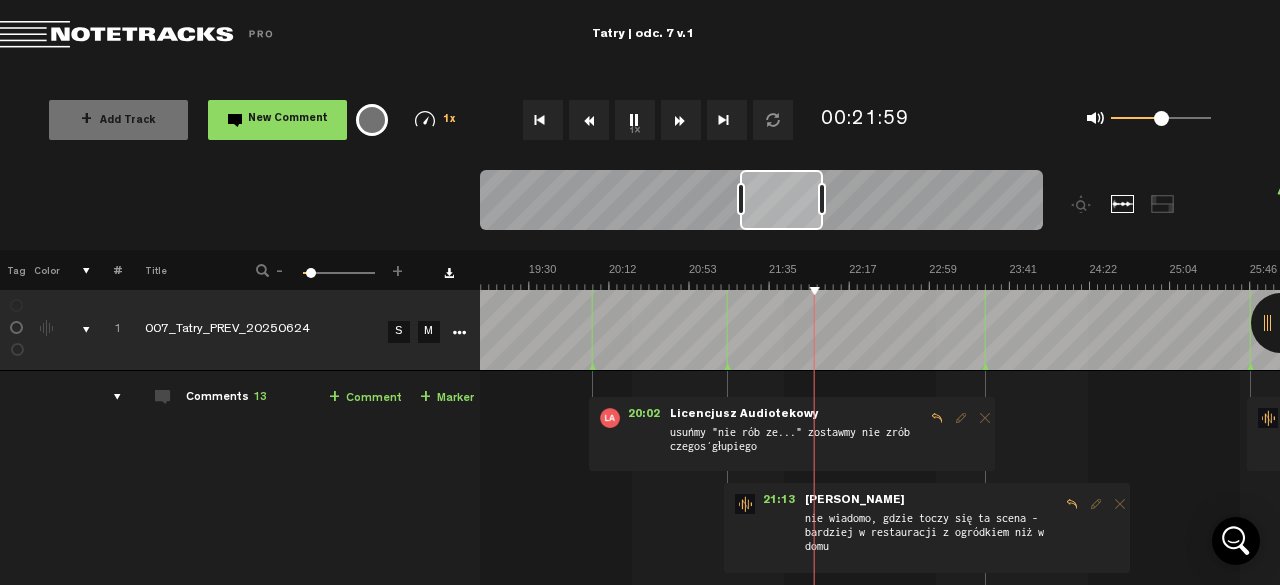 click on "1x" at bounding box center (635, 120) 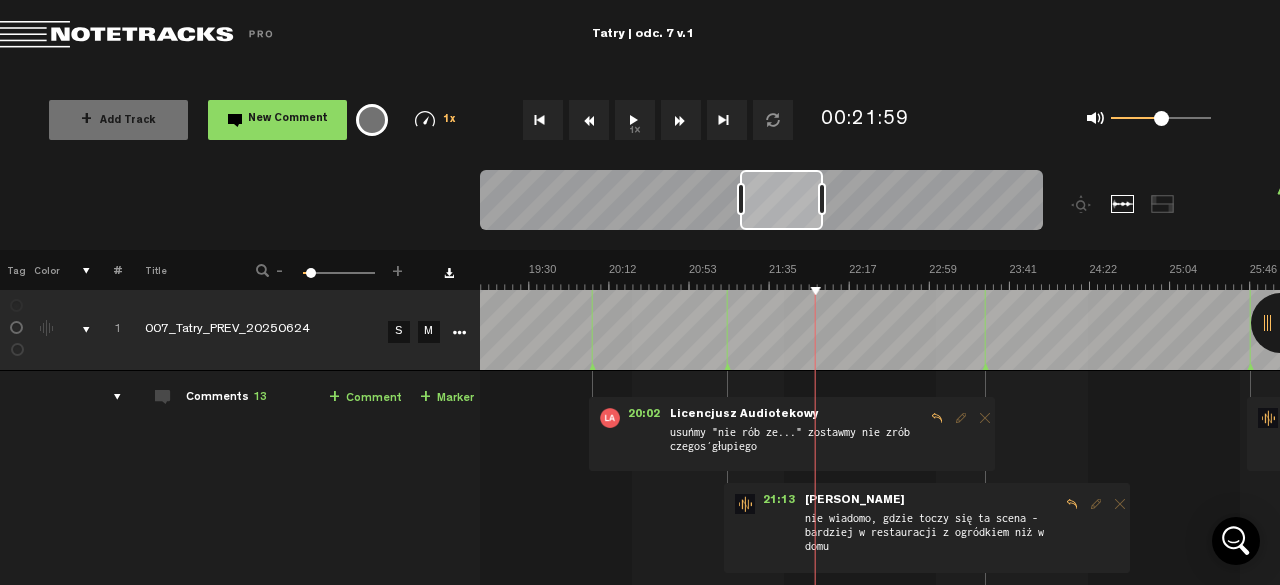 click at bounding box center [689, 276] 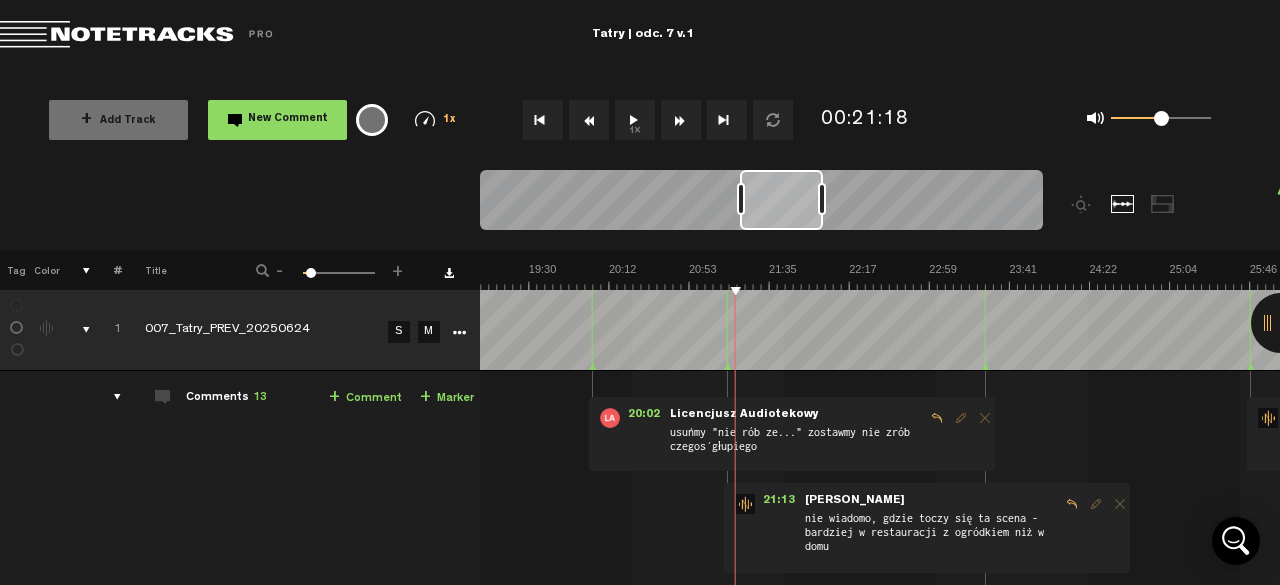 click on "1x" at bounding box center [635, 120] 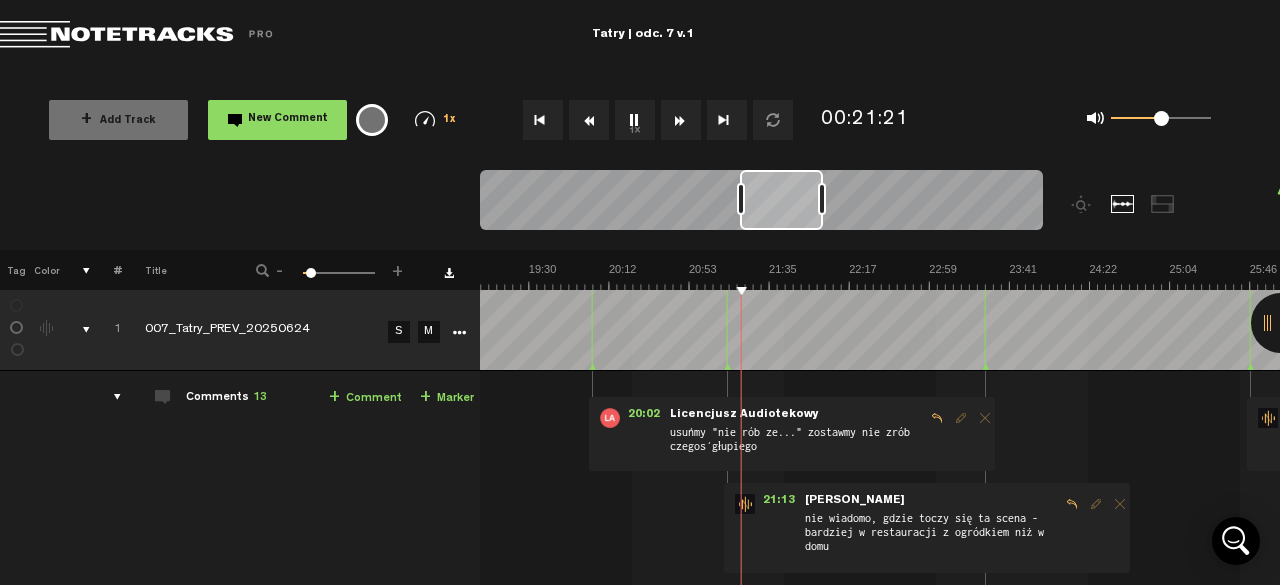 click on "1x" at bounding box center [635, 120] 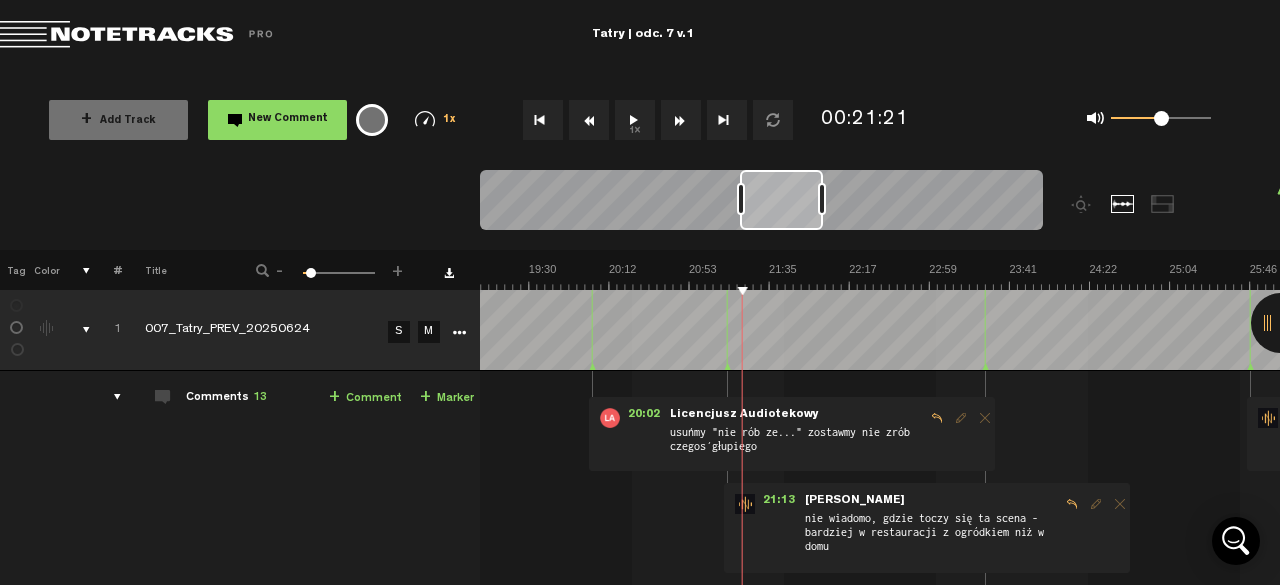 click on "1x" at bounding box center [635, 120] 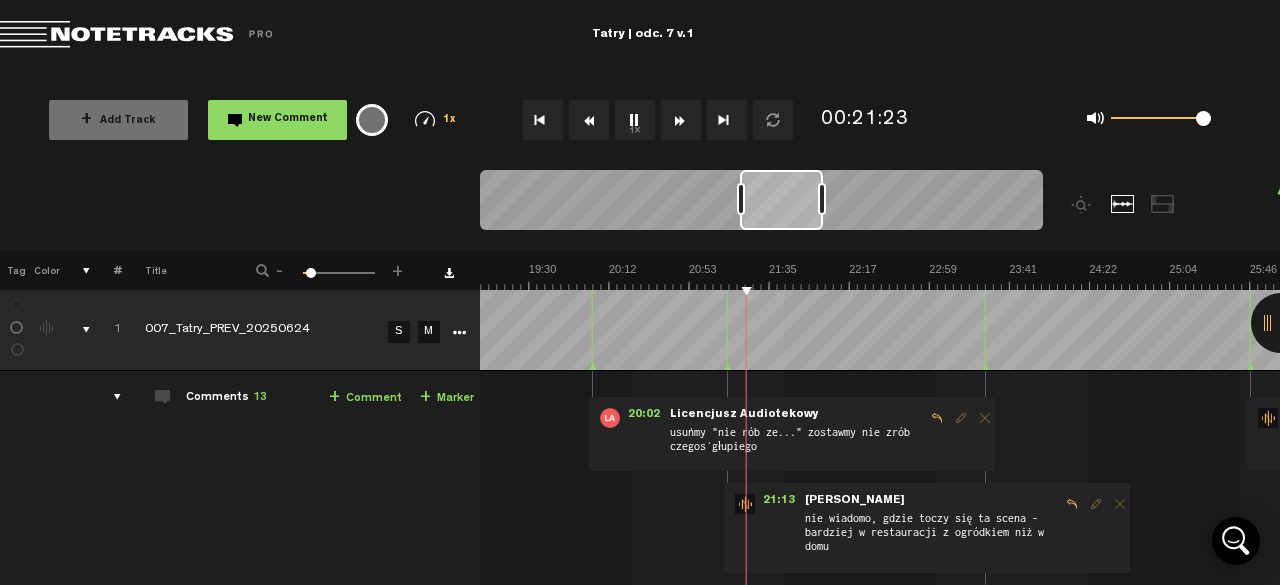 drag, startPoint x: 1168, startPoint y: 125, endPoint x: 1209, endPoint y: 127, distance: 41.04875 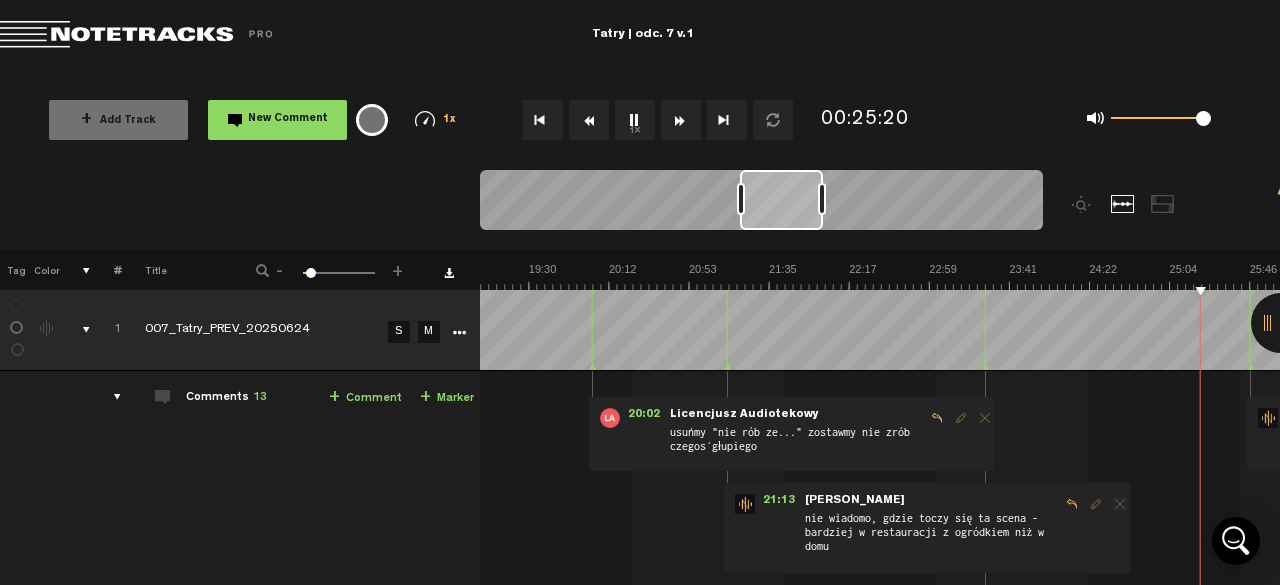 scroll, scrollTop: 0, scrollLeft: 2514, axis: horizontal 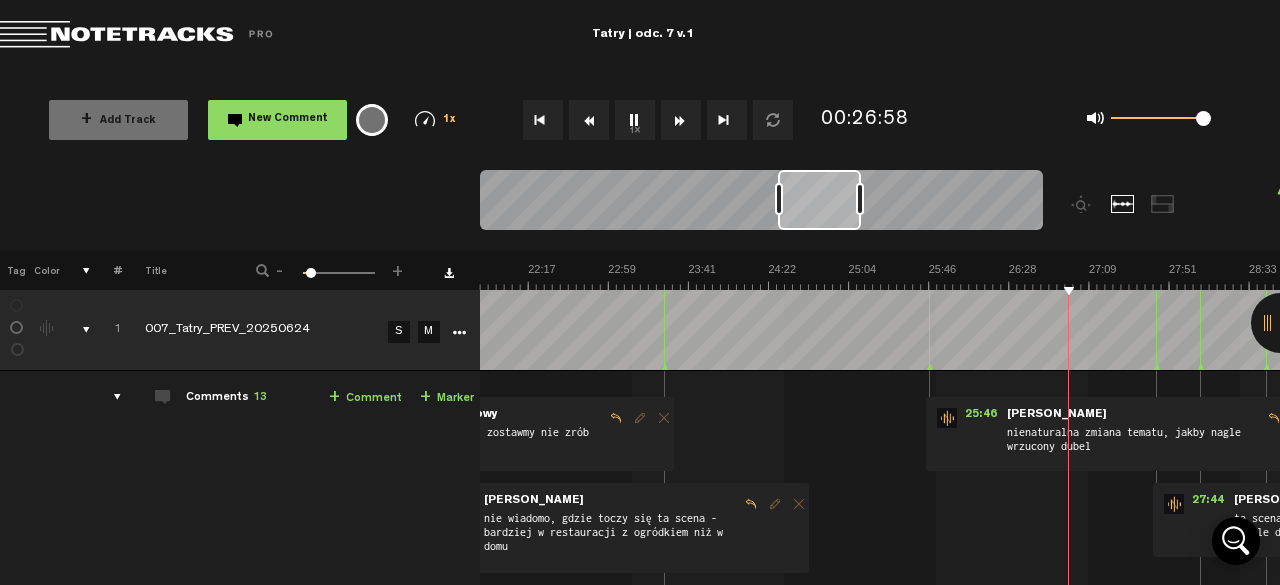 click on "1x" at bounding box center [635, 120] 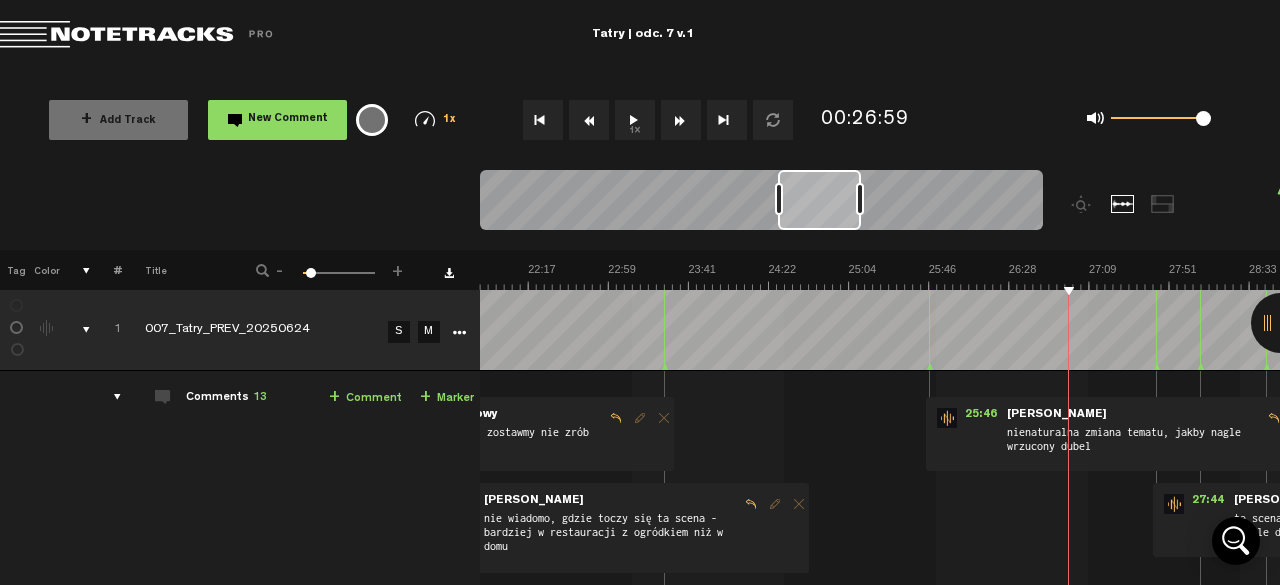 click on "1x" at bounding box center [635, 120] 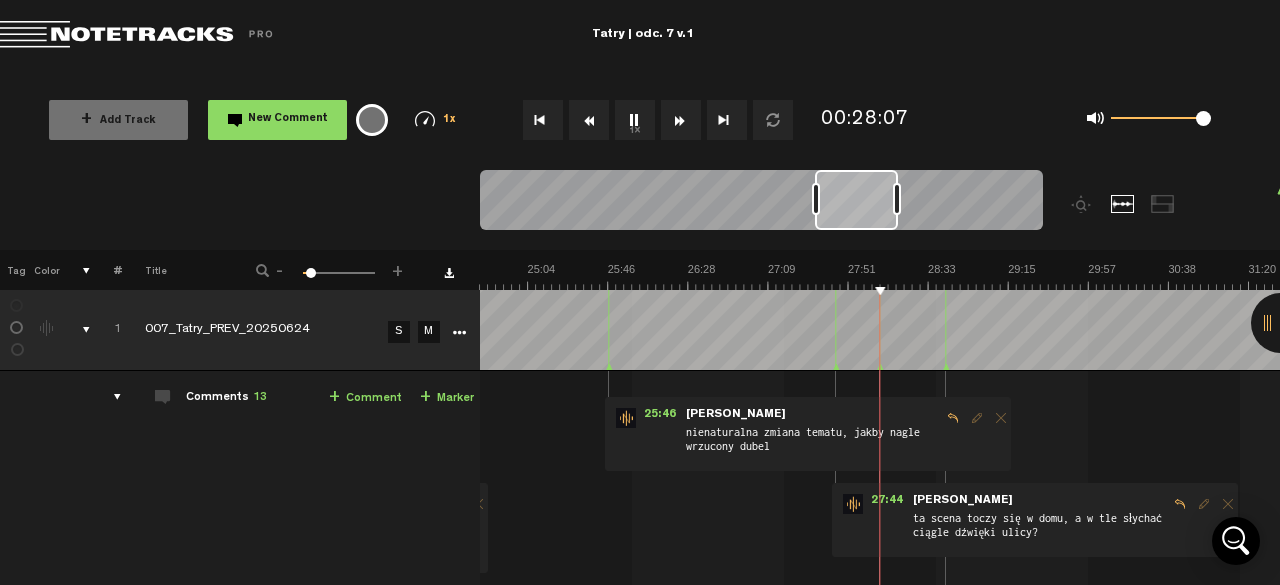 scroll, scrollTop: 0, scrollLeft: 2834, axis: horizontal 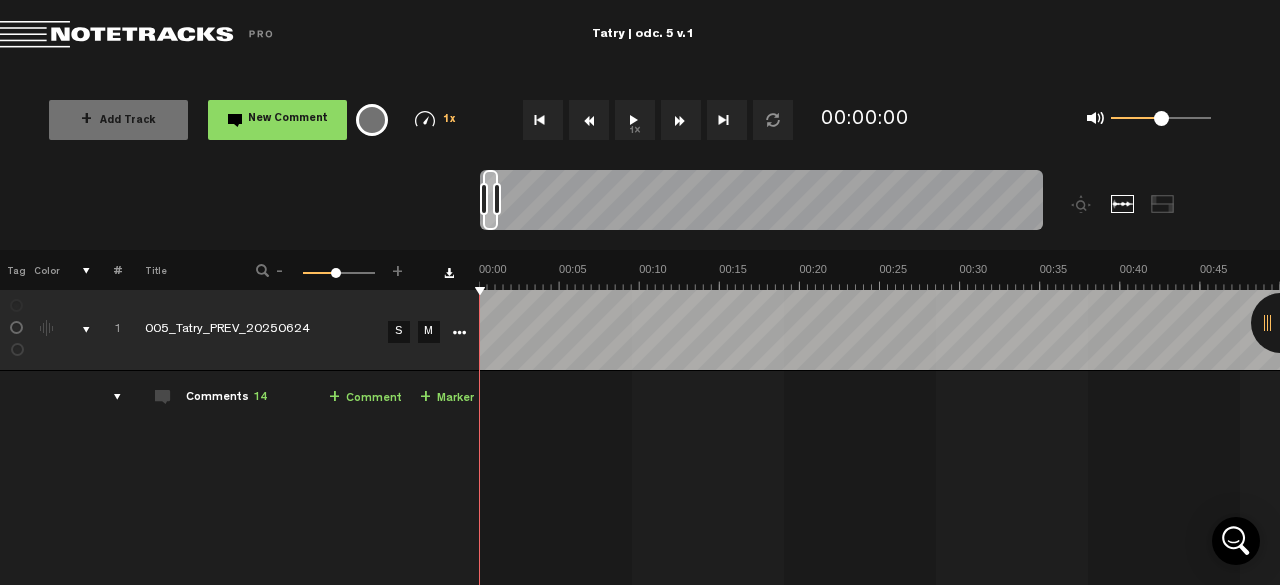 click on "1x" at bounding box center (635, 120) 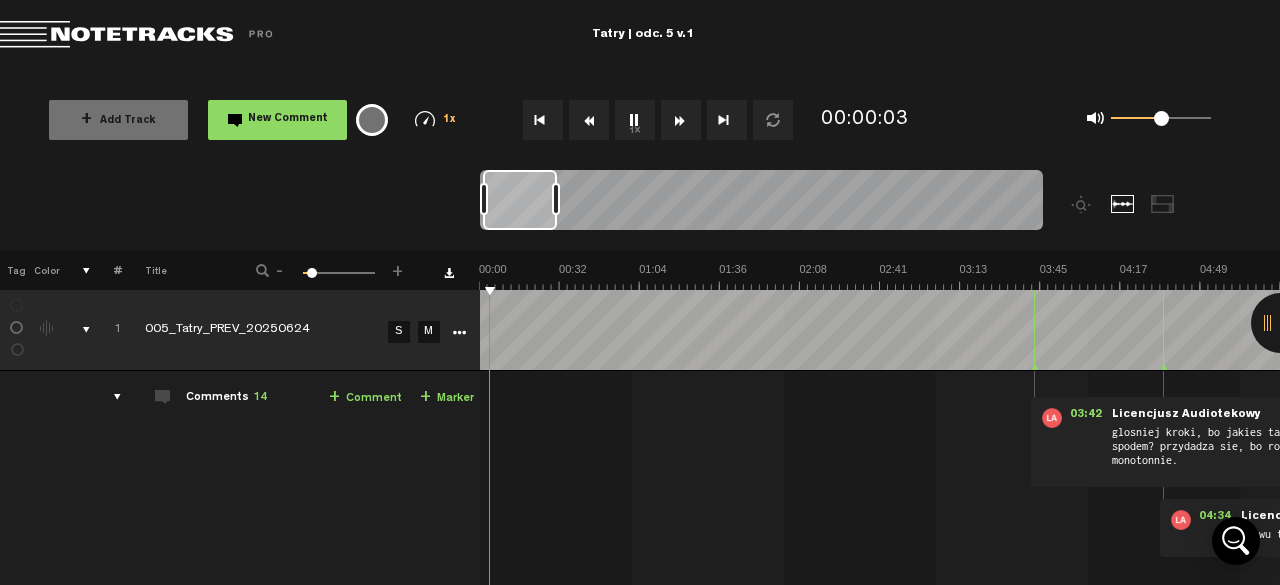 drag, startPoint x: 494, startPoint y: 201, endPoint x: 554, endPoint y: 202, distance: 60.00833 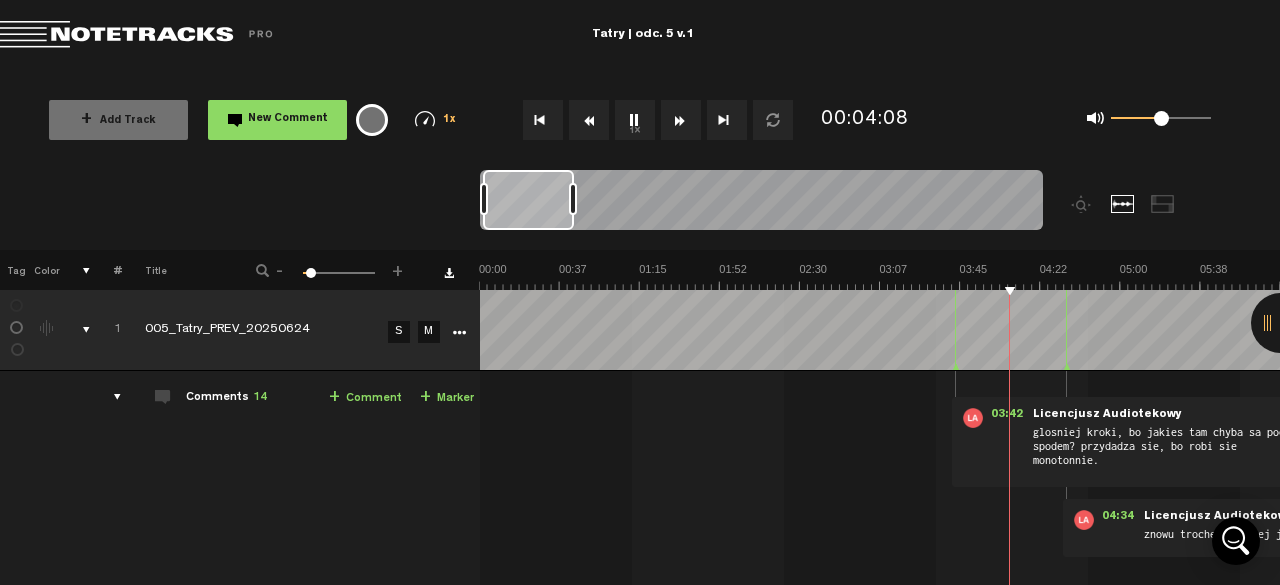 drag, startPoint x: 557, startPoint y: 200, endPoint x: 574, endPoint y: 201, distance: 17.029387 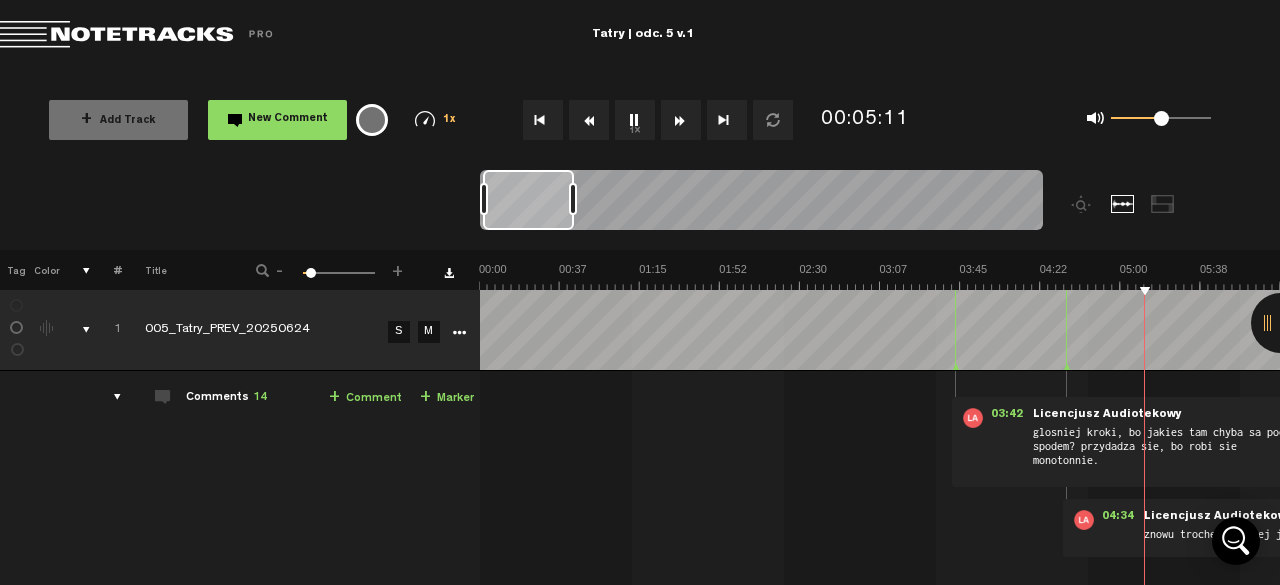 click at bounding box center [2882, 276] 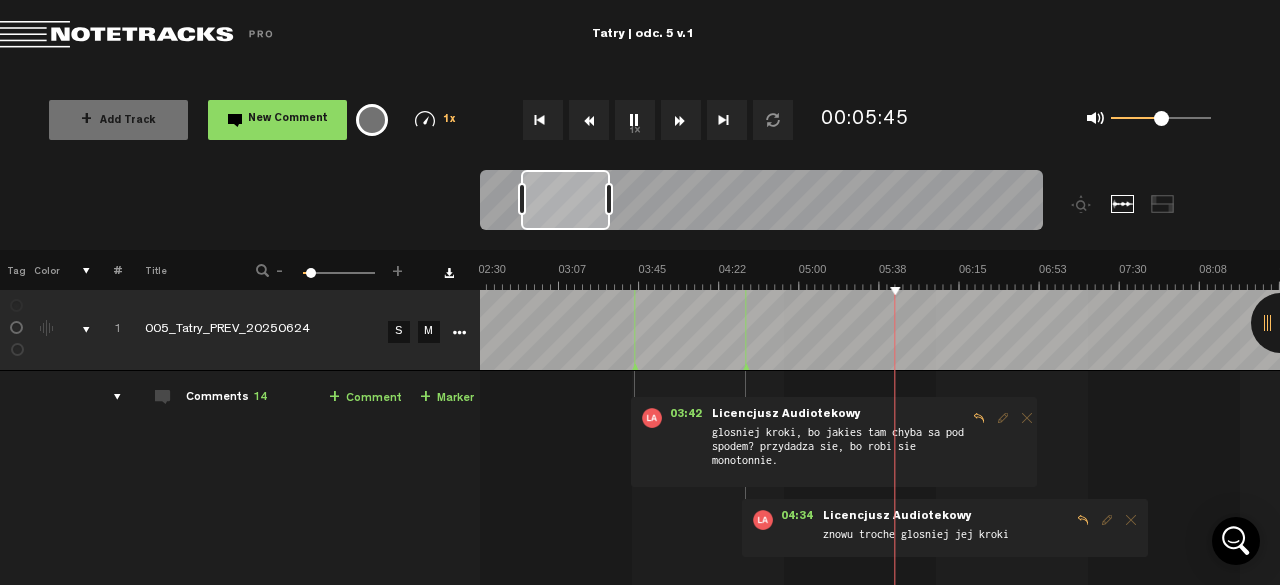 click at bounding box center (2561, 276) 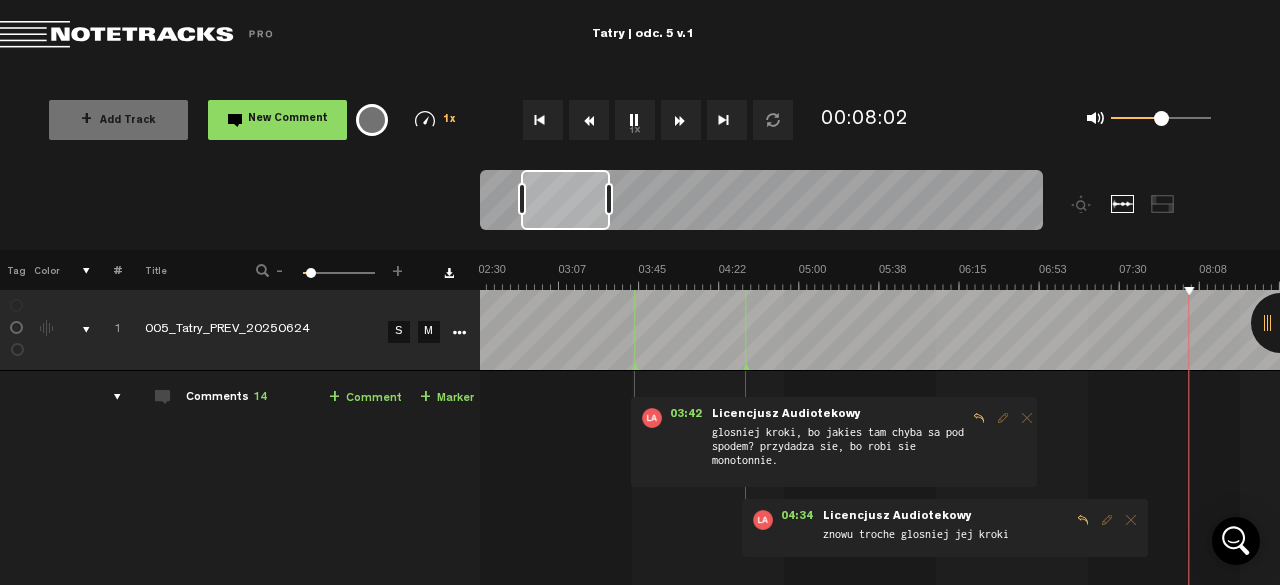 click at bounding box center (2561, 276) 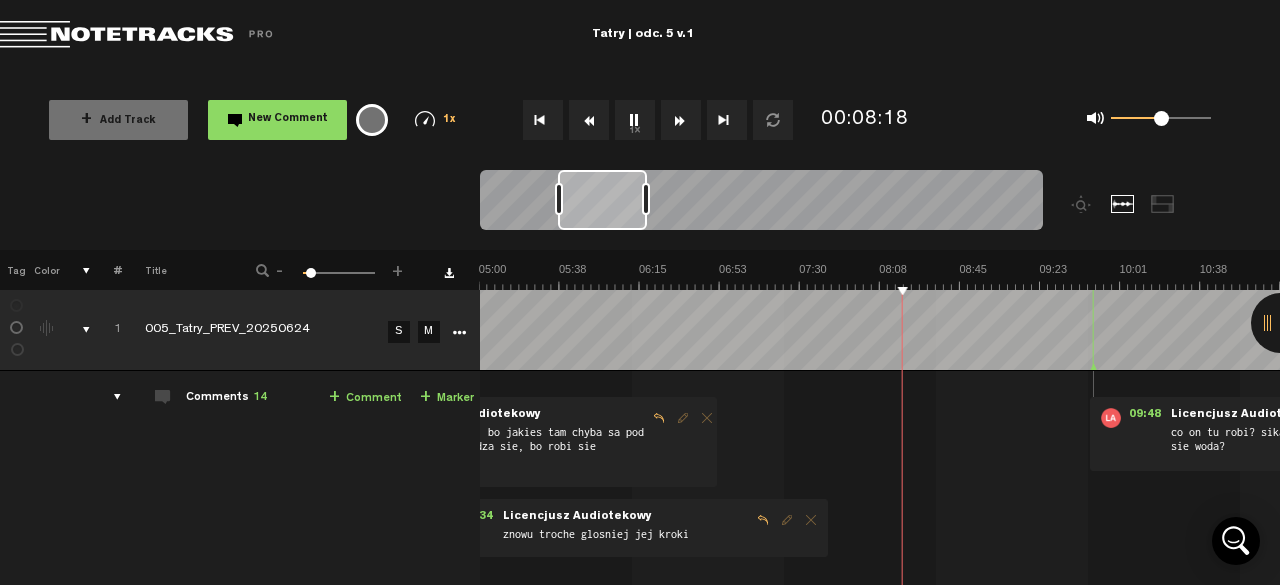 scroll, scrollTop: 0, scrollLeft: 641, axis: horizontal 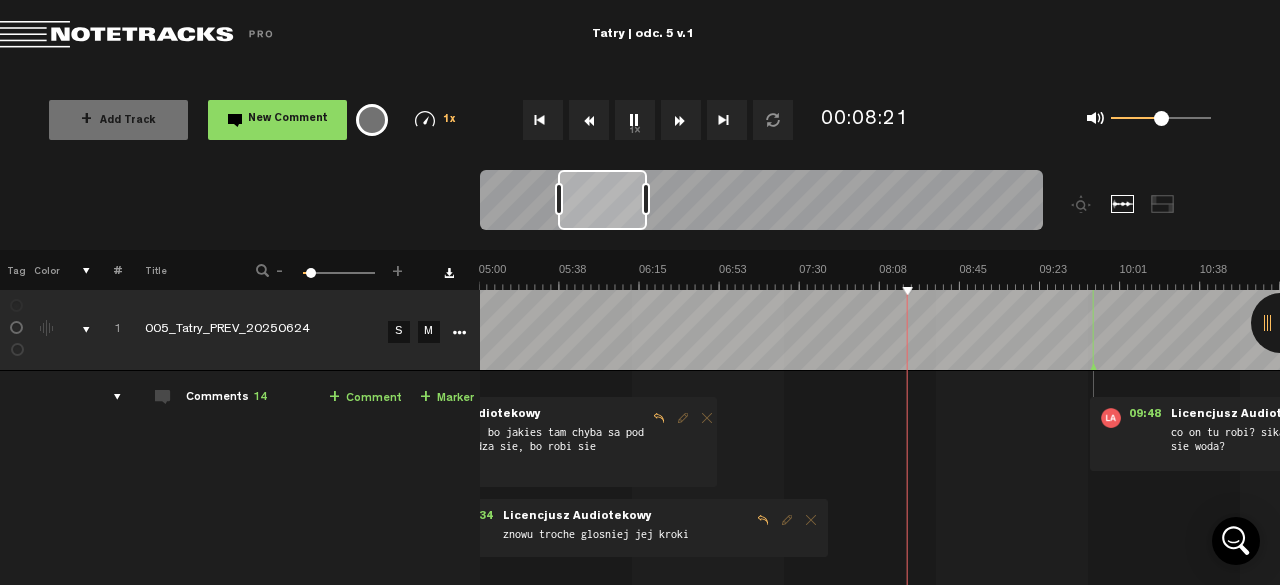 click at bounding box center [2241, 276] 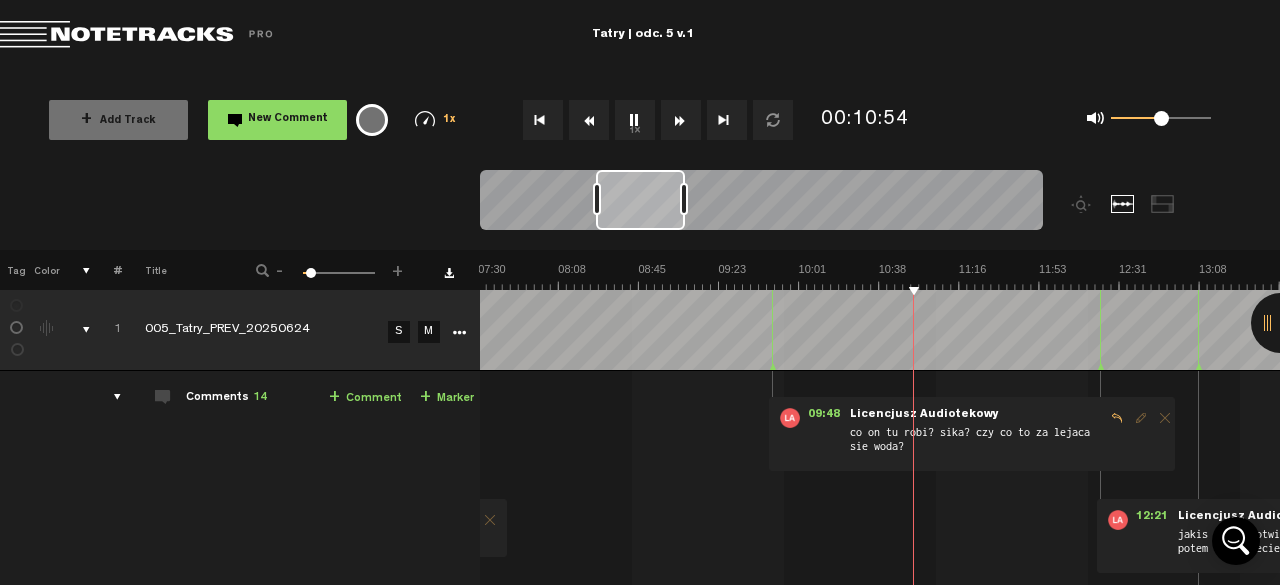 scroll, scrollTop: 0, scrollLeft: 962, axis: horizontal 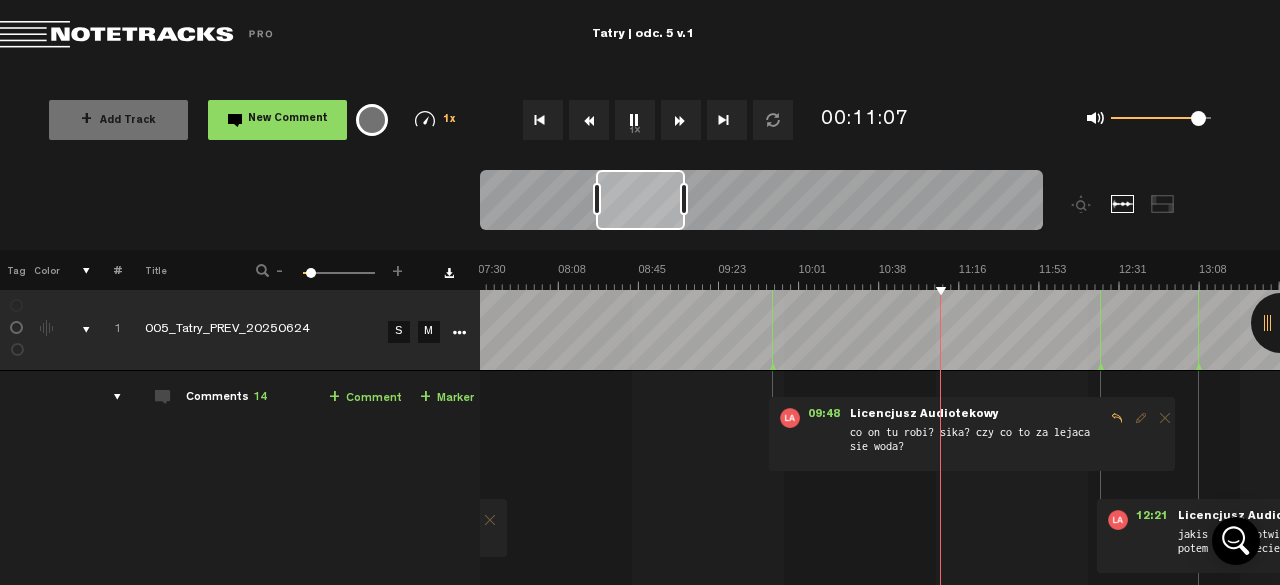 drag, startPoint x: 1158, startPoint y: 124, endPoint x: 1198, endPoint y: 129, distance: 40.311287 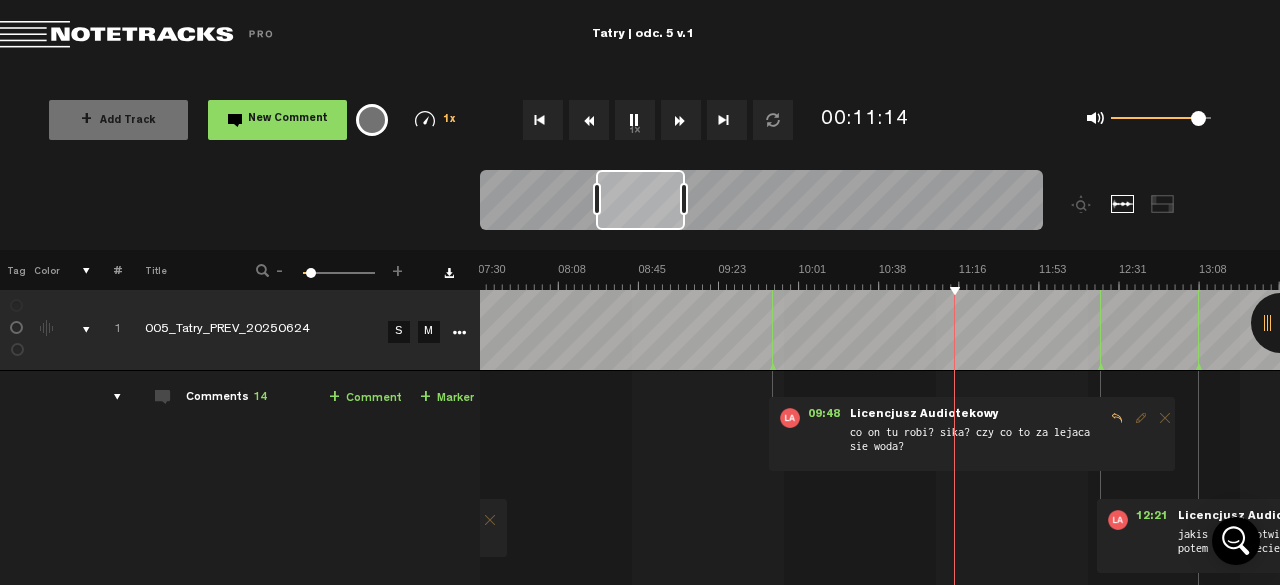 click on "1x" at bounding box center (635, 120) 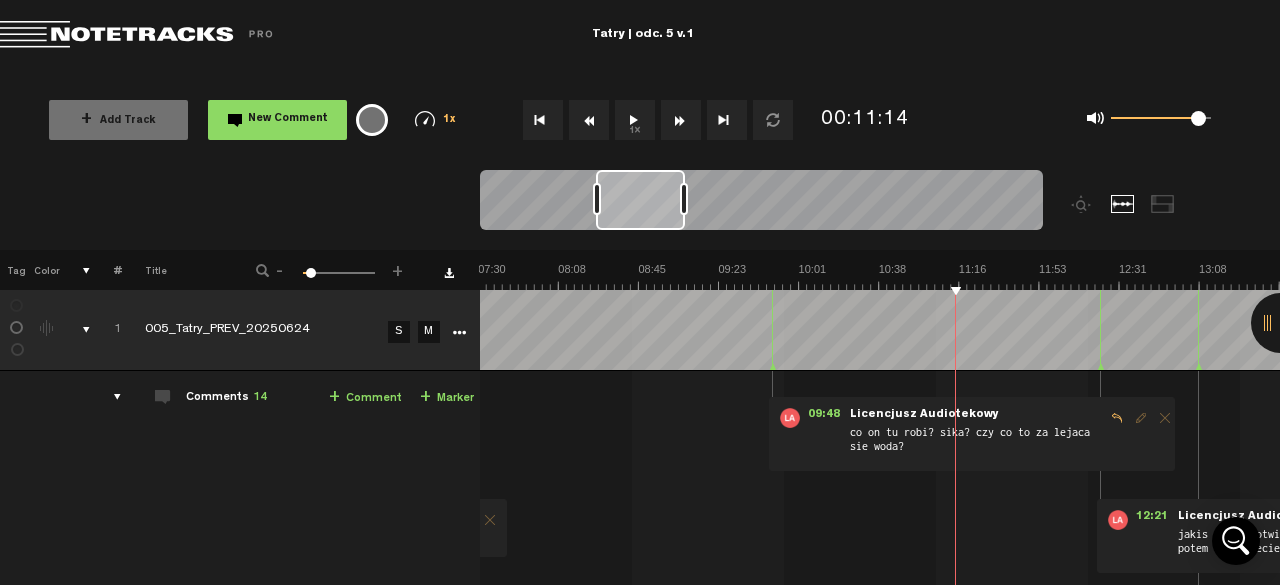 click at bounding box center (1920, 276) 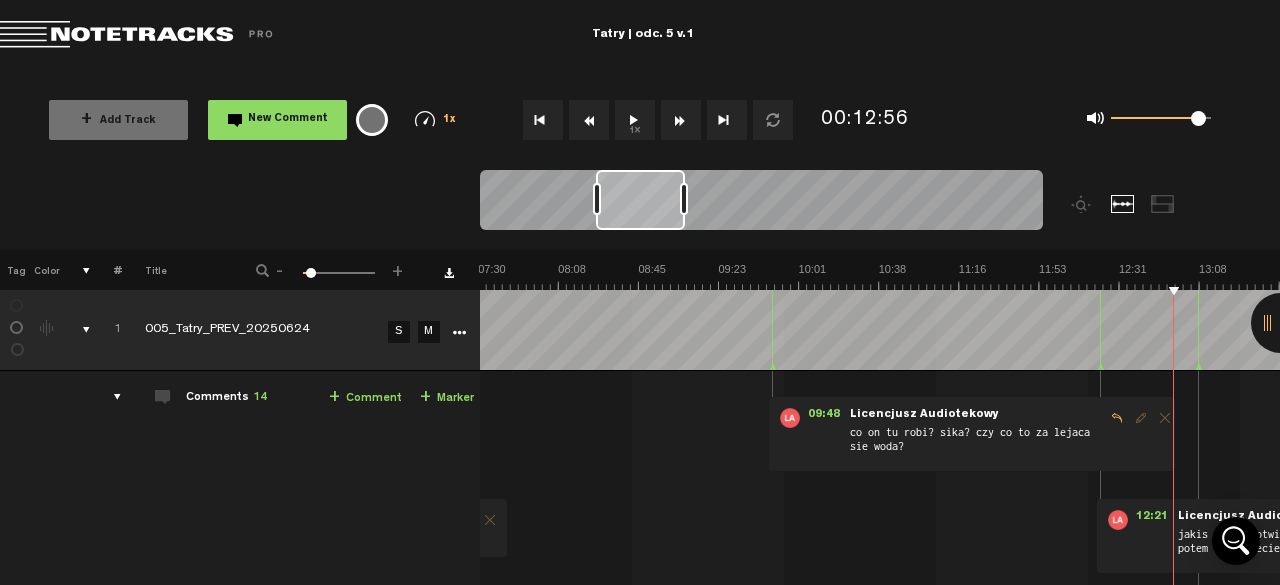click on "1x" at bounding box center (635, 120) 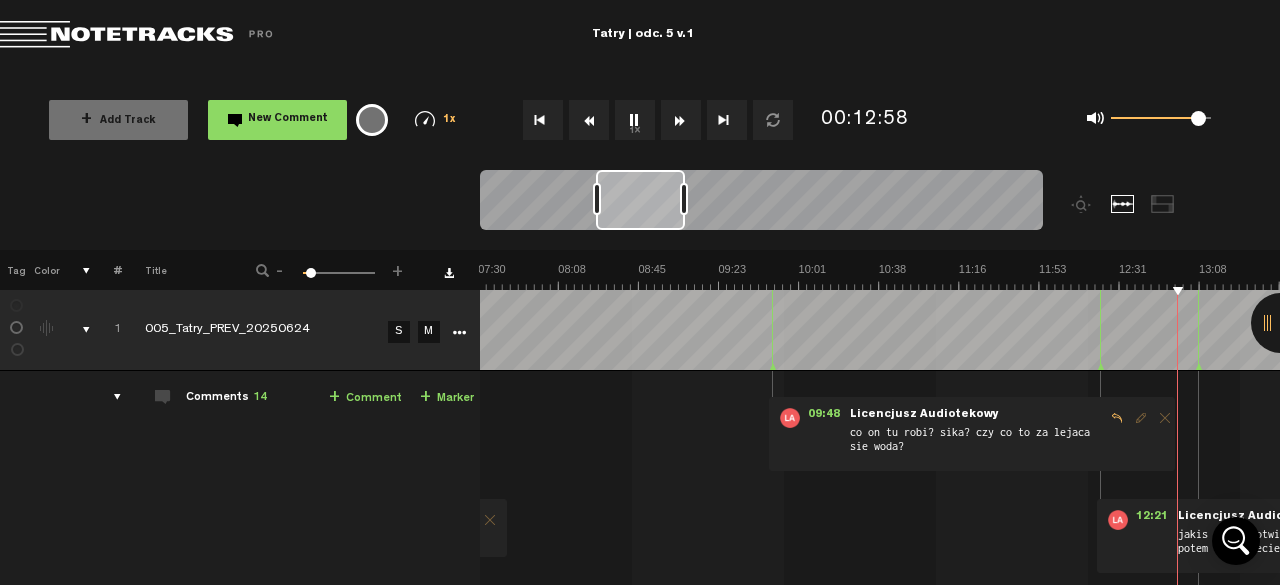 click at bounding box center (1920, 276) 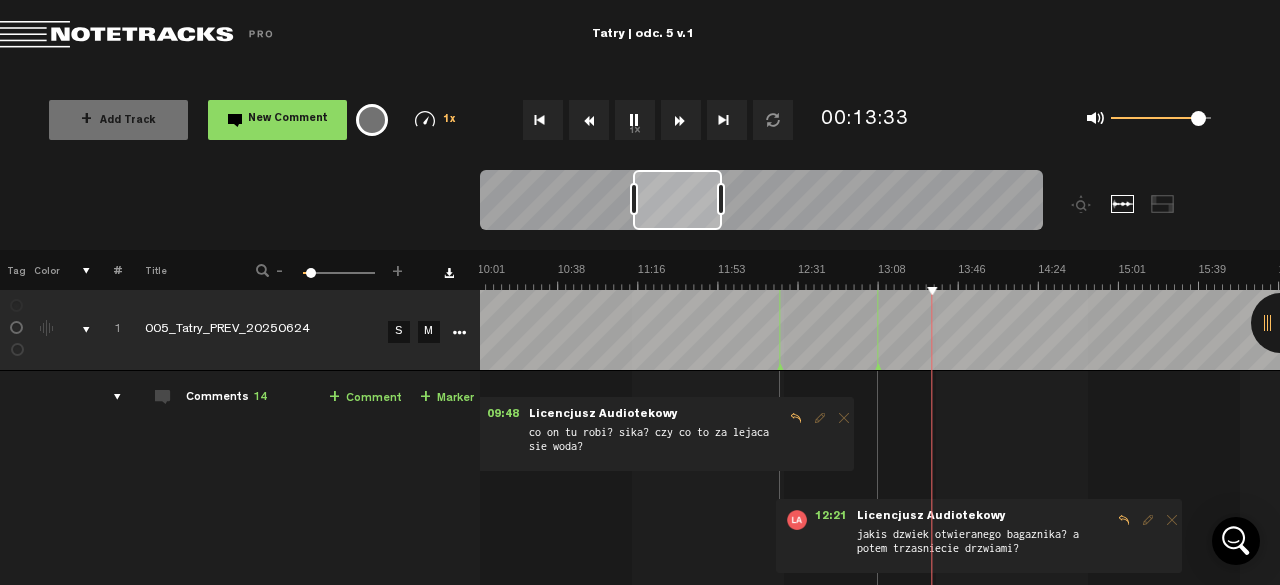 click at bounding box center [1599, 276] 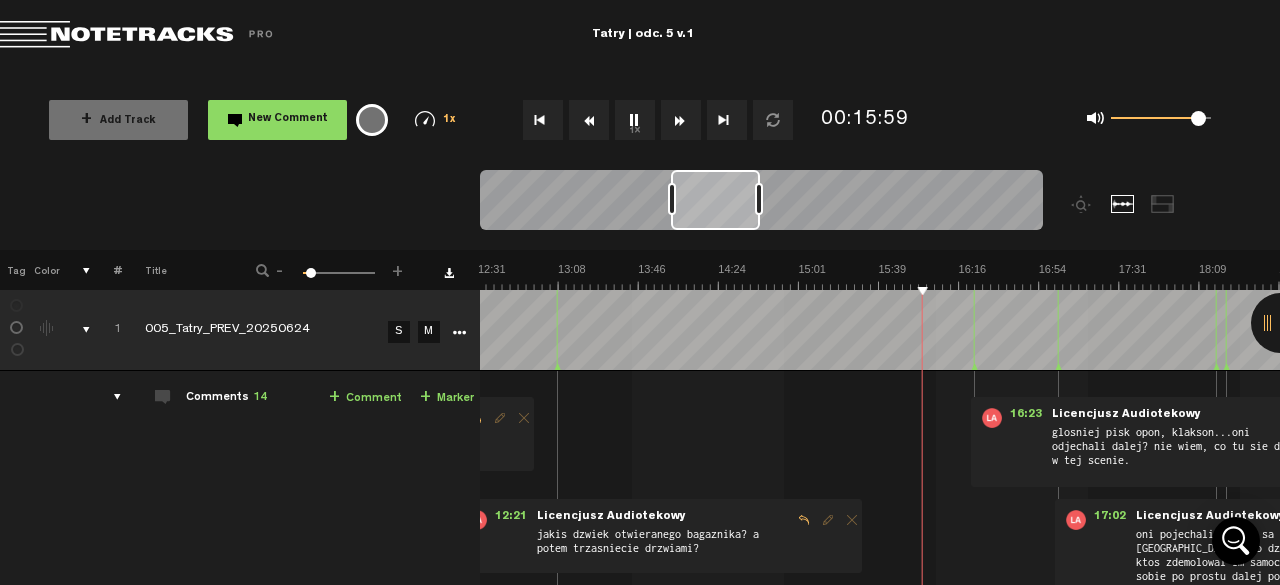 click at bounding box center (1279, 276) 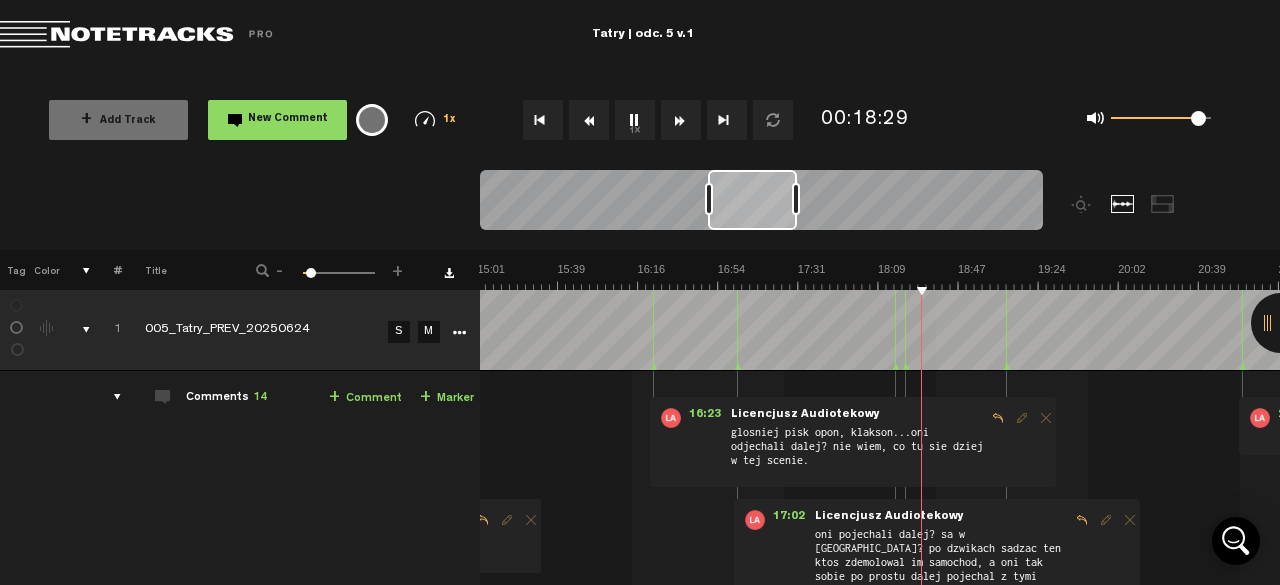 scroll, scrollTop: 0, scrollLeft: 1924, axis: horizontal 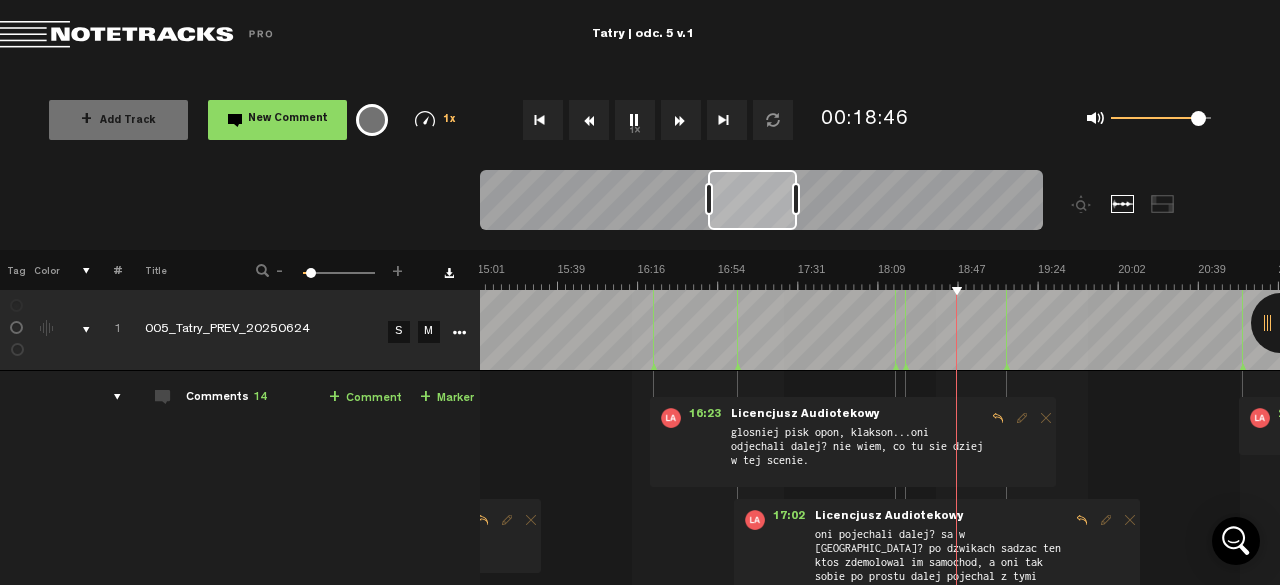click on "1x" at bounding box center (635, 120) 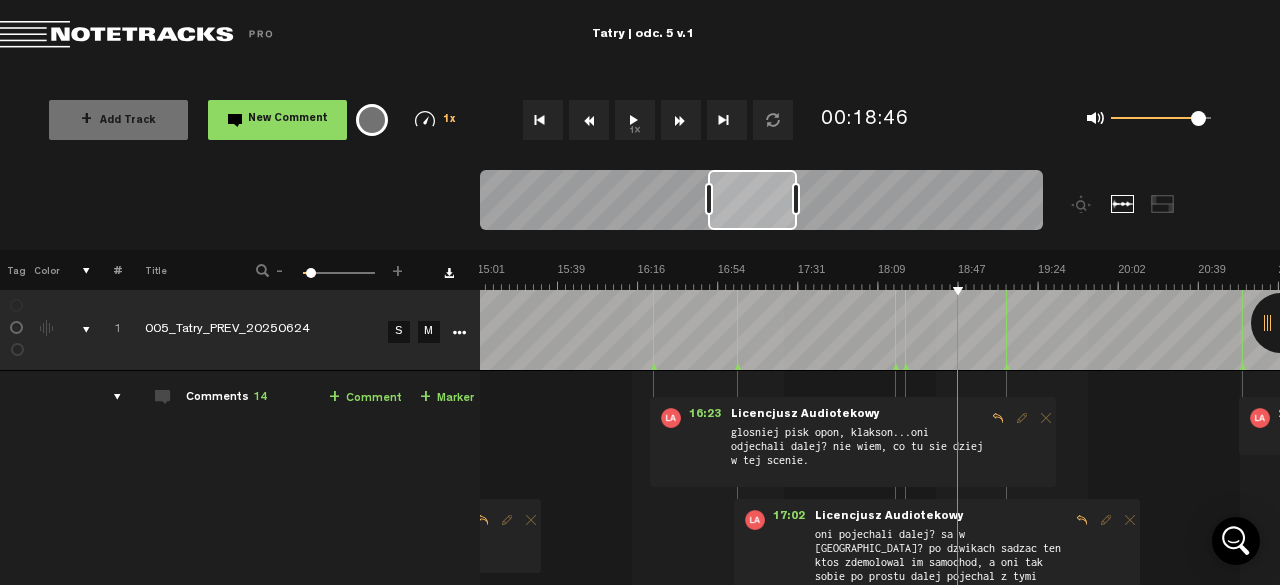click at bounding box center (958, 276) 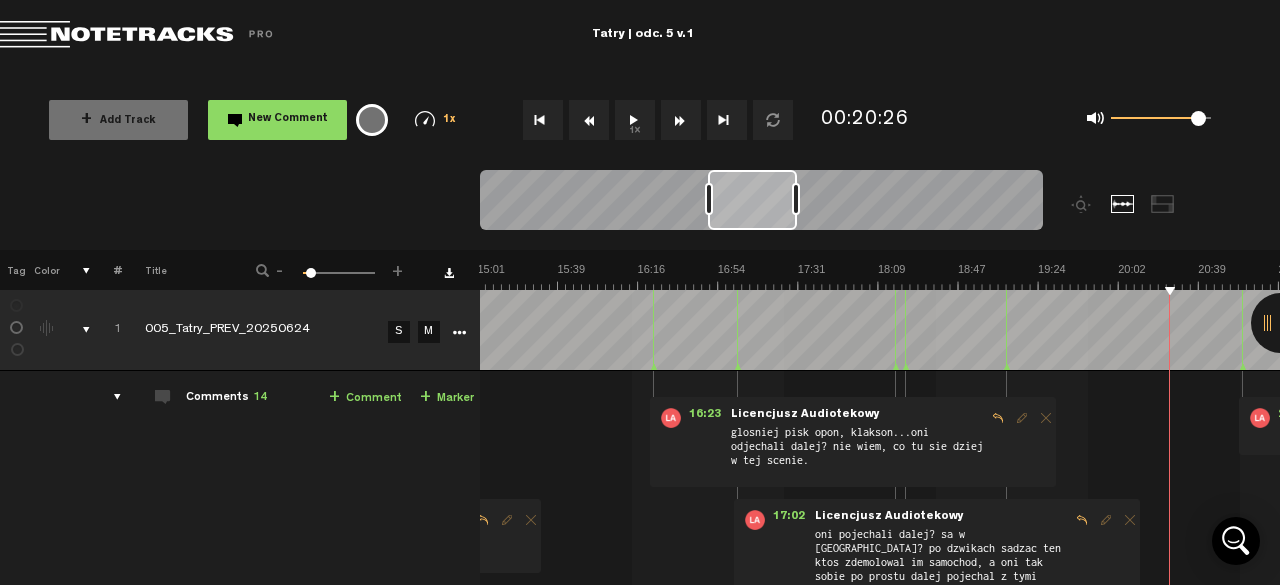 click on "1x" at bounding box center [635, 120] 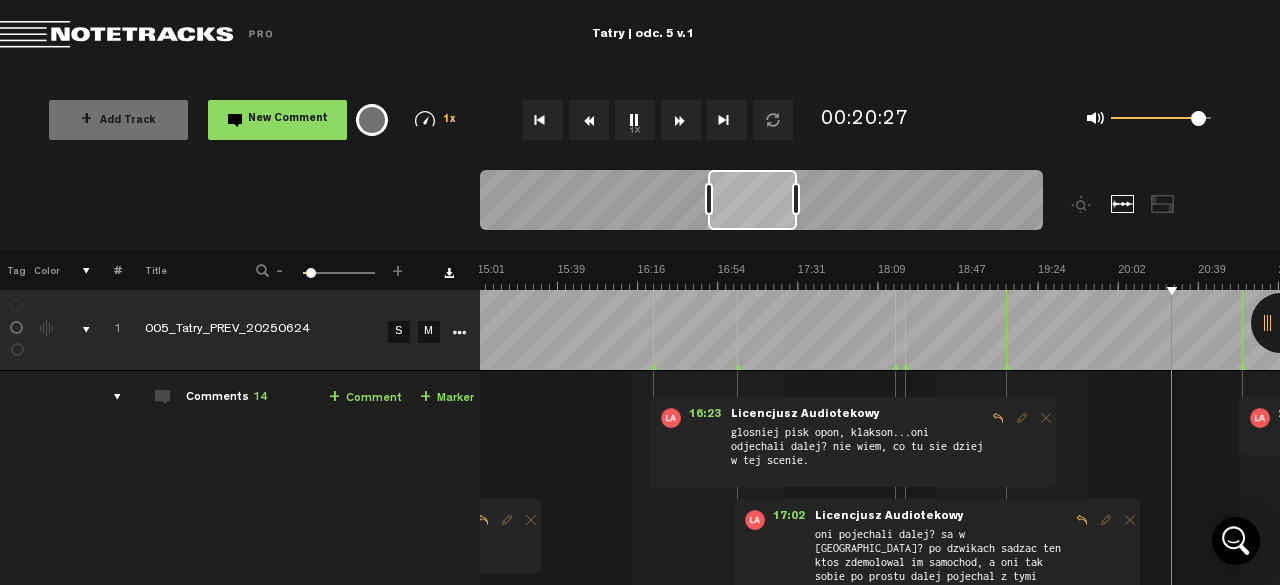 click on "1x" at bounding box center (635, 120) 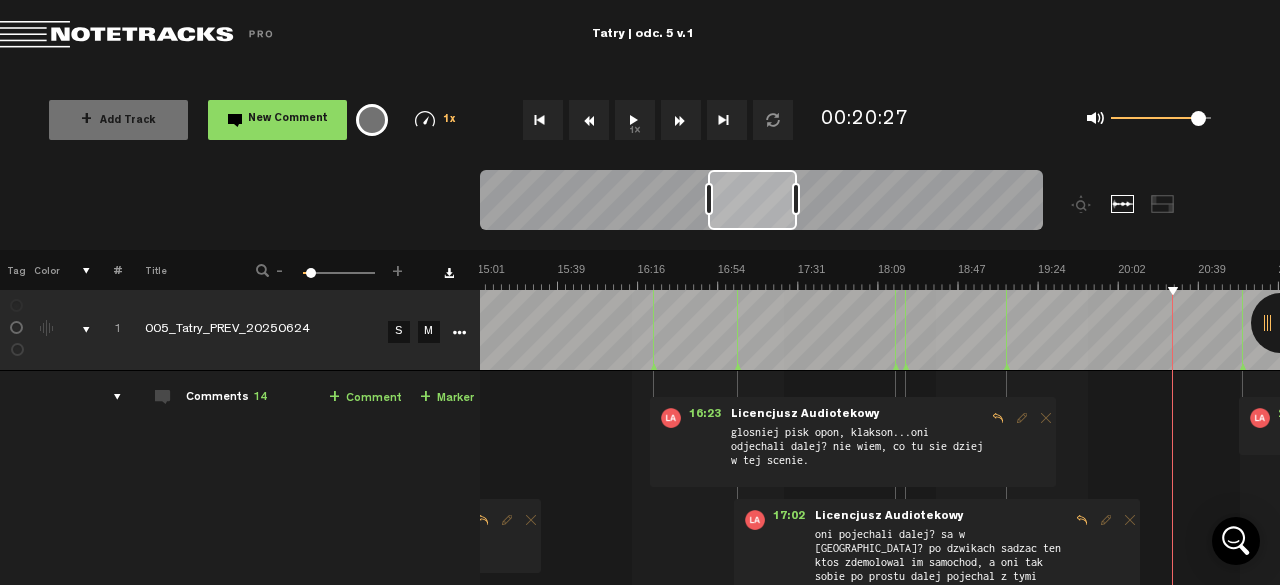 click at bounding box center (958, 276) 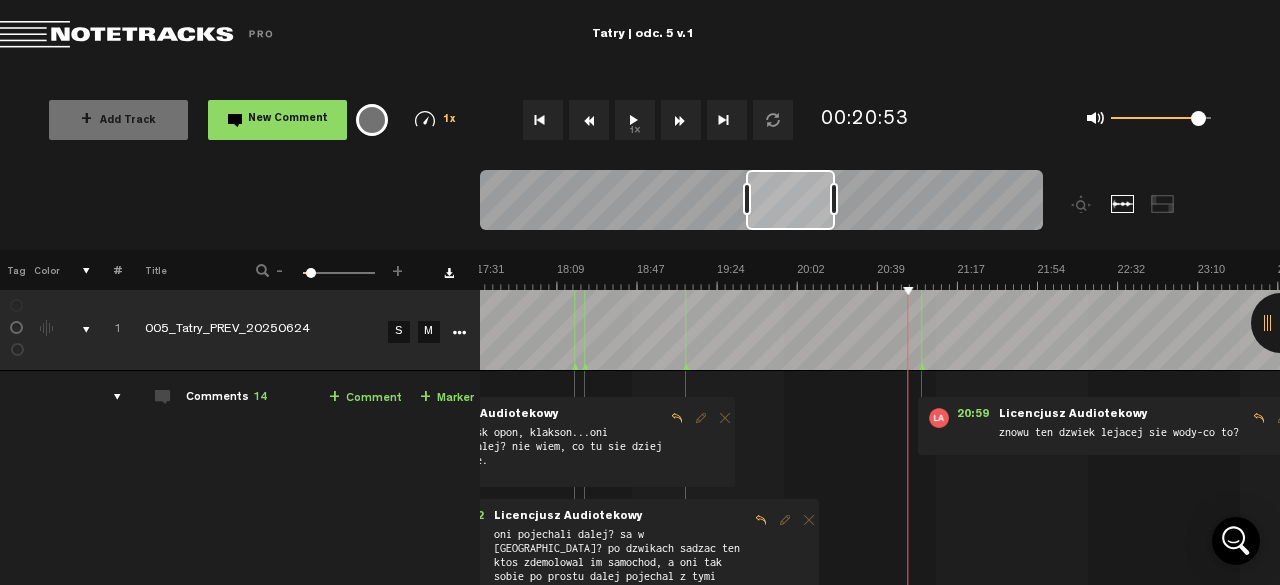 scroll, scrollTop: 0, scrollLeft: 2244, axis: horizontal 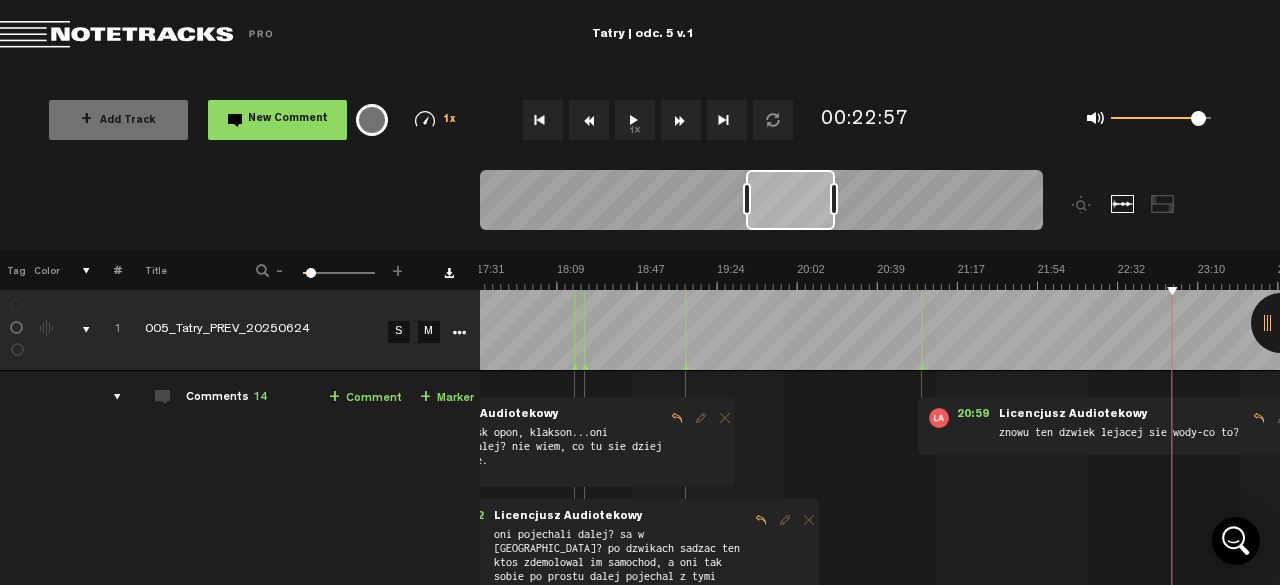 click at bounding box center [637, 276] 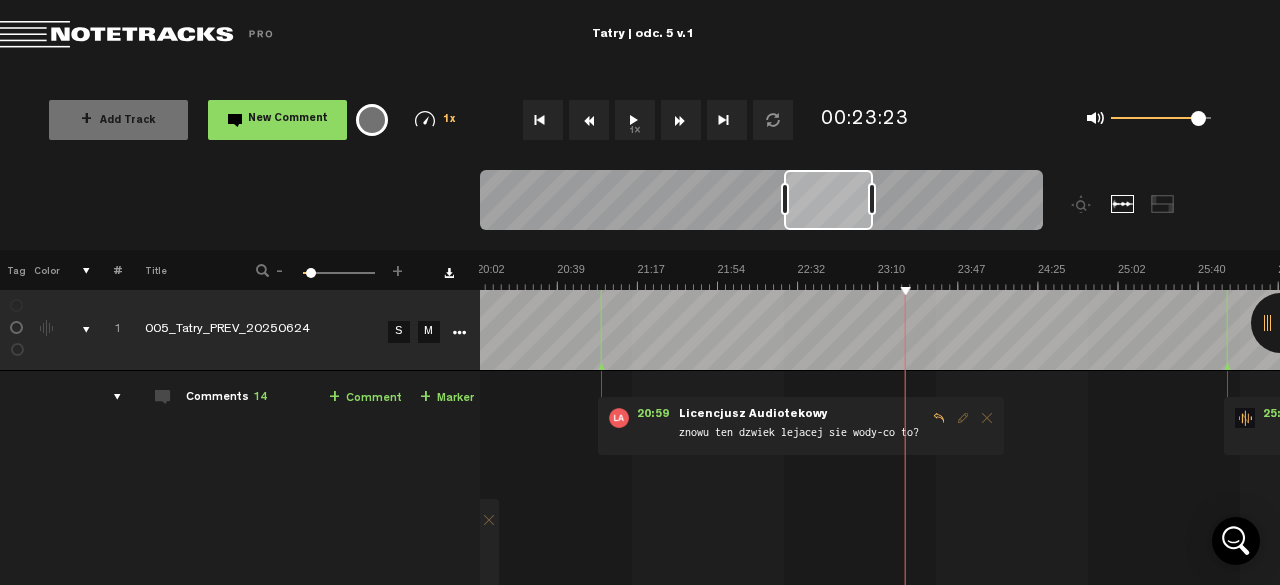 scroll, scrollTop: 0, scrollLeft: 2565, axis: horizontal 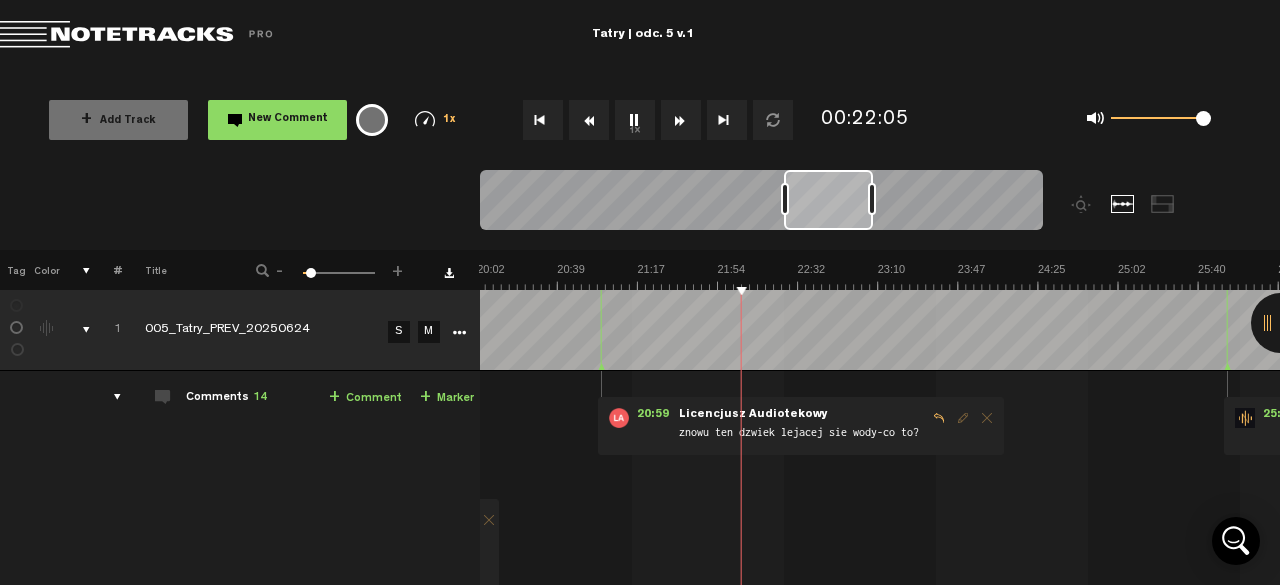 click on "0   1   1" at bounding box center (1149, 120) 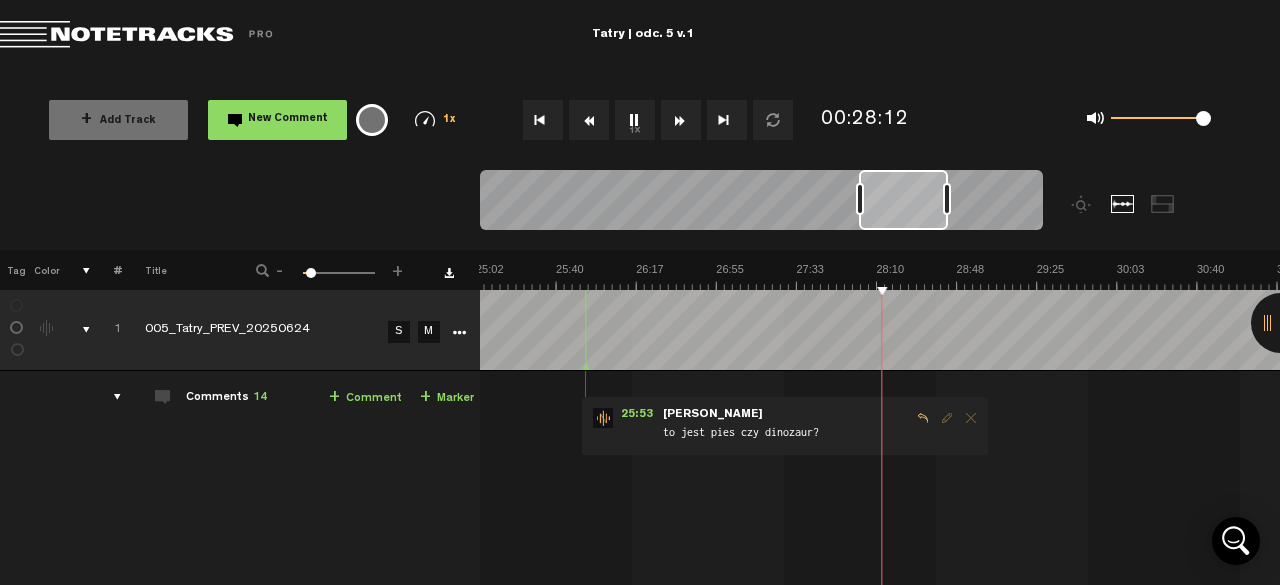 scroll, scrollTop: 0, scrollLeft: 3848, axis: horizontal 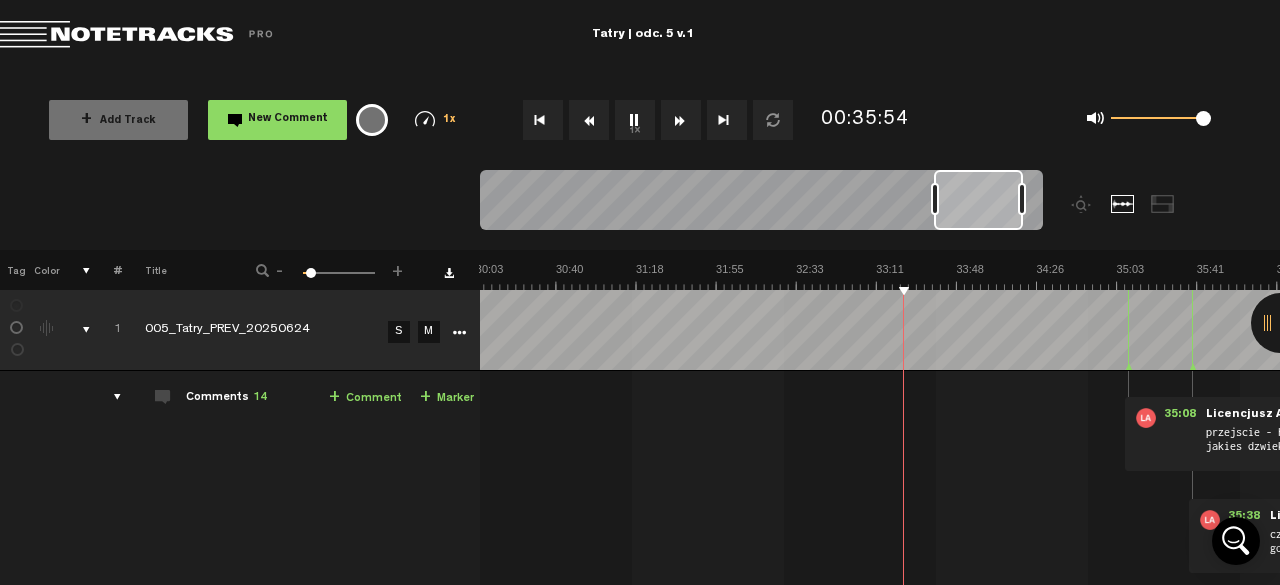 click at bounding box center (880, 330) 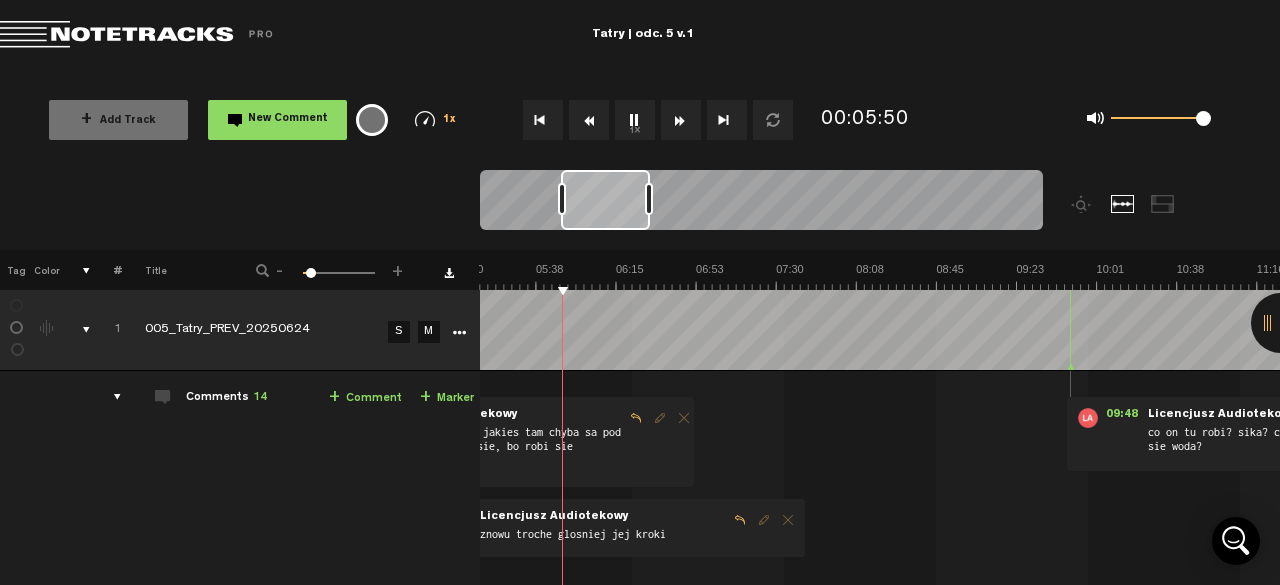 click on "1x" at bounding box center [635, 120] 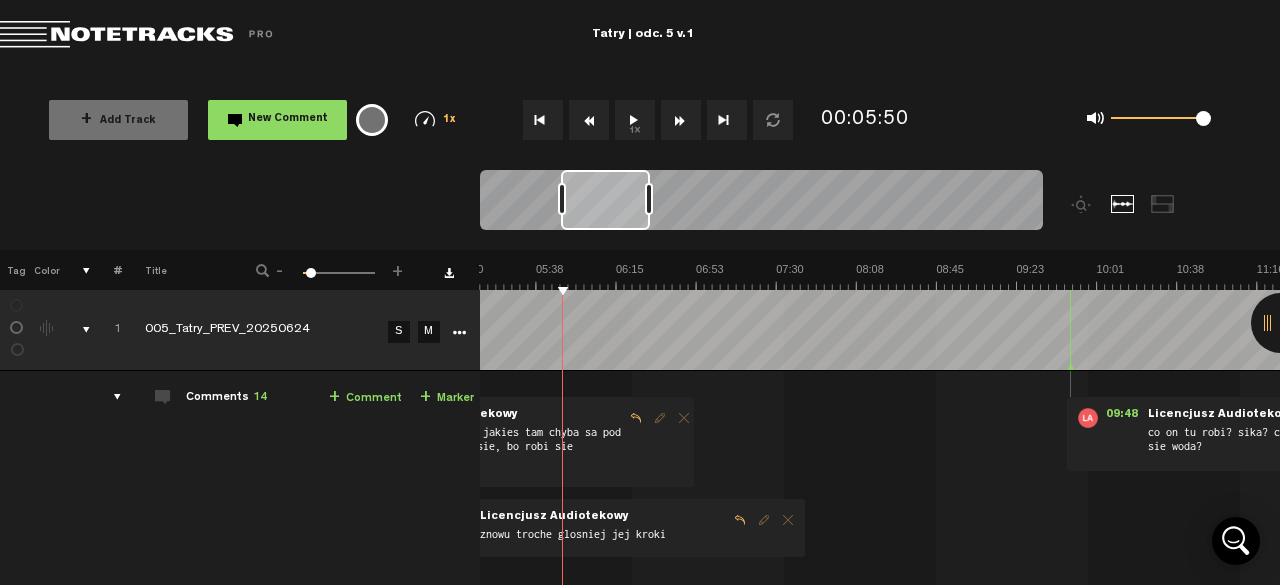click at bounding box center (2218, 276) 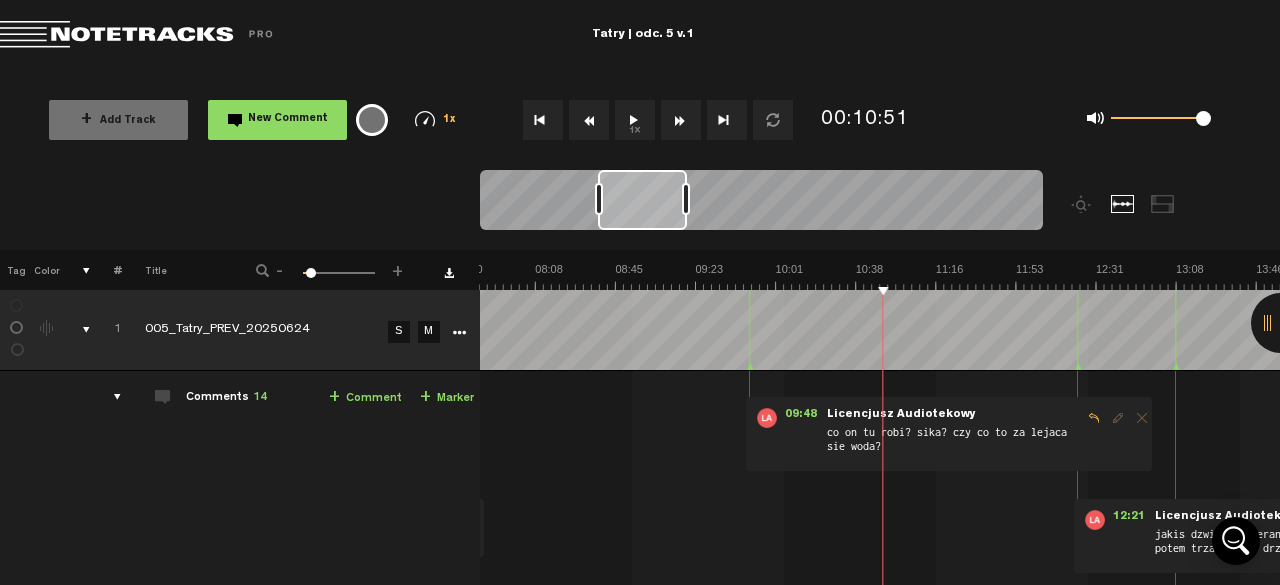 click at bounding box center (1897, 276) 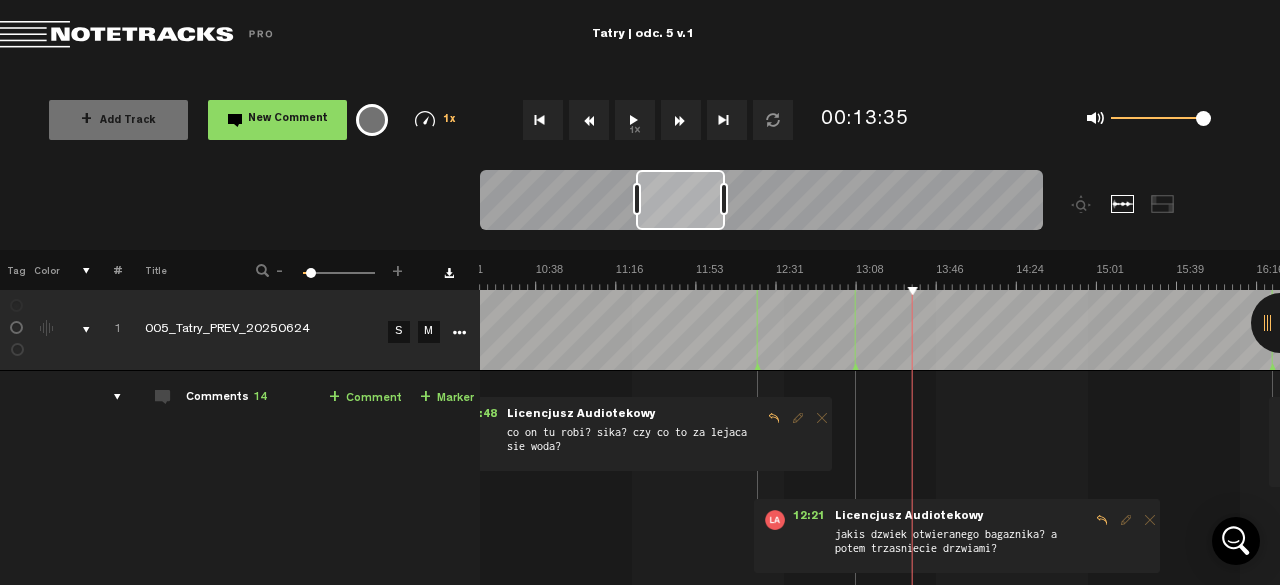 click on "1x" at bounding box center [635, 120] 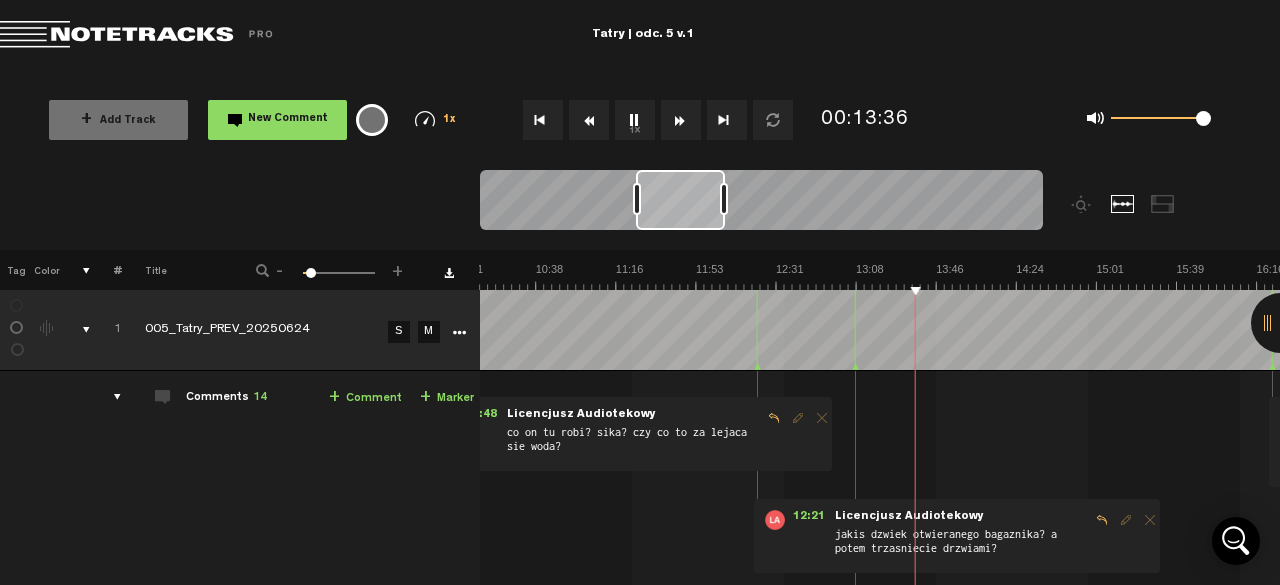 click on "1x" at bounding box center [635, 120] 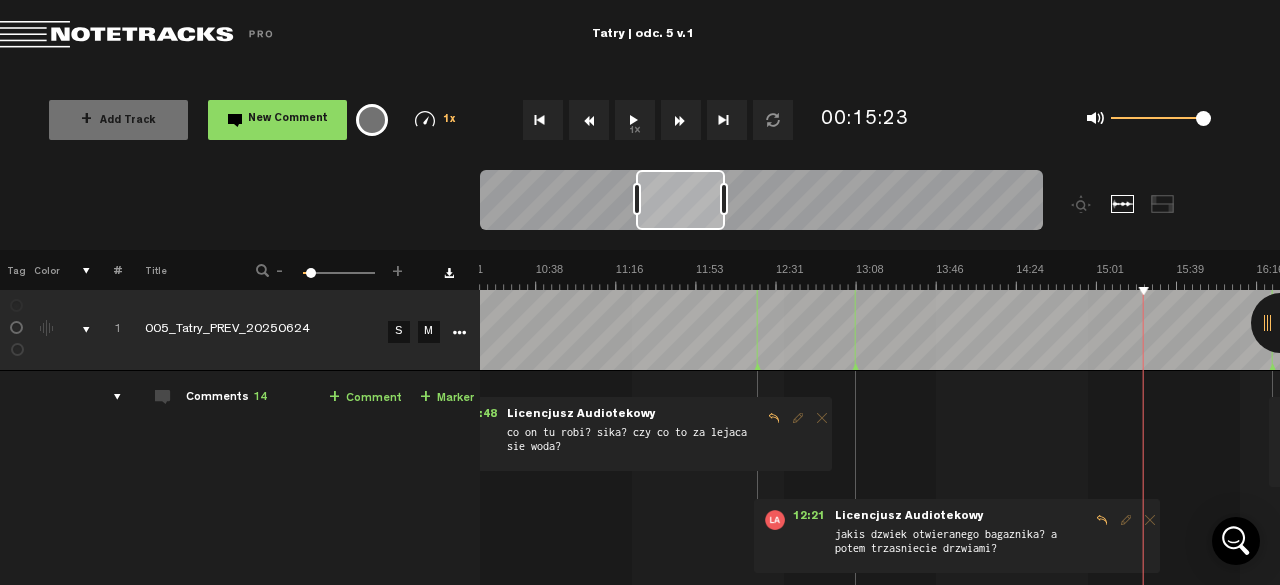 click on "1x" at bounding box center (635, 120) 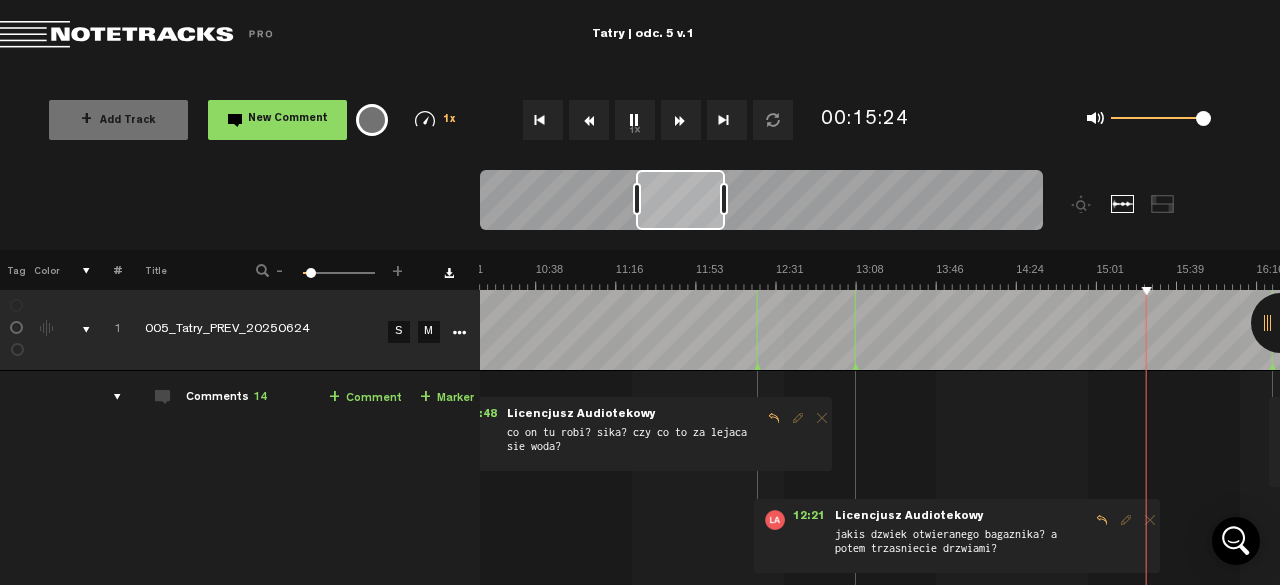 click on "1x" at bounding box center (635, 120) 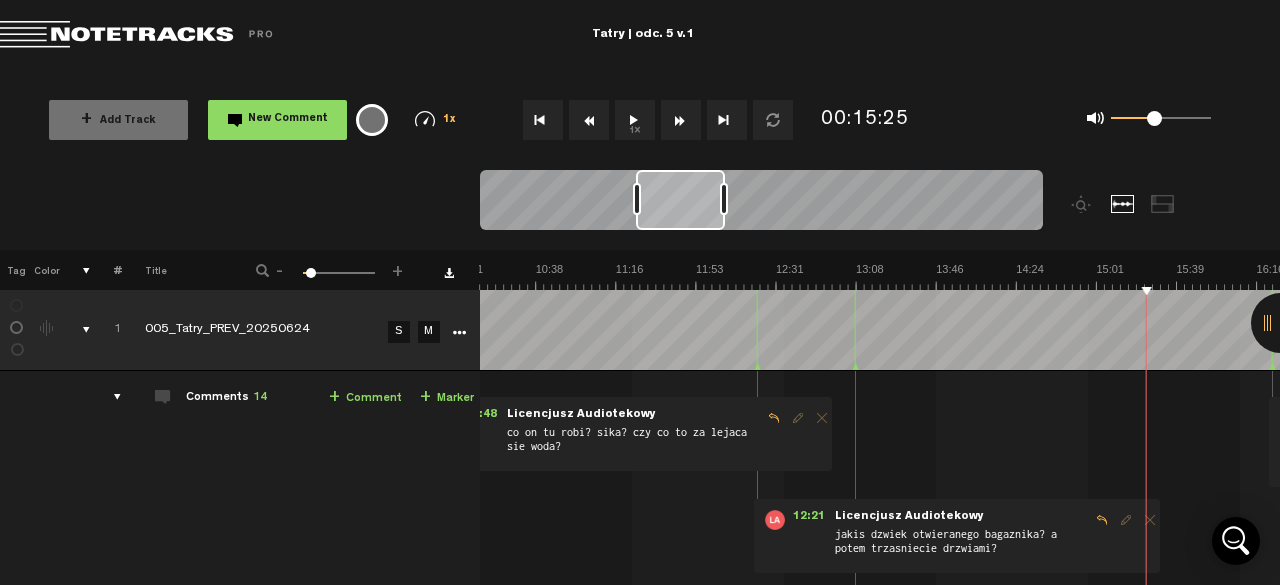 drag, startPoint x: 1195, startPoint y: 123, endPoint x: 1148, endPoint y: 123, distance: 47 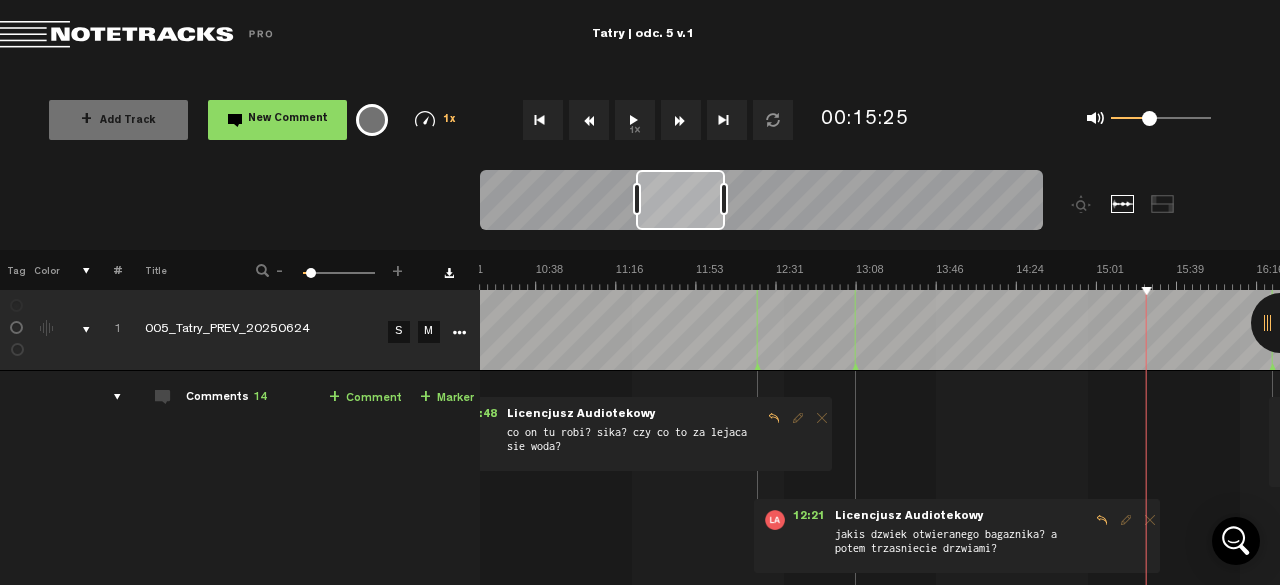 click on "1x" at bounding box center [635, 120] 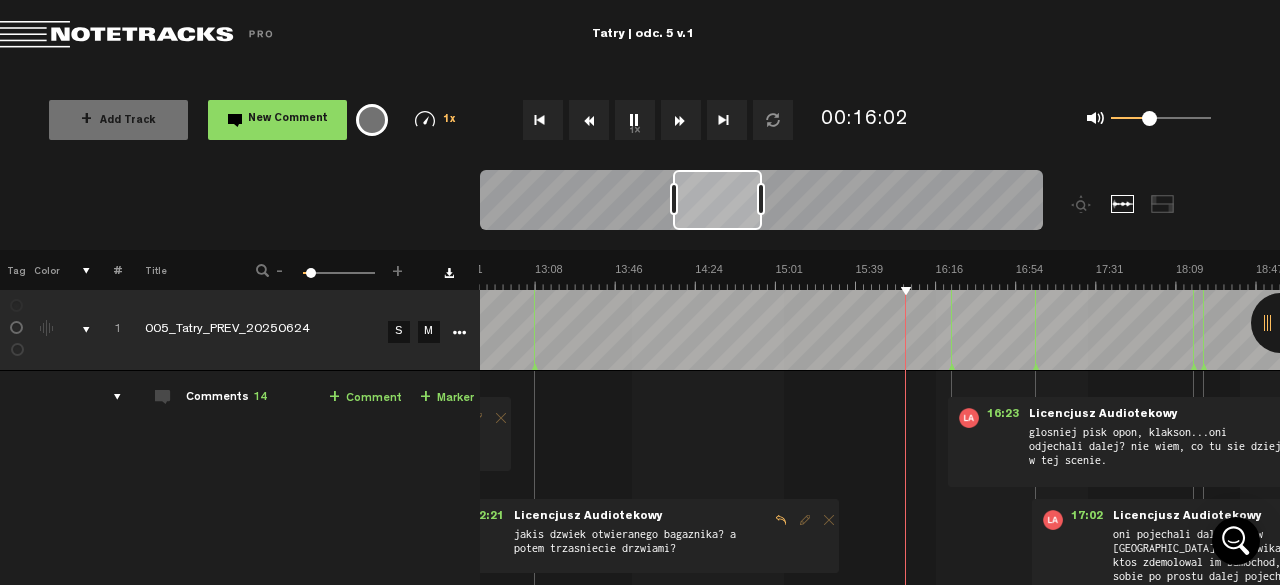 scroll, scrollTop: 0, scrollLeft: 1946, axis: horizontal 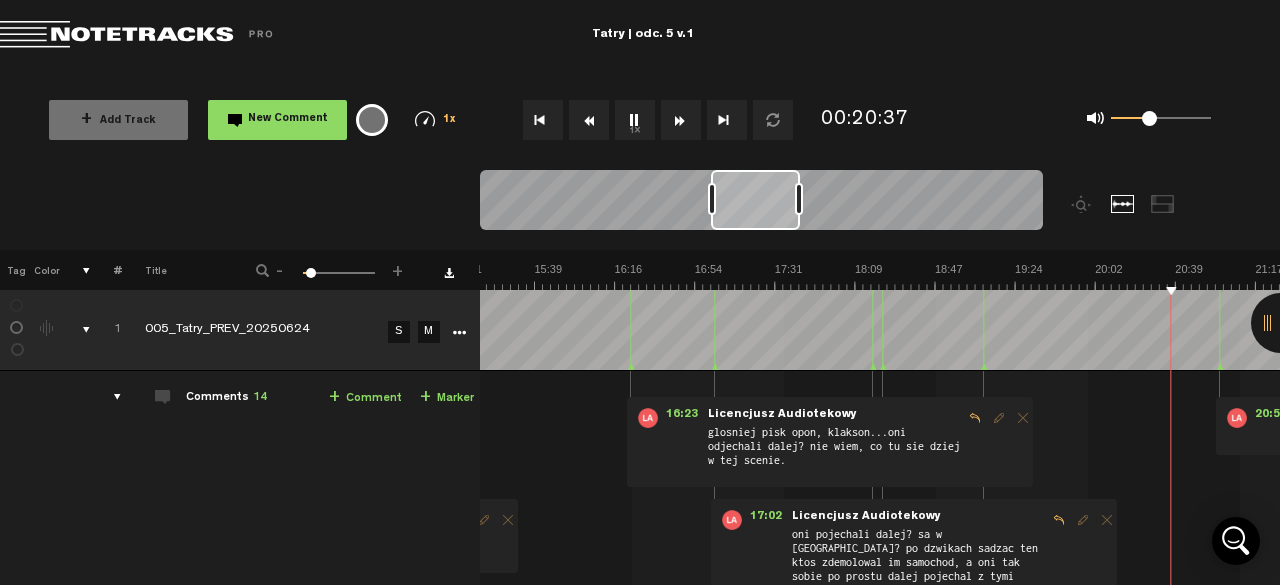 click on "1x" at bounding box center [635, 120] 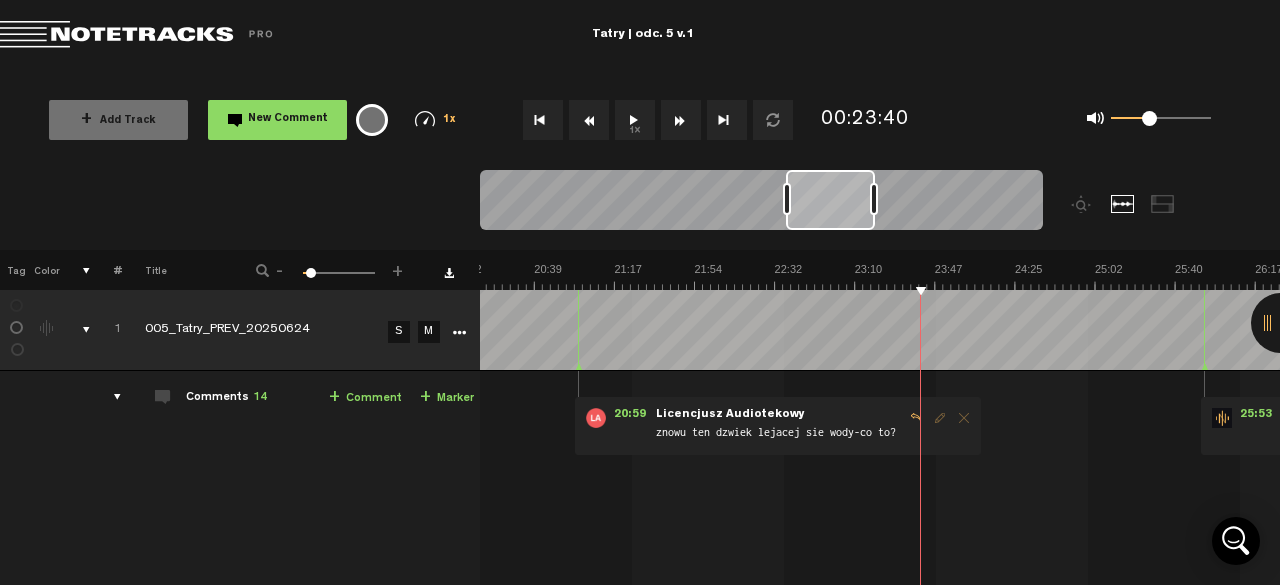 scroll, scrollTop: 0, scrollLeft: 2588, axis: horizontal 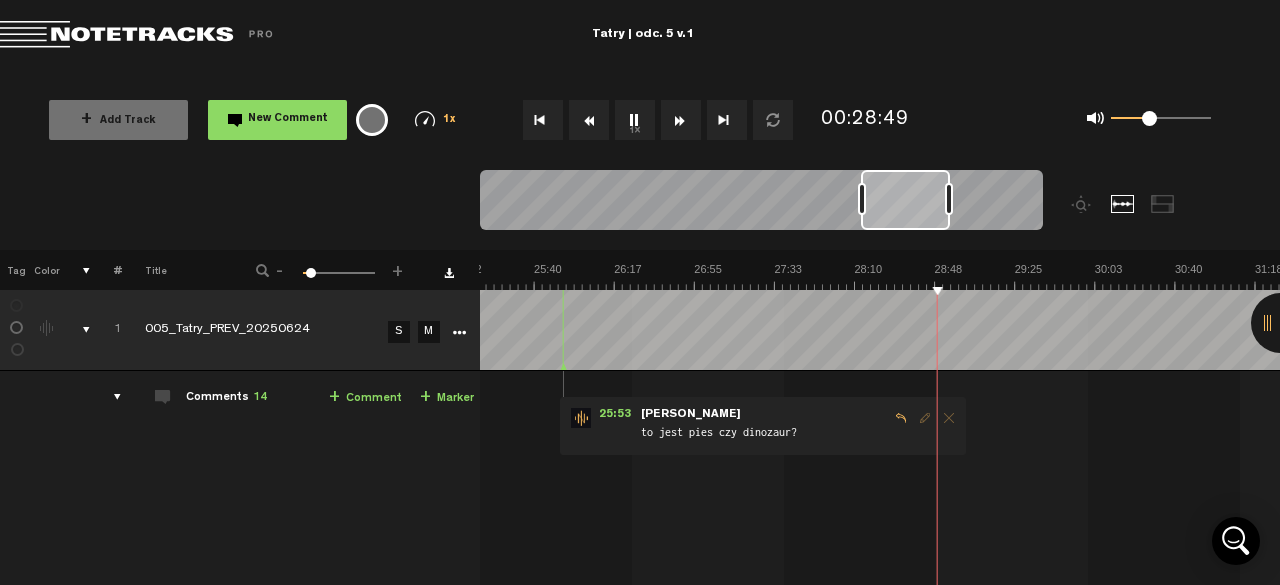 click on "1x" at bounding box center (635, 120) 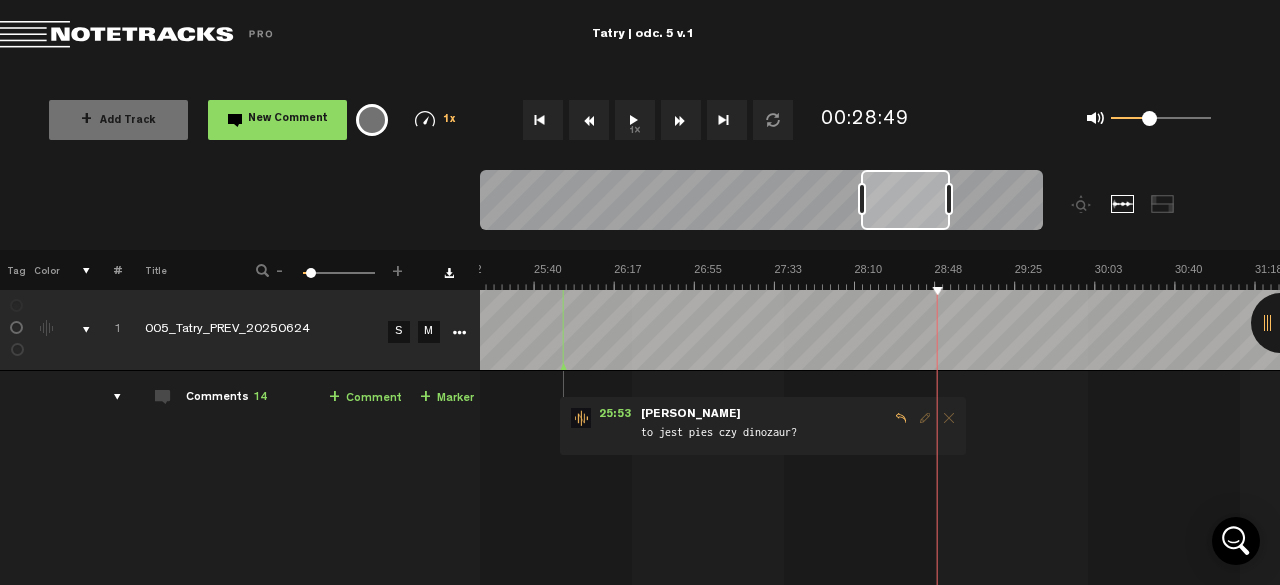 click at bounding box center [-347, 276] 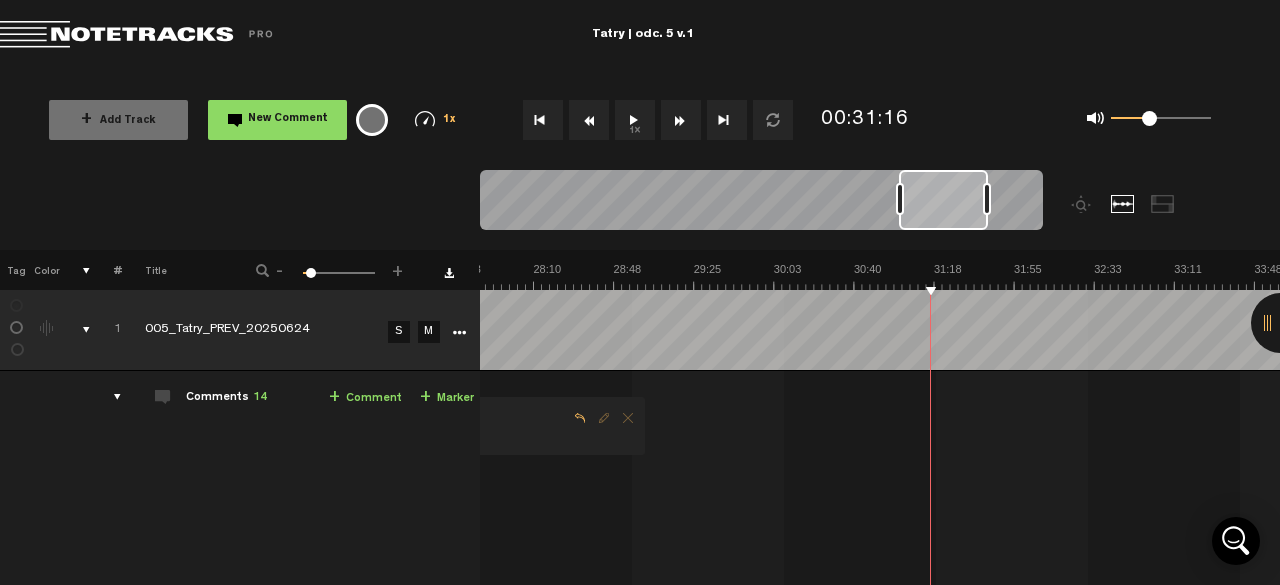 click on "1x" at bounding box center (635, 120) 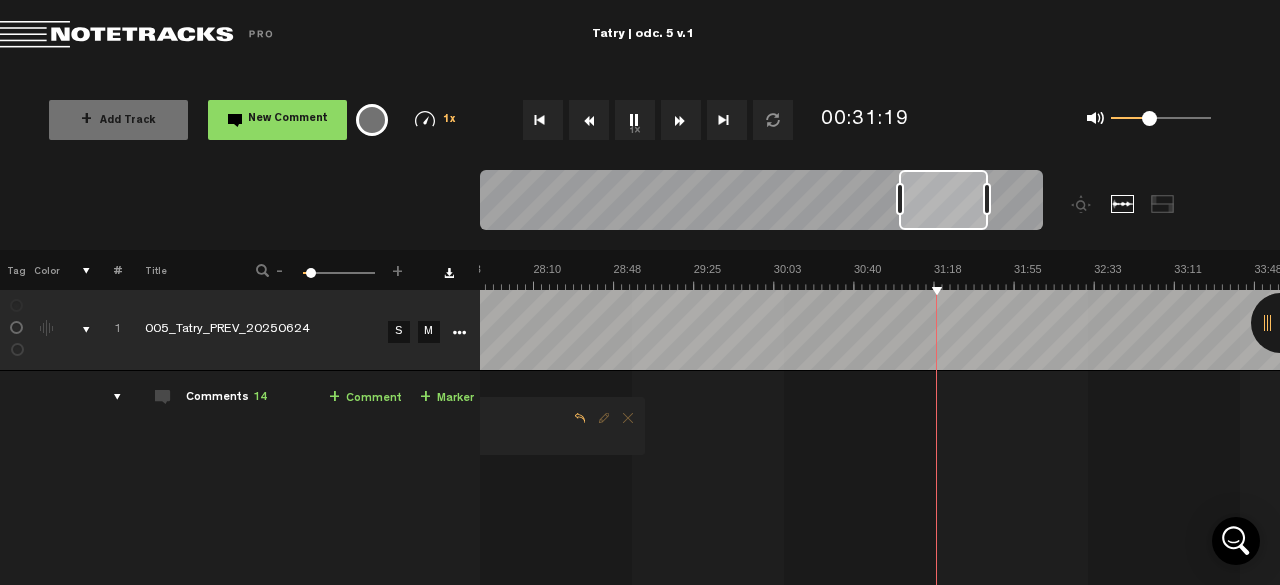 click at bounding box center [-668, 276] 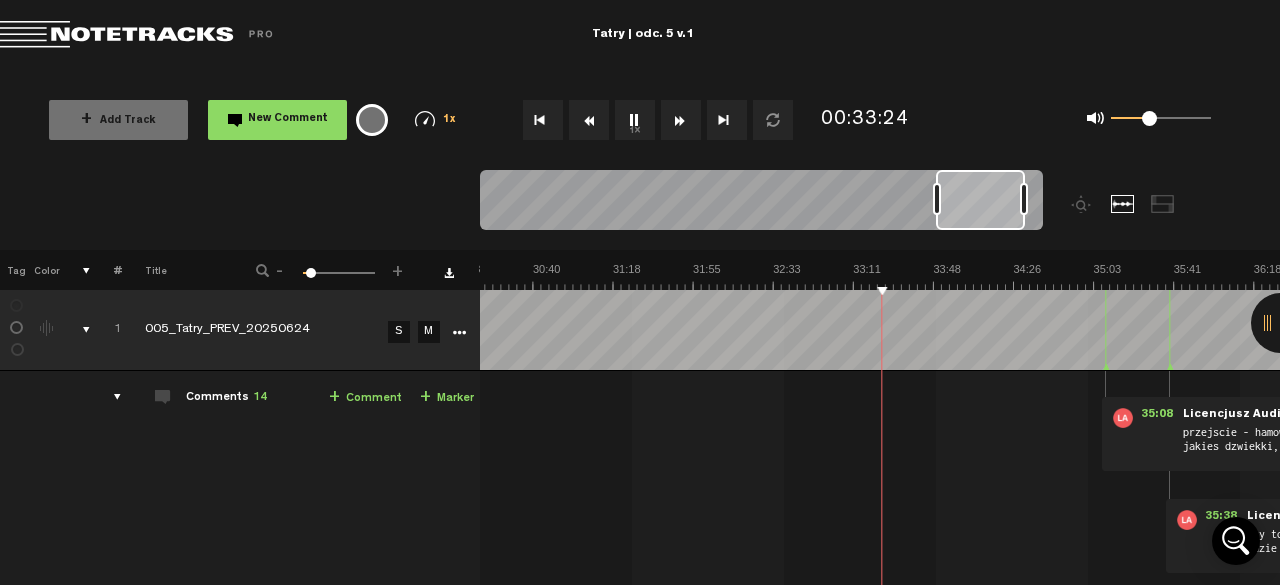 scroll, scrollTop: 0, scrollLeft: 3870, axis: horizontal 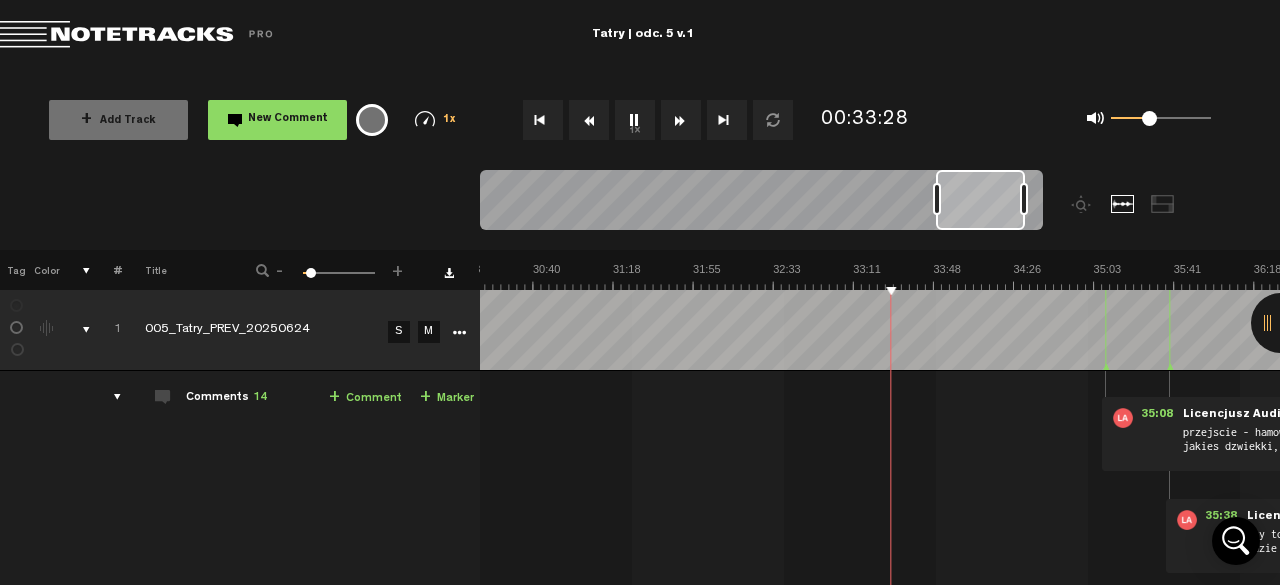 click at bounding box center (-989, 276) 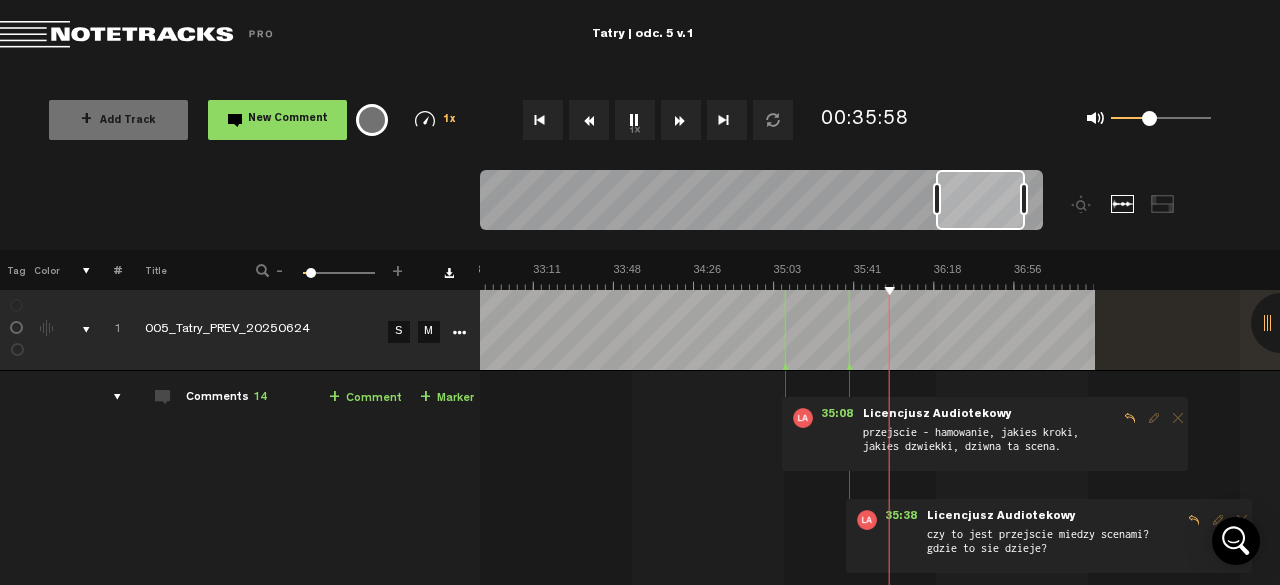 scroll, scrollTop: 0, scrollLeft: 4191, axis: horizontal 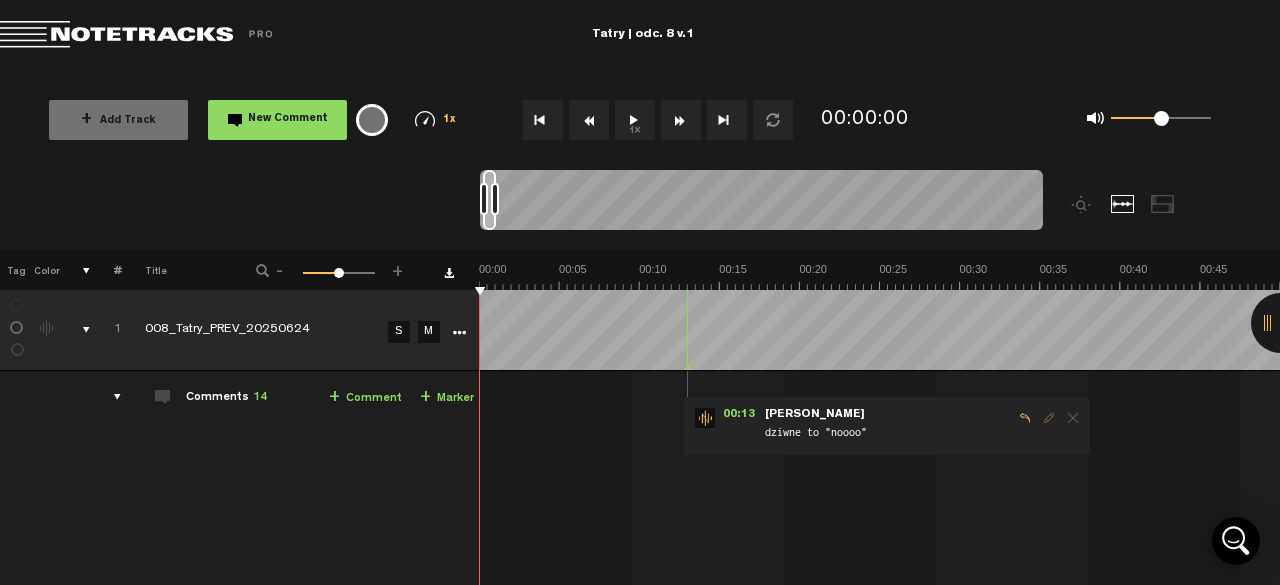 click on "1x" at bounding box center (635, 120) 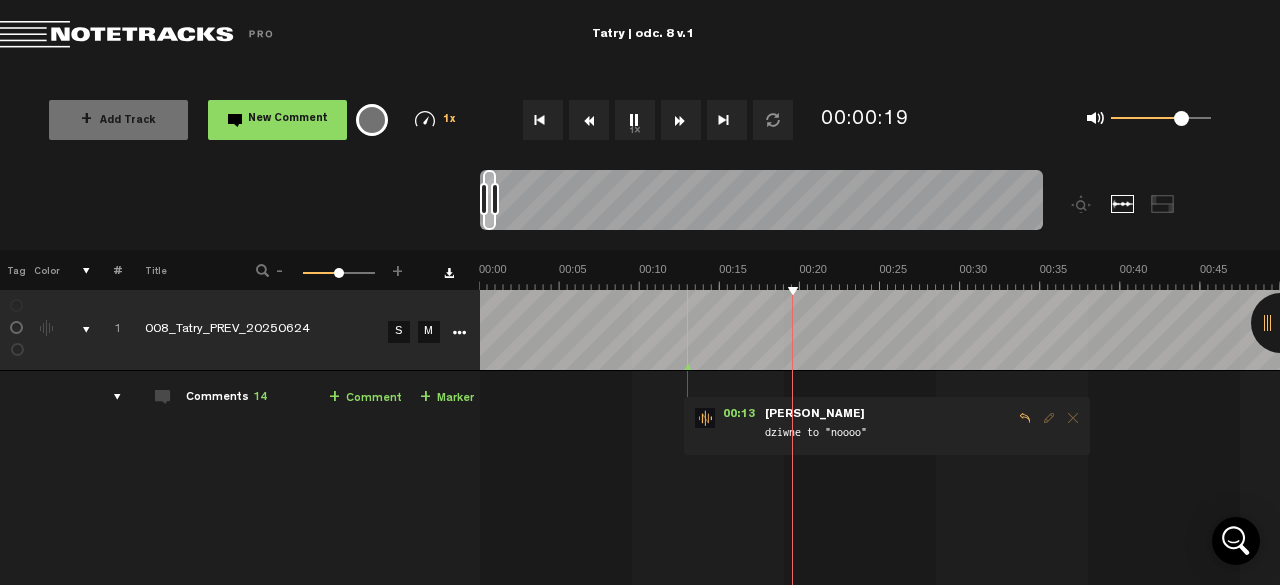 drag, startPoint x: 1160, startPoint y: 118, endPoint x: 1172, endPoint y: 121, distance: 12.369317 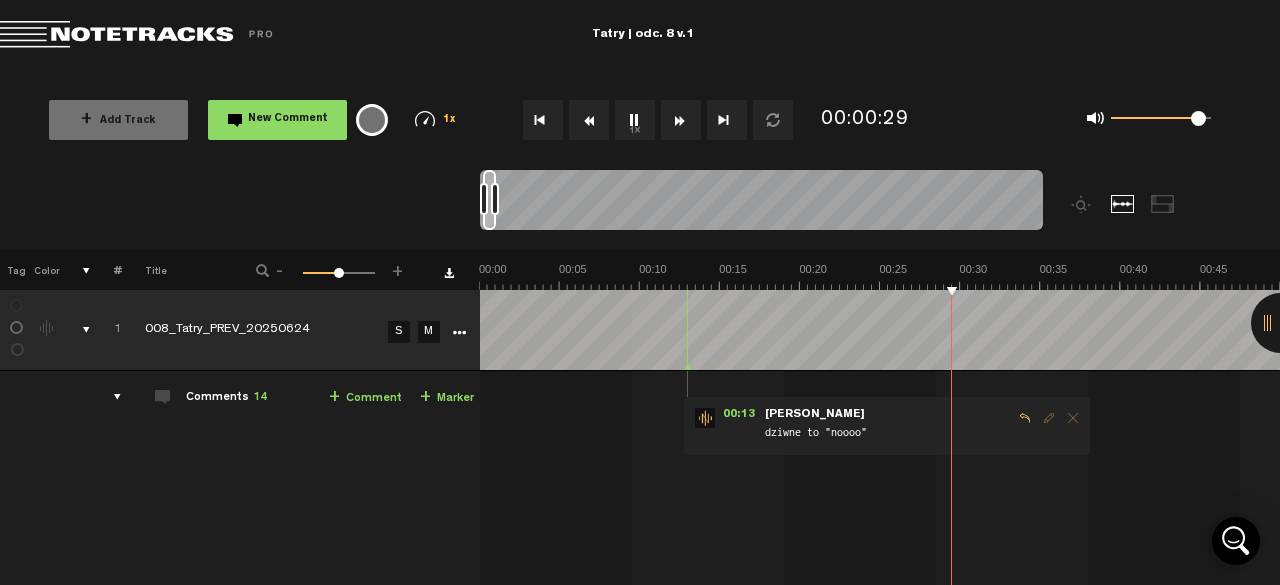 drag, startPoint x: 1178, startPoint y: 125, endPoint x: 1198, endPoint y: 125, distance: 20 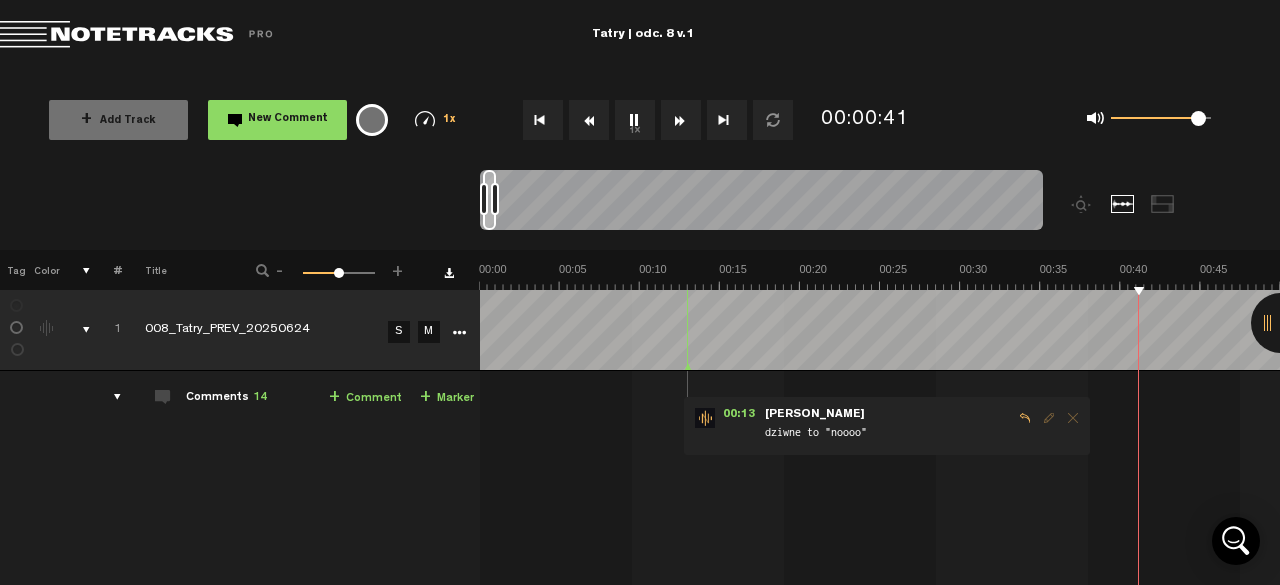 click on "1x" at bounding box center (635, 120) 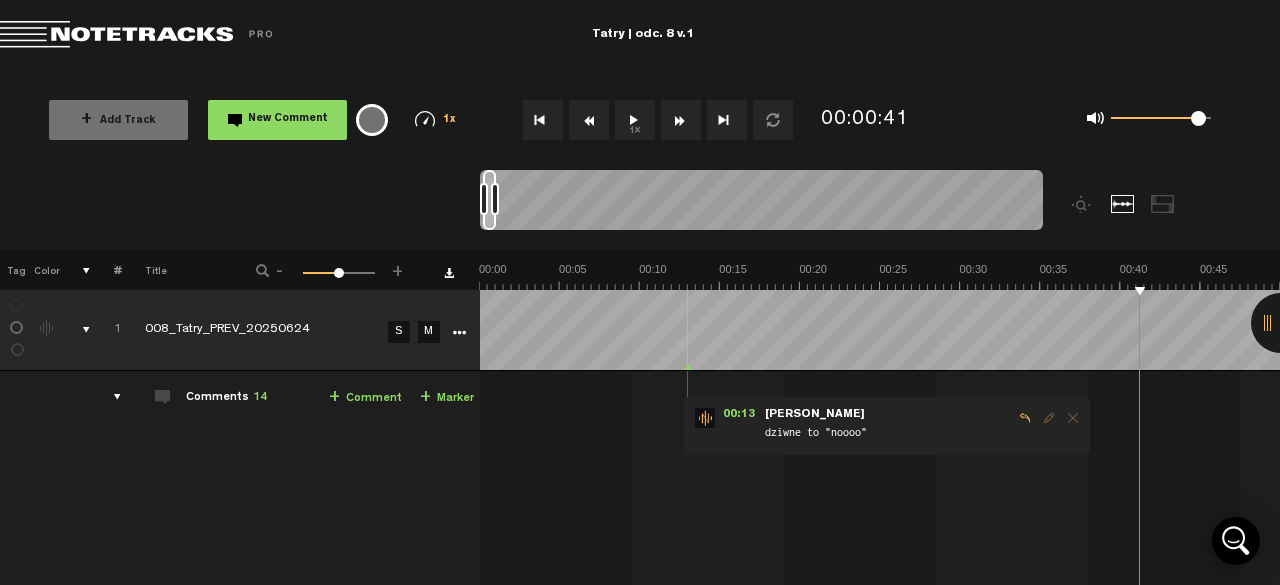 click at bounding box center (20904, 276) 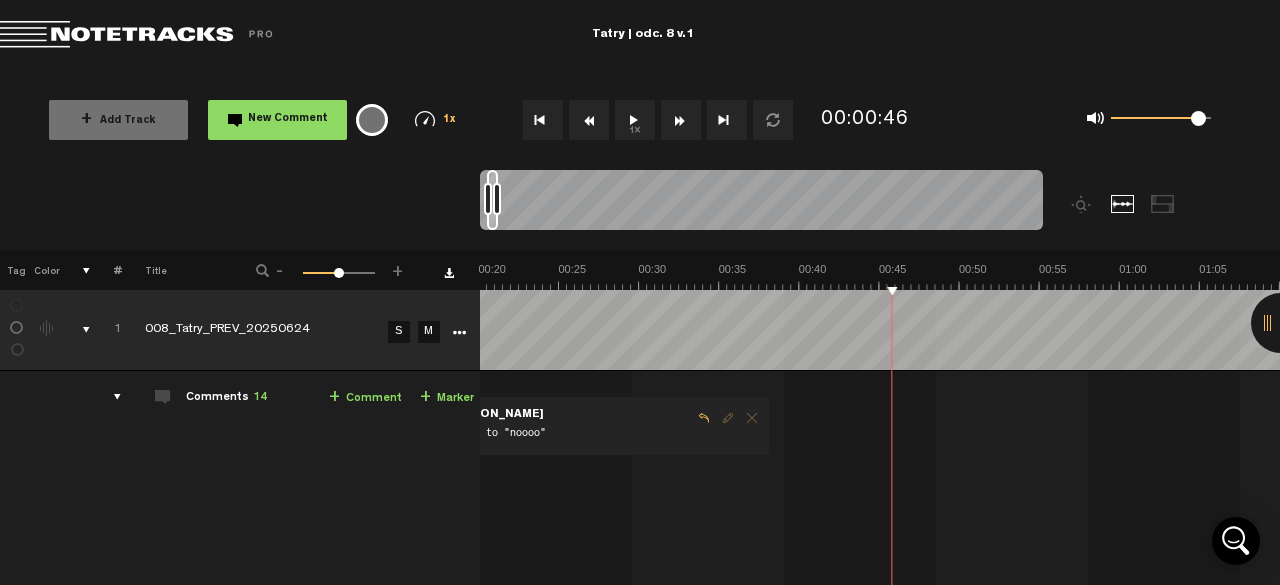 click at bounding box center [20583, 276] 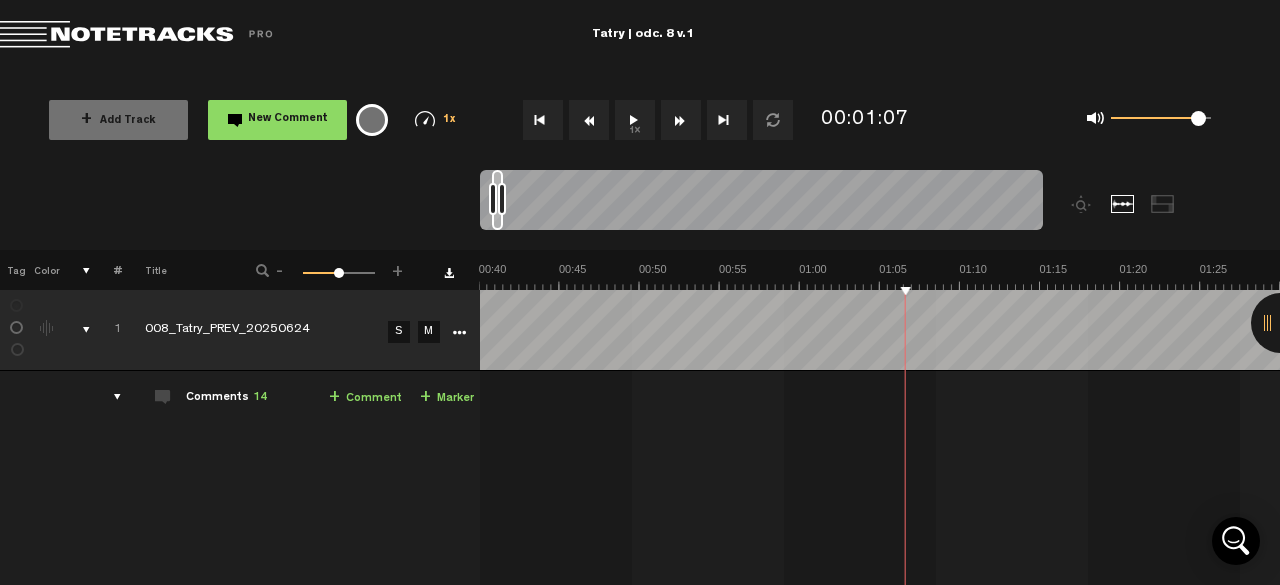 scroll, scrollTop: 0, scrollLeft: 641, axis: horizontal 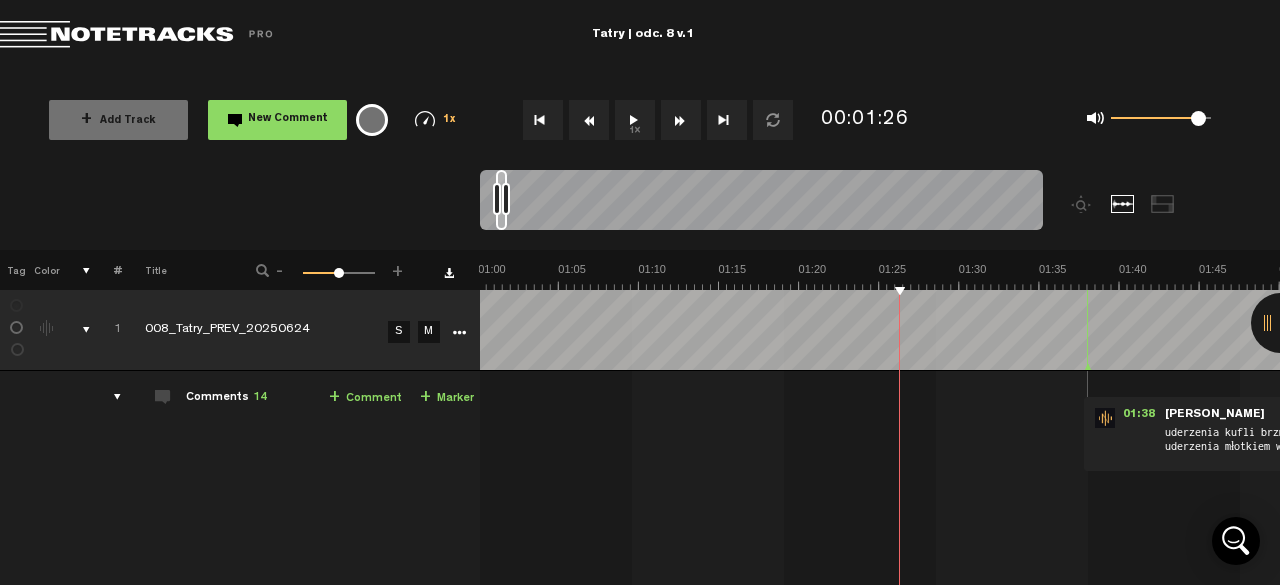 click on "1x" at bounding box center (635, 120) 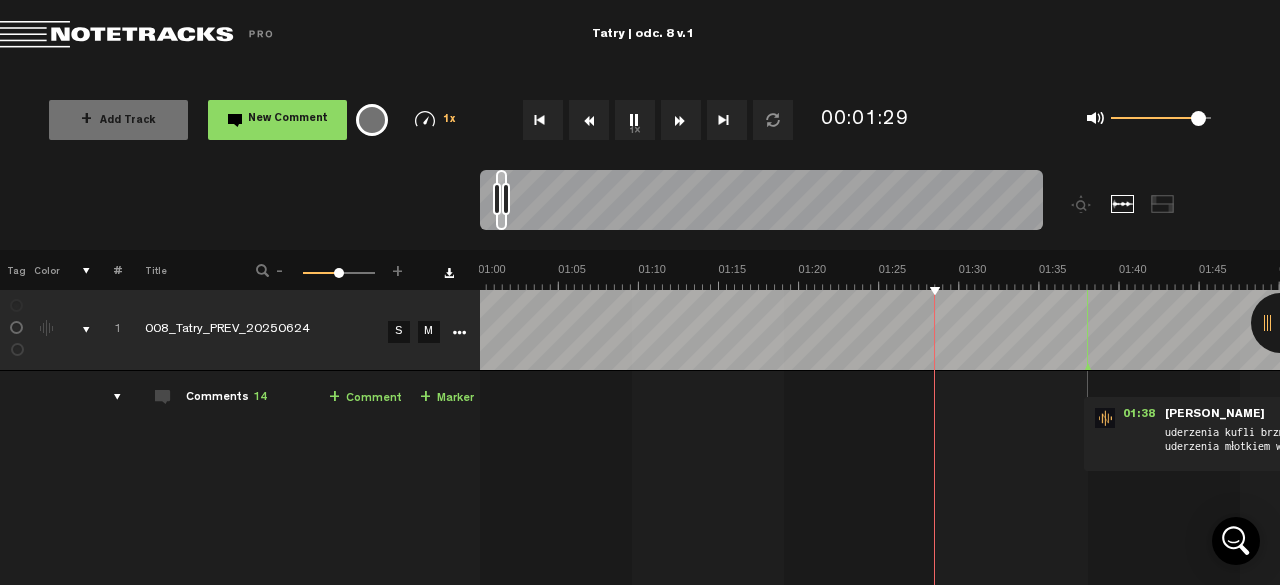 click at bounding box center (19942, 276) 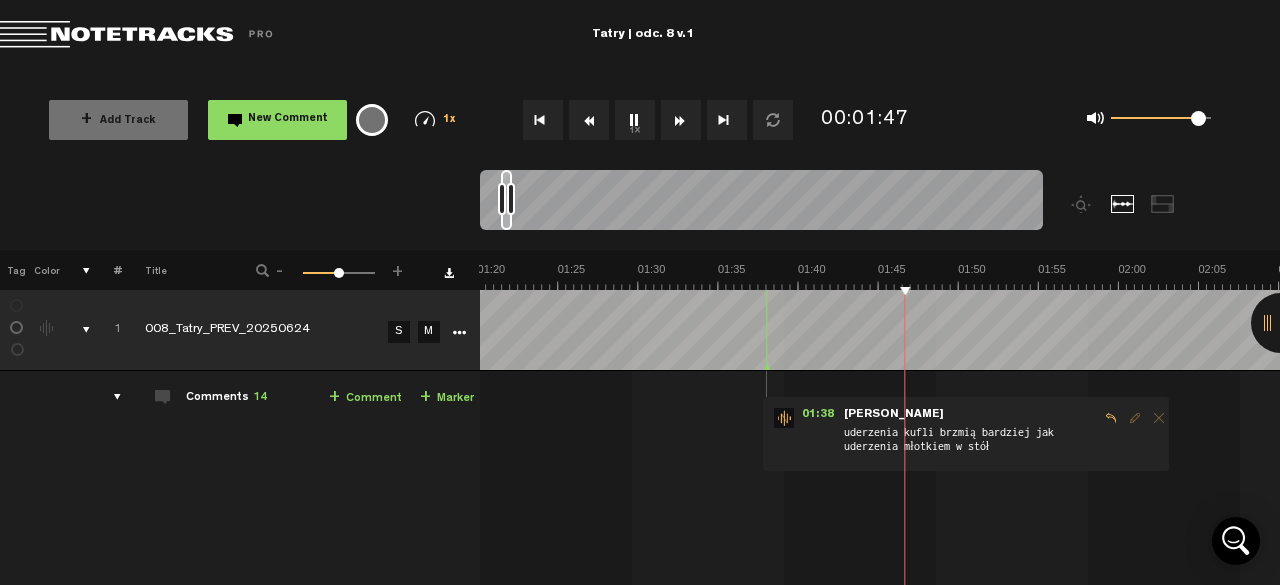 scroll, scrollTop: 0, scrollLeft: 1282, axis: horizontal 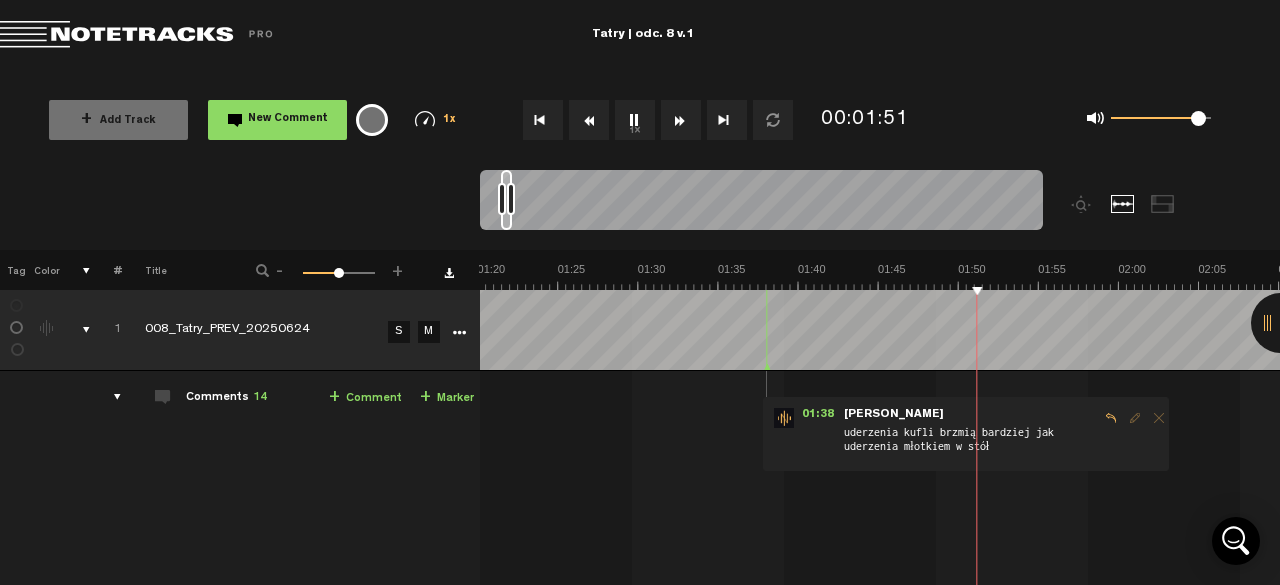 click at bounding box center [19621, 276] 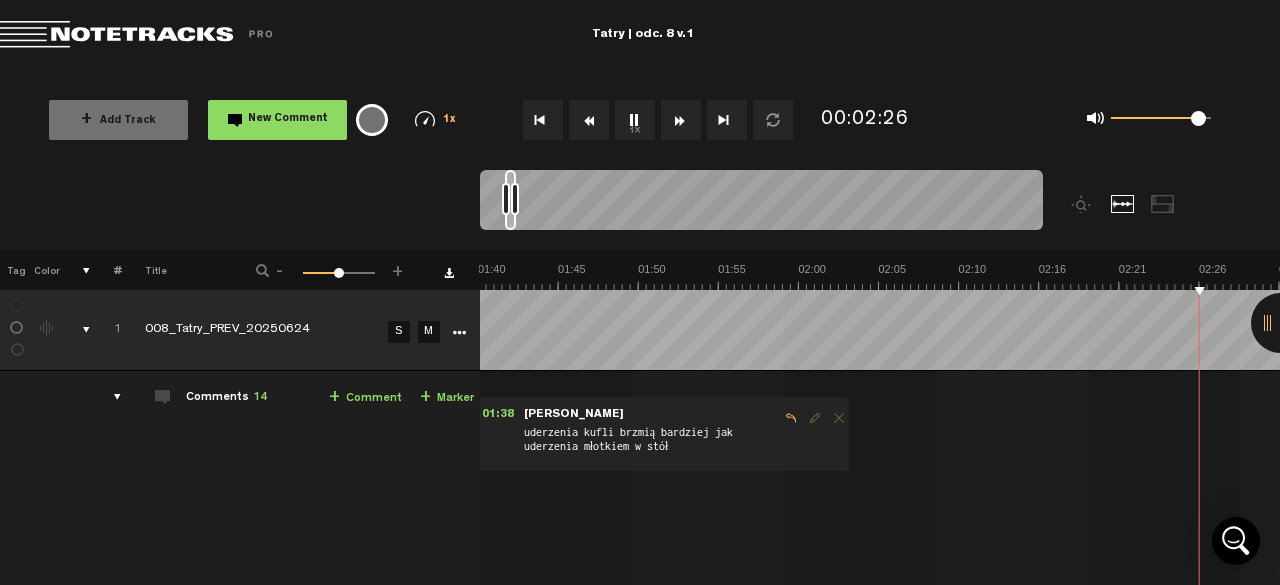 scroll, scrollTop: 0, scrollLeft: 1924, axis: horizontal 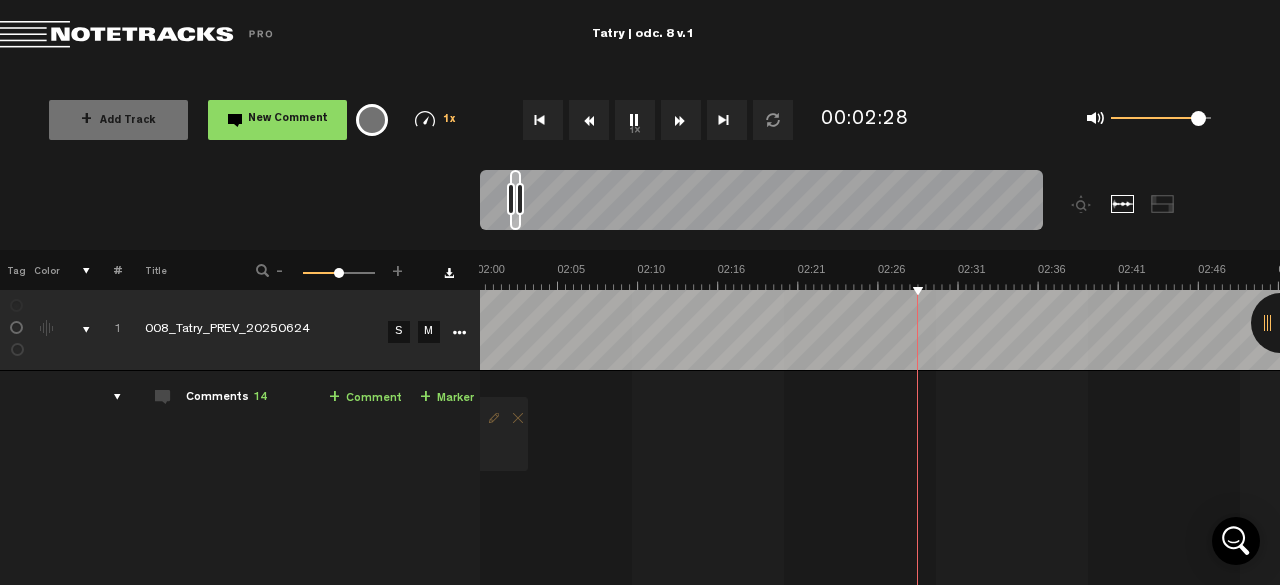 click at bounding box center [18980, 276] 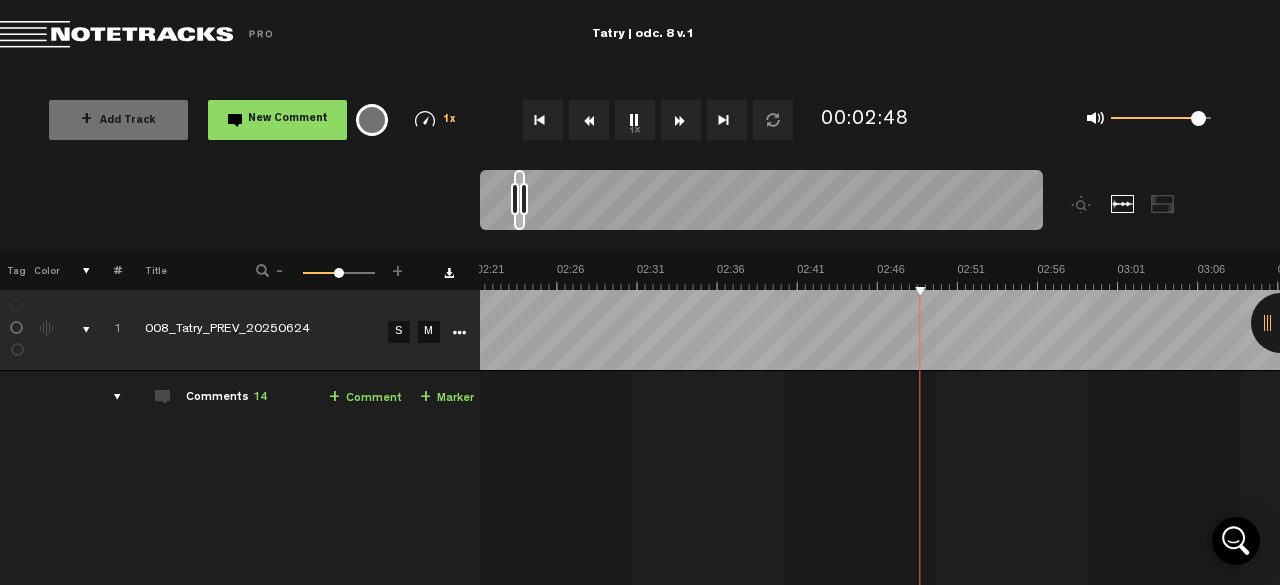 scroll, scrollTop: 0, scrollLeft: 2244, axis: horizontal 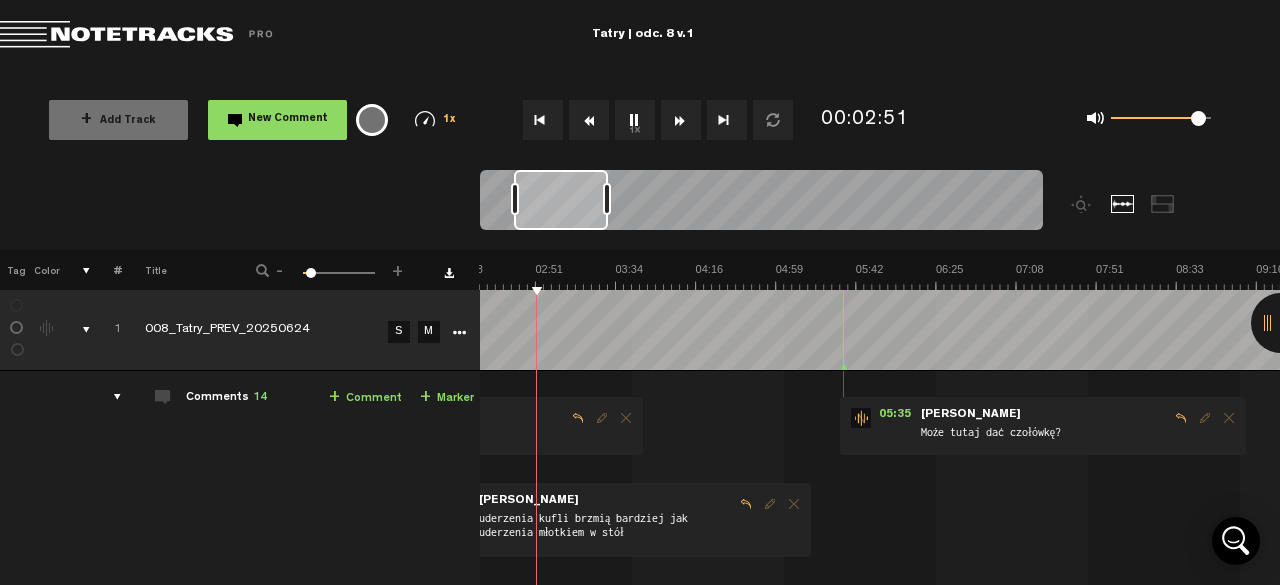 drag, startPoint x: 524, startPoint y: 197, endPoint x: 608, endPoint y: 203, distance: 84.21401 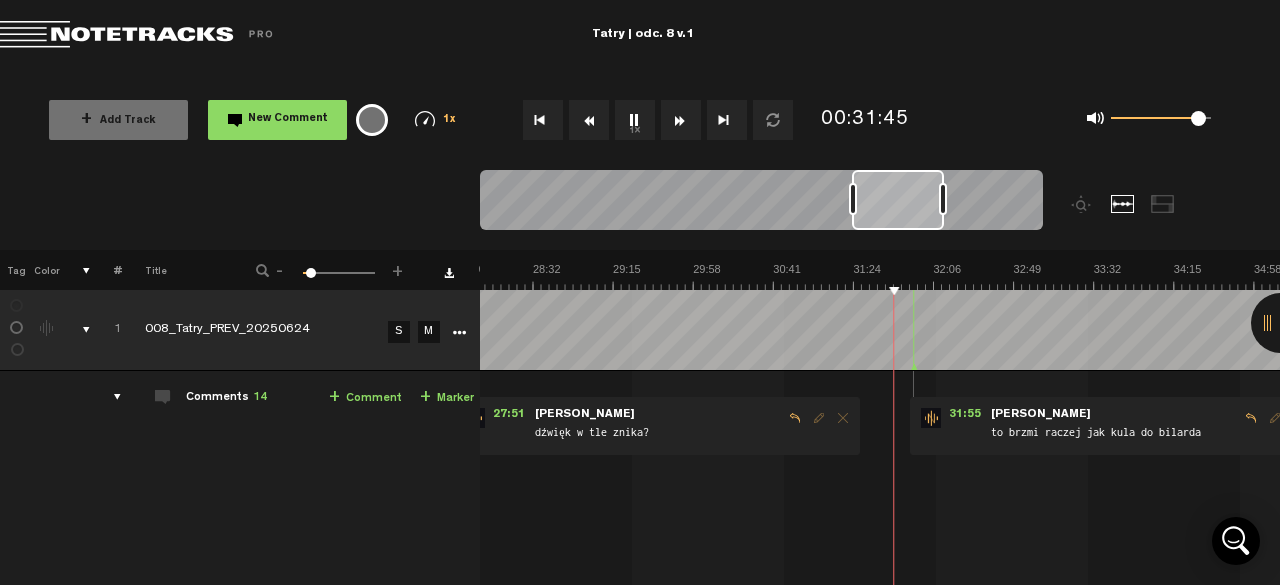 scroll, scrollTop: 0, scrollLeft: 3150, axis: horizontal 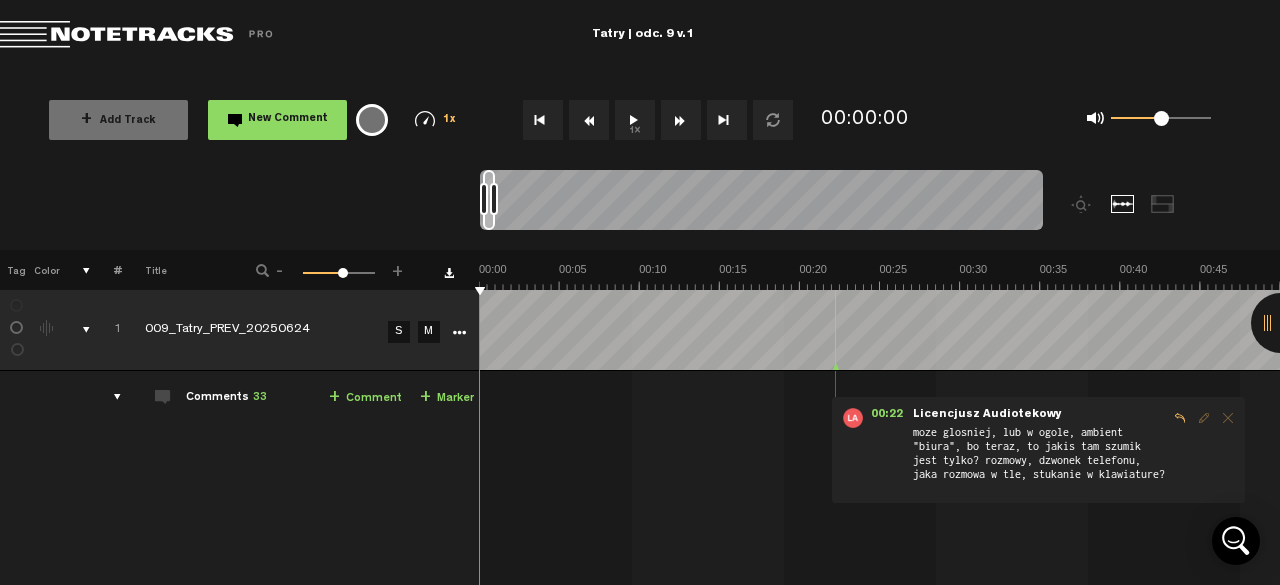 click on "1x" at bounding box center (635, 120) 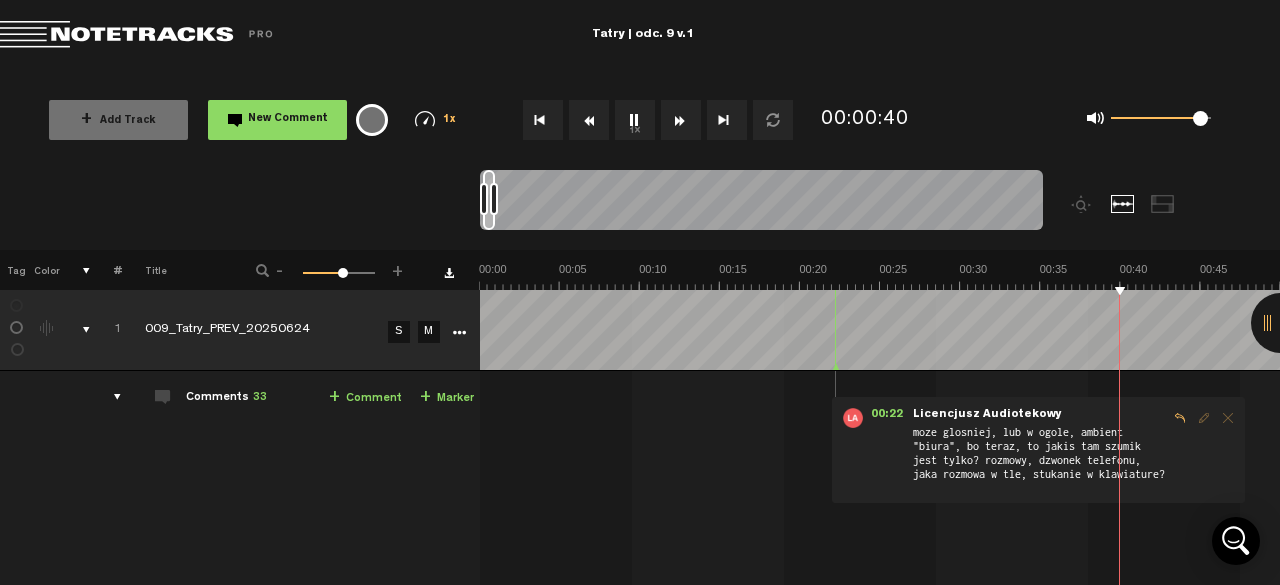 drag, startPoint x: 1162, startPoint y: 119, endPoint x: 1200, endPoint y: 126, distance: 38.63936 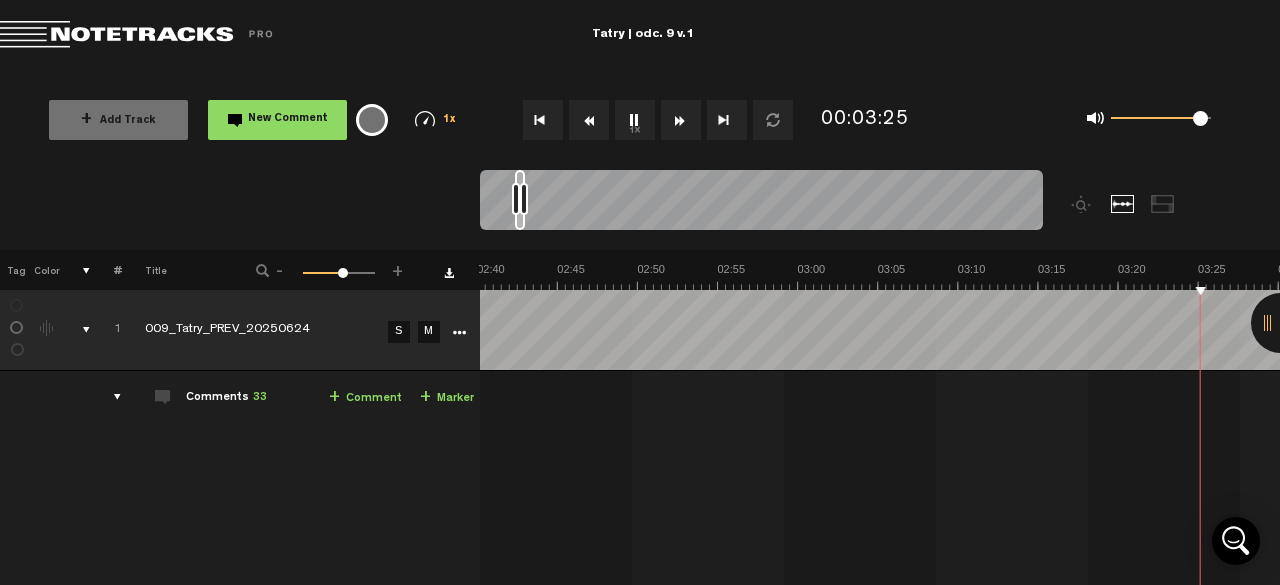 scroll, scrollTop: 0, scrollLeft: 2886, axis: horizontal 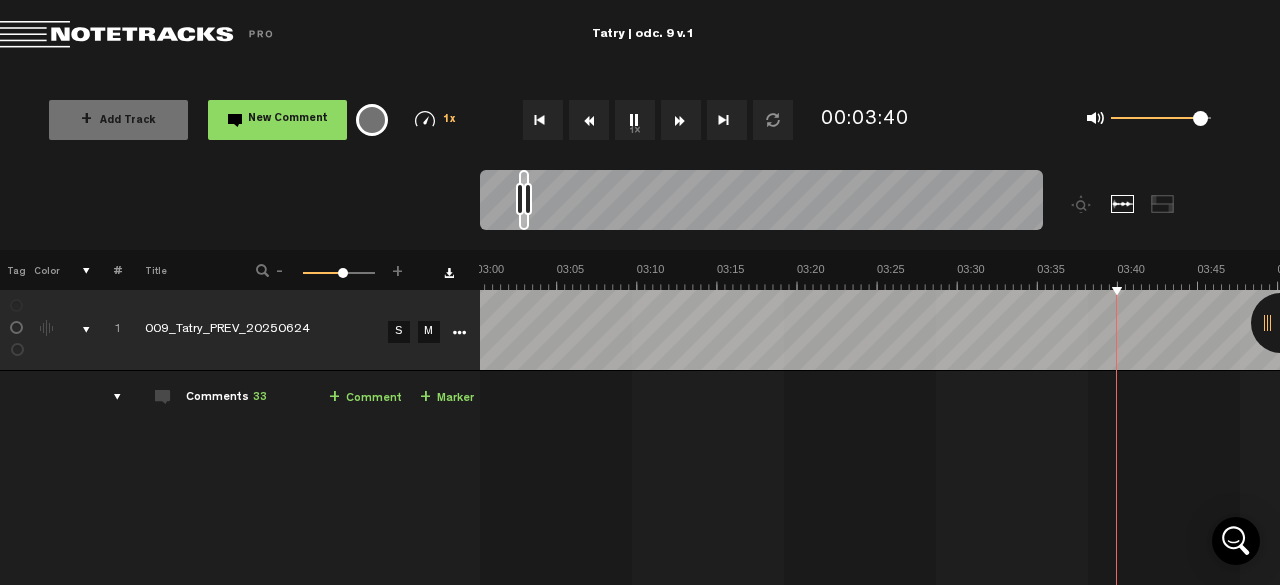 click at bounding box center [20421, 276] 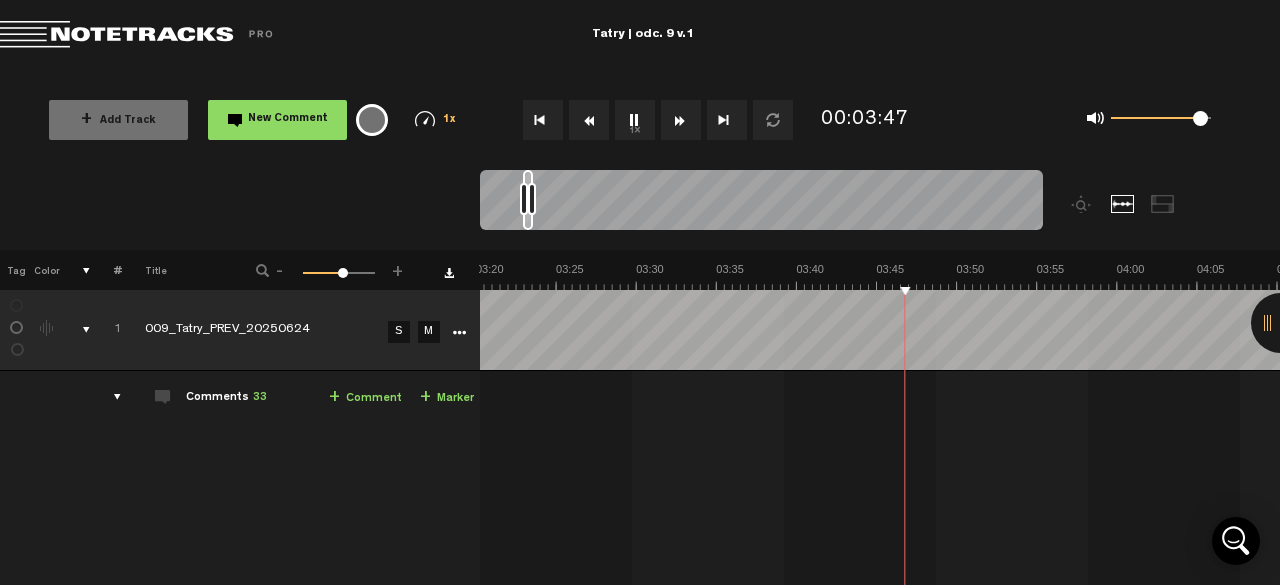 scroll, scrollTop: 0, scrollLeft: 3206, axis: horizontal 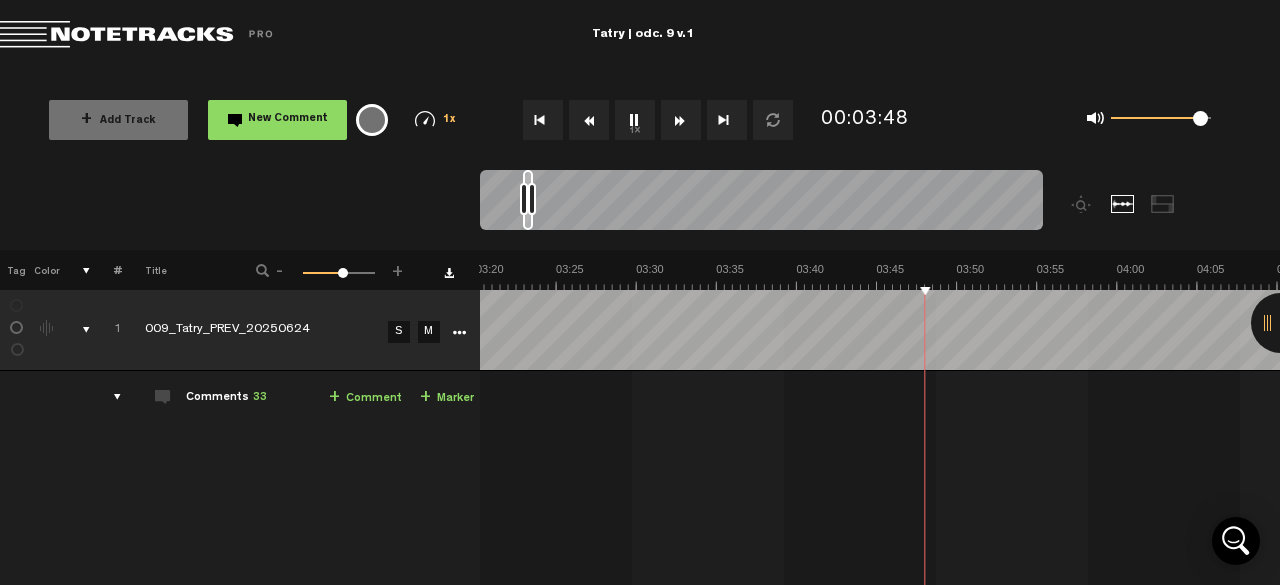 click at bounding box center (20100, 276) 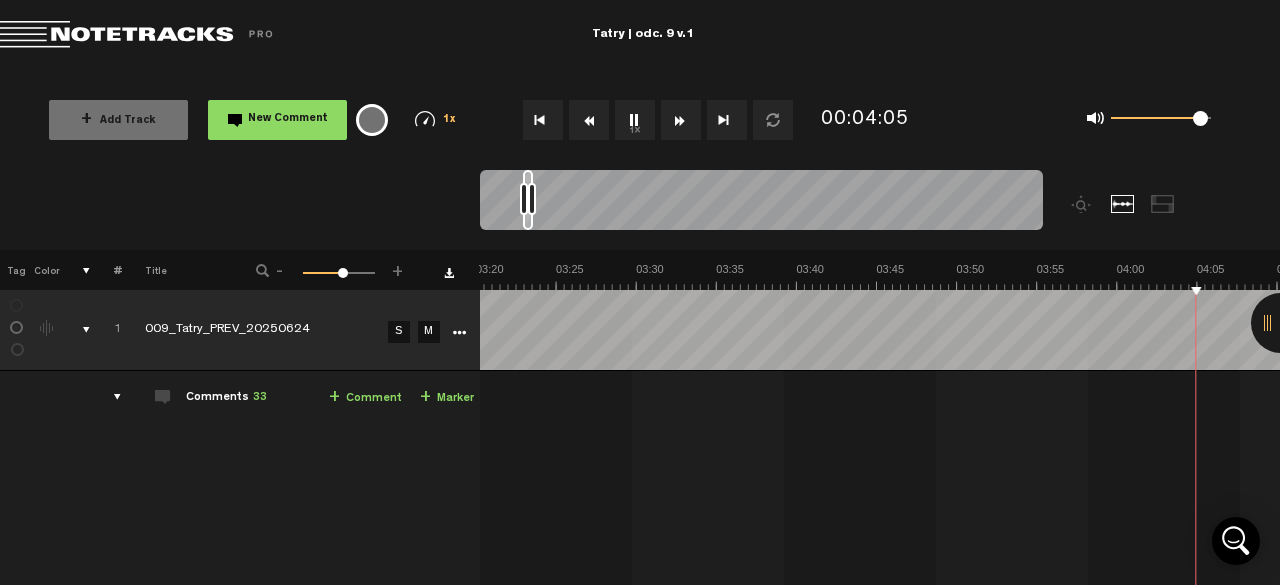 click at bounding box center (20100, 276) 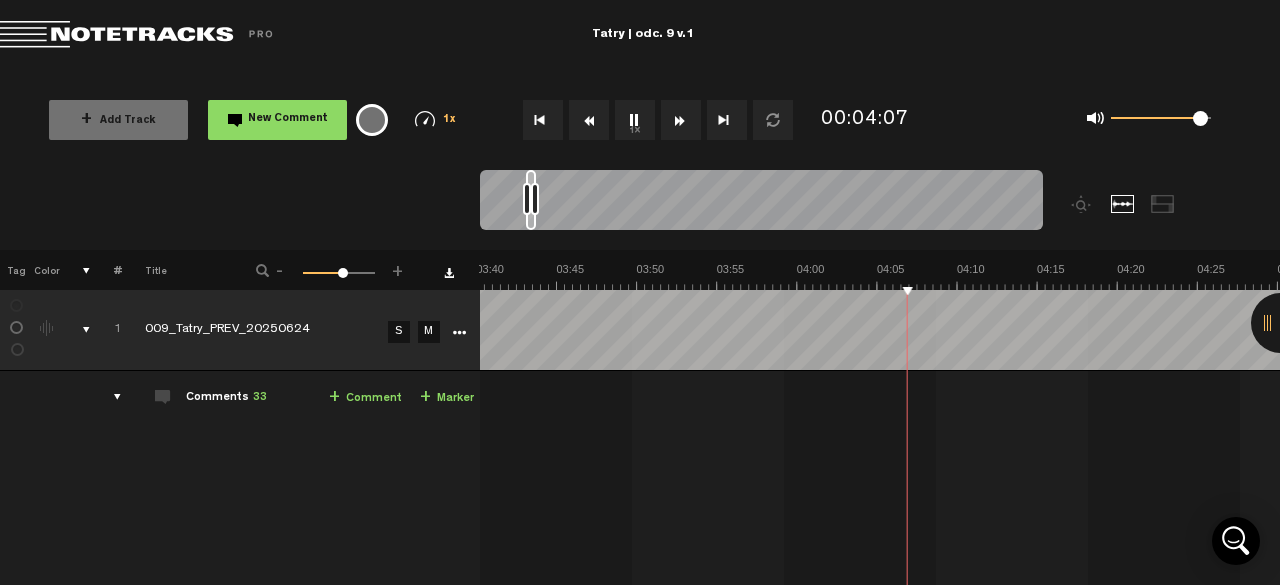 scroll, scrollTop: 0, scrollLeft: 3527, axis: horizontal 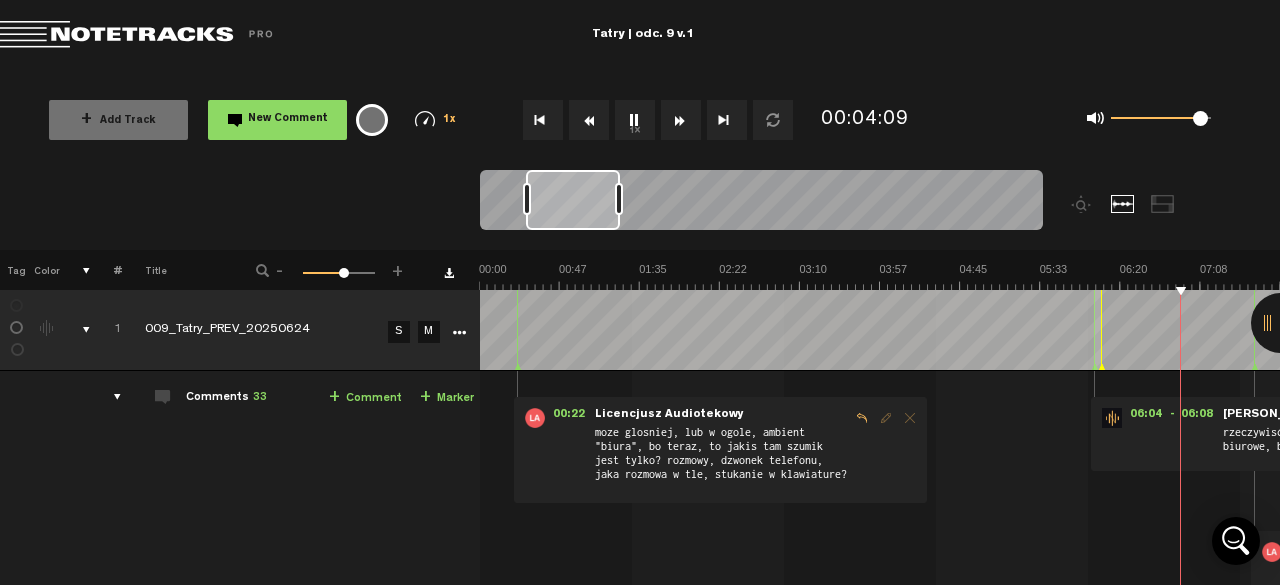 drag, startPoint x: 532, startPoint y: 200, endPoint x: 616, endPoint y: 207, distance: 84.29116 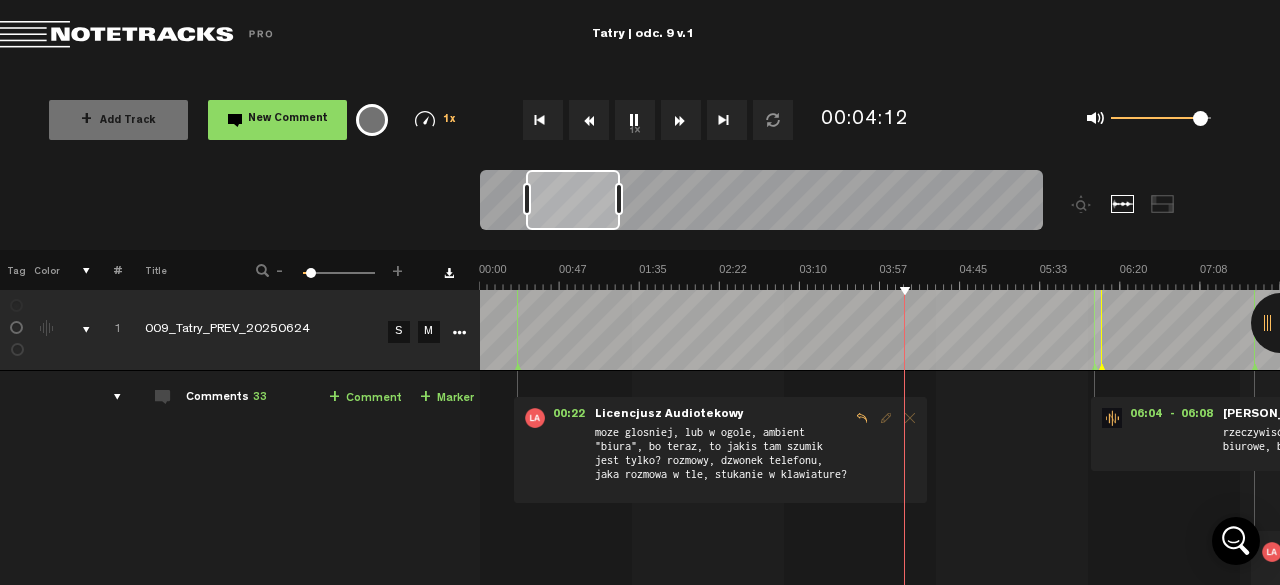 click at bounding box center (2882, 276) 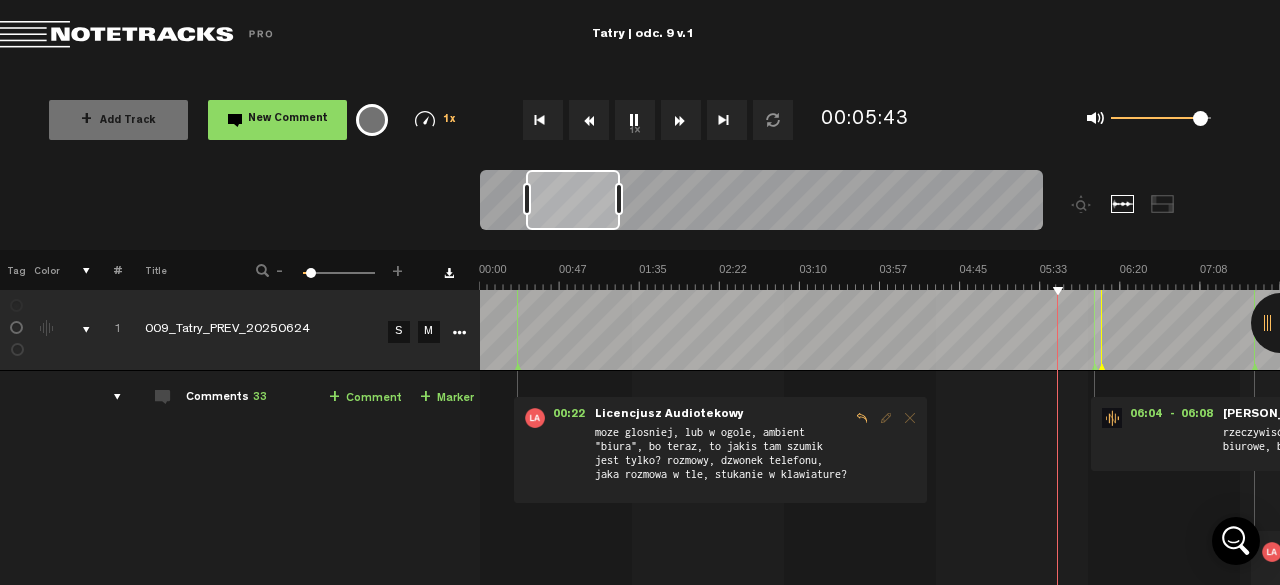 click at bounding box center [2882, 276] 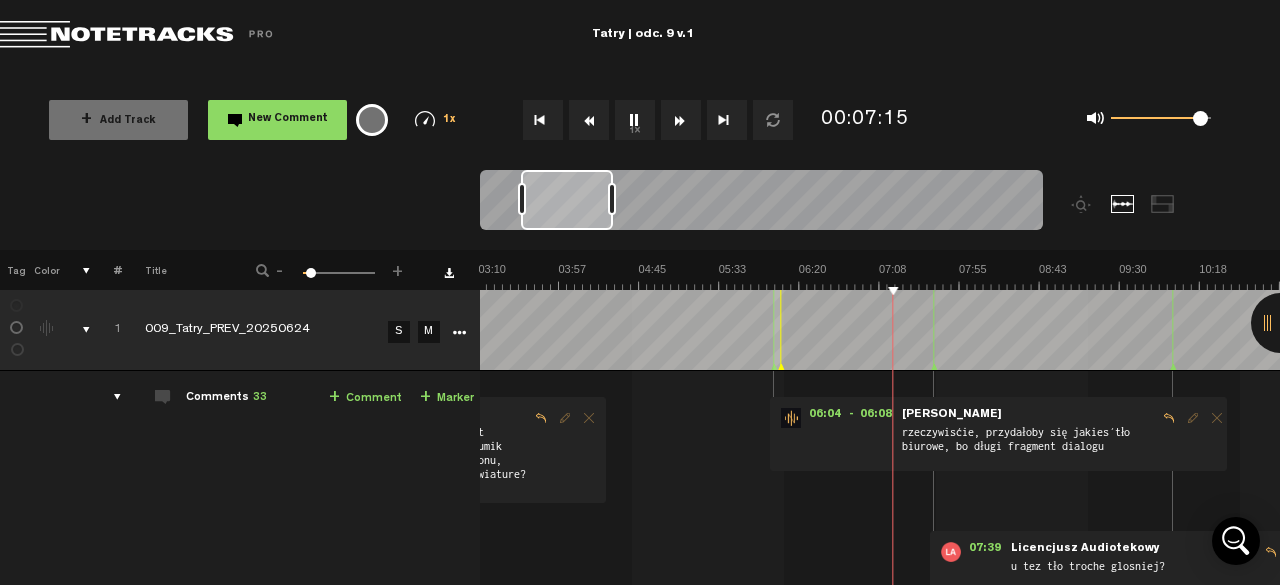 scroll, scrollTop: 0, scrollLeft: 320, axis: horizontal 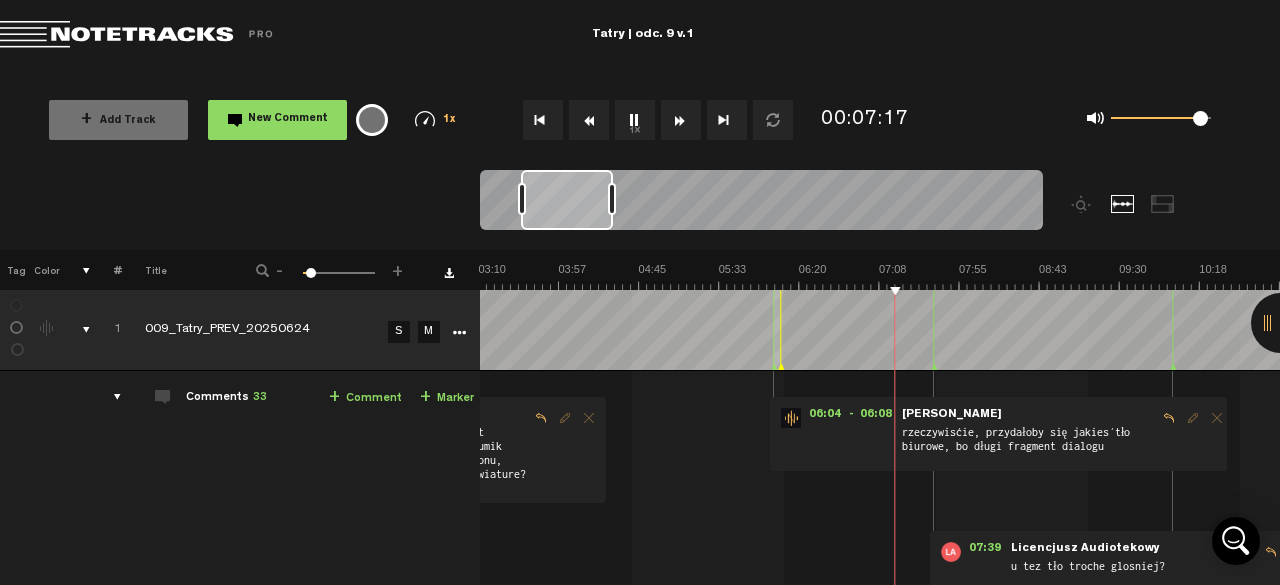 click at bounding box center (2561, 276) 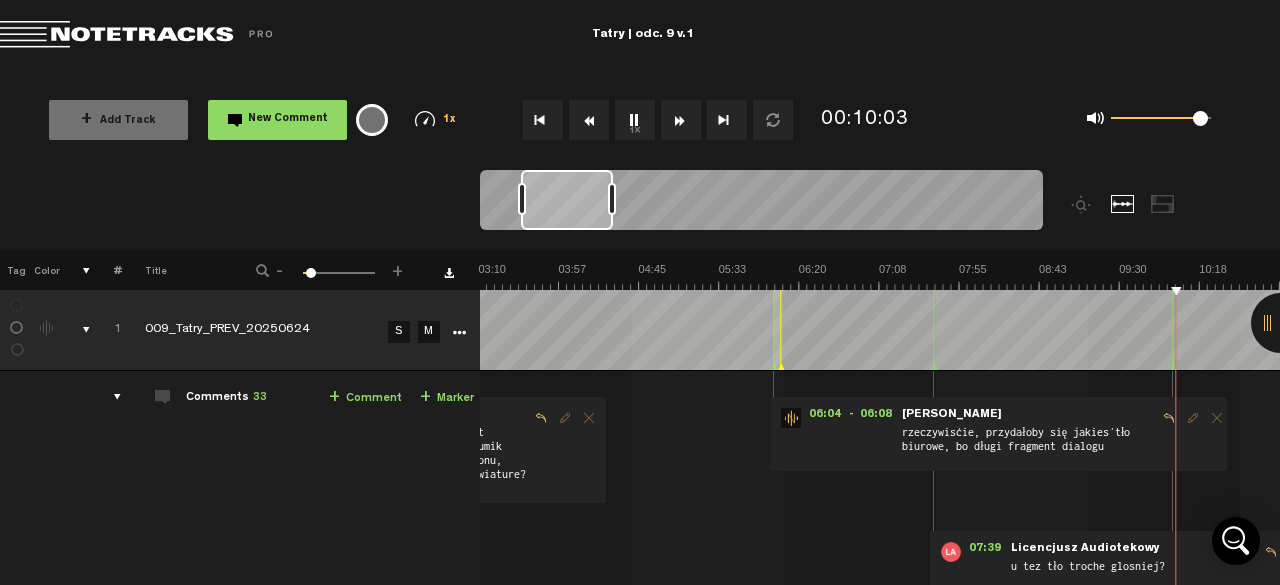 click at bounding box center [2561, 276] 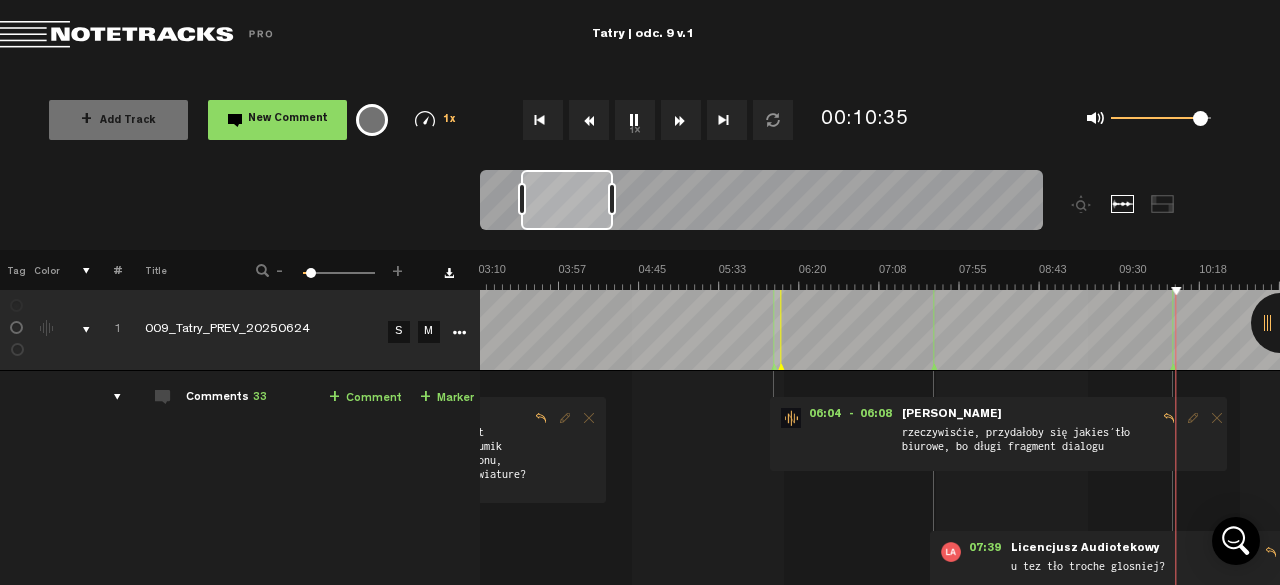 scroll, scrollTop: 0, scrollLeft: 641, axis: horizontal 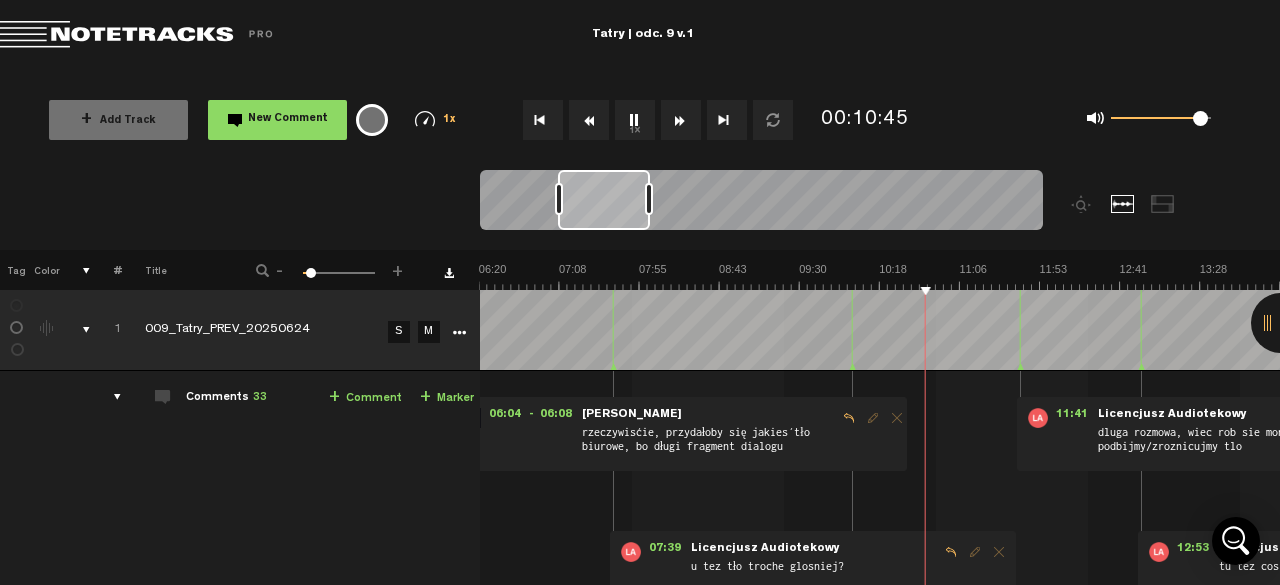 click at bounding box center [2241, 276] 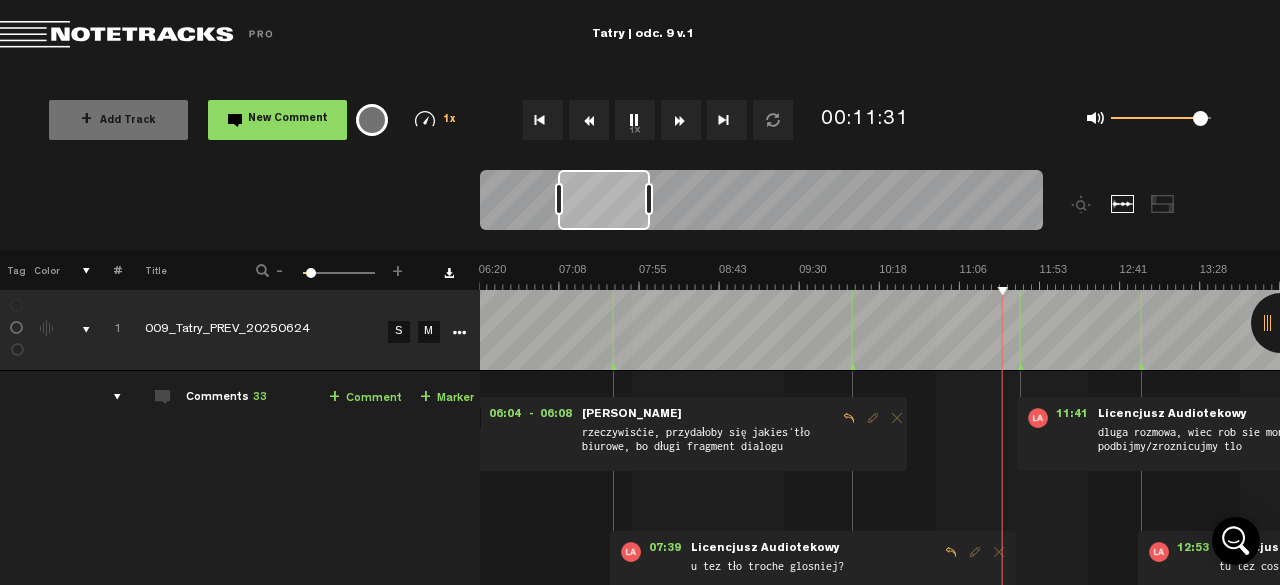 click at bounding box center (2241, 276) 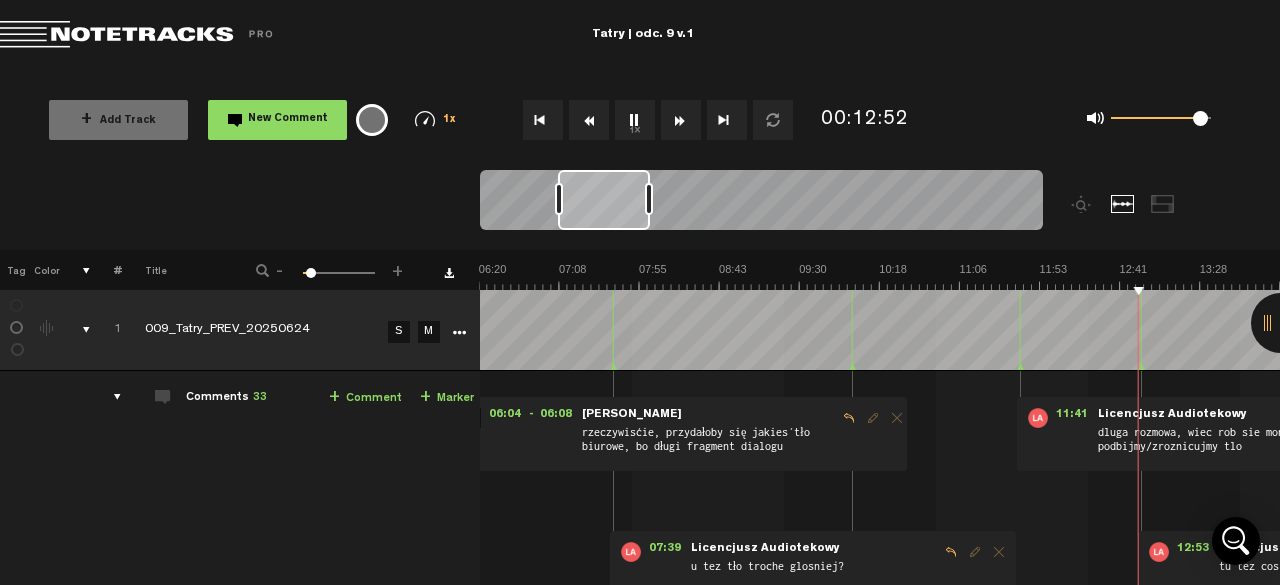 click at bounding box center [2241, 276] 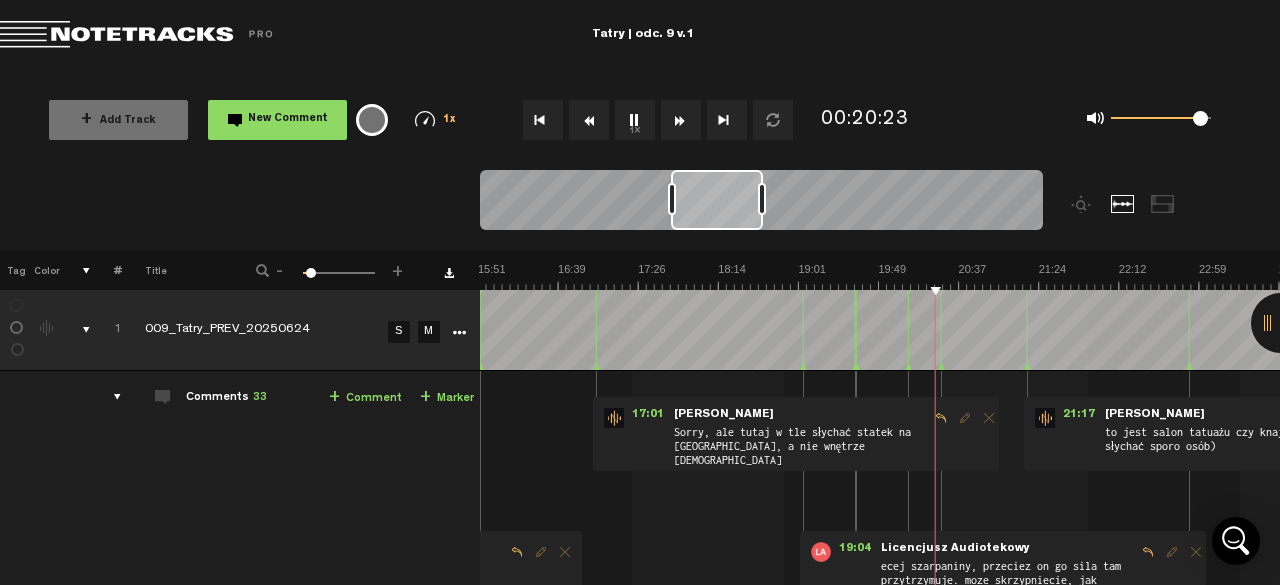 scroll, scrollTop: 0, scrollLeft: 1603, axis: horizontal 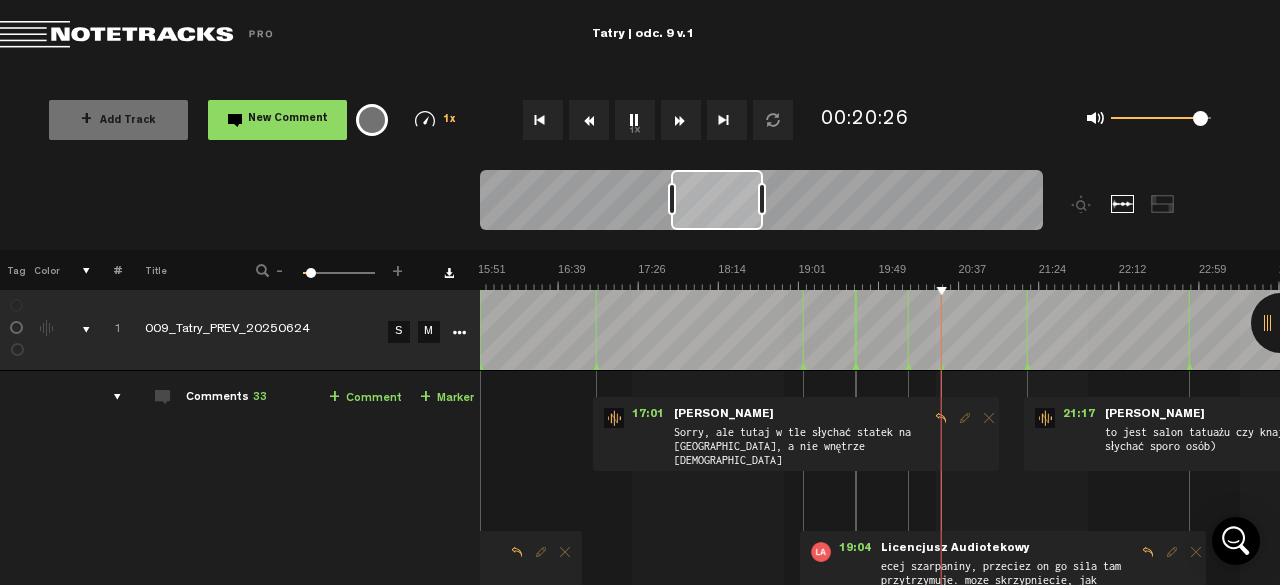 click at bounding box center (1279, 276) 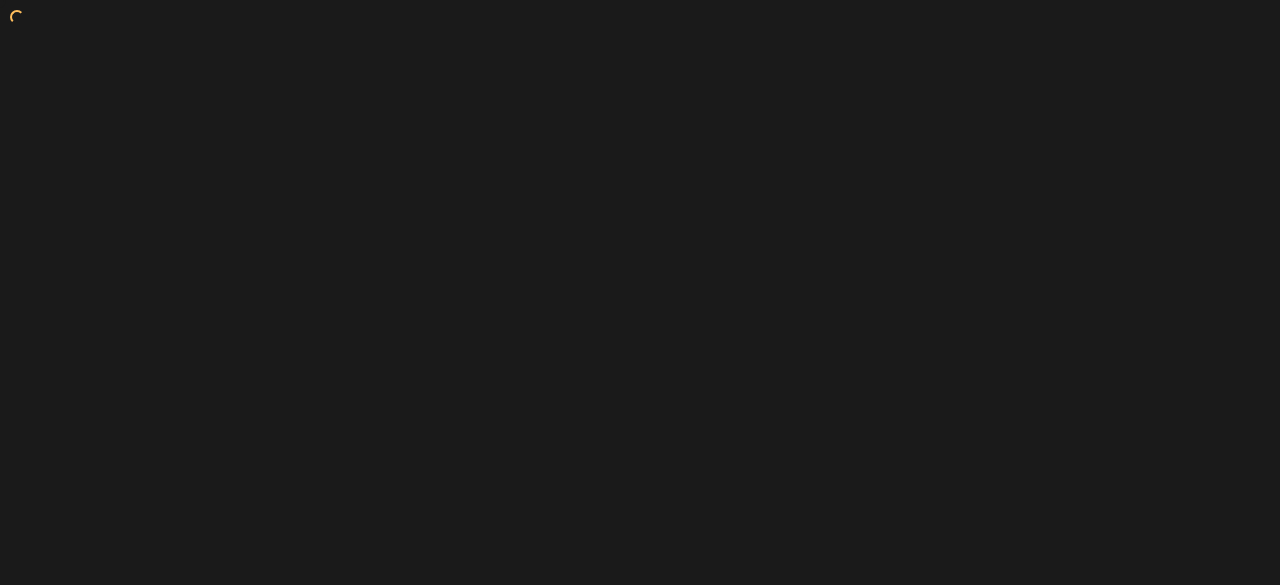 scroll, scrollTop: 0, scrollLeft: 0, axis: both 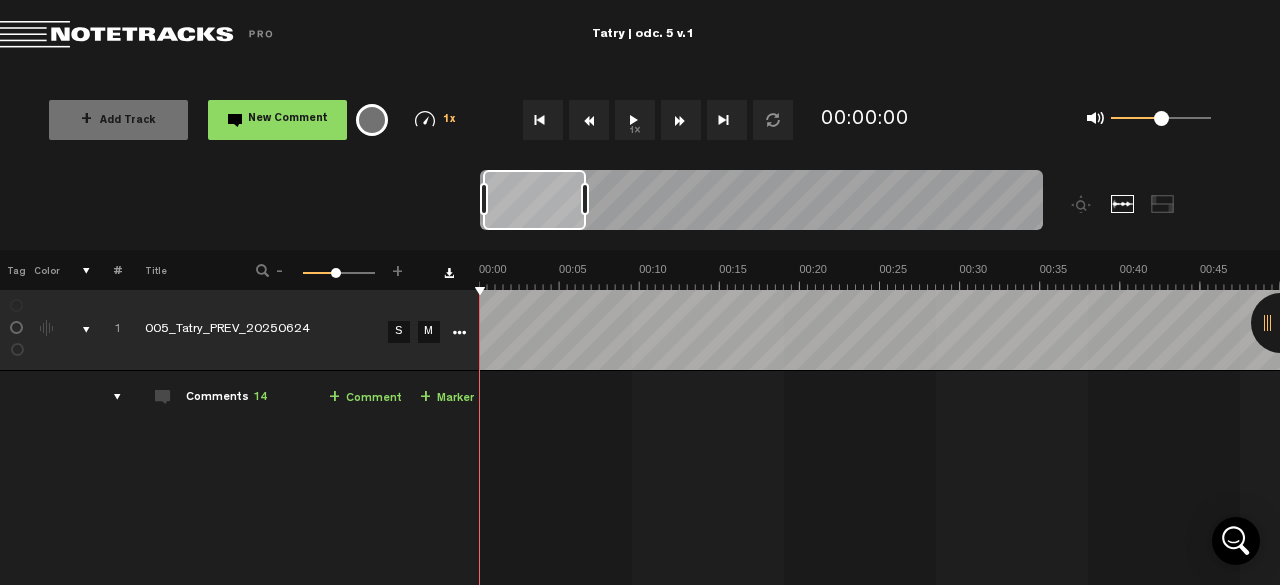 drag, startPoint x: 495, startPoint y: 200, endPoint x: 584, endPoint y: 200, distance: 89 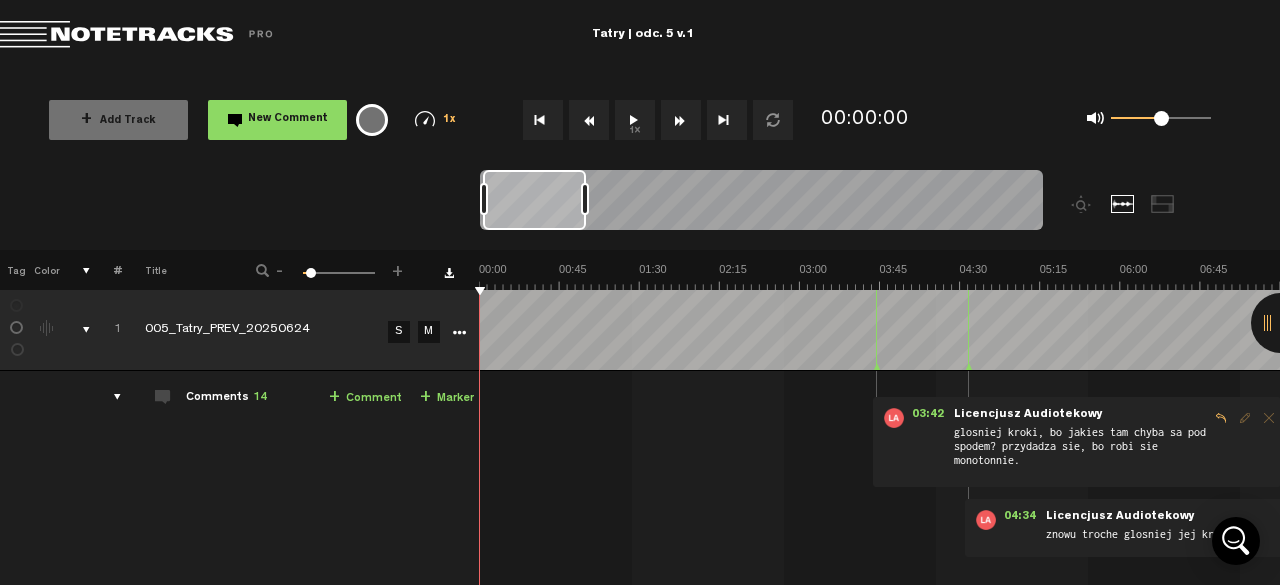 click on "1x" at bounding box center (635, 120) 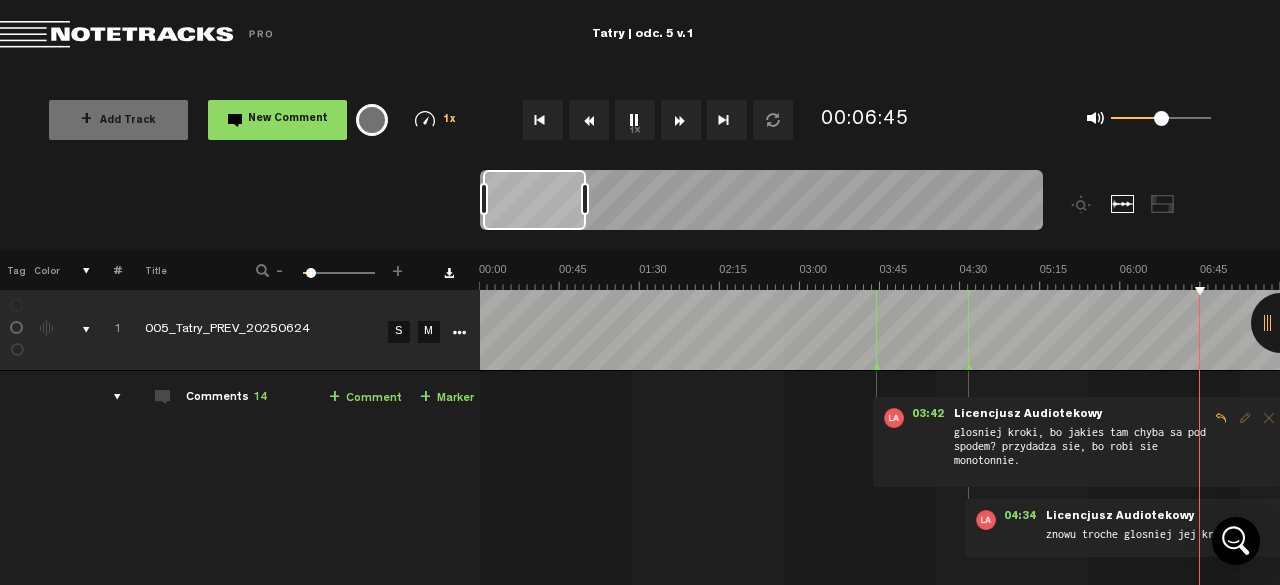 scroll, scrollTop: 0, scrollLeft: 320, axis: horizontal 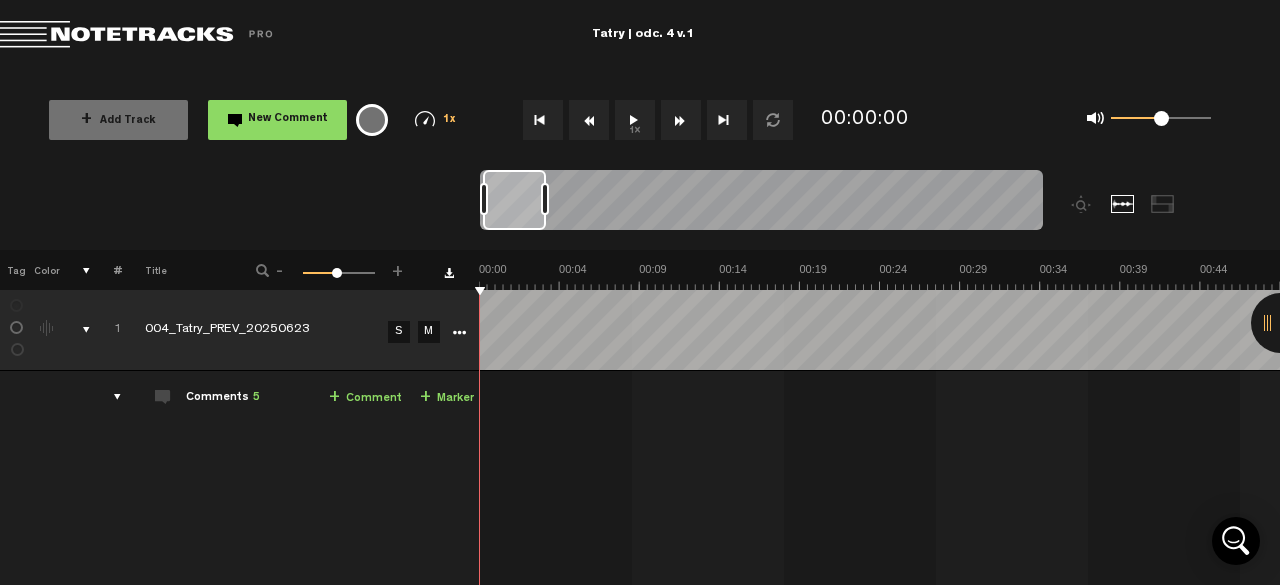 drag, startPoint x: 496, startPoint y: 195, endPoint x: 550, endPoint y: 196, distance: 54.00926 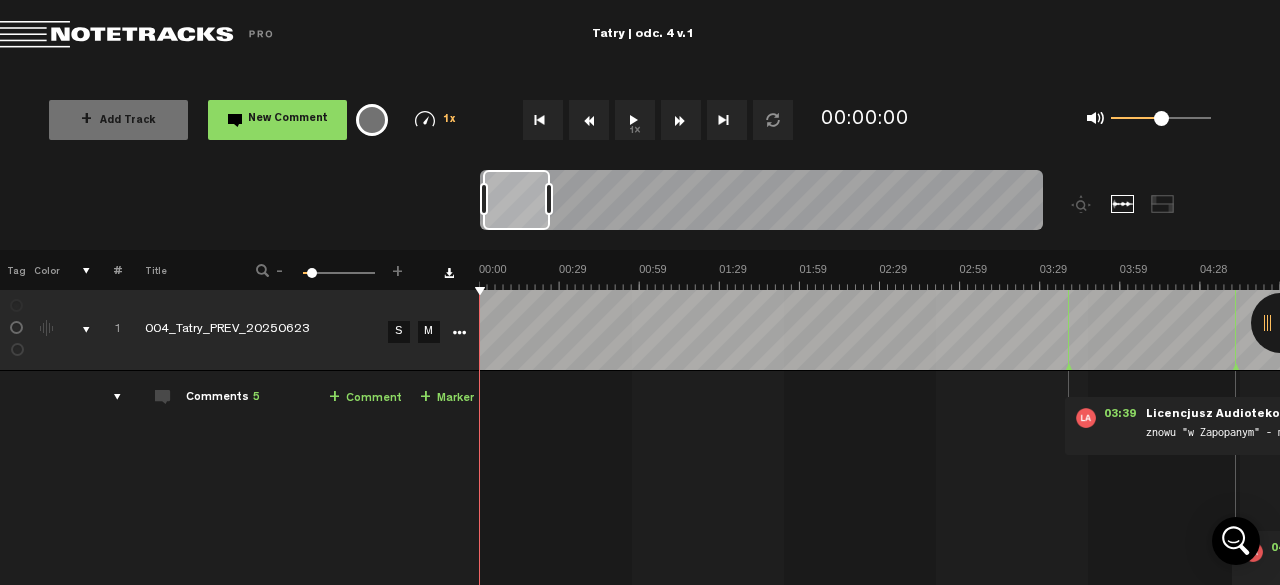 click on "1x" at bounding box center (635, 120) 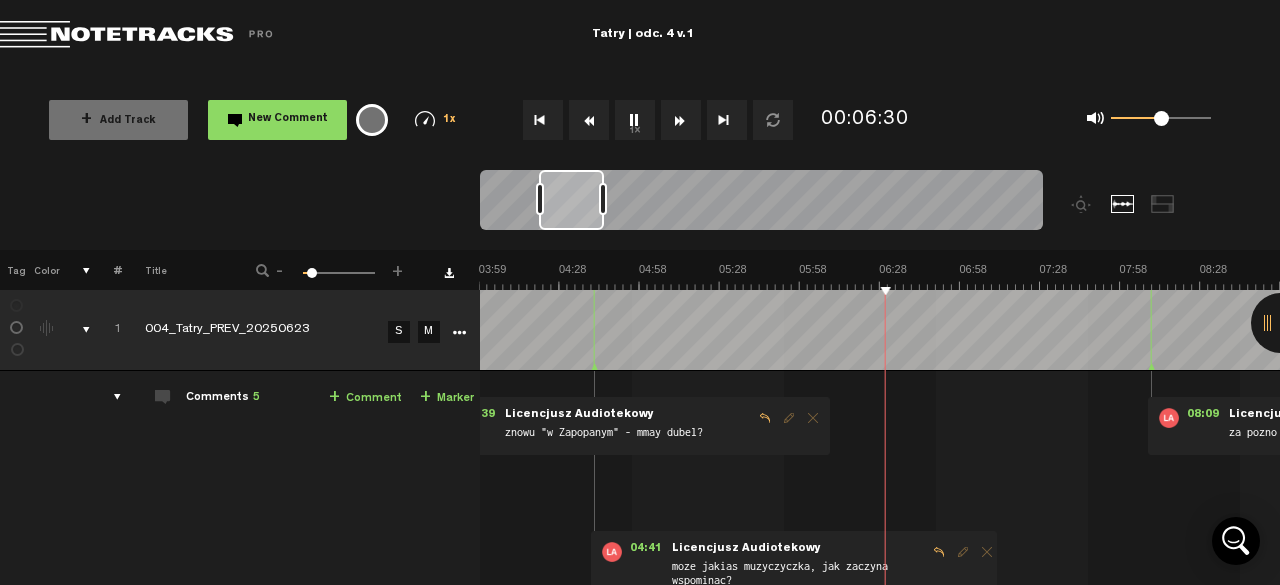 scroll, scrollTop: 0, scrollLeft: 641, axis: horizontal 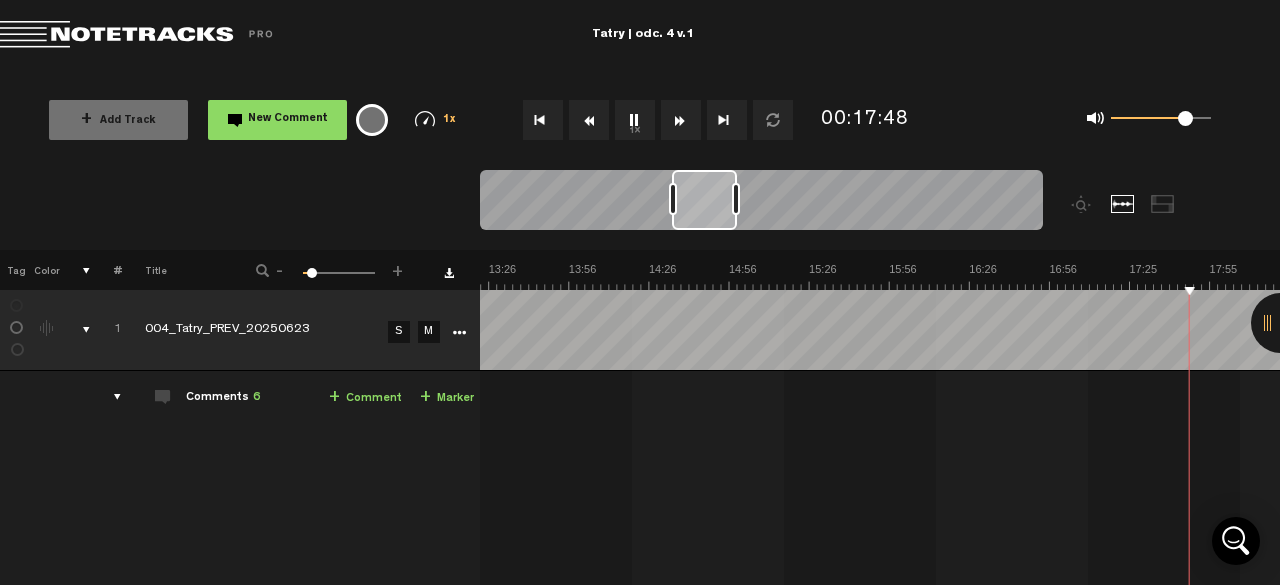 drag, startPoint x: 1158, startPoint y: 121, endPoint x: 1186, endPoint y: 124, distance: 28.160255 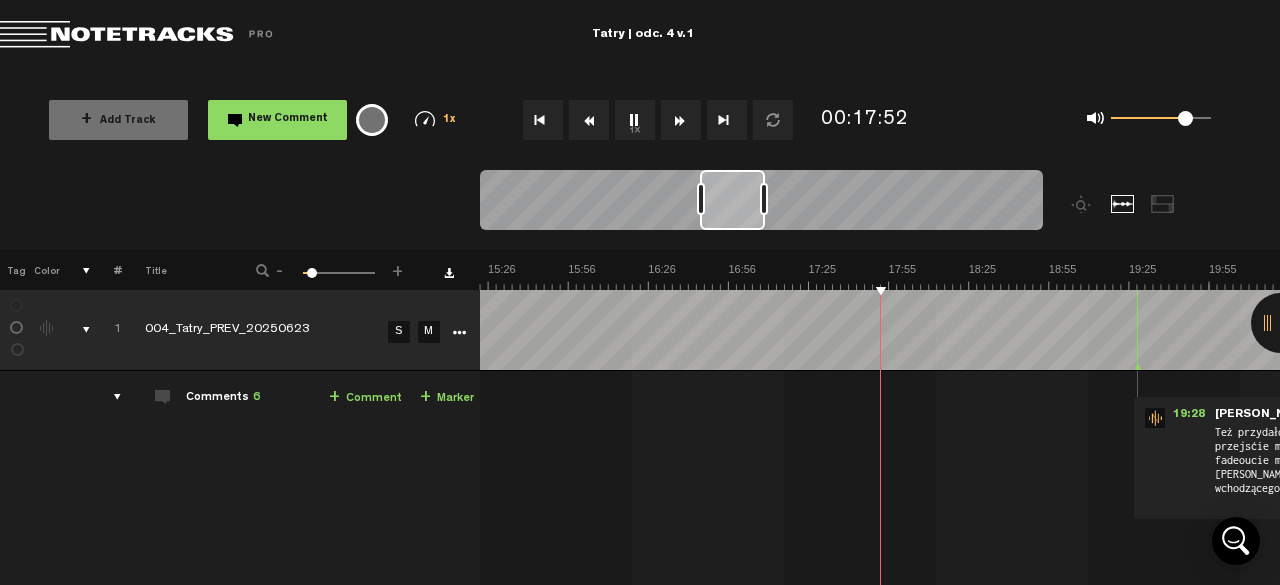 scroll, scrollTop: 0, scrollLeft: 2474, axis: horizontal 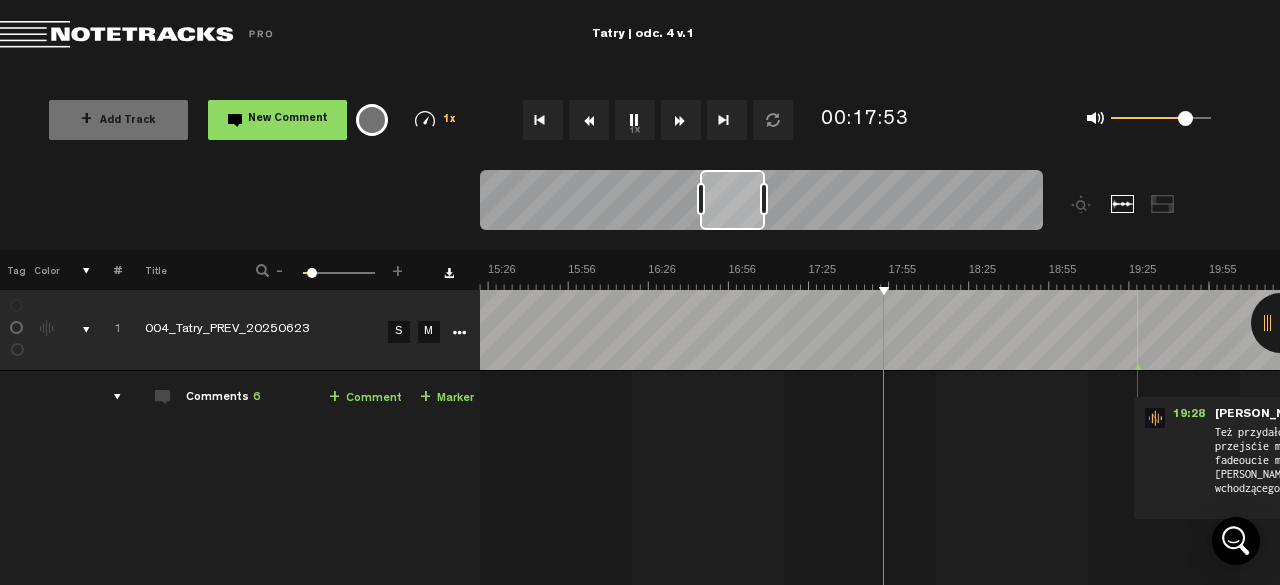 click at bounding box center [1209, 276] 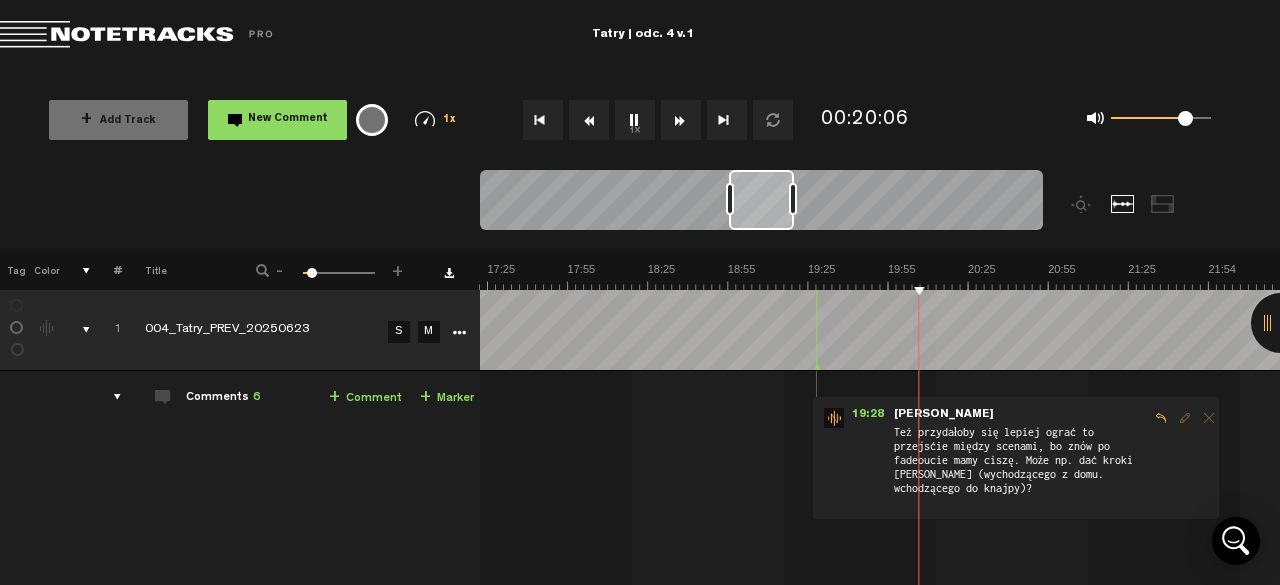 scroll, scrollTop: 0, scrollLeft: 2794, axis: horizontal 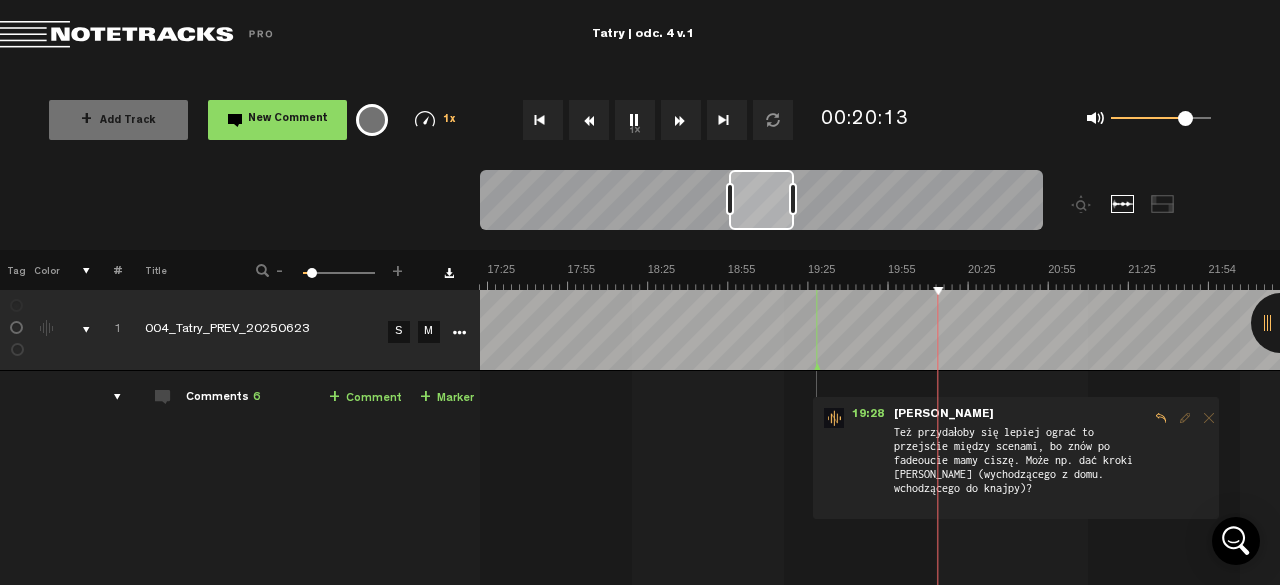 click at bounding box center [888, 276] 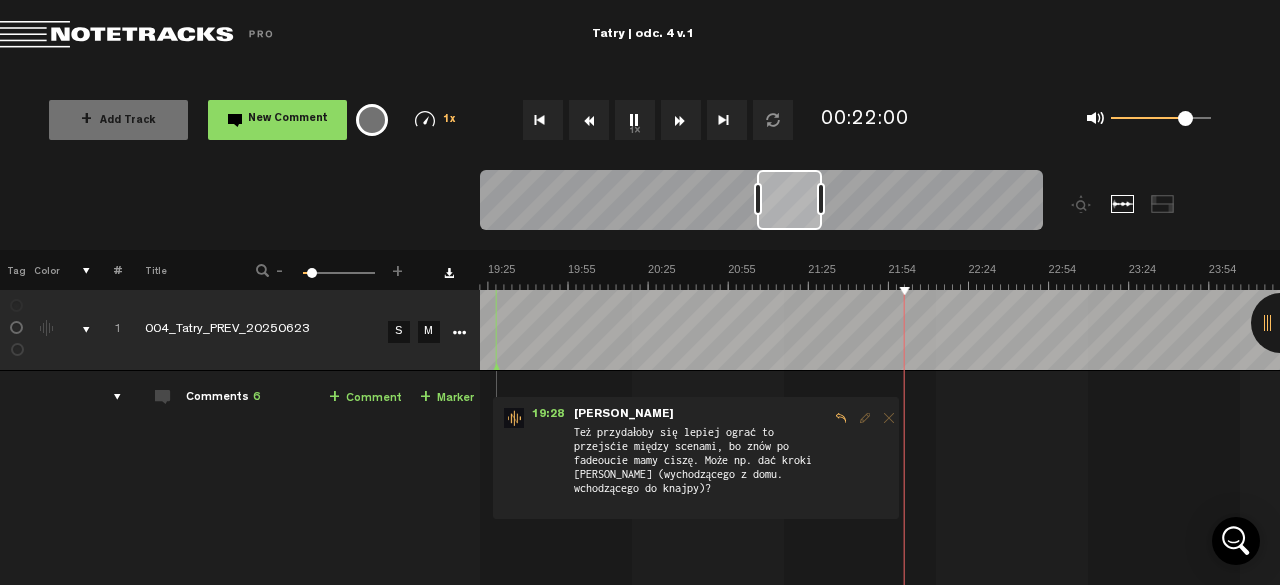 scroll, scrollTop: 0, scrollLeft: 3115, axis: horizontal 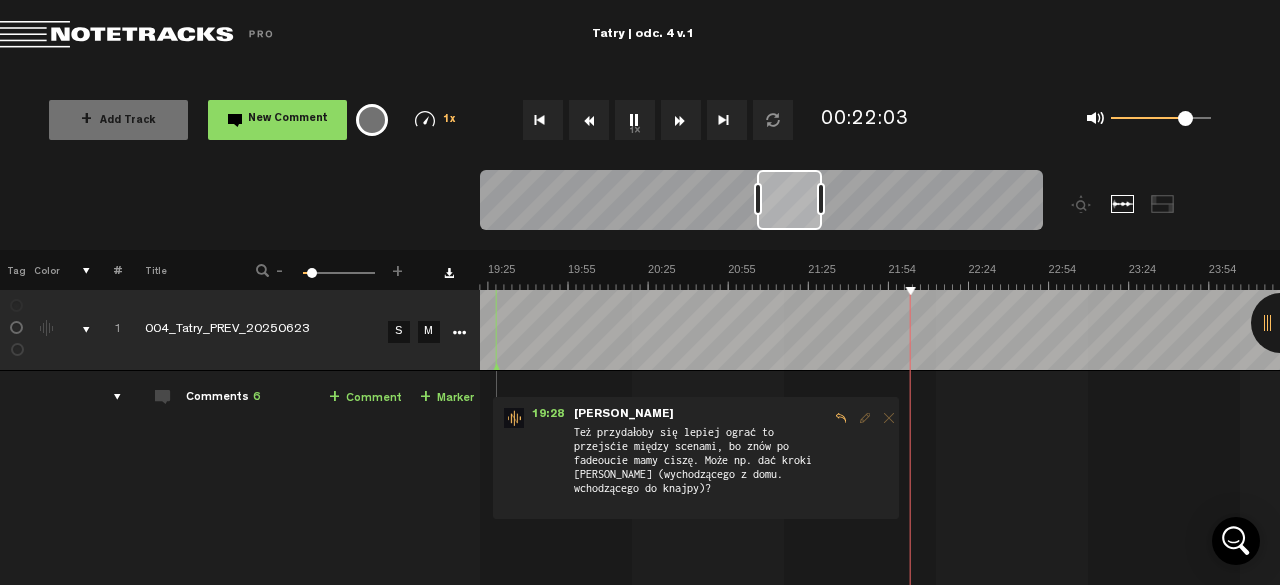 click at bounding box center [568, 276] 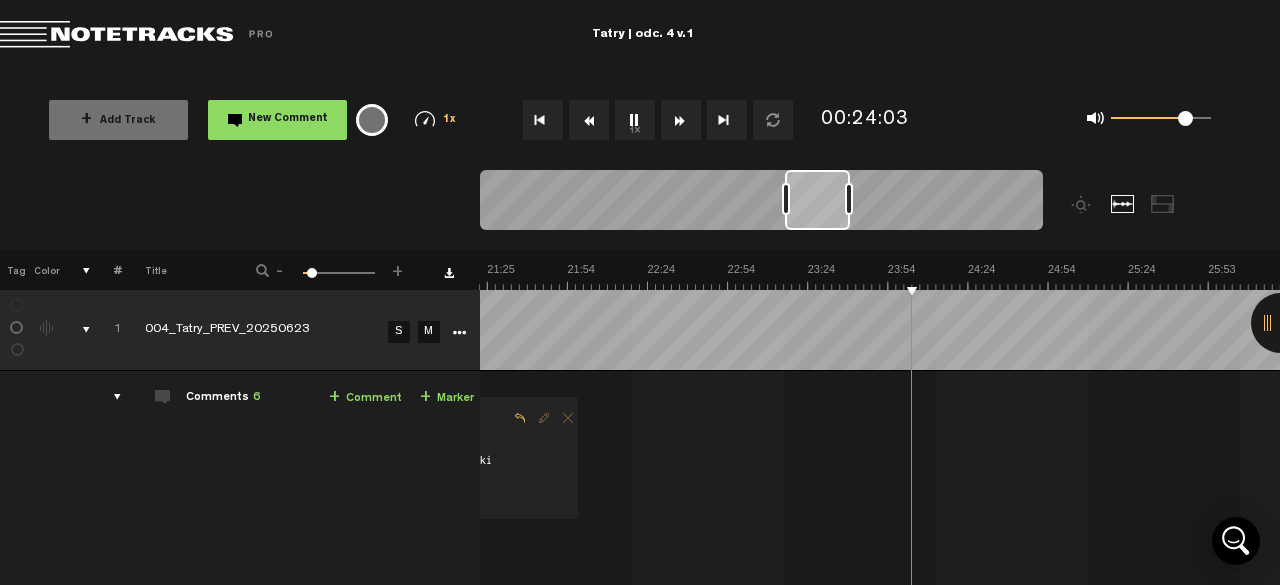 scroll, scrollTop: 0, scrollLeft: 3436, axis: horizontal 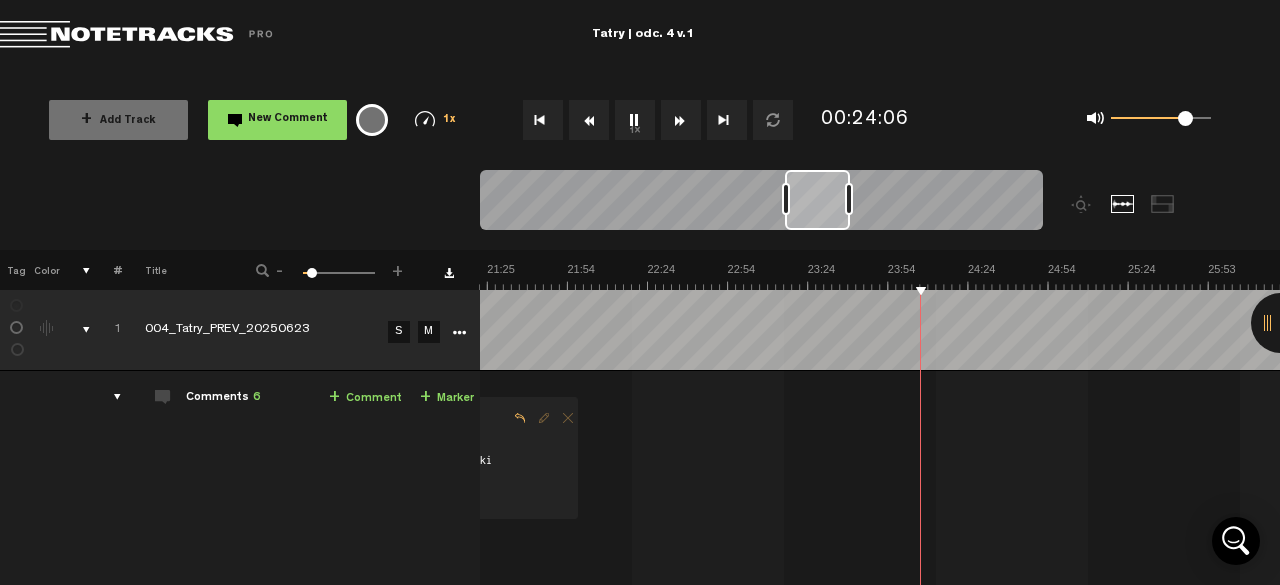 click at bounding box center [247, 276] 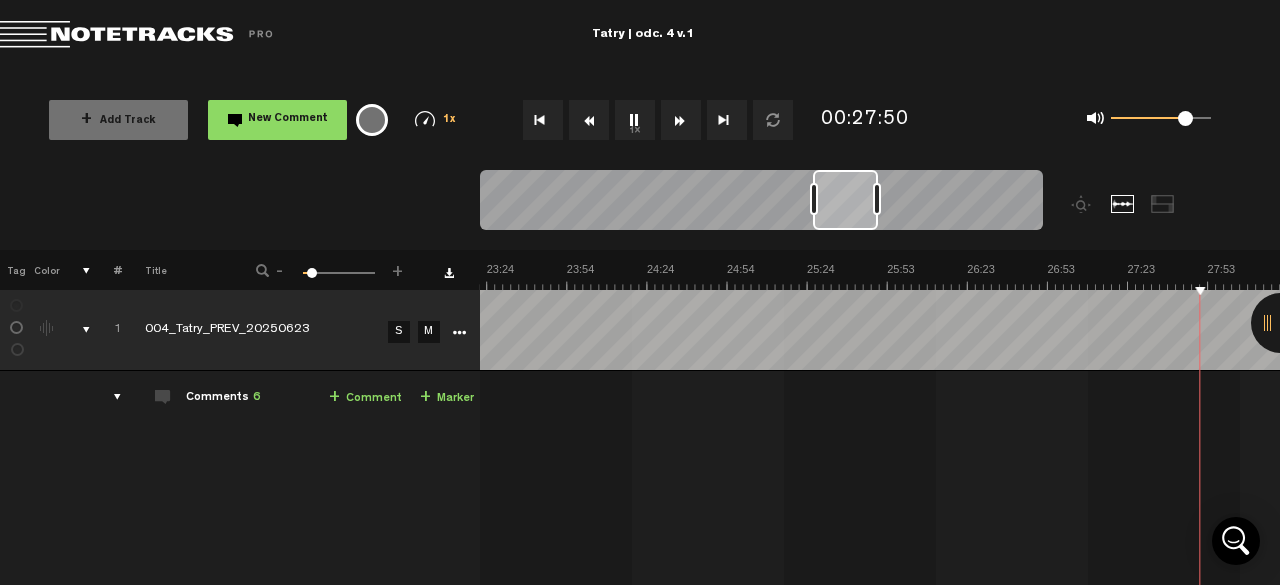 scroll, scrollTop: 0, scrollLeft: 4077, axis: horizontal 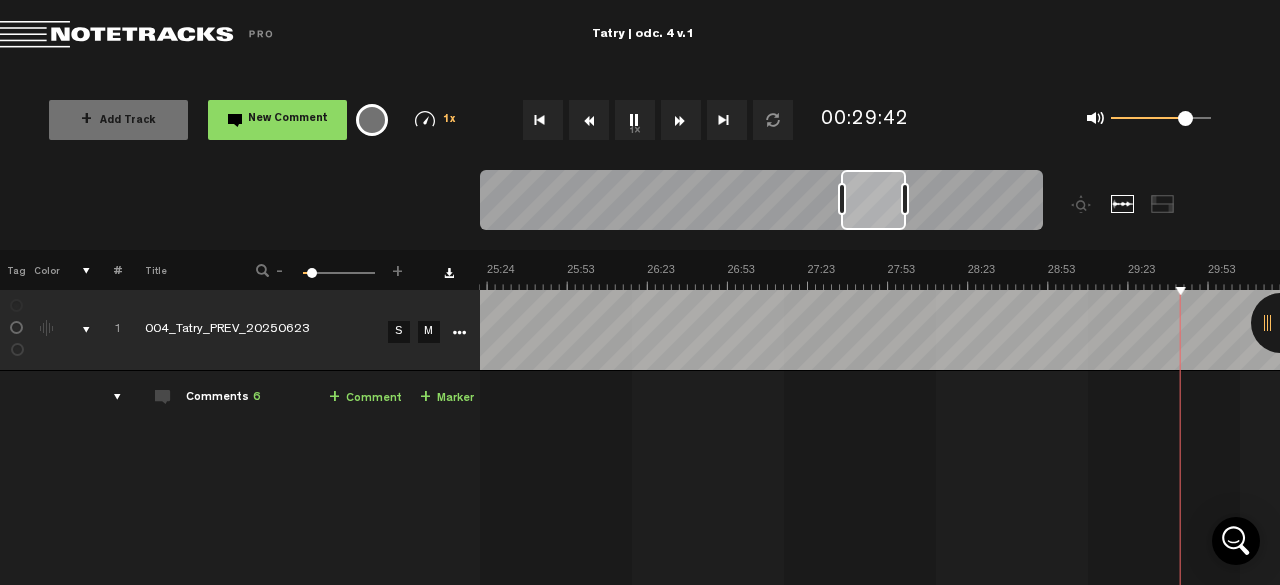 click on "1x" at bounding box center (635, 120) 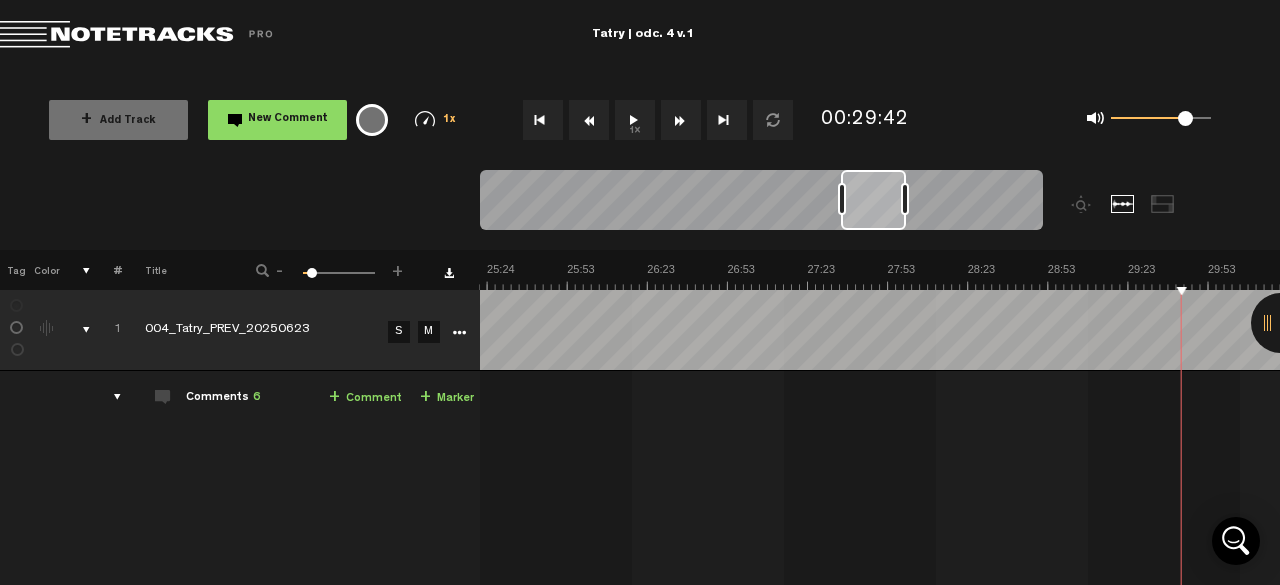 click on "1x" at bounding box center [635, 120] 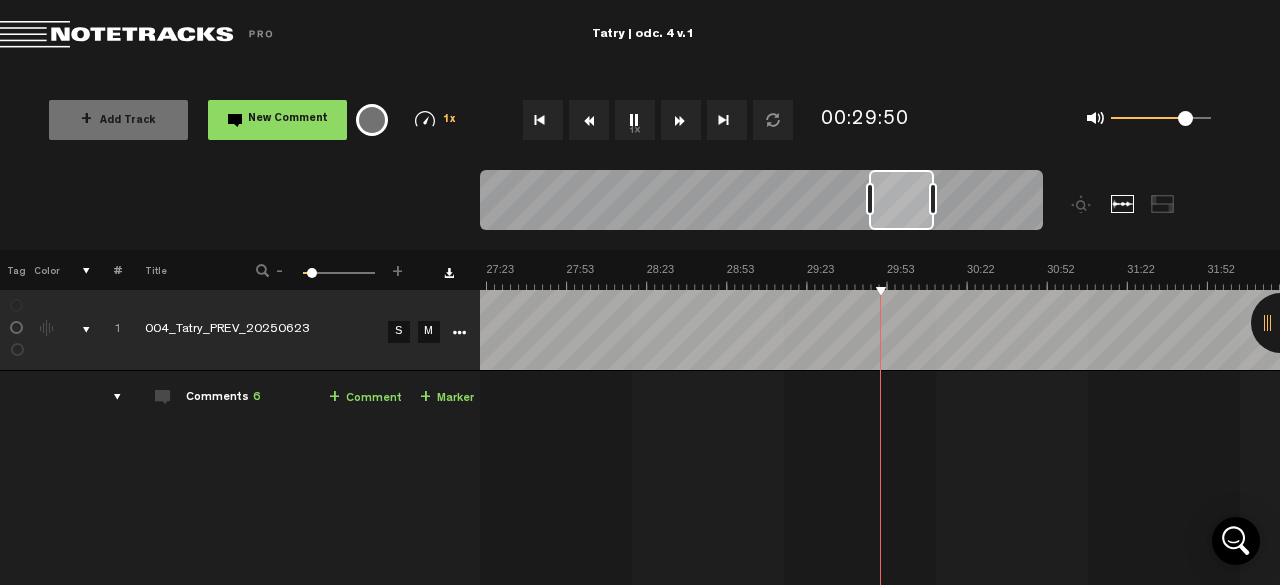 scroll, scrollTop: 0, scrollLeft: 4398, axis: horizontal 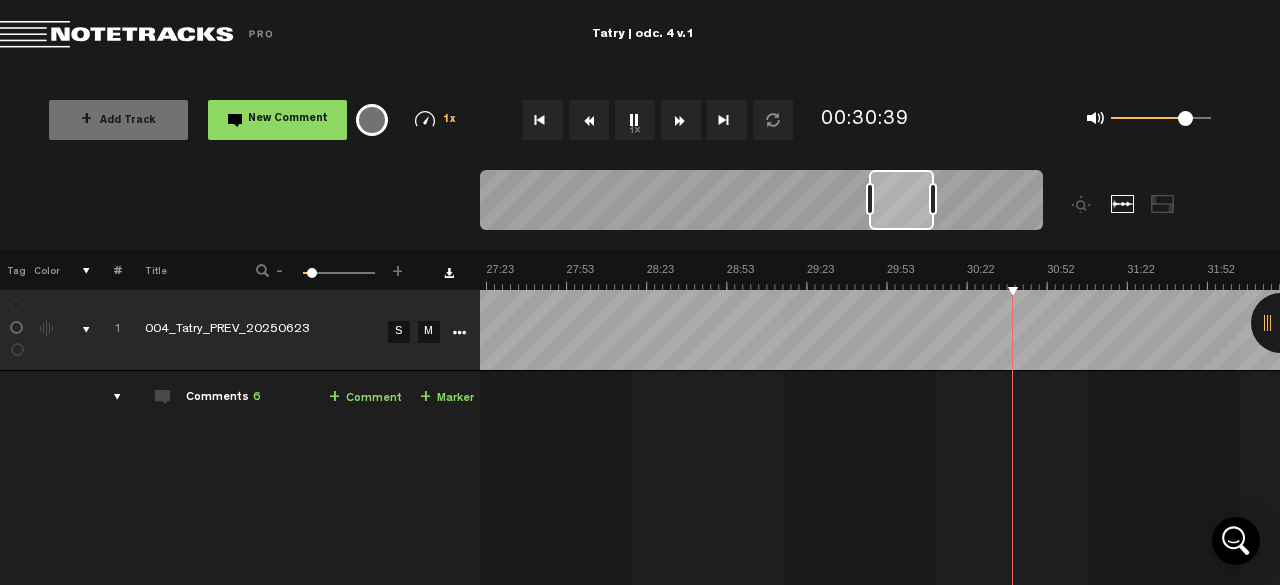click on "1x" at bounding box center (635, 120) 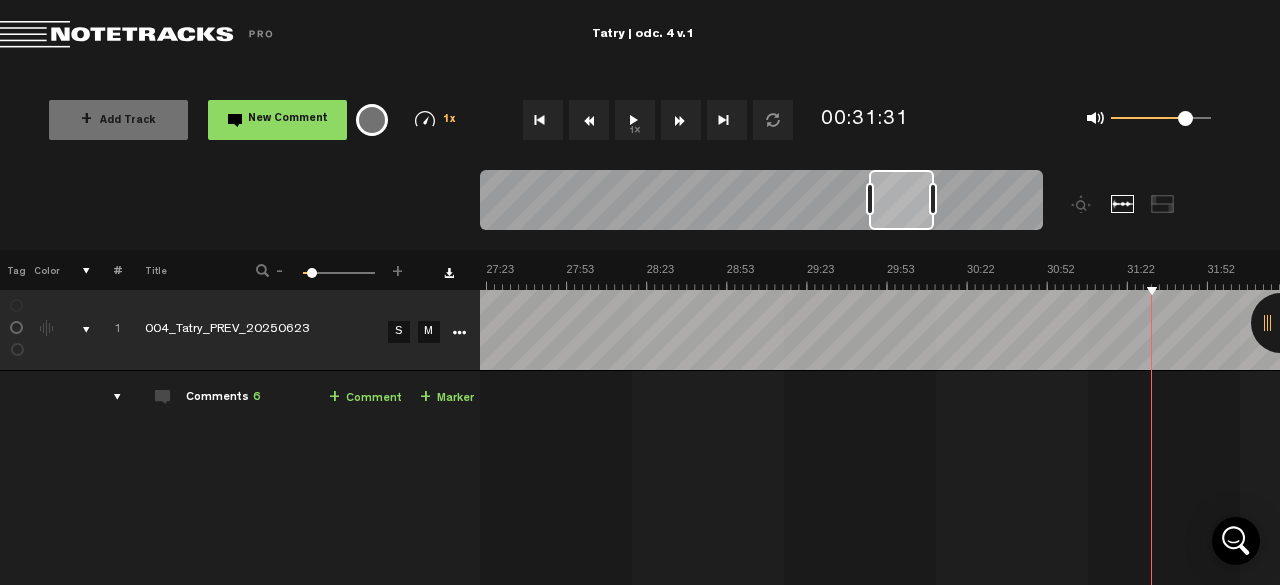 click on "1x" at bounding box center [635, 120] 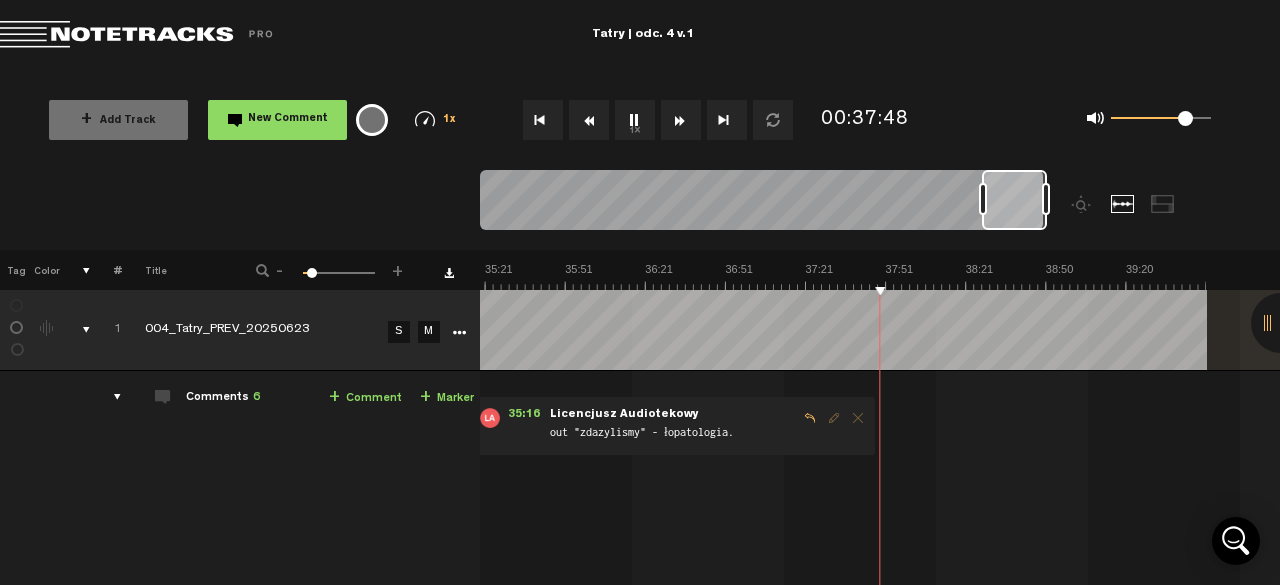 scroll, scrollTop: 0, scrollLeft: 6001, axis: horizontal 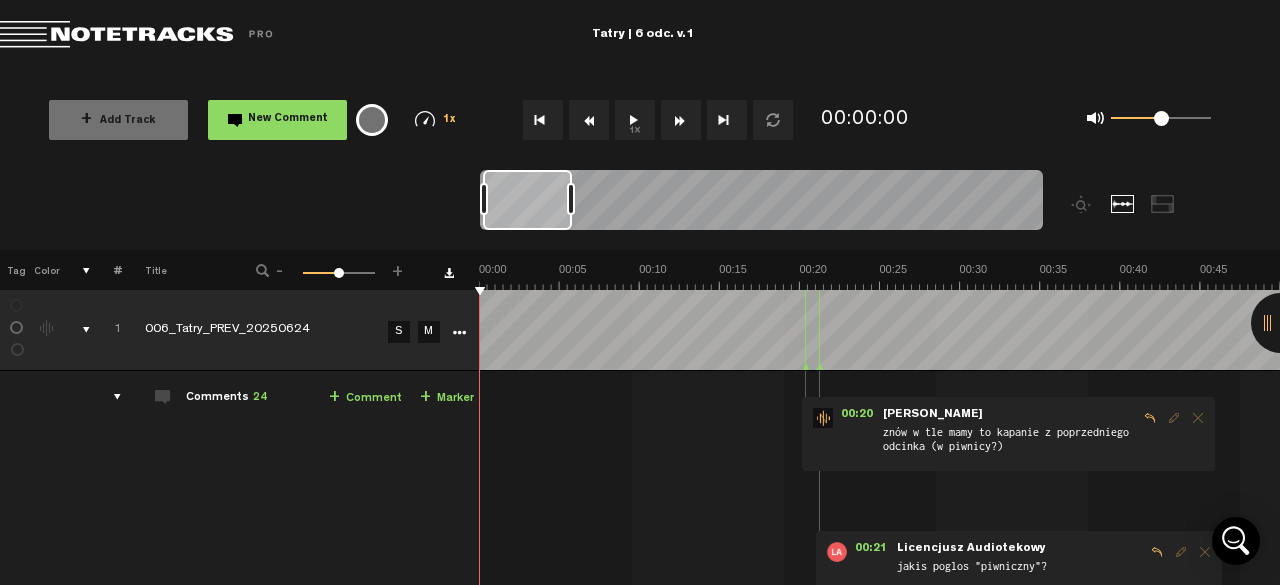 drag, startPoint x: 494, startPoint y: 213, endPoint x: 570, endPoint y: 211, distance: 76.02631 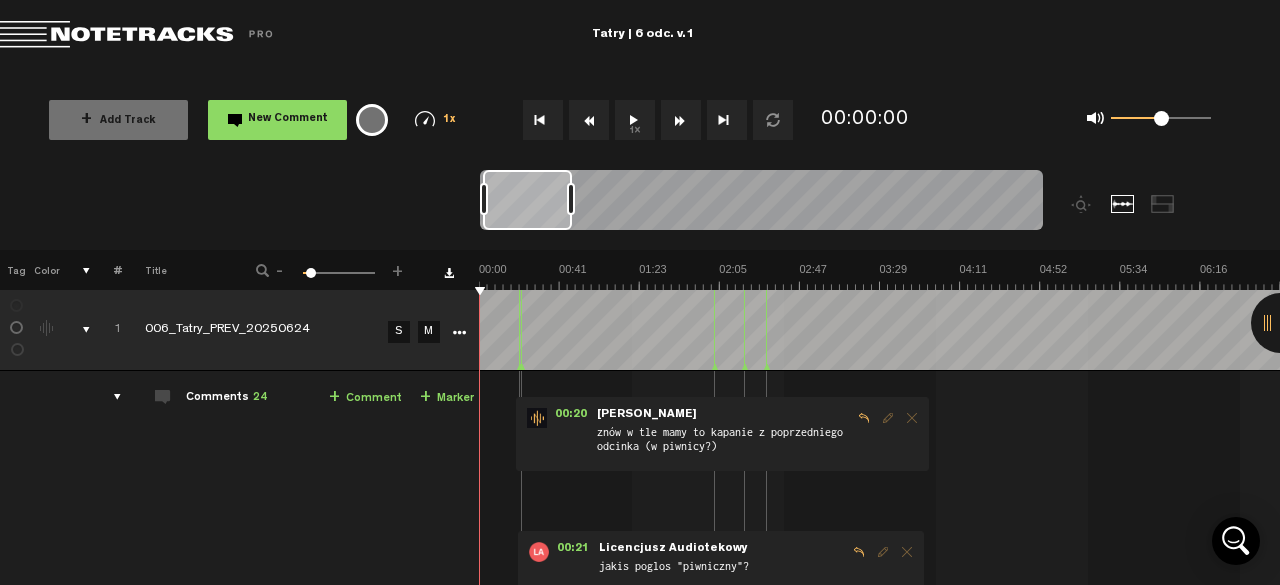 click on "1x" at bounding box center [635, 120] 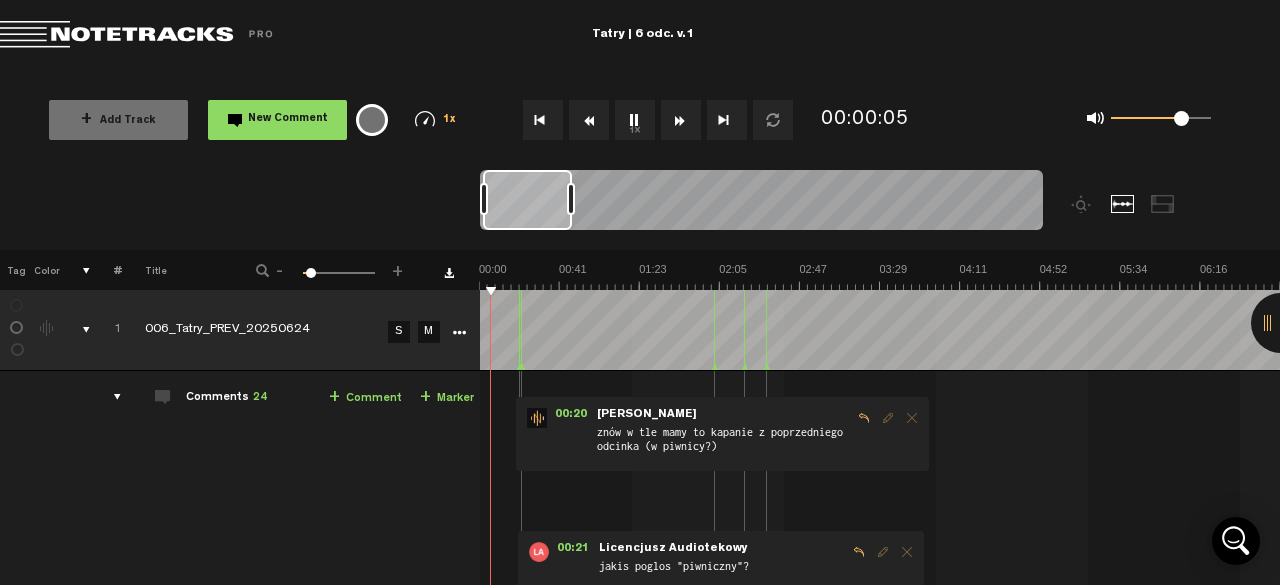 drag, startPoint x: 1156, startPoint y: 119, endPoint x: 1186, endPoint y: 113, distance: 30.594116 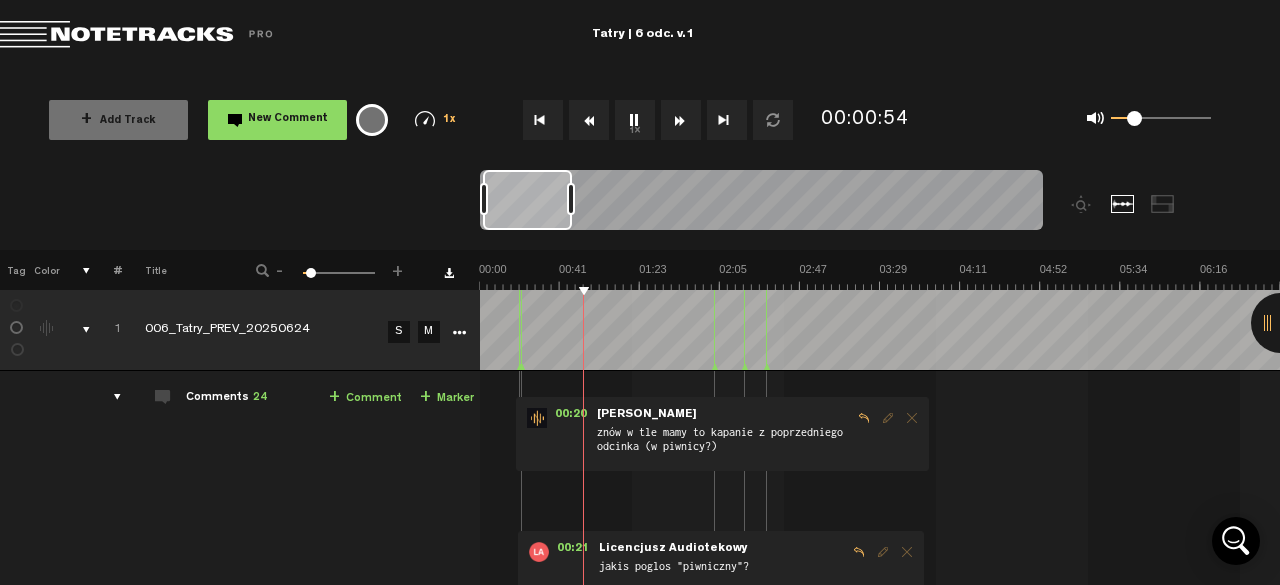 drag, startPoint x: 1186, startPoint y: 125, endPoint x: 906, endPoint y: 260, distance: 310.8456 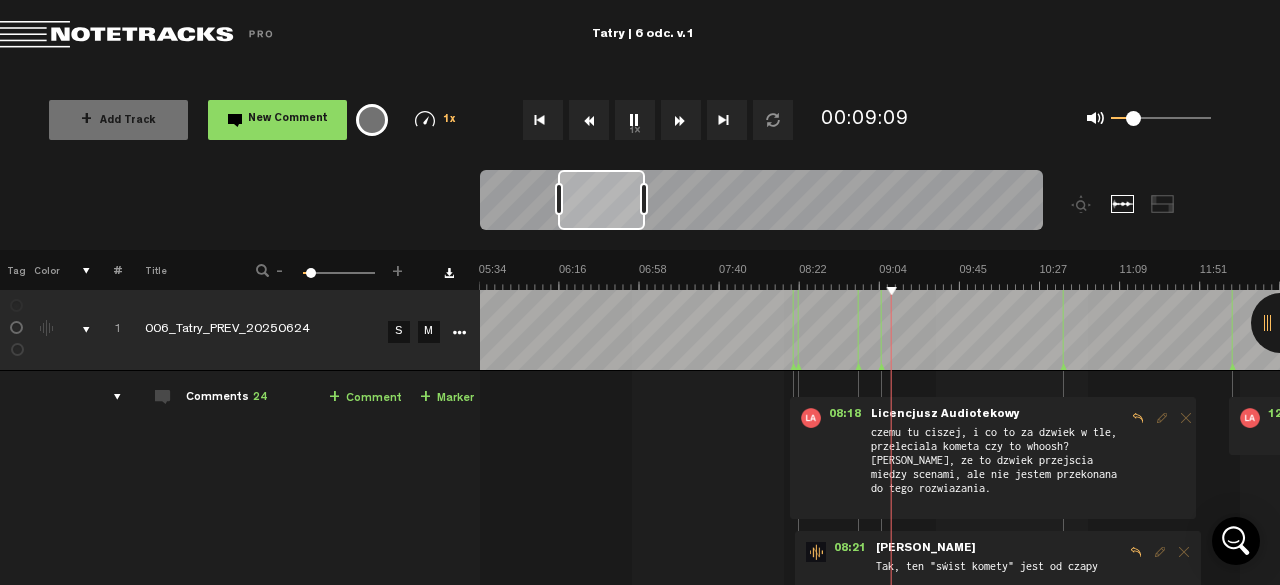 scroll, scrollTop: 0, scrollLeft: 641, axis: horizontal 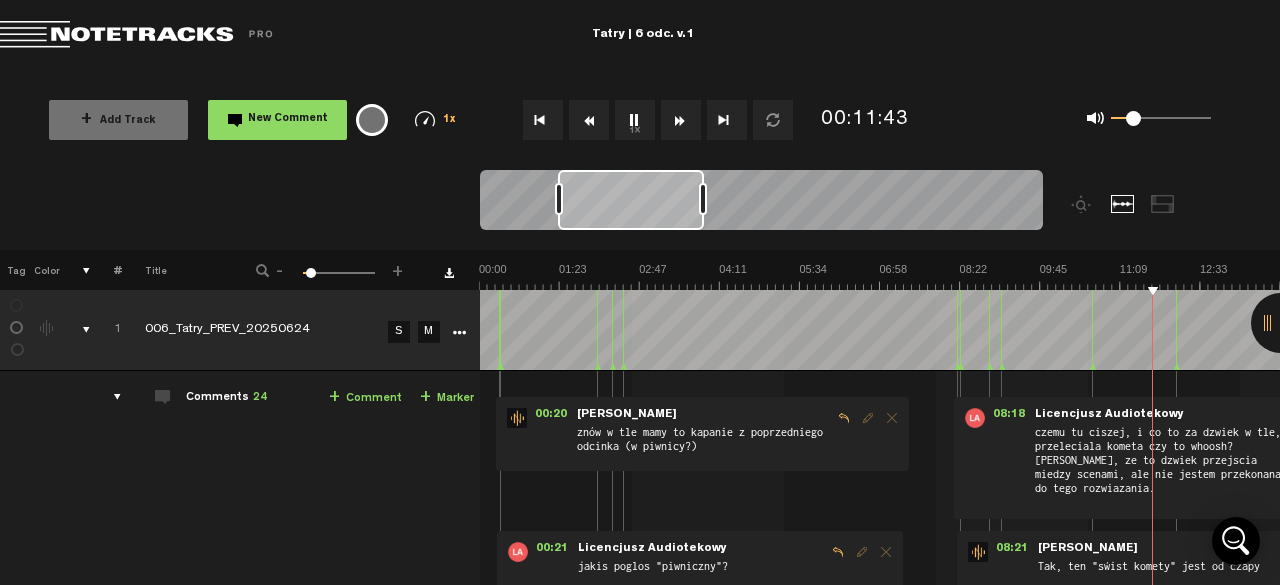 drag, startPoint x: 645, startPoint y: 201, endPoint x: 704, endPoint y: 203, distance: 59.03389 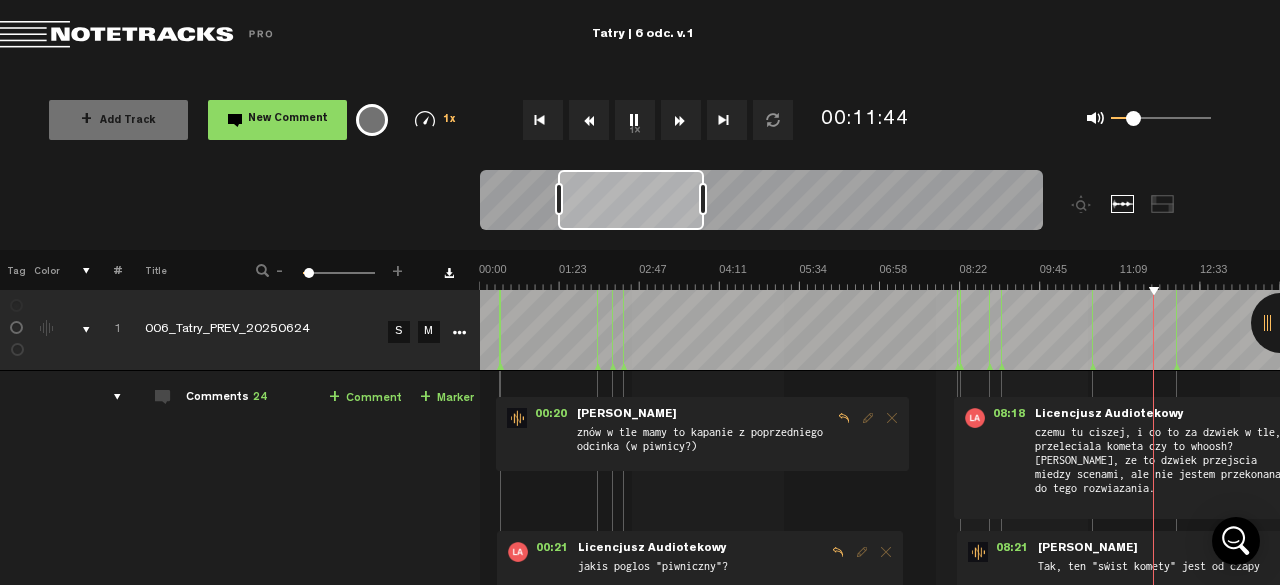 click at bounding box center (1680, 276) 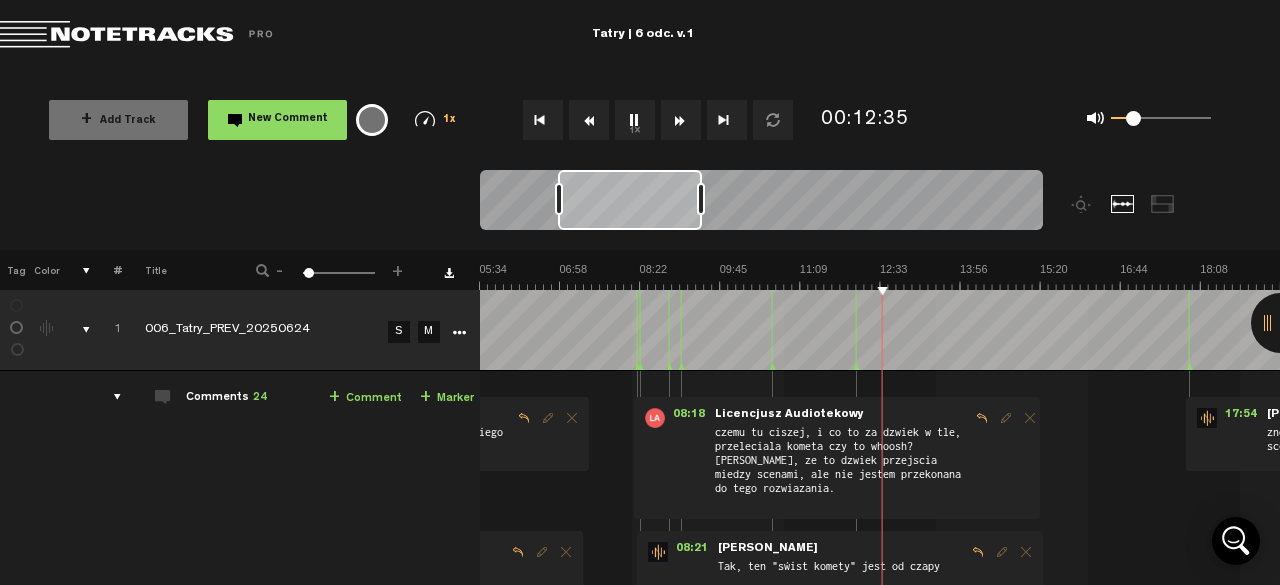 scroll, scrollTop: 0, scrollLeft: 641, axis: horizontal 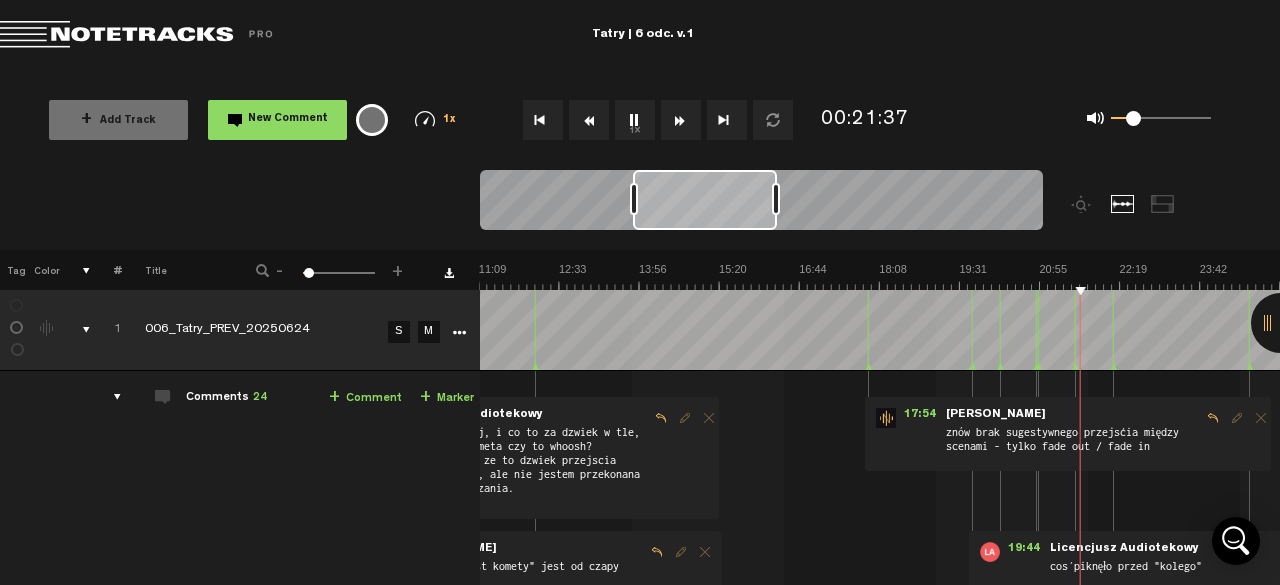 click at bounding box center [1039, 276] 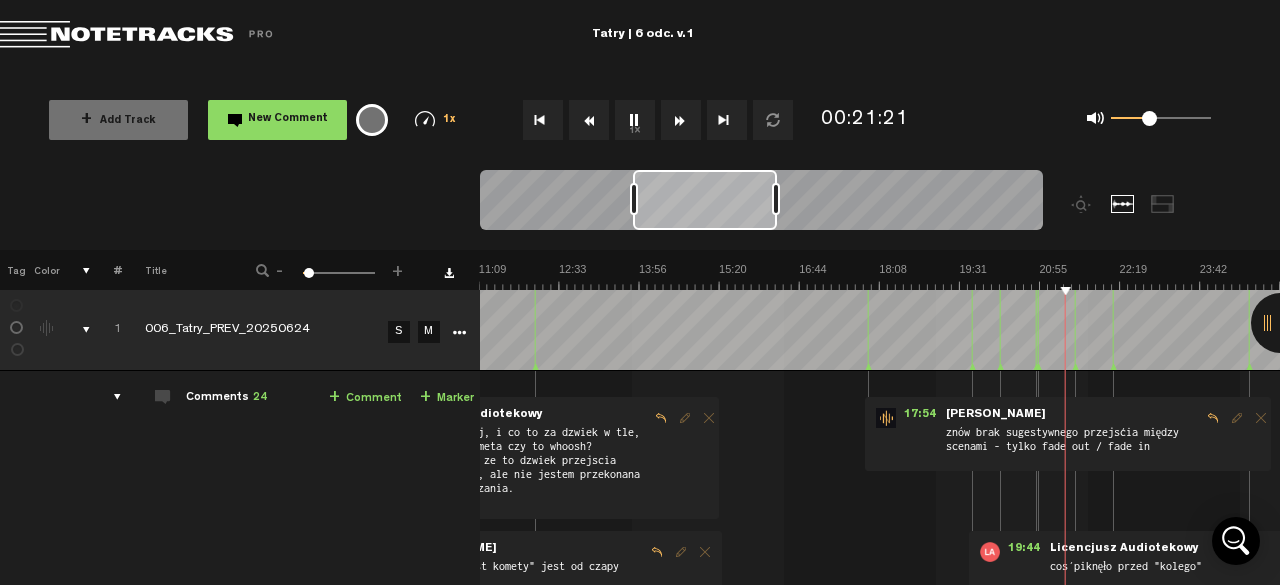 click at bounding box center (1149, 118) 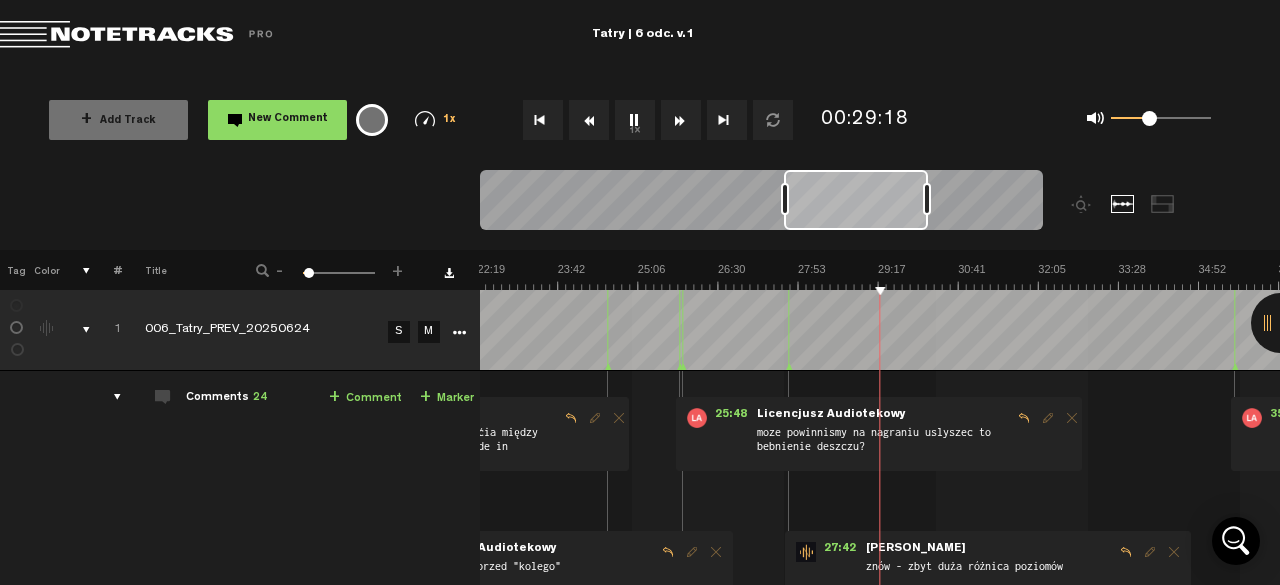 scroll, scrollTop: 0, scrollLeft: 1282, axis: horizontal 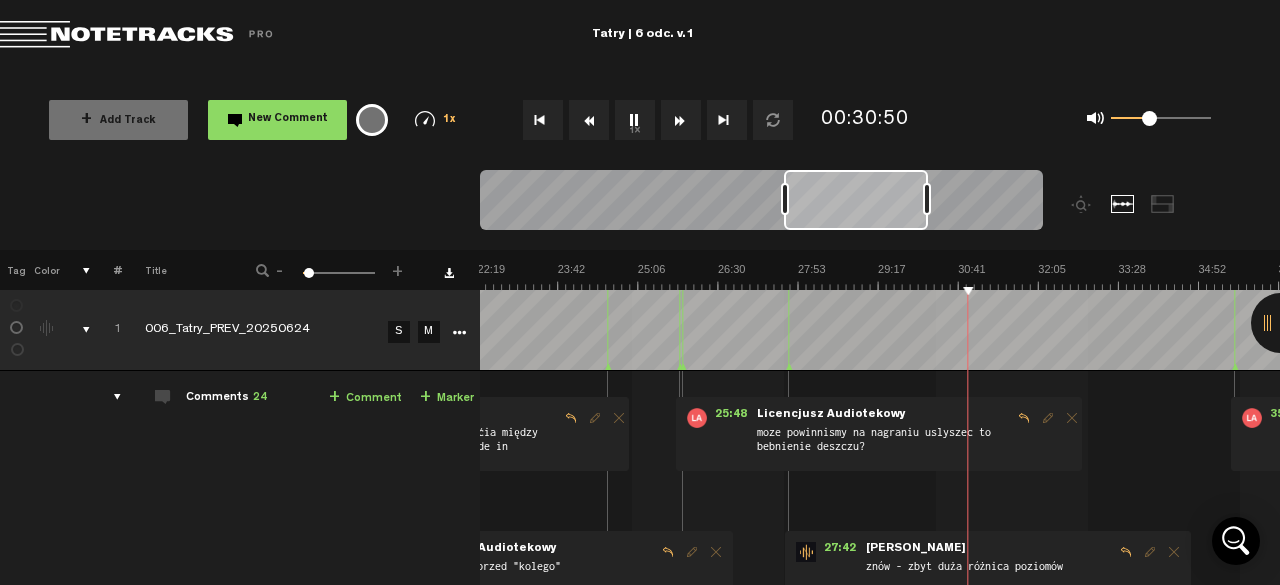 click on "1x" at bounding box center [635, 120] 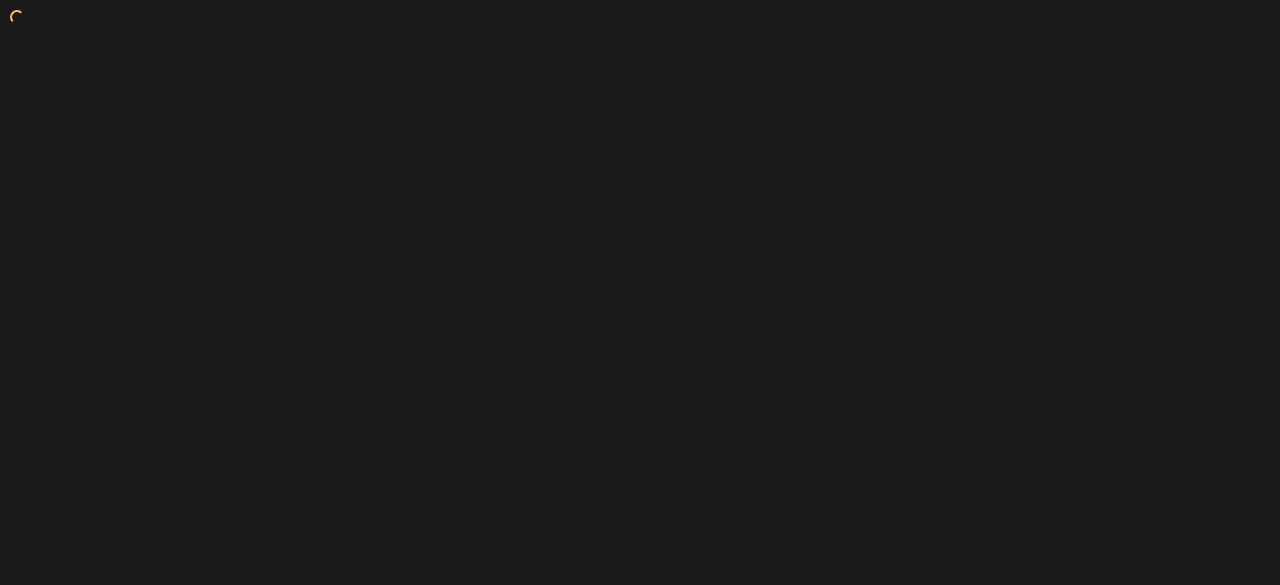 scroll, scrollTop: 0, scrollLeft: 0, axis: both 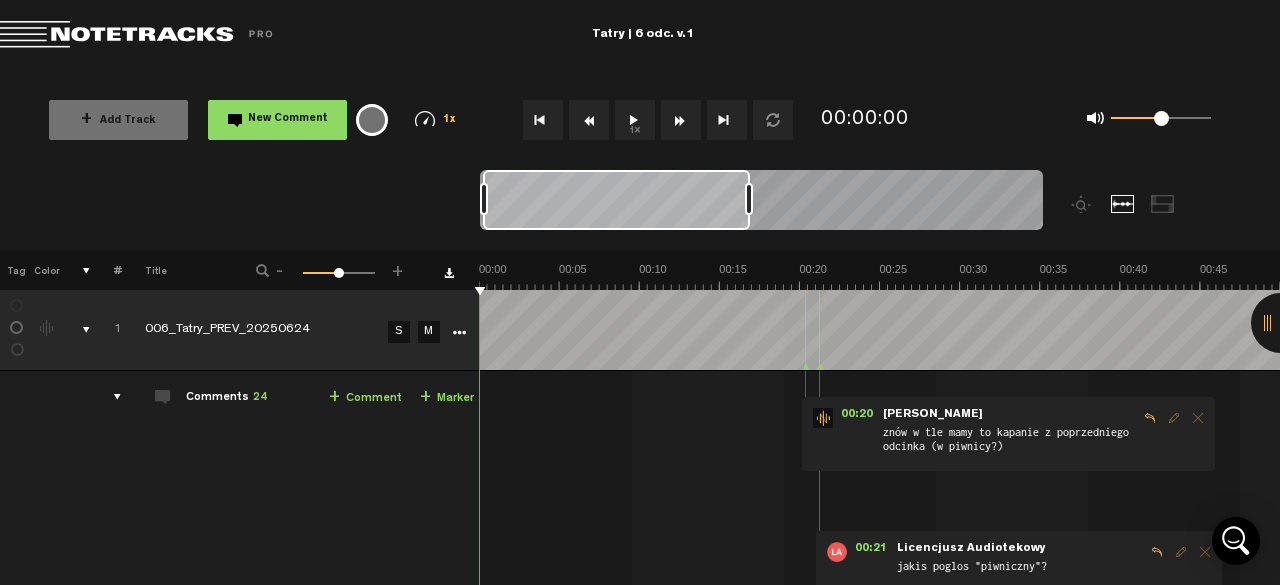 click at bounding box center [761, 203] 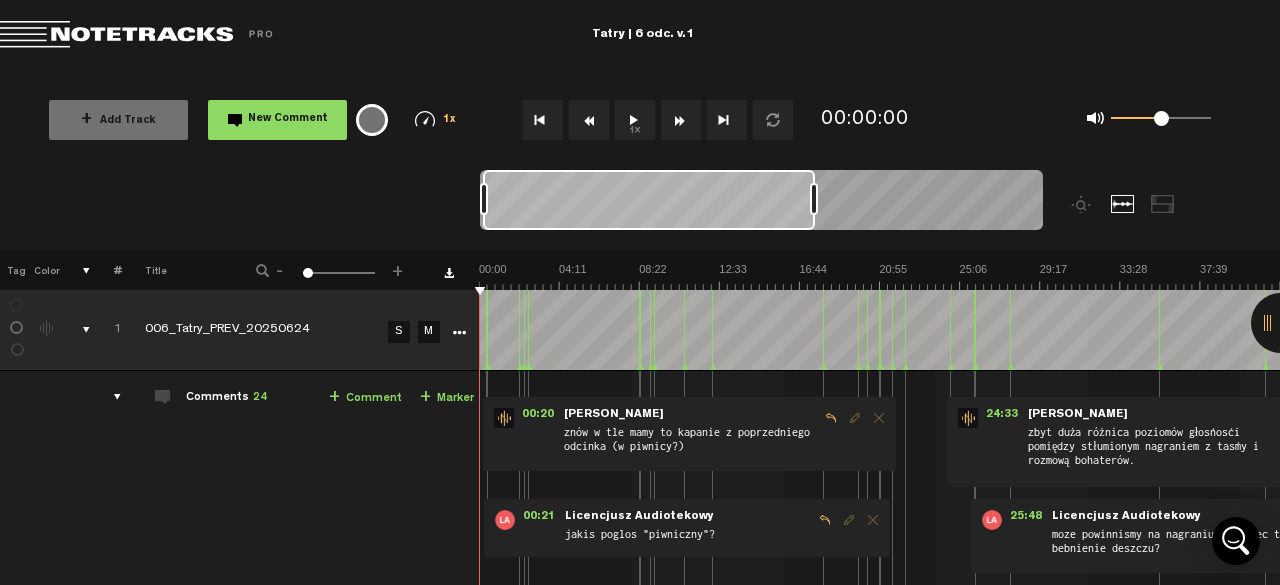 click on "1x" at bounding box center (635, 120) 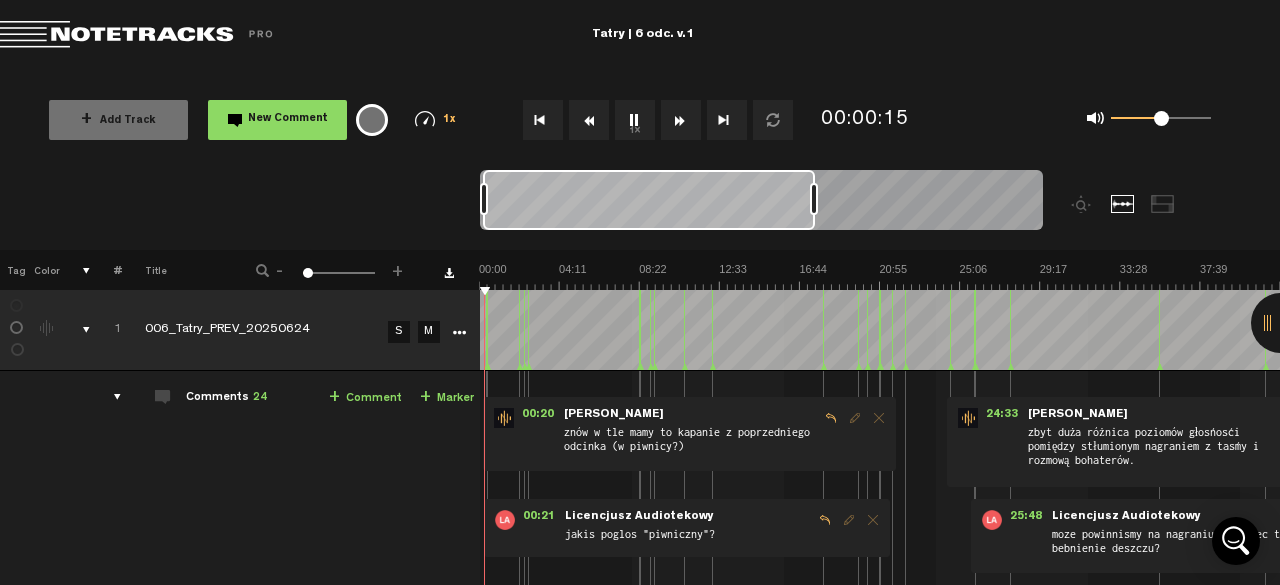 click at bounding box center (879, 276) 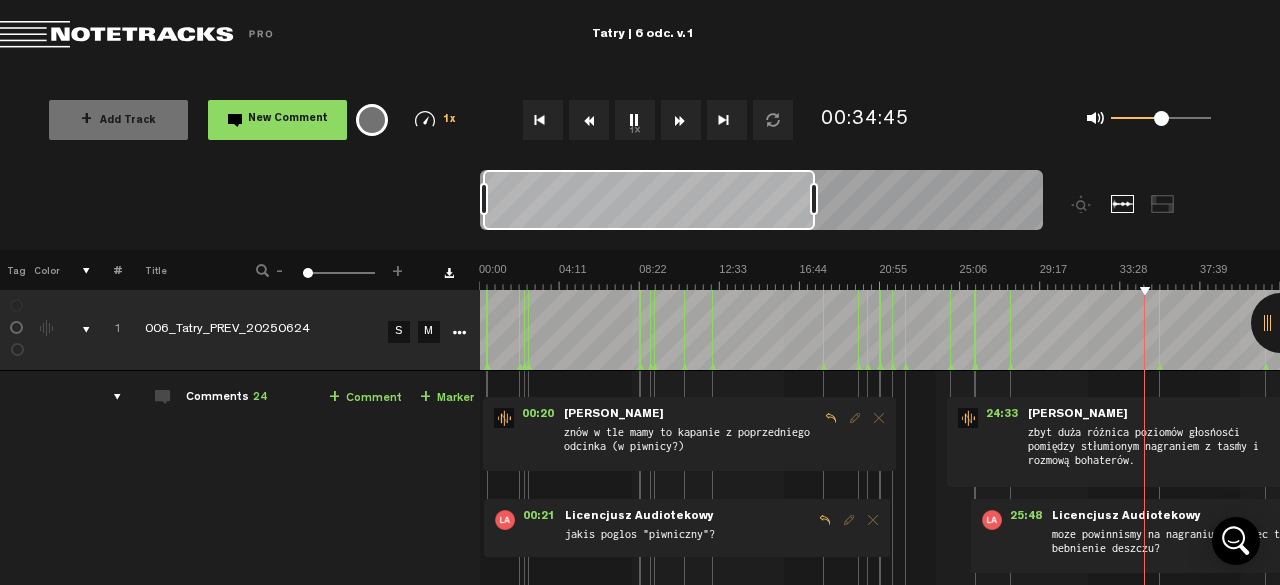 click at bounding box center [879, 276] 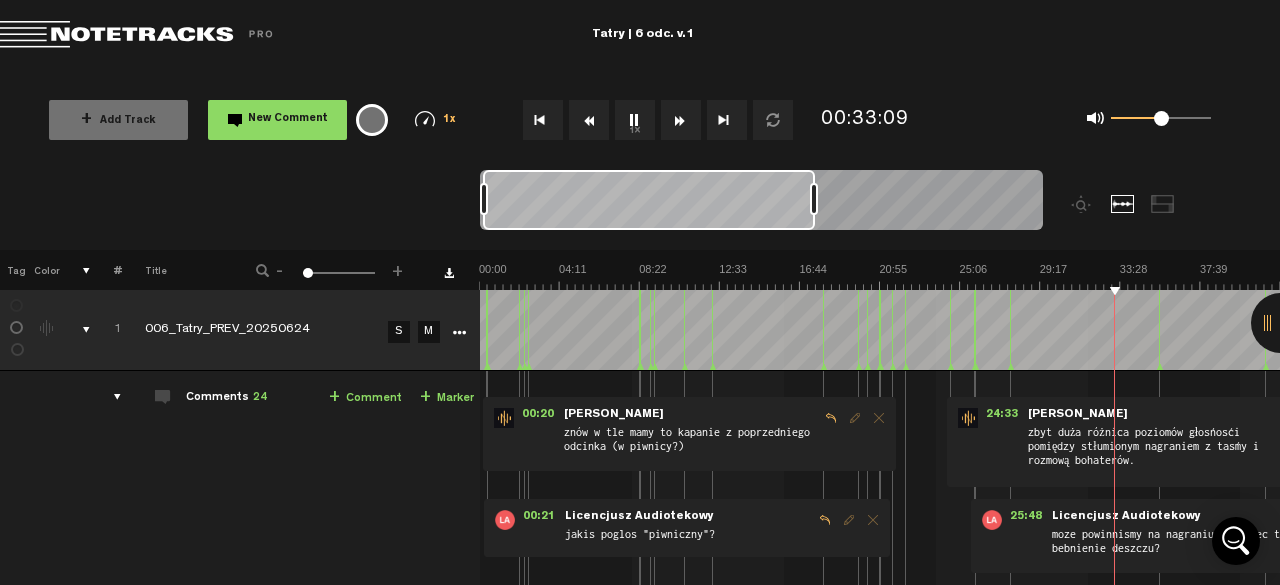 click at bounding box center (879, 276) 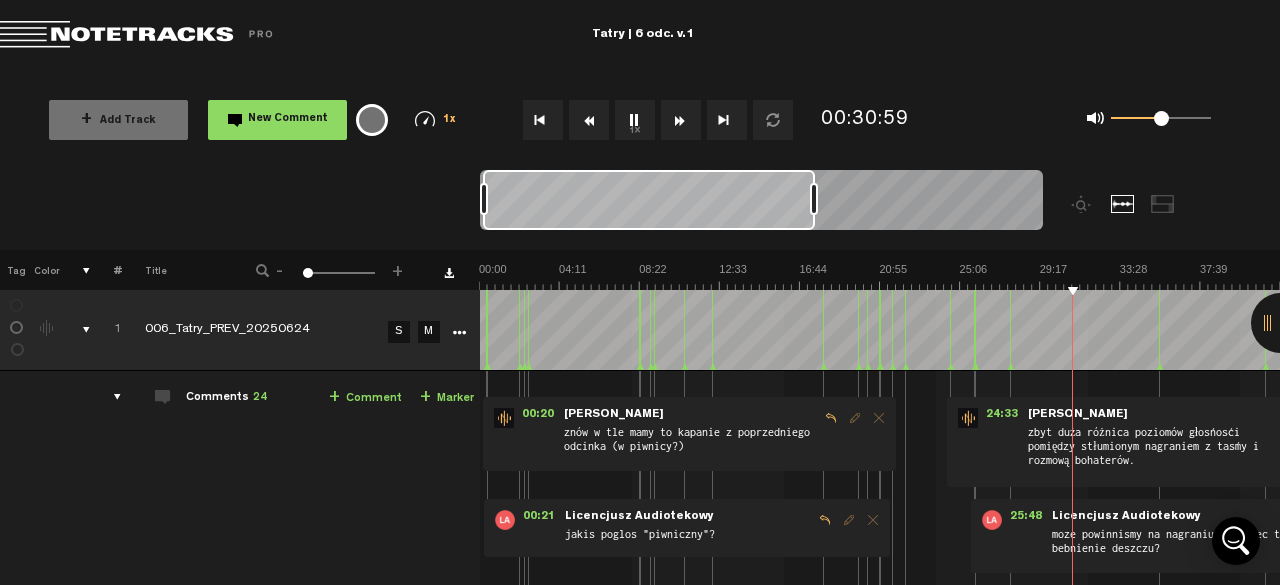click at bounding box center (879, 276) 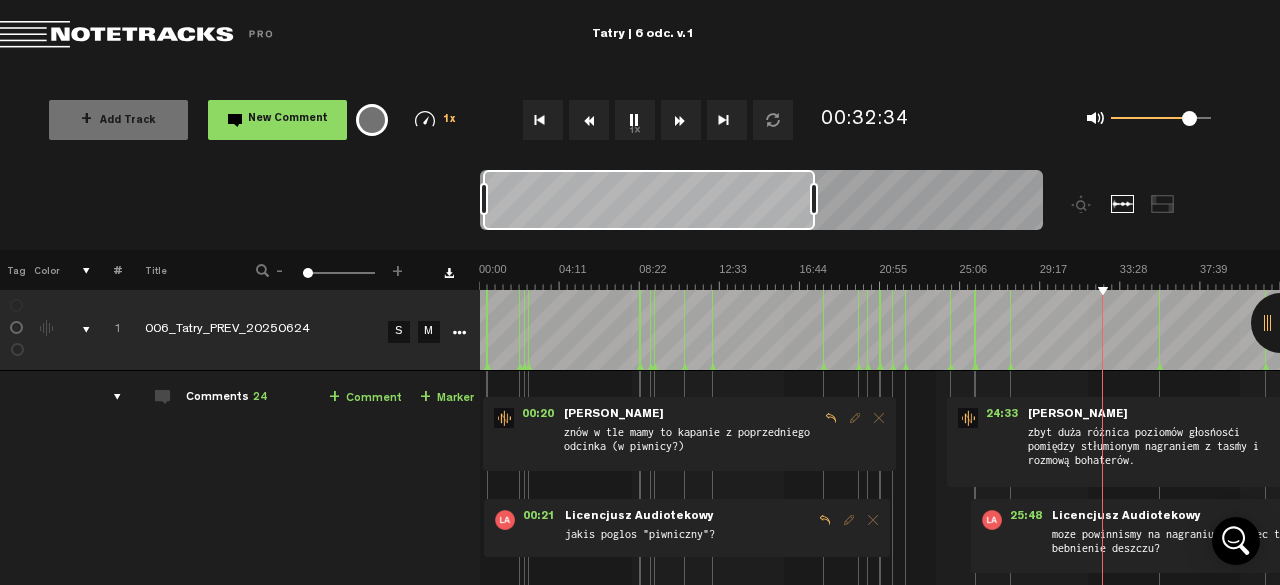 drag, startPoint x: 1160, startPoint y: 121, endPoint x: 1190, endPoint y: 117, distance: 30.265491 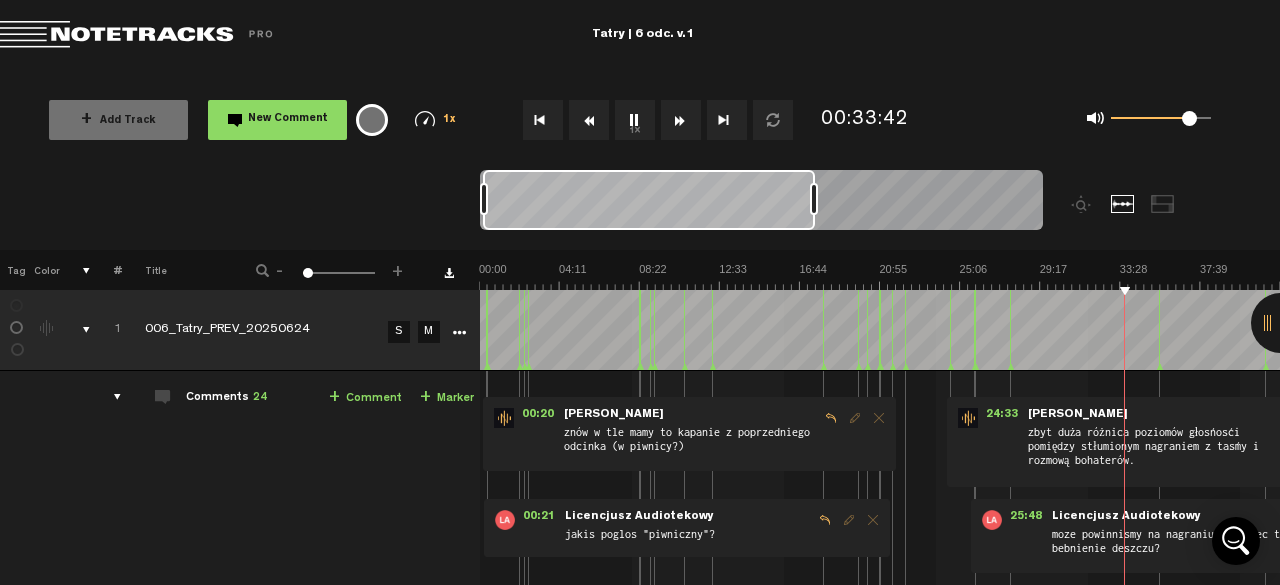 click at bounding box center [879, 276] 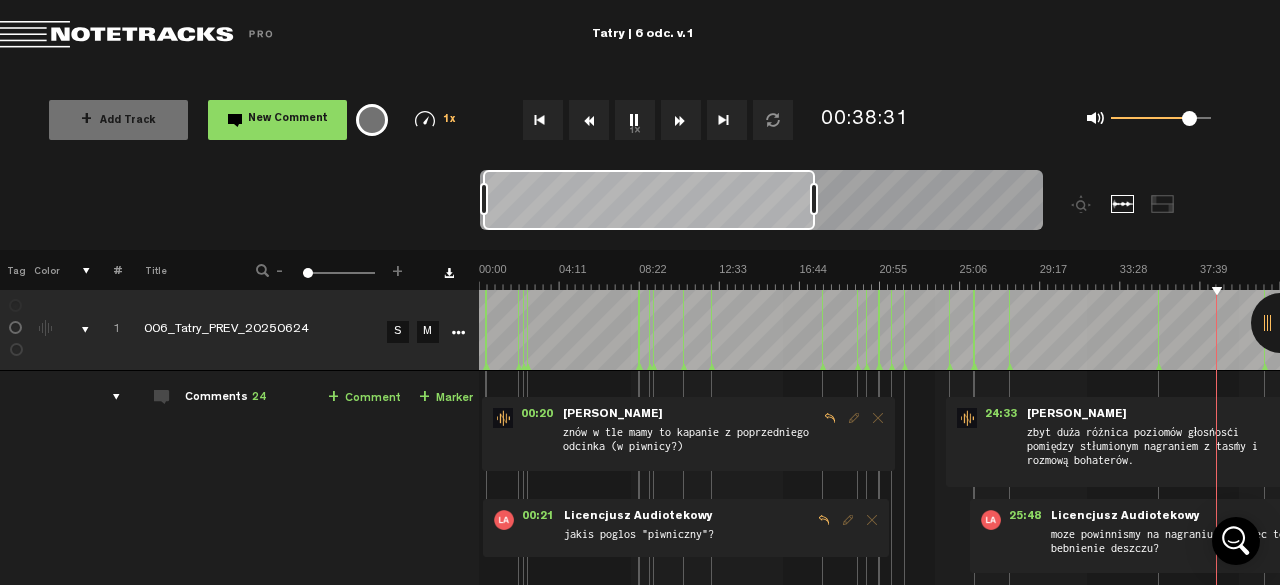 scroll, scrollTop: 0, scrollLeft: 16, axis: horizontal 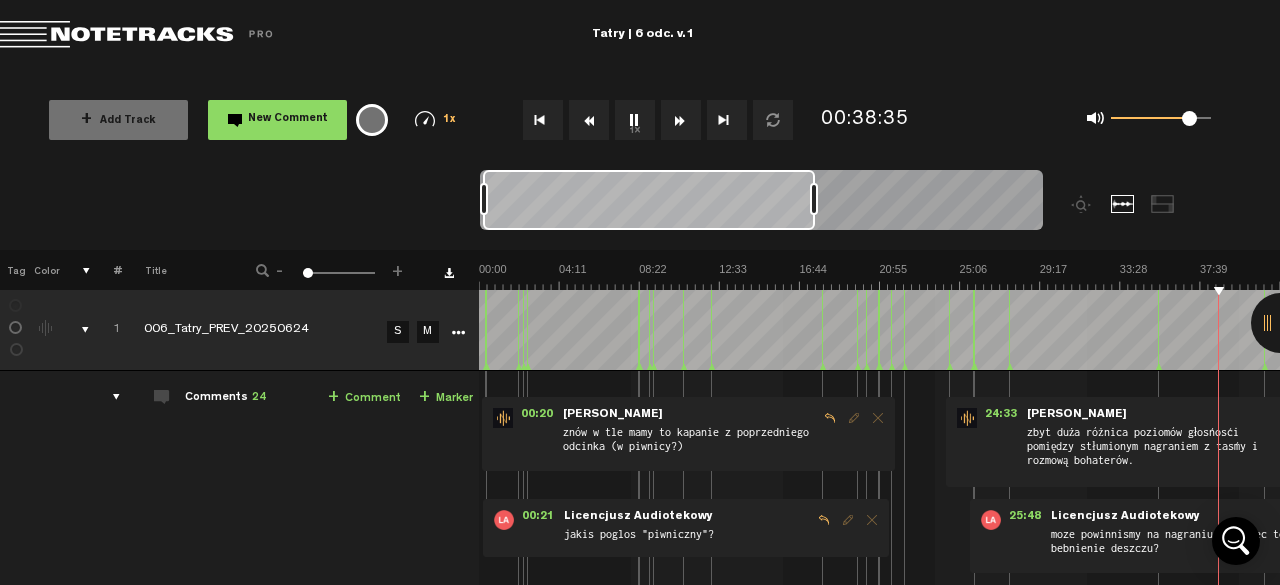 click at bounding box center (879, 276) 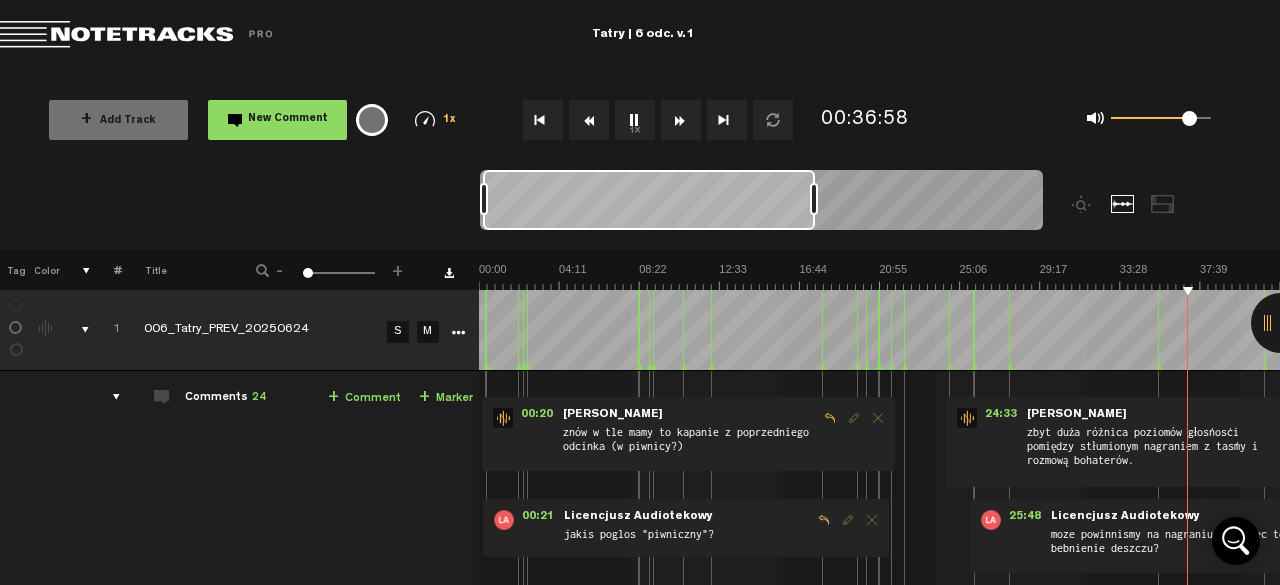 click at bounding box center (879, 276) 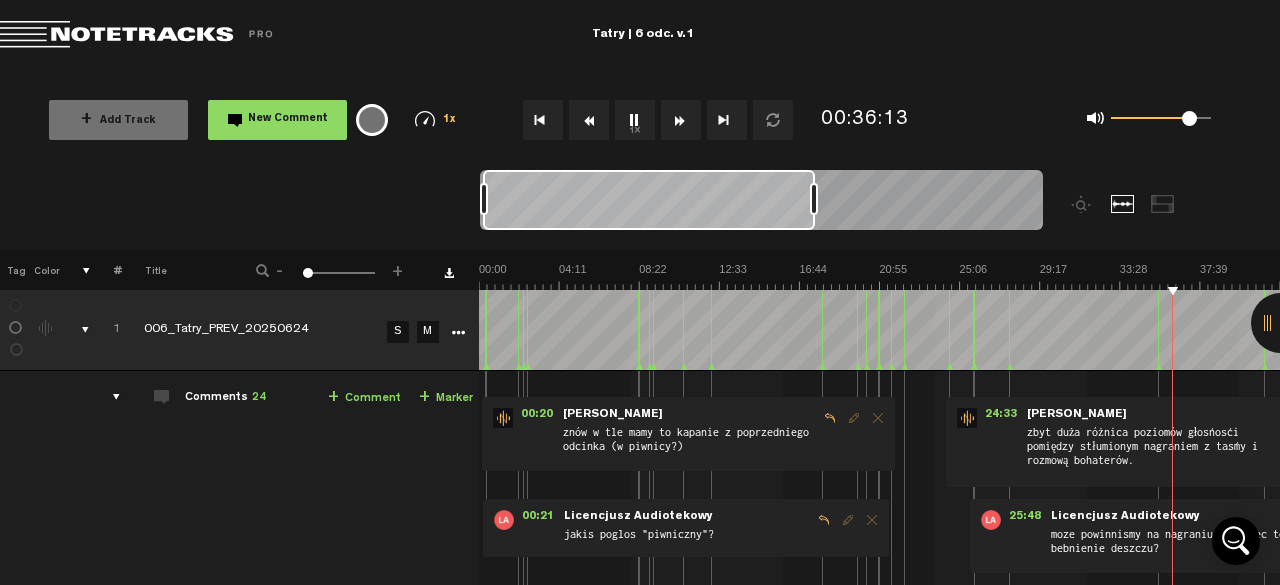 click at bounding box center [879, 276] 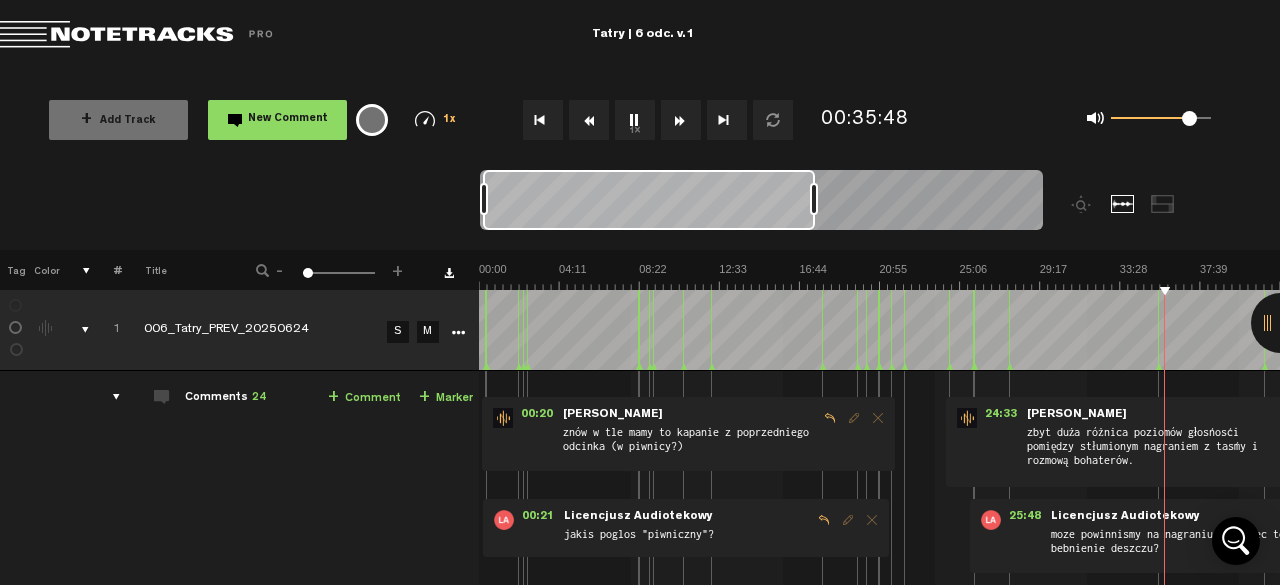 click on "1x" at bounding box center [635, 120] 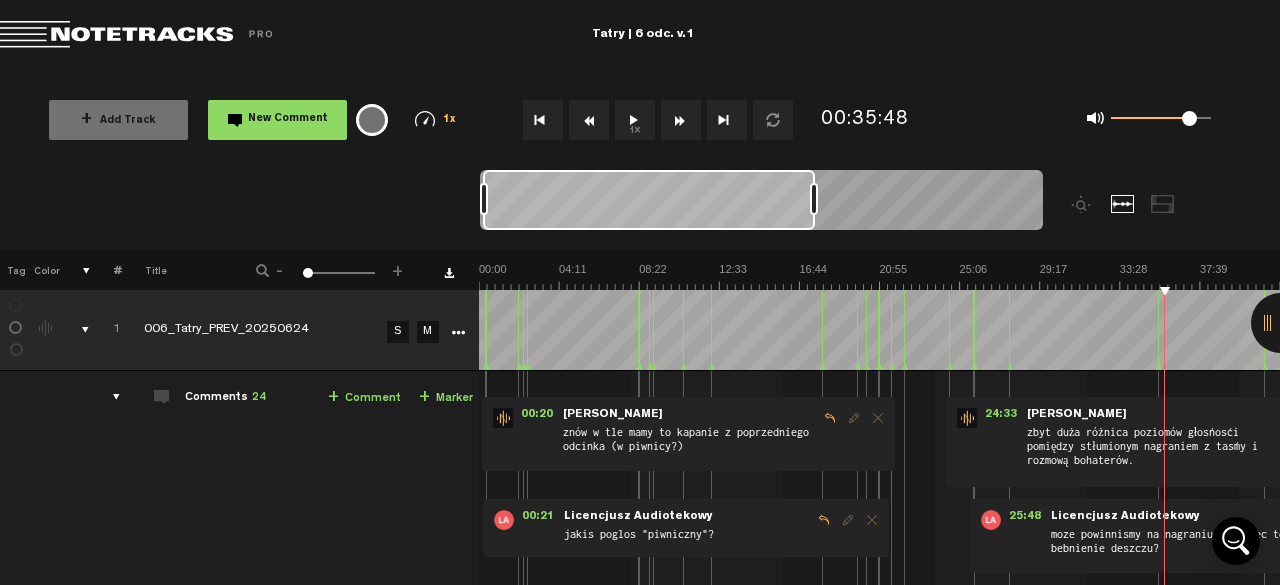 click on "1x" at bounding box center [635, 120] 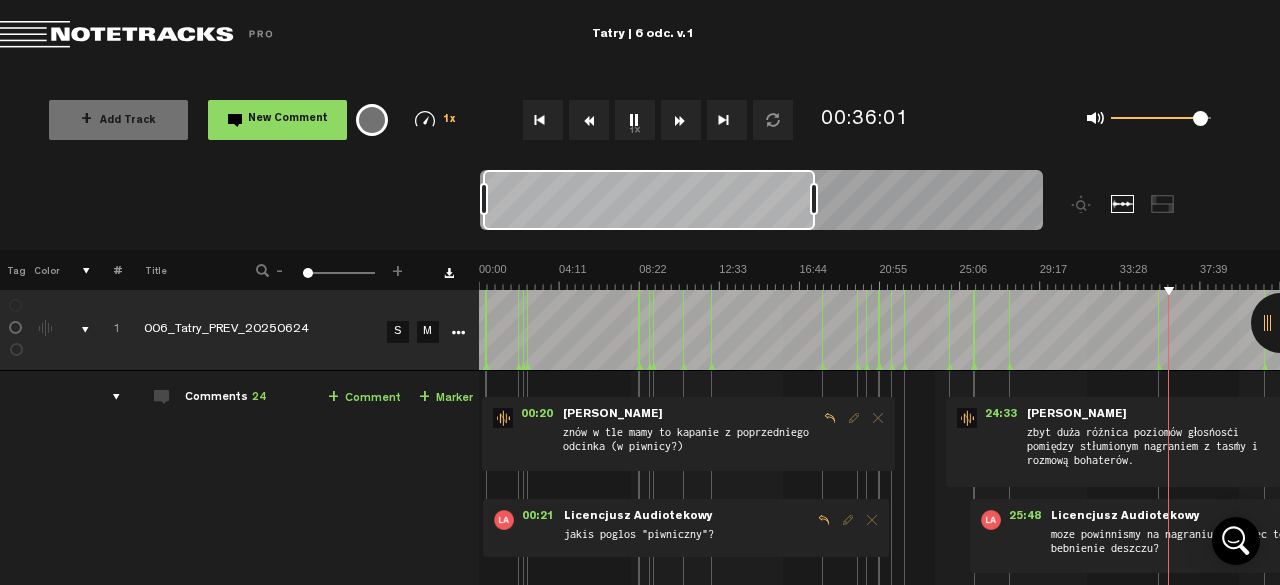 click at bounding box center [1200, 118] 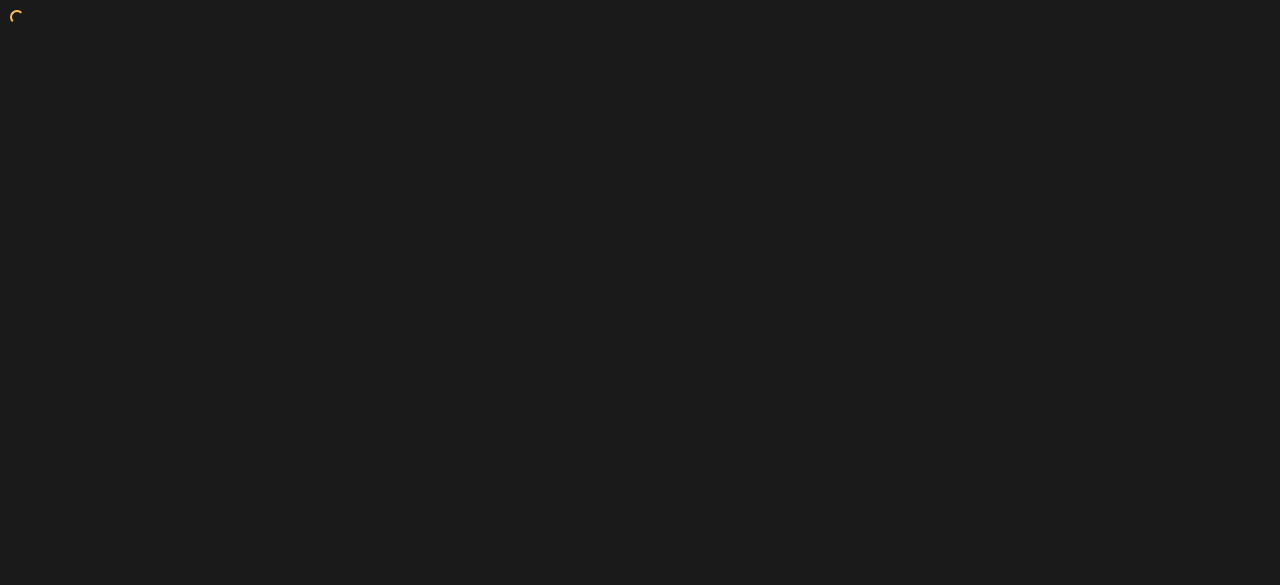 scroll, scrollTop: 0, scrollLeft: 0, axis: both 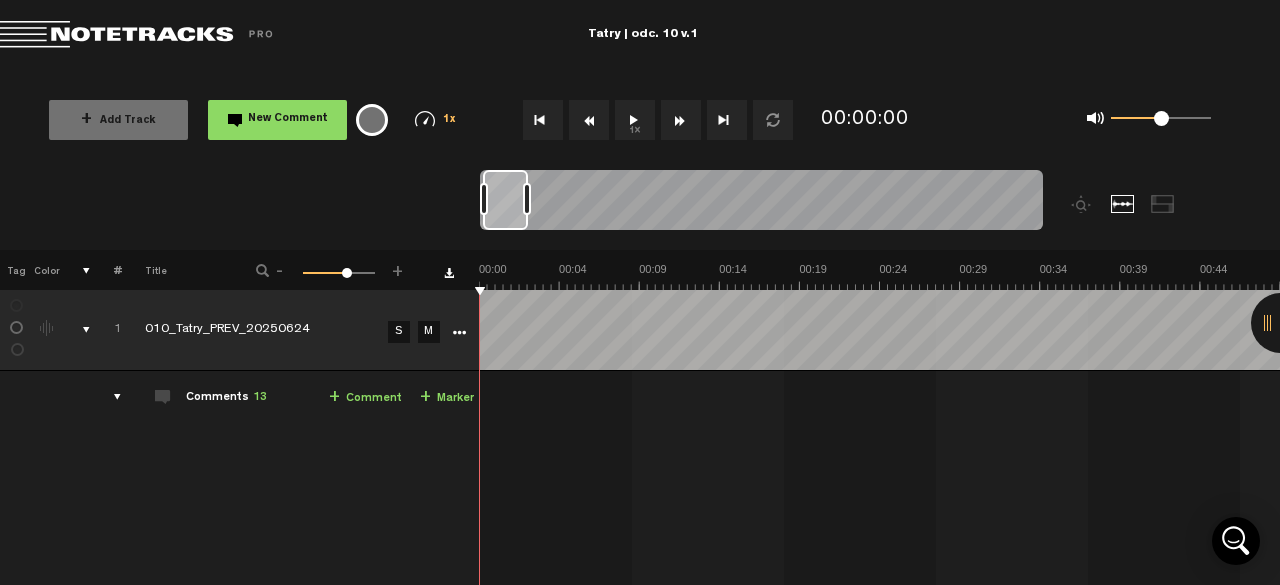 drag, startPoint x: 494, startPoint y: 200, endPoint x: 528, endPoint y: 203, distance: 34.132095 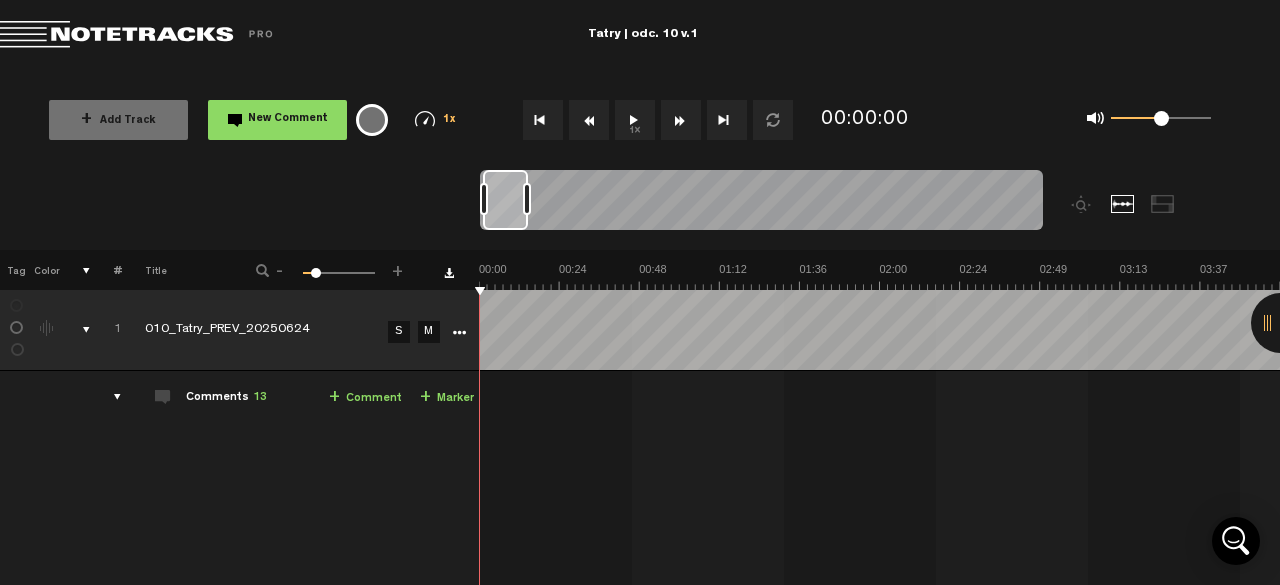 click on "1x" at bounding box center [635, 120] 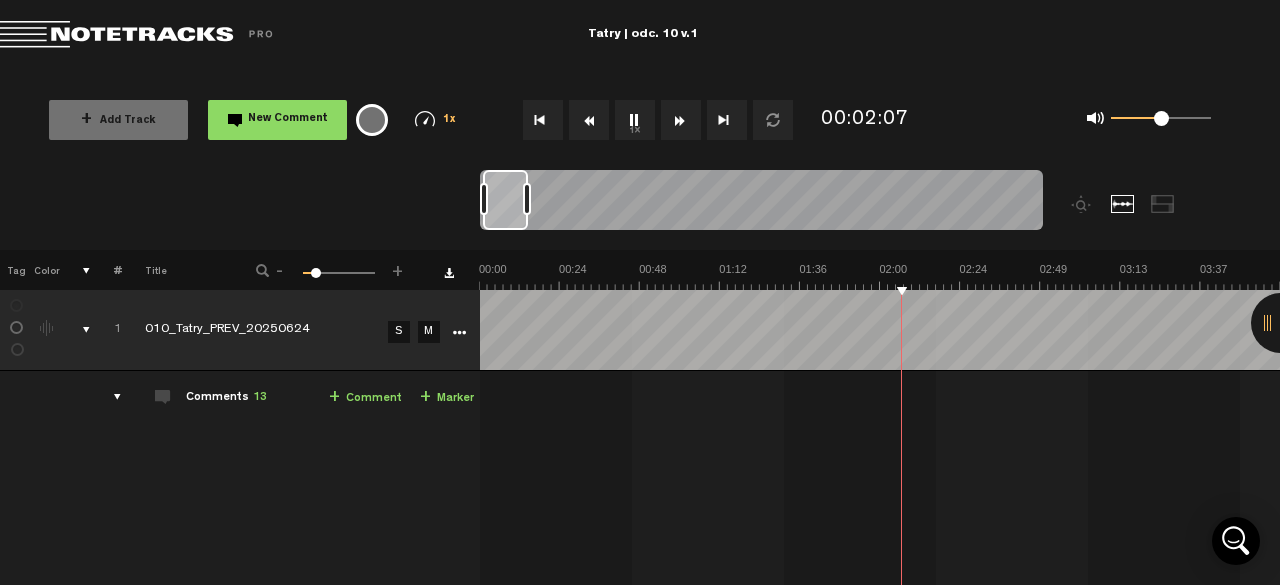 click at bounding box center (5685, 276) 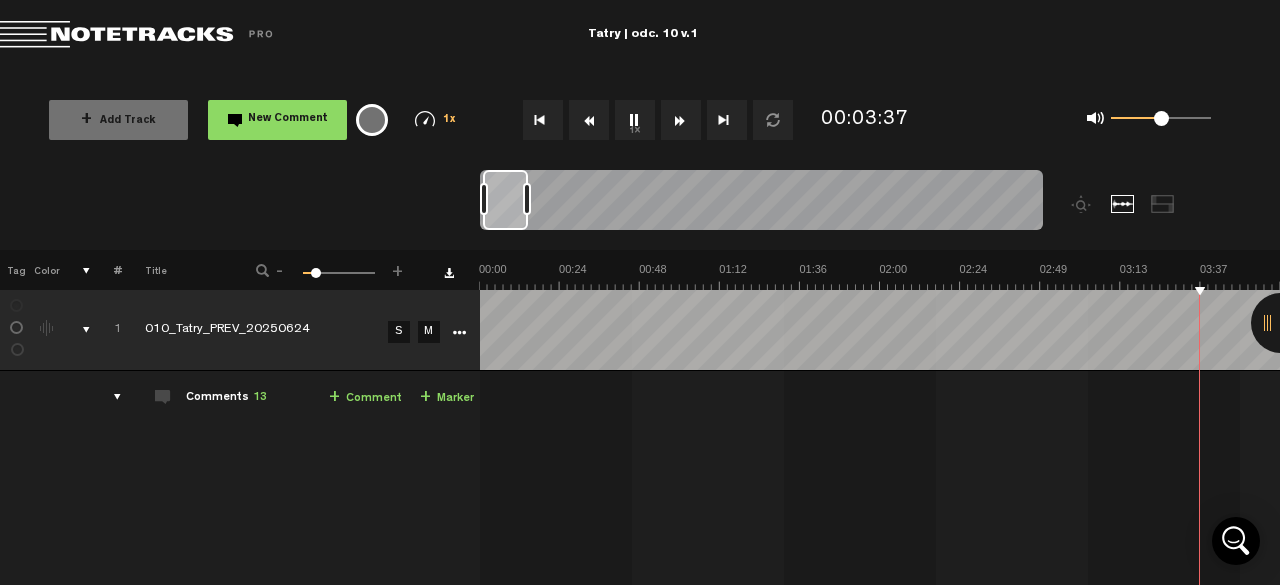 scroll, scrollTop: 0, scrollLeft: 320, axis: horizontal 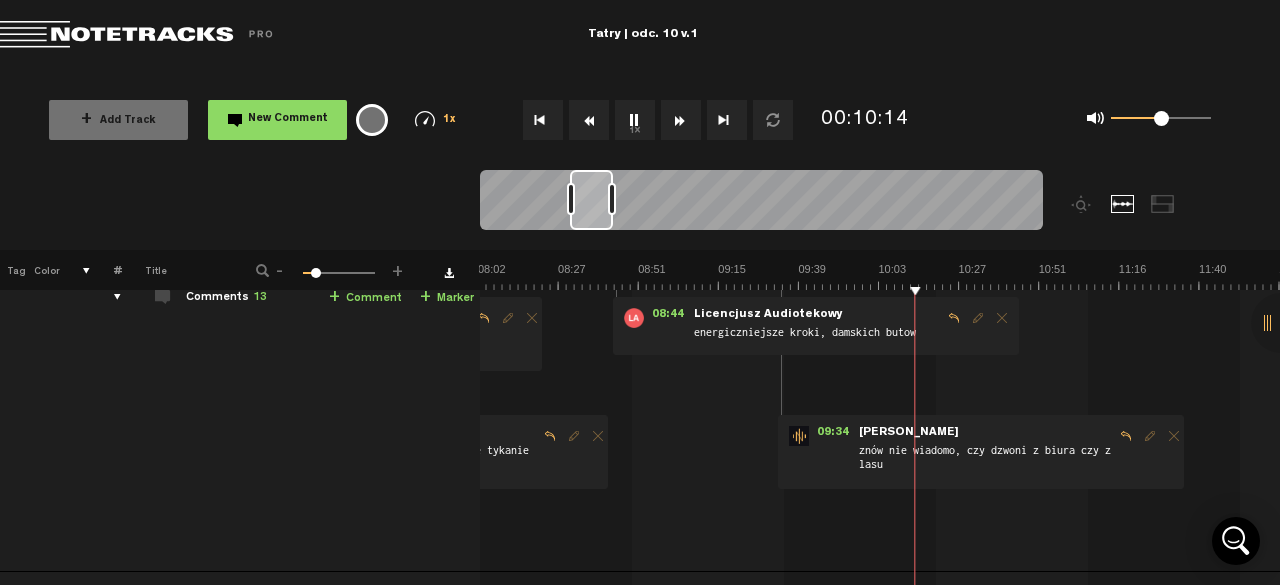 click at bounding box center (4082, 276) 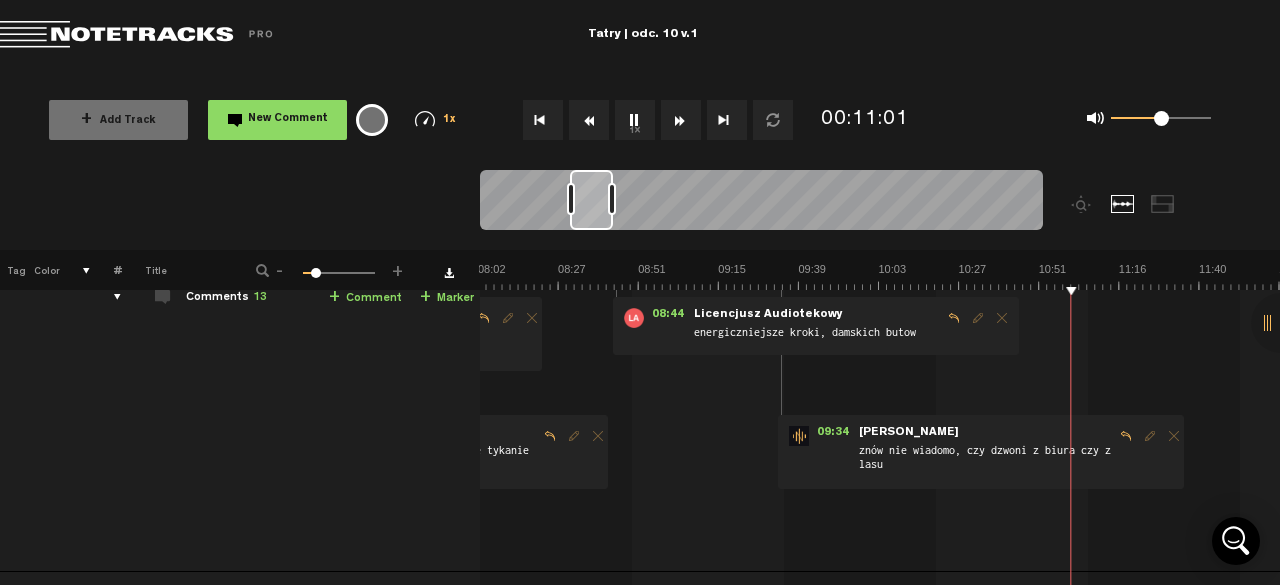 click at bounding box center [4082, 276] 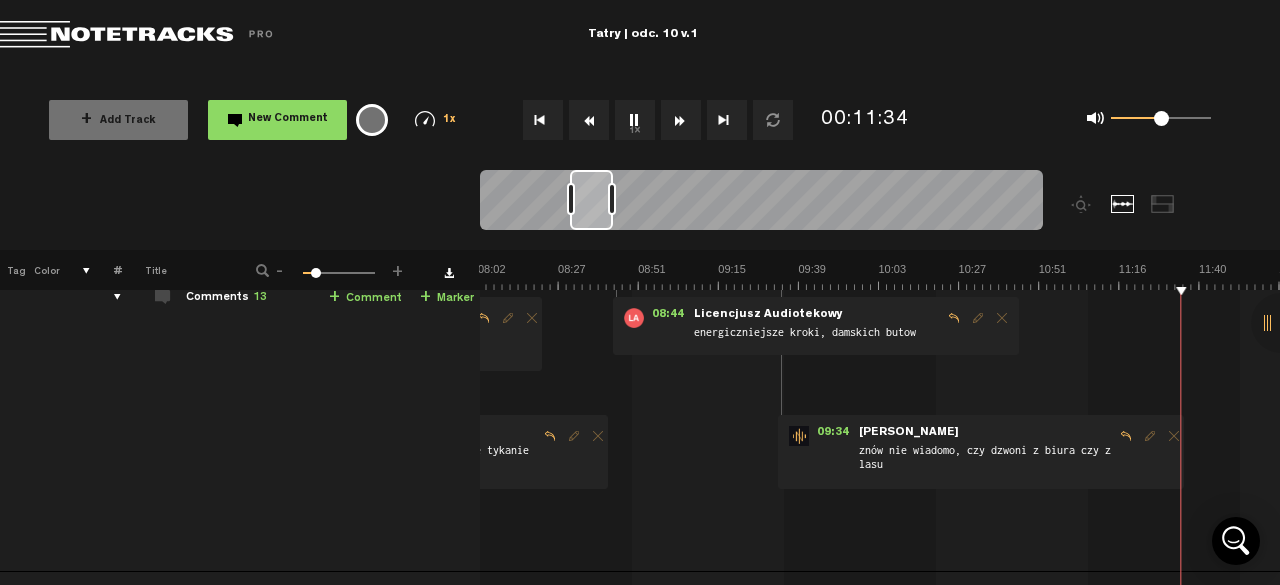 click at bounding box center (4082, 276) 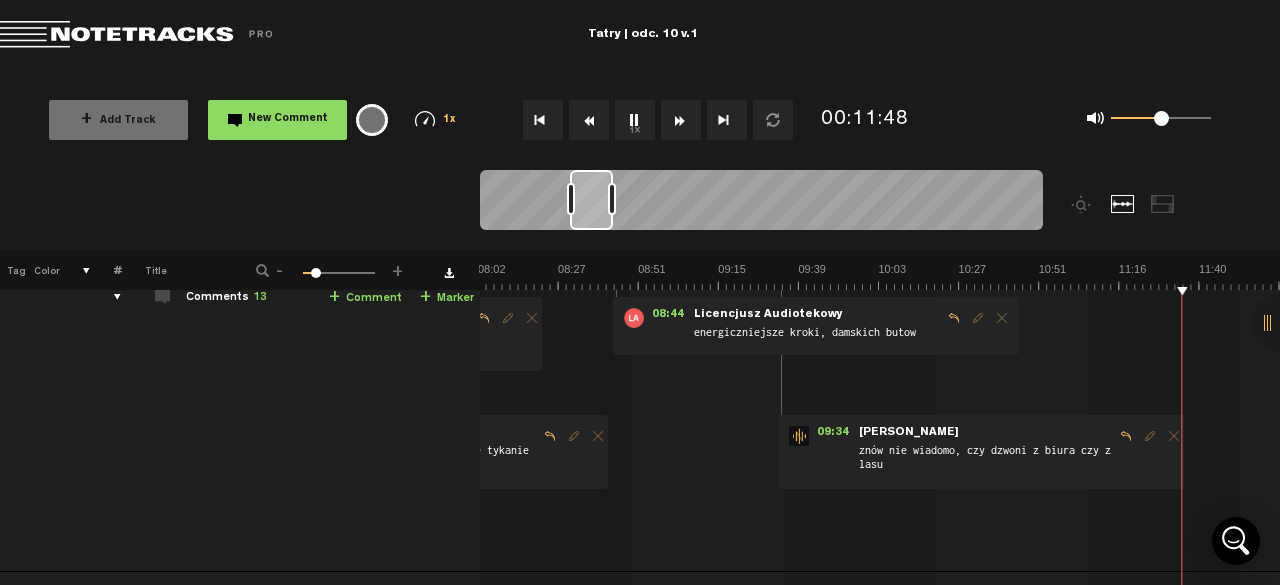 scroll, scrollTop: 0, scrollLeft: 1923, axis: horizontal 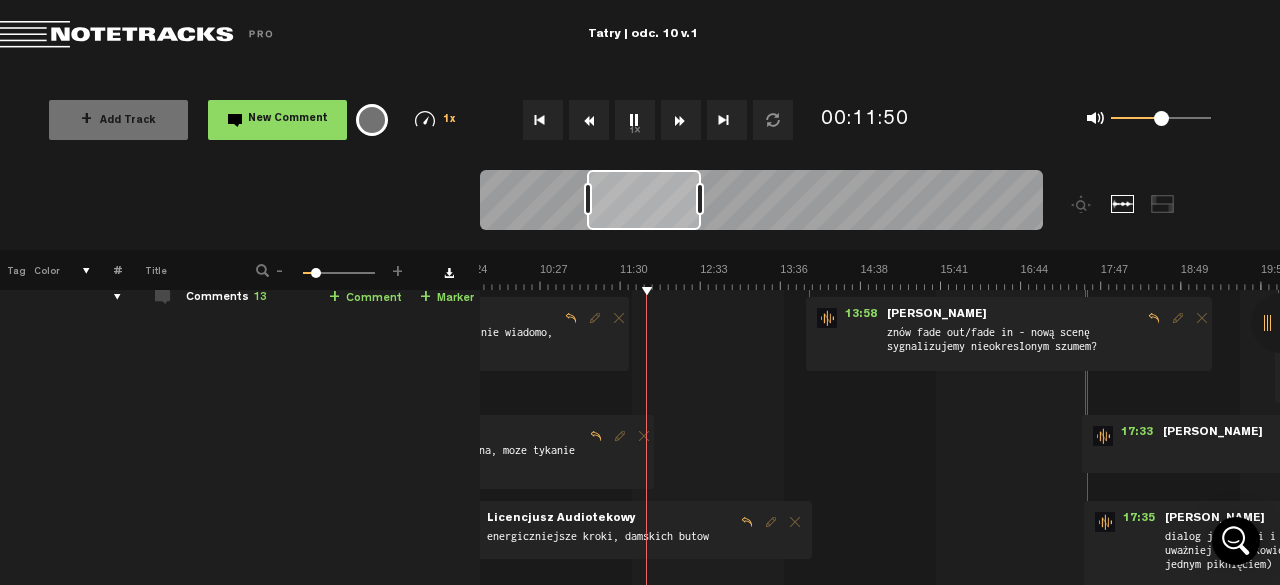 drag, startPoint x: 630, startPoint y: 200, endPoint x: 702, endPoint y: 206, distance: 72.249565 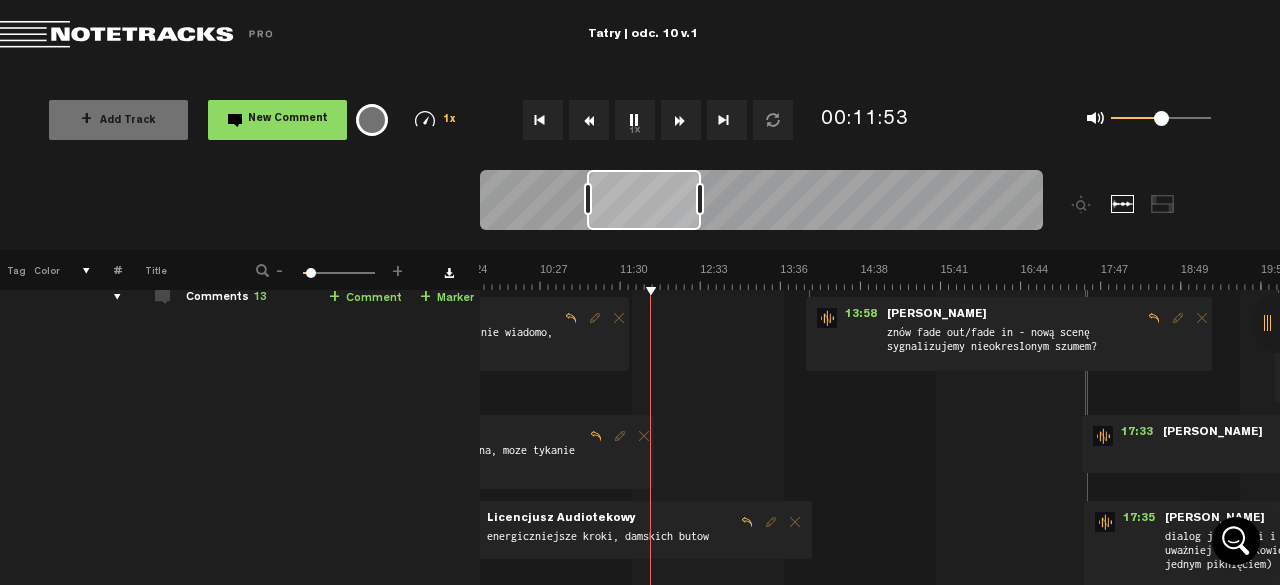 click at bounding box center [1741, 276] 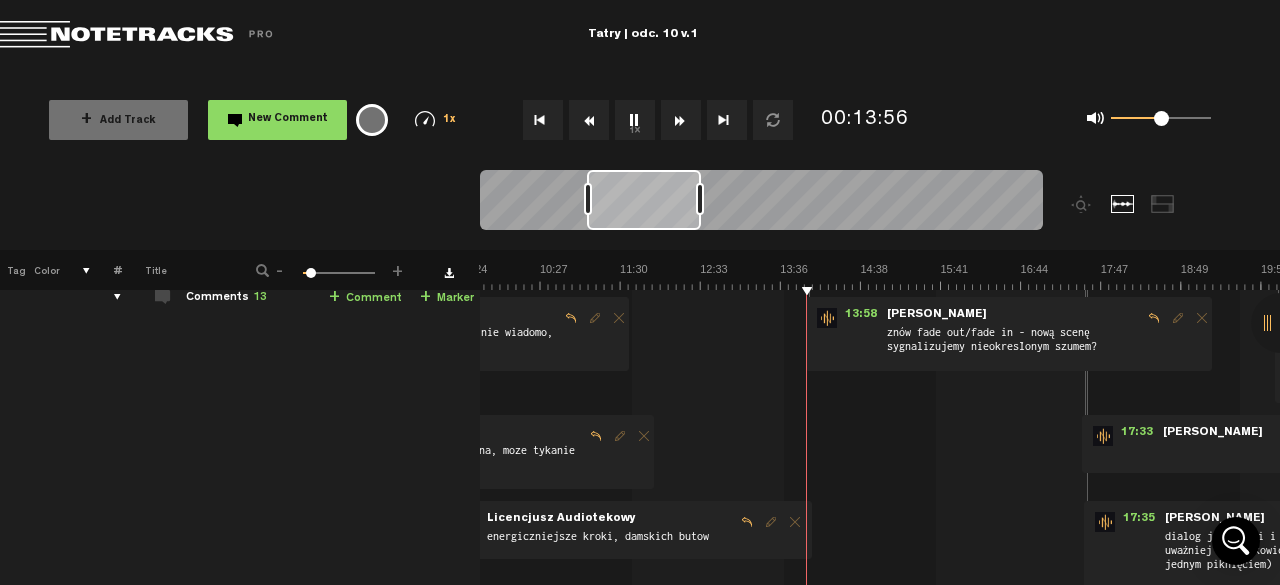 click at bounding box center (1741, 276) 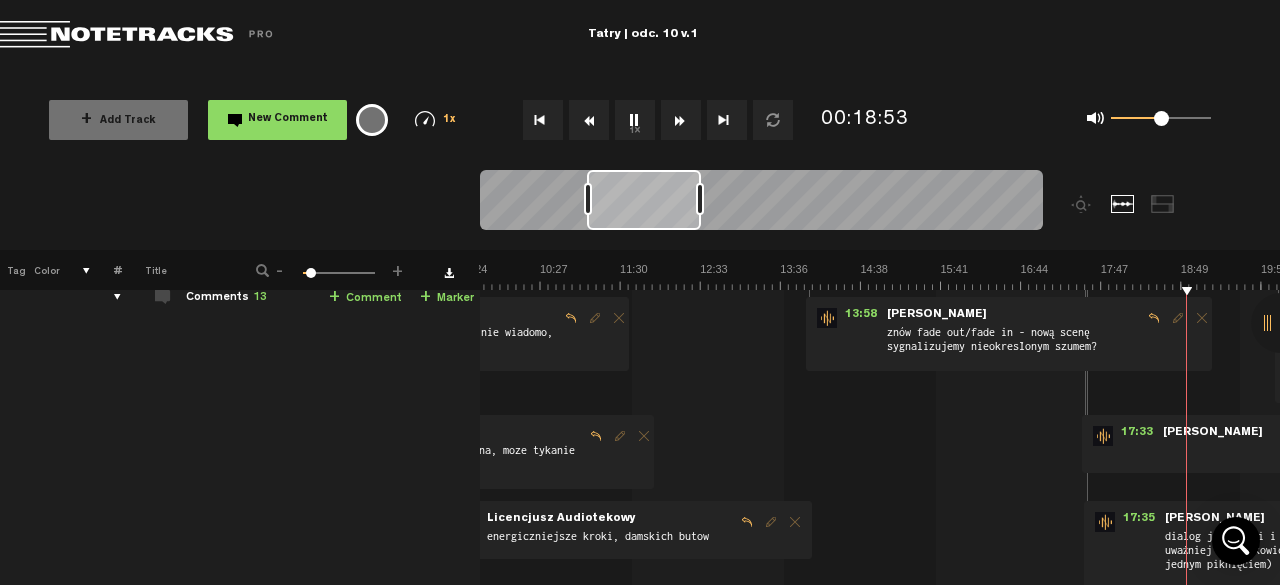 scroll, scrollTop: 100, scrollLeft: 16, axis: both 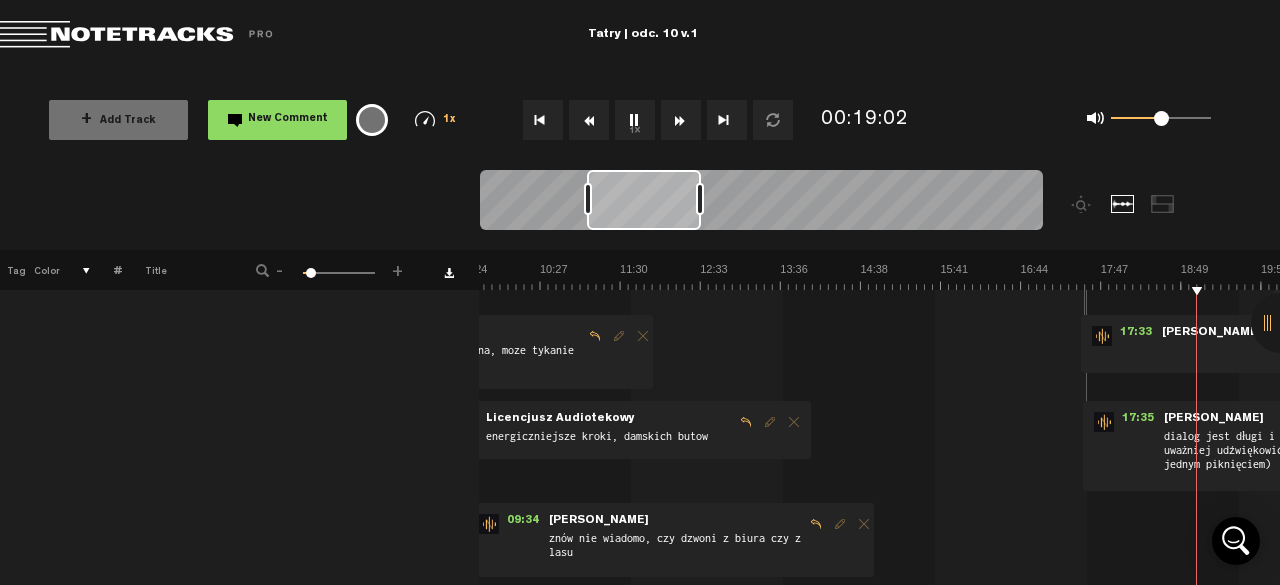 click at bounding box center (1741, 276) 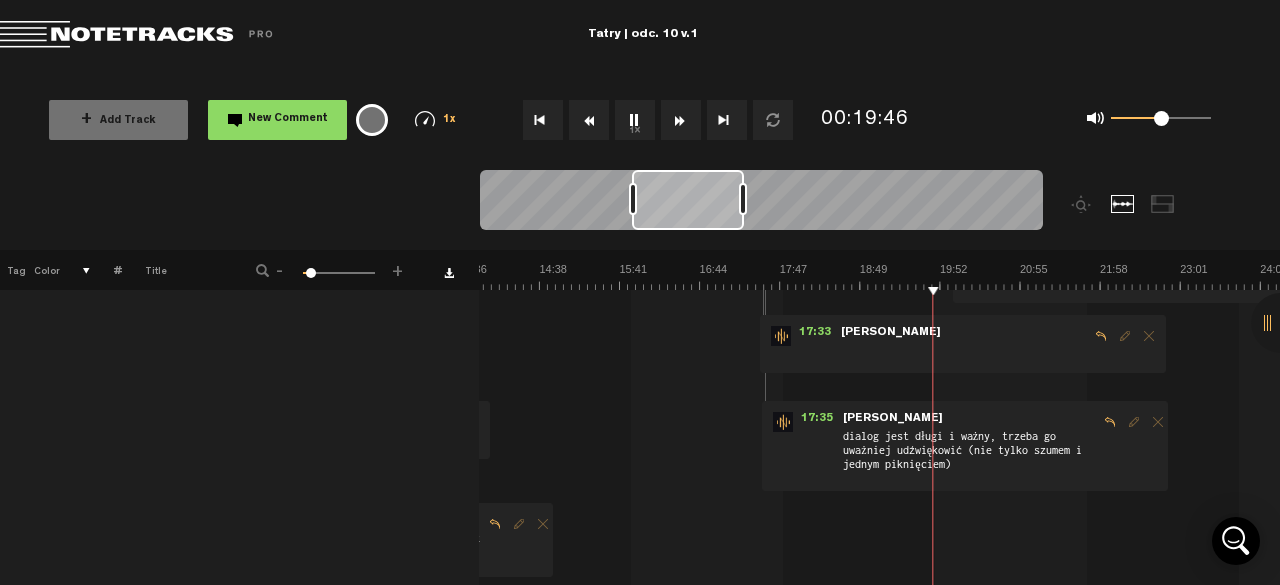 scroll, scrollTop: 0, scrollLeft: 1060, axis: horizontal 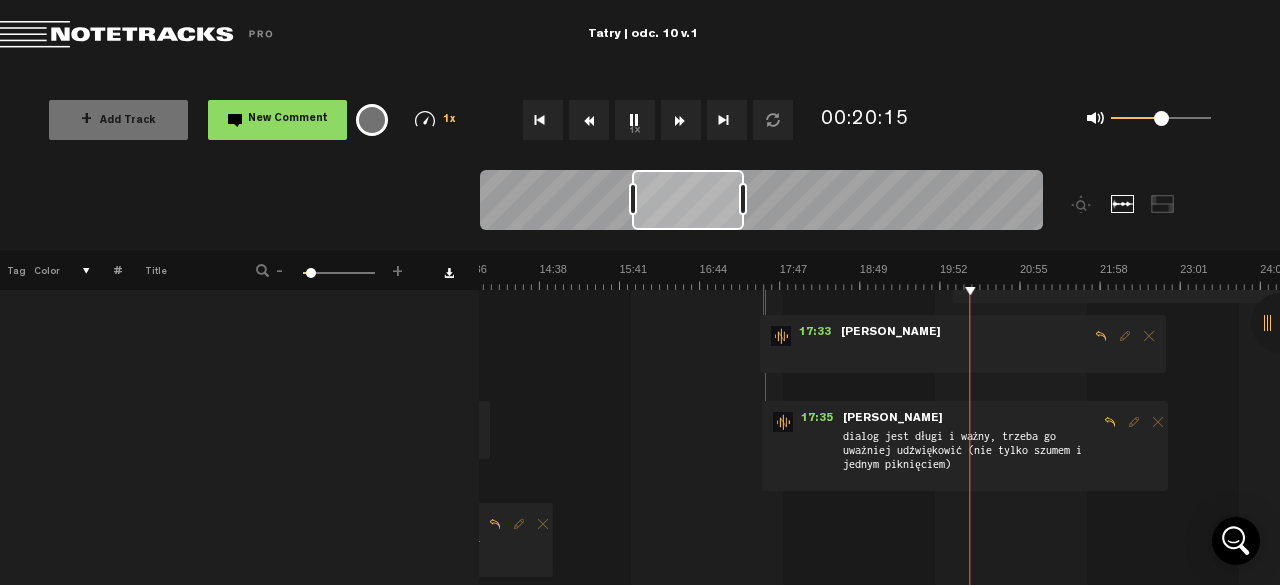 click at bounding box center (1420, 276) 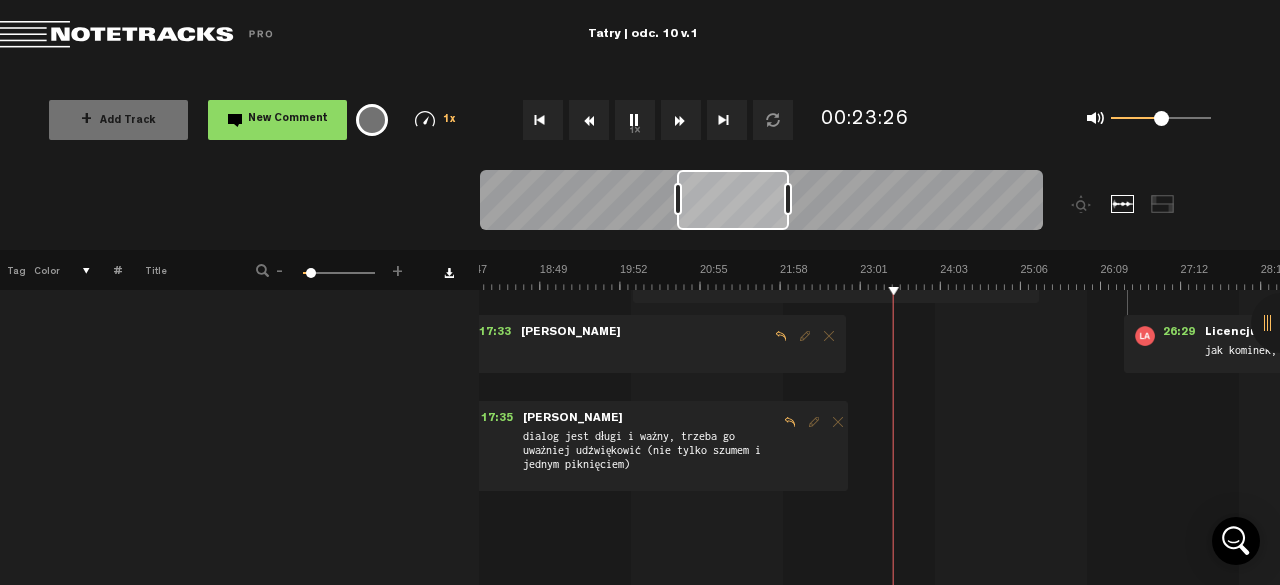 click at bounding box center [1100, 276] 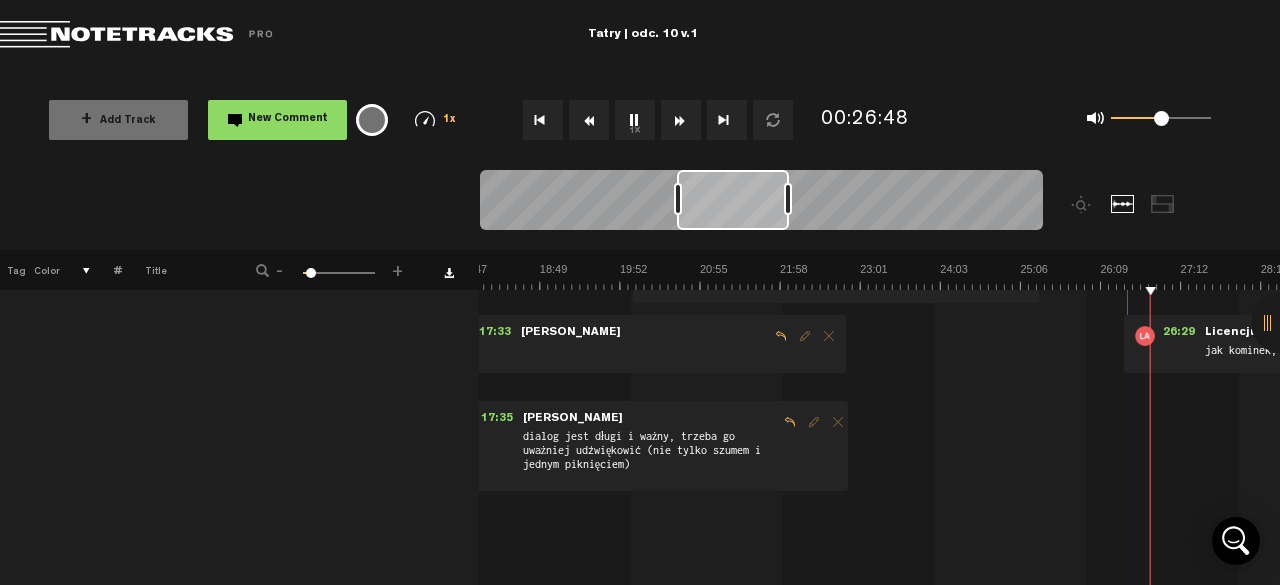 click at bounding box center (1100, 276) 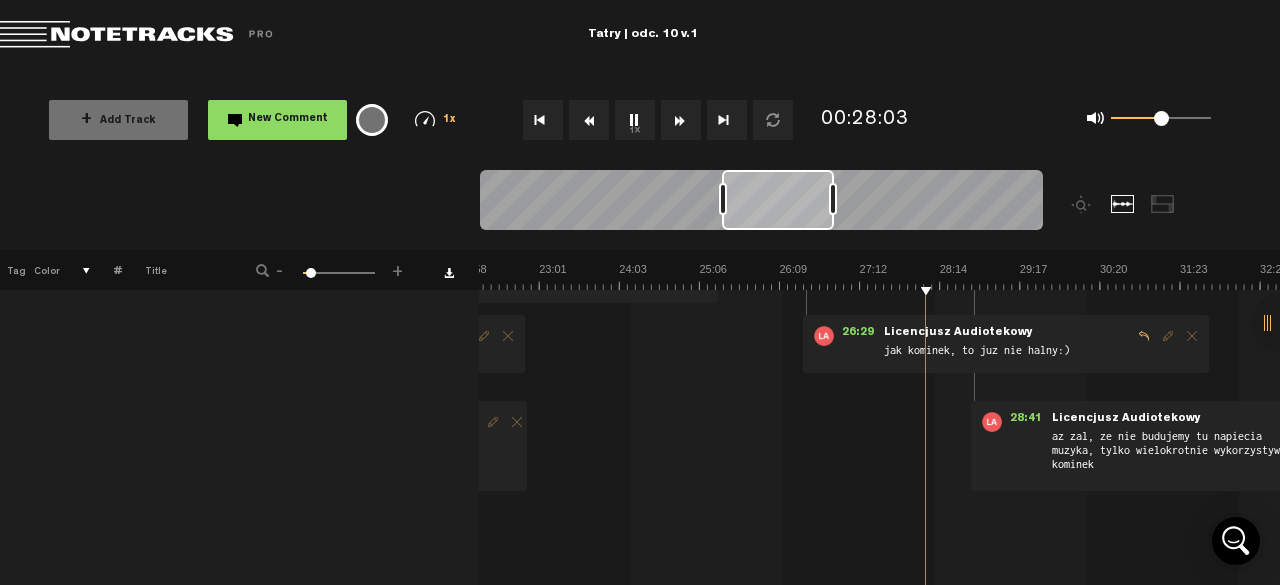 click at bounding box center [779, 276] 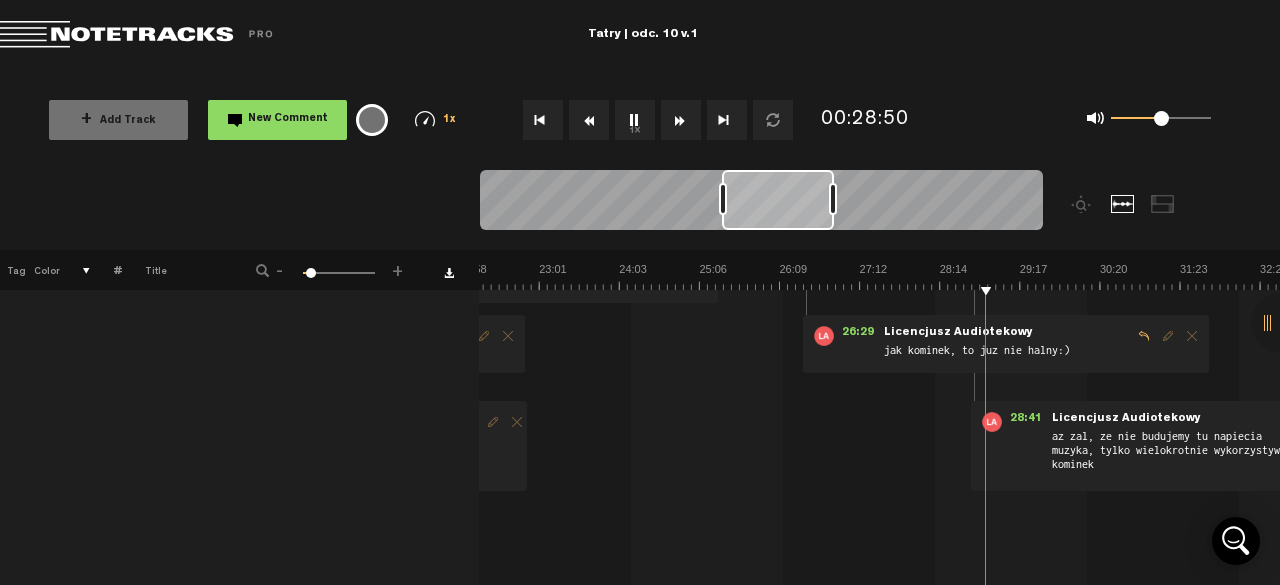 click at bounding box center [779, 276] 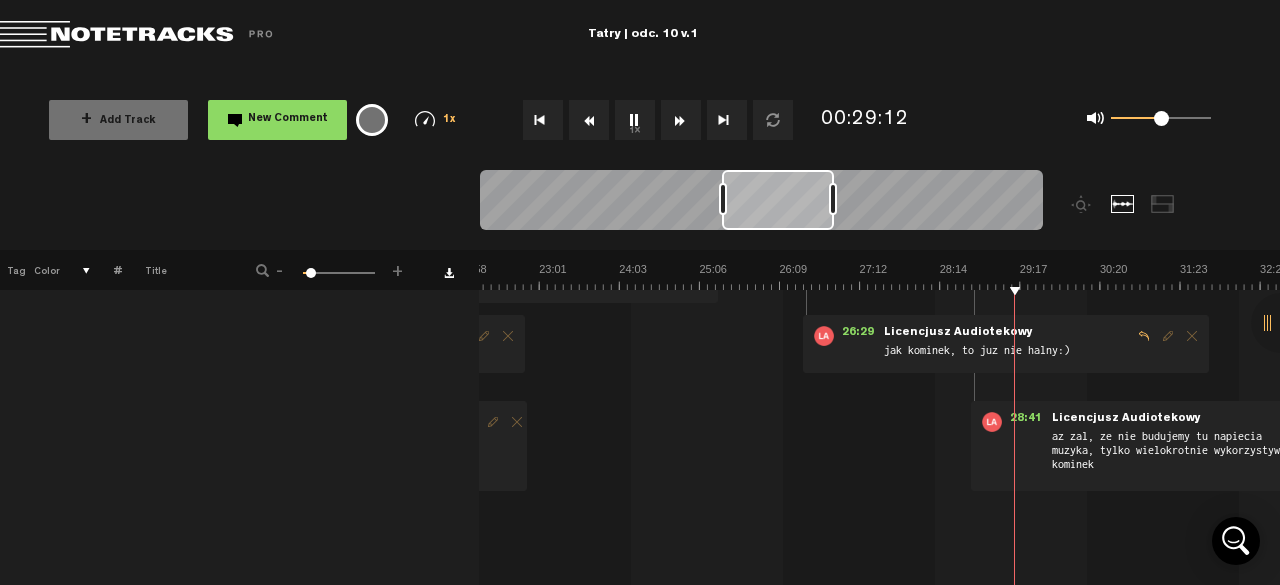 click at bounding box center (779, 276) 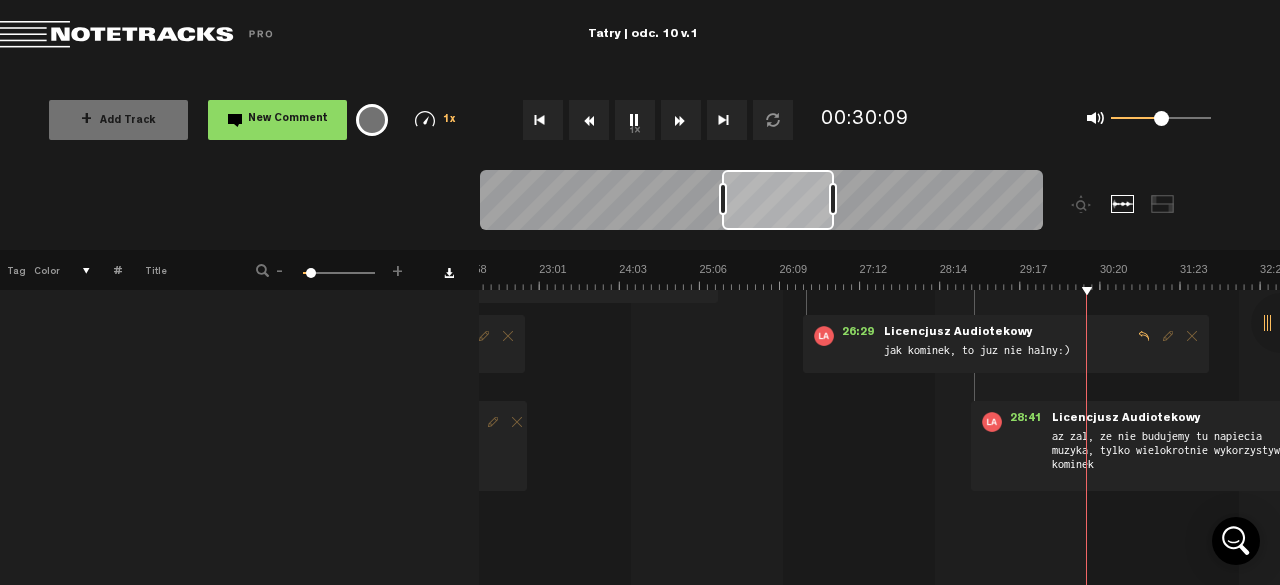 click at bounding box center [779, 276] 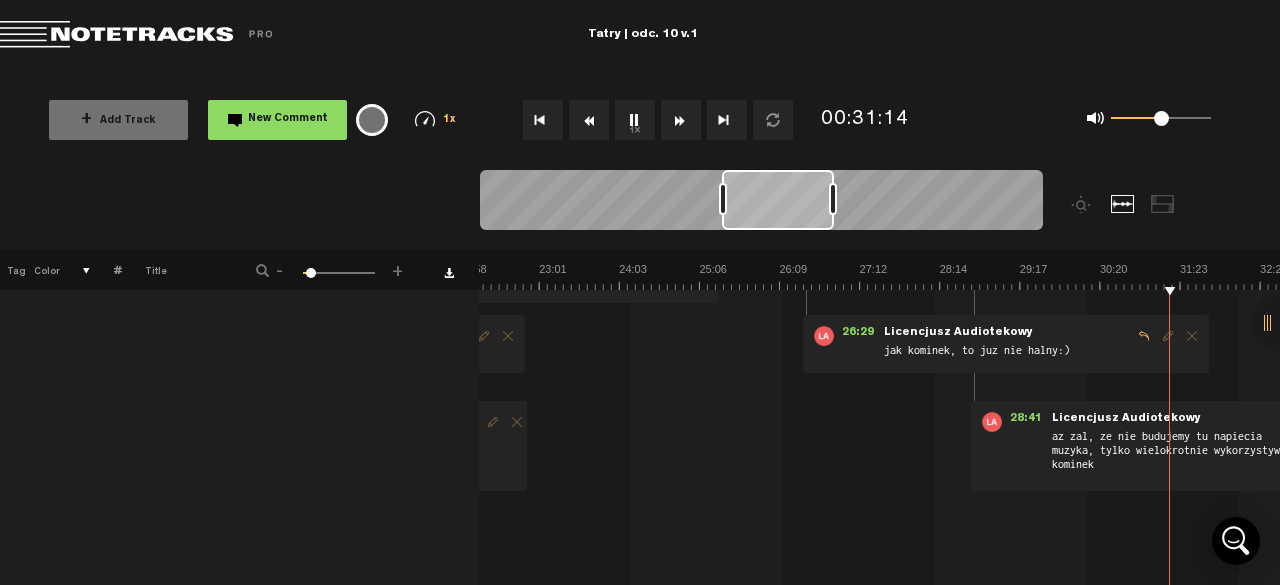 click at bounding box center (779, 276) 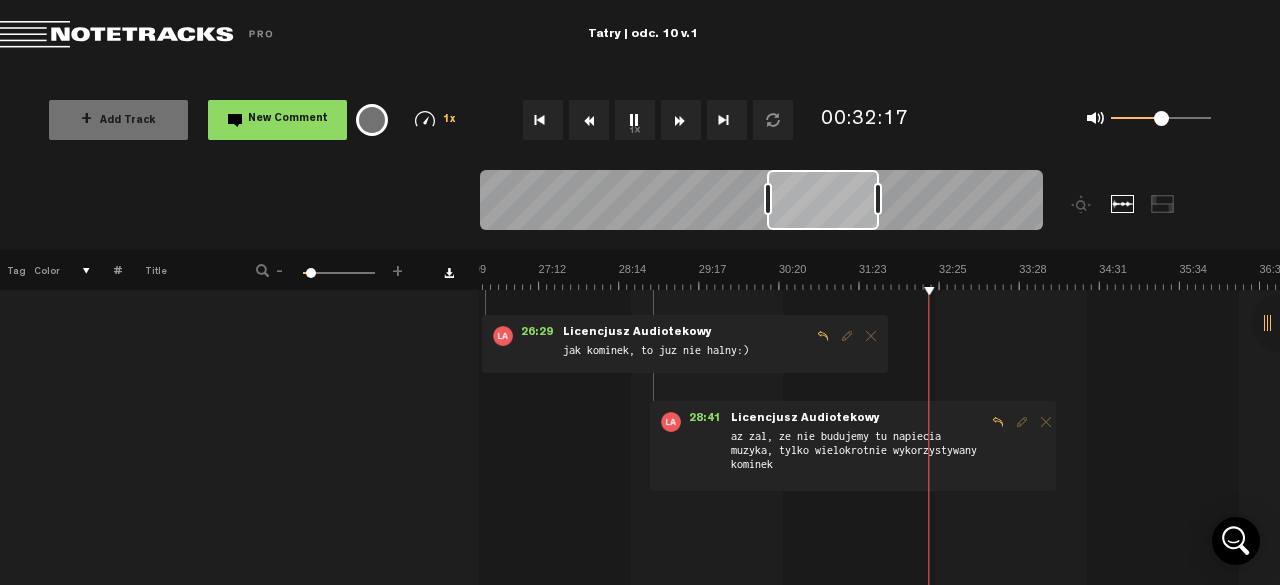 click at bounding box center (458, 276) 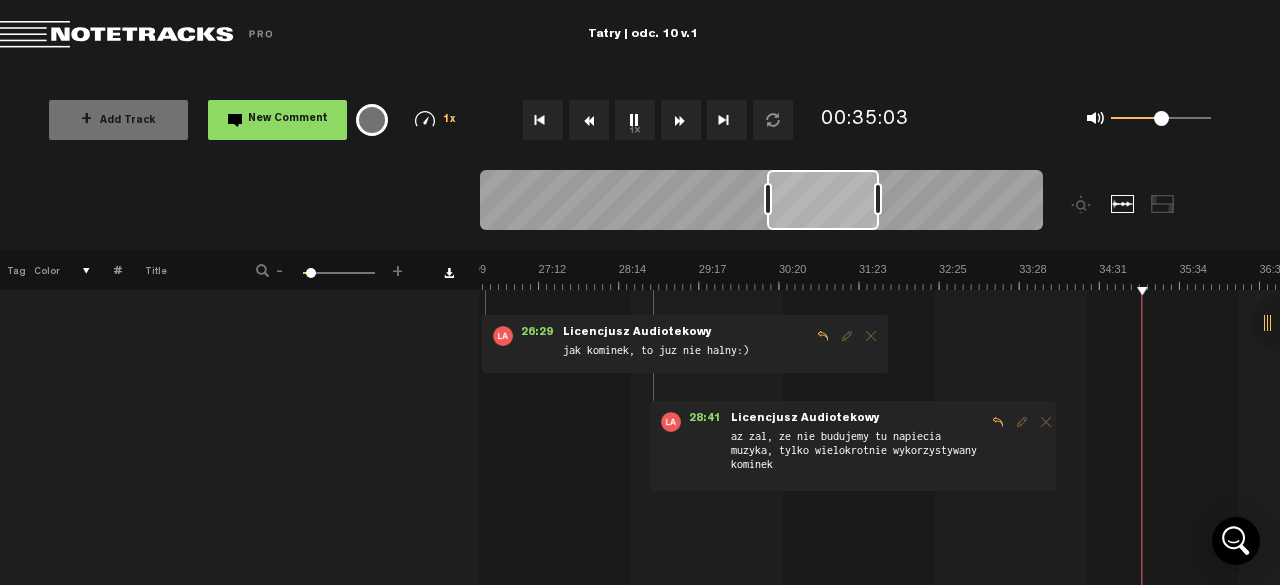 click at bounding box center [458, 276] 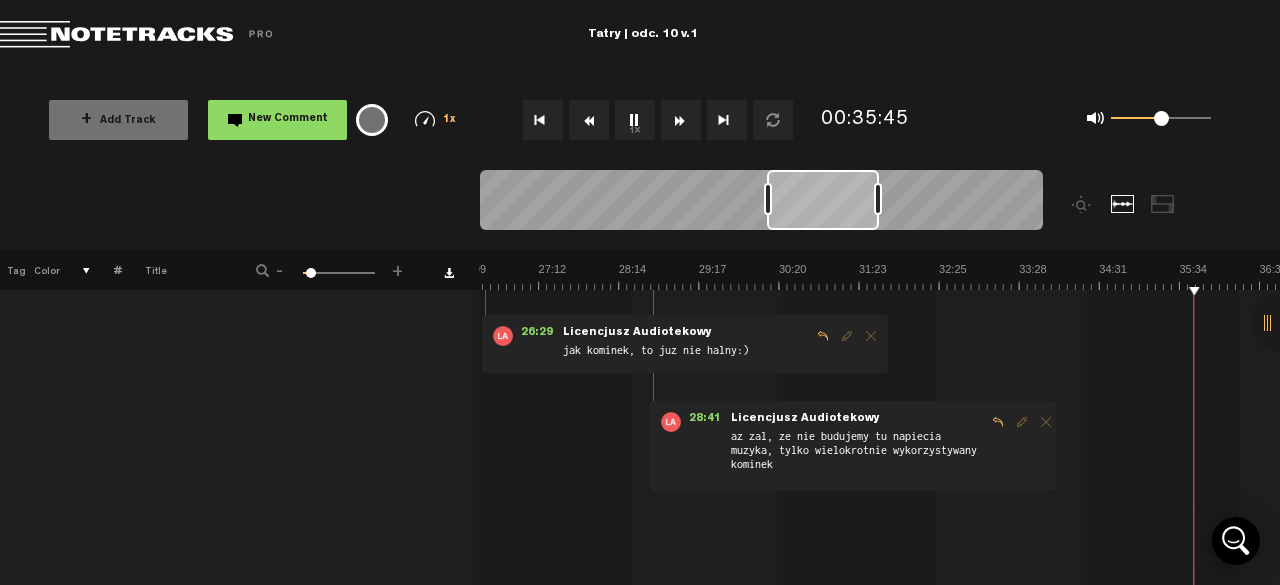 click at bounding box center [458, 276] 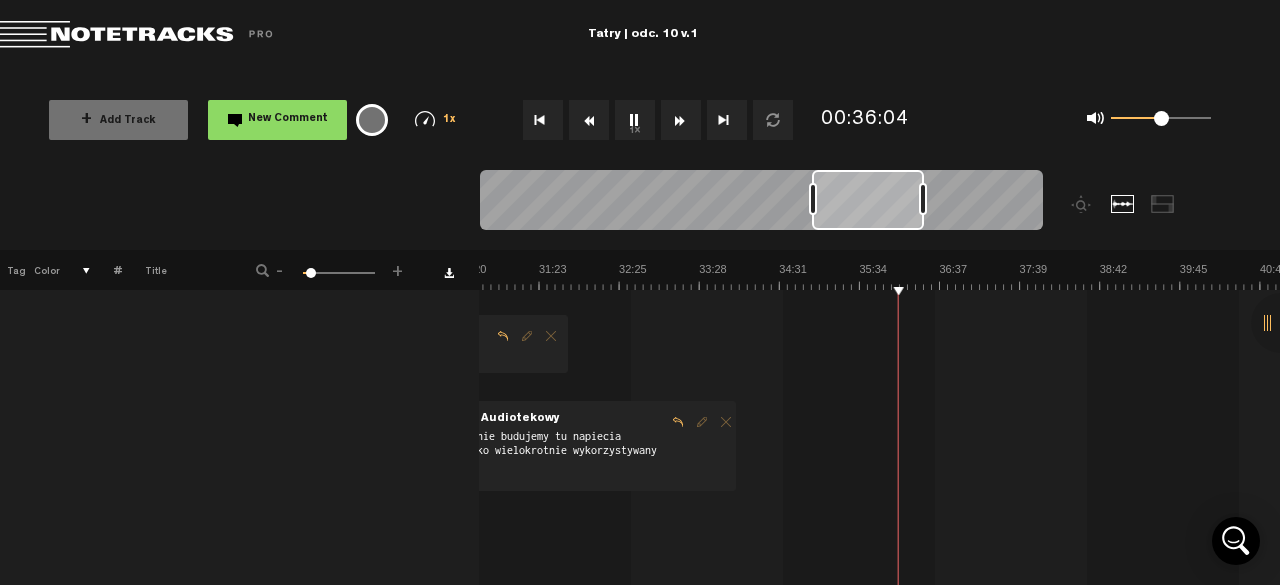 scroll, scrollTop: 0, scrollLeft: 2343, axis: horizontal 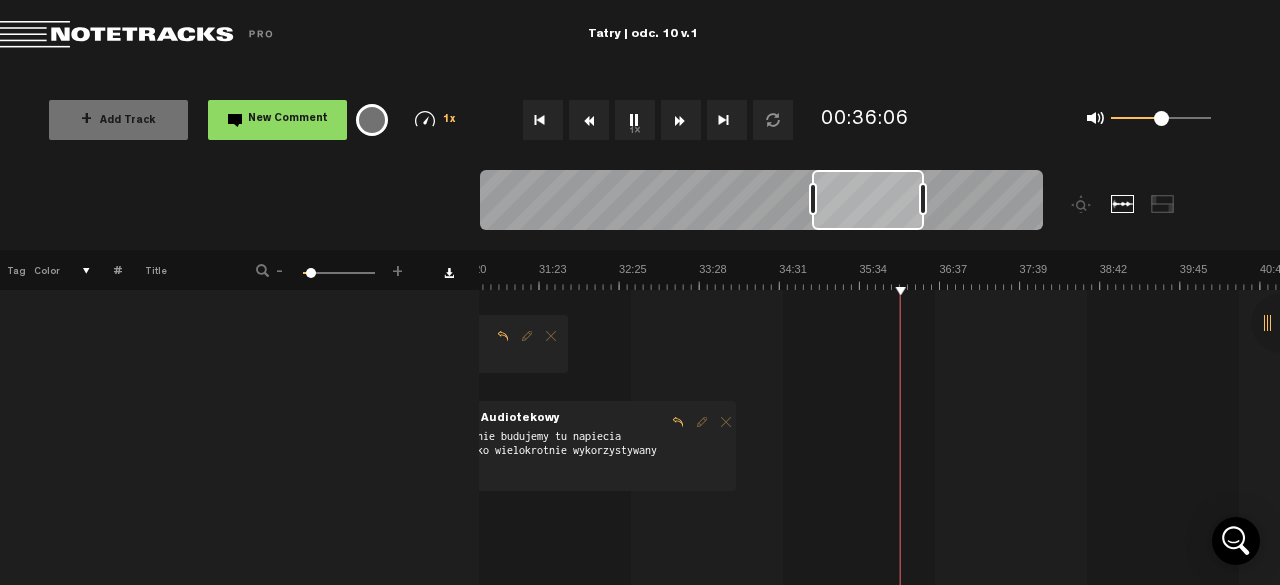 click at bounding box center (138, 276) 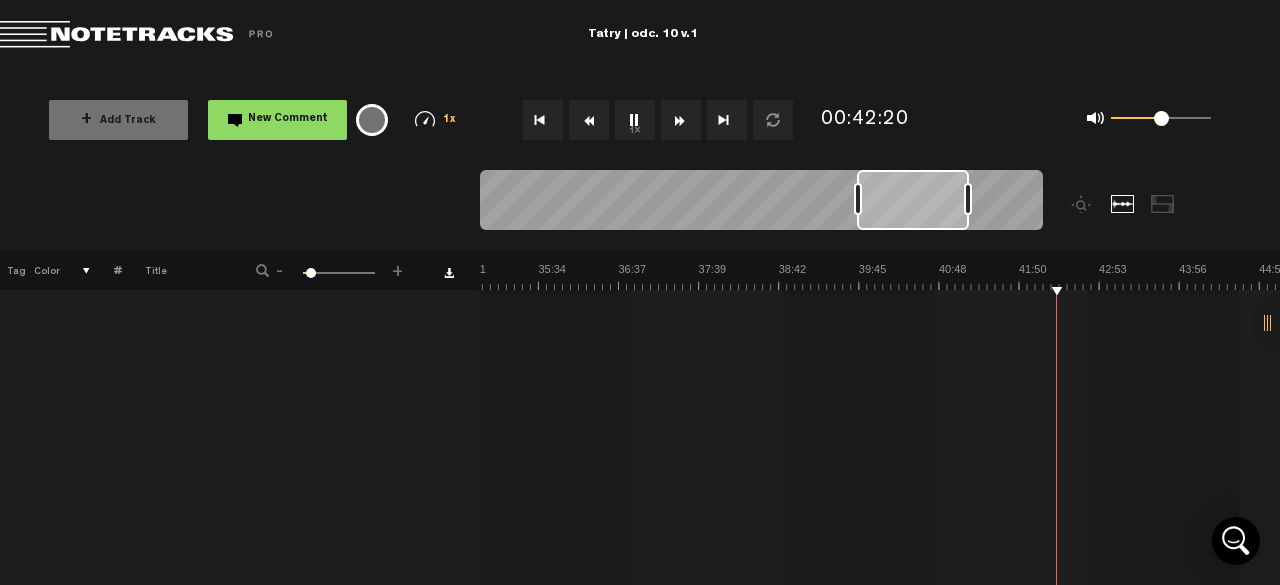 scroll, scrollTop: 200, scrollLeft: 16, axis: both 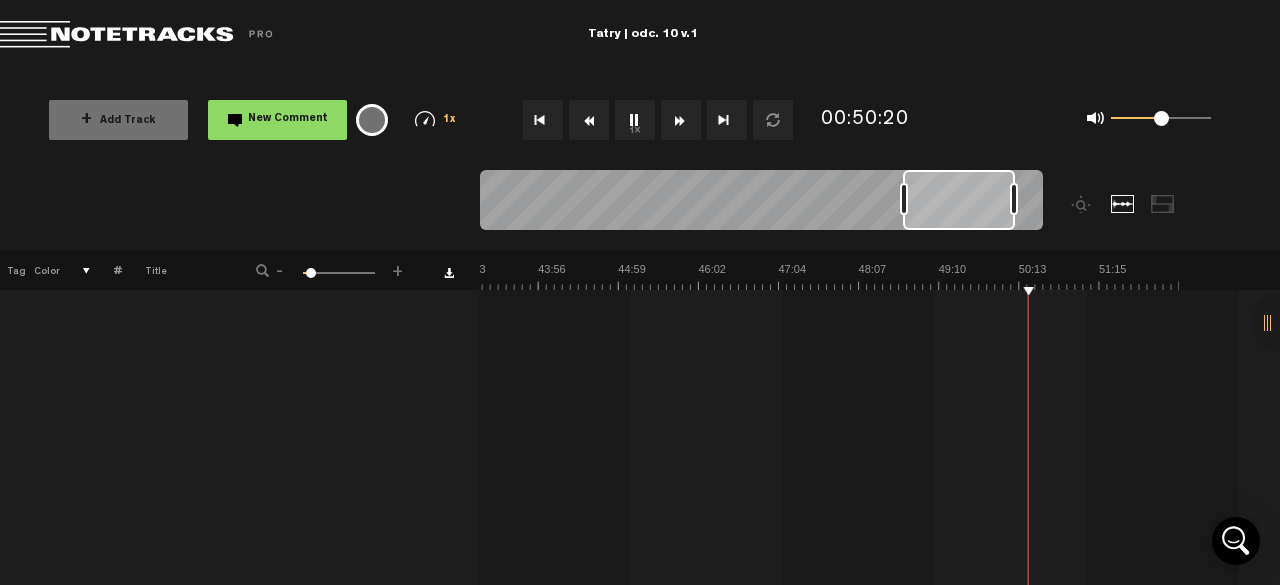 click on "1x" at bounding box center [635, 120] 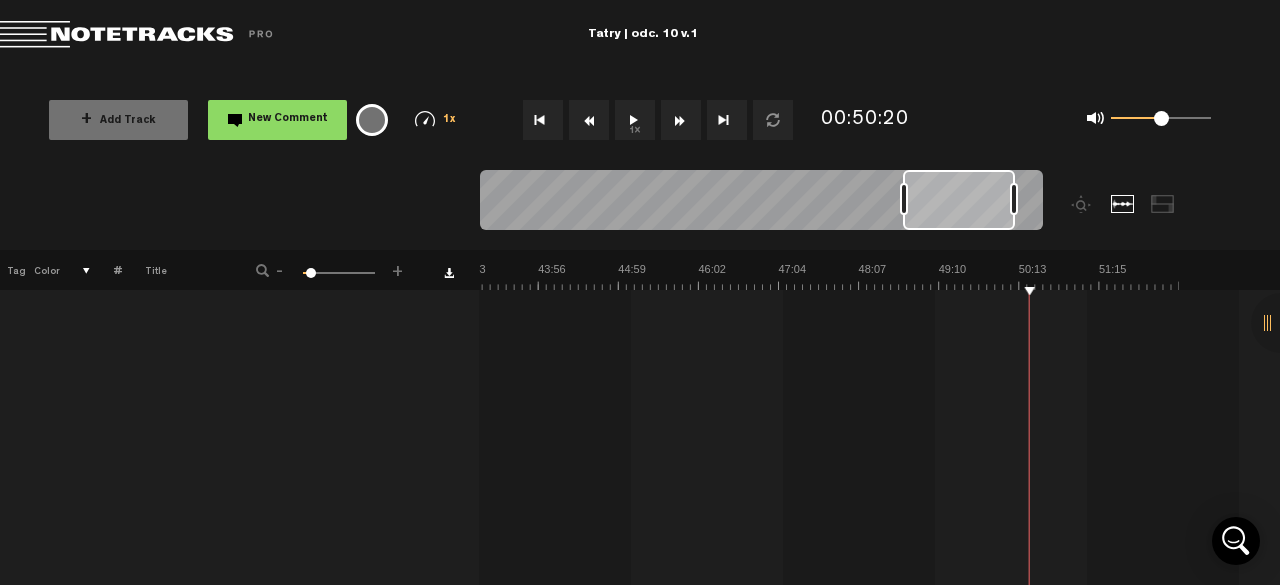 click on "1x" at bounding box center (635, 120) 